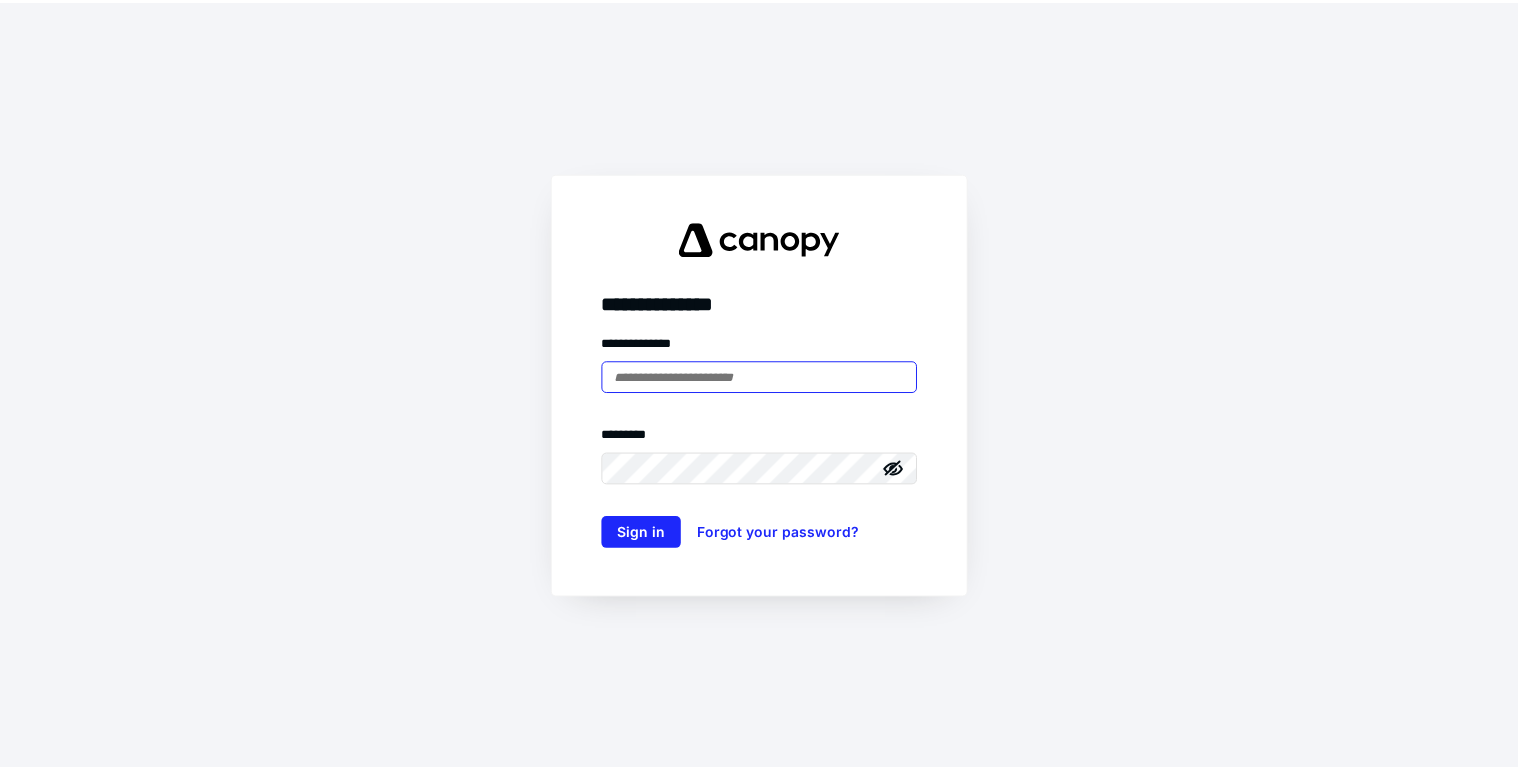 scroll, scrollTop: 0, scrollLeft: 0, axis: both 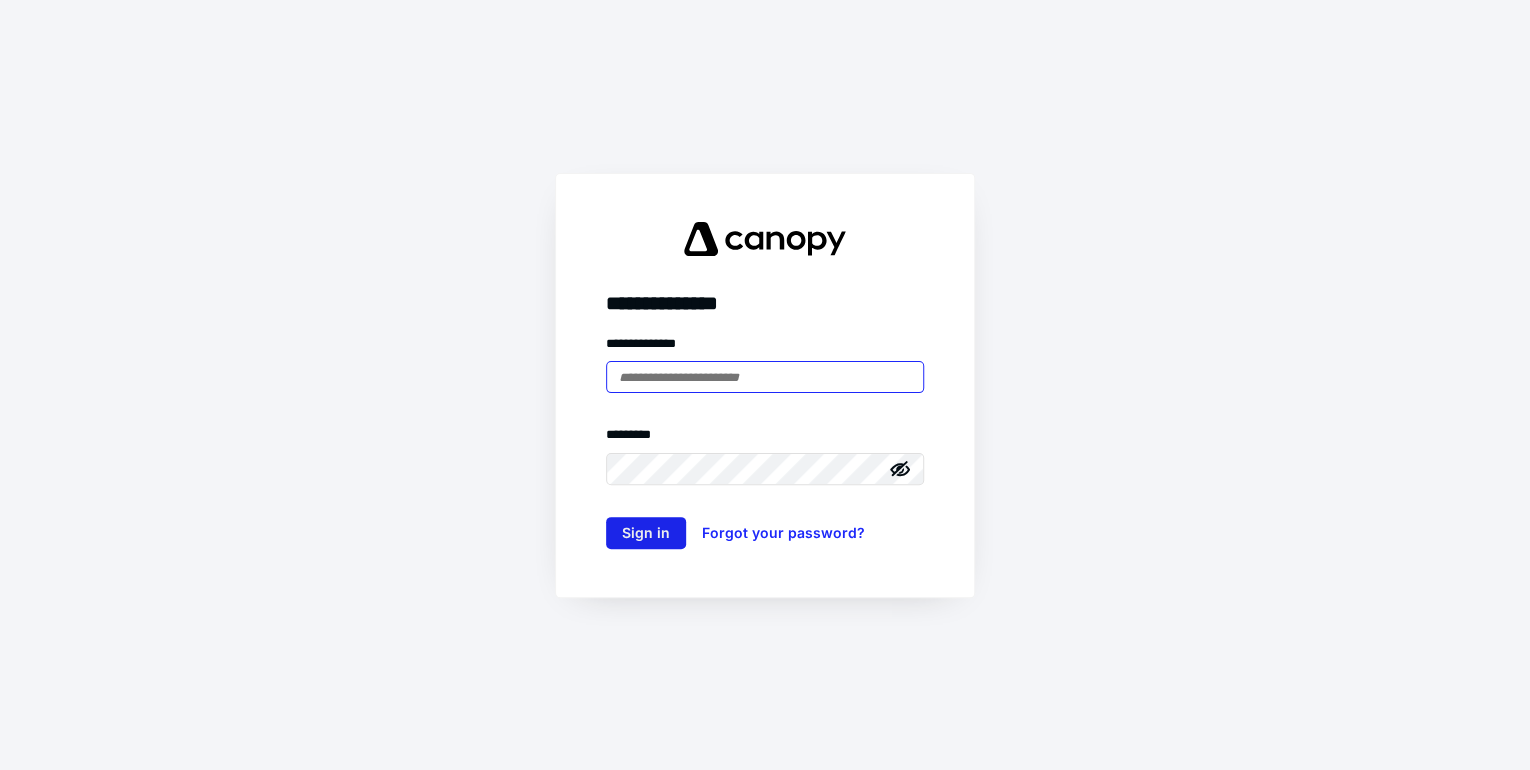 type on "**********" 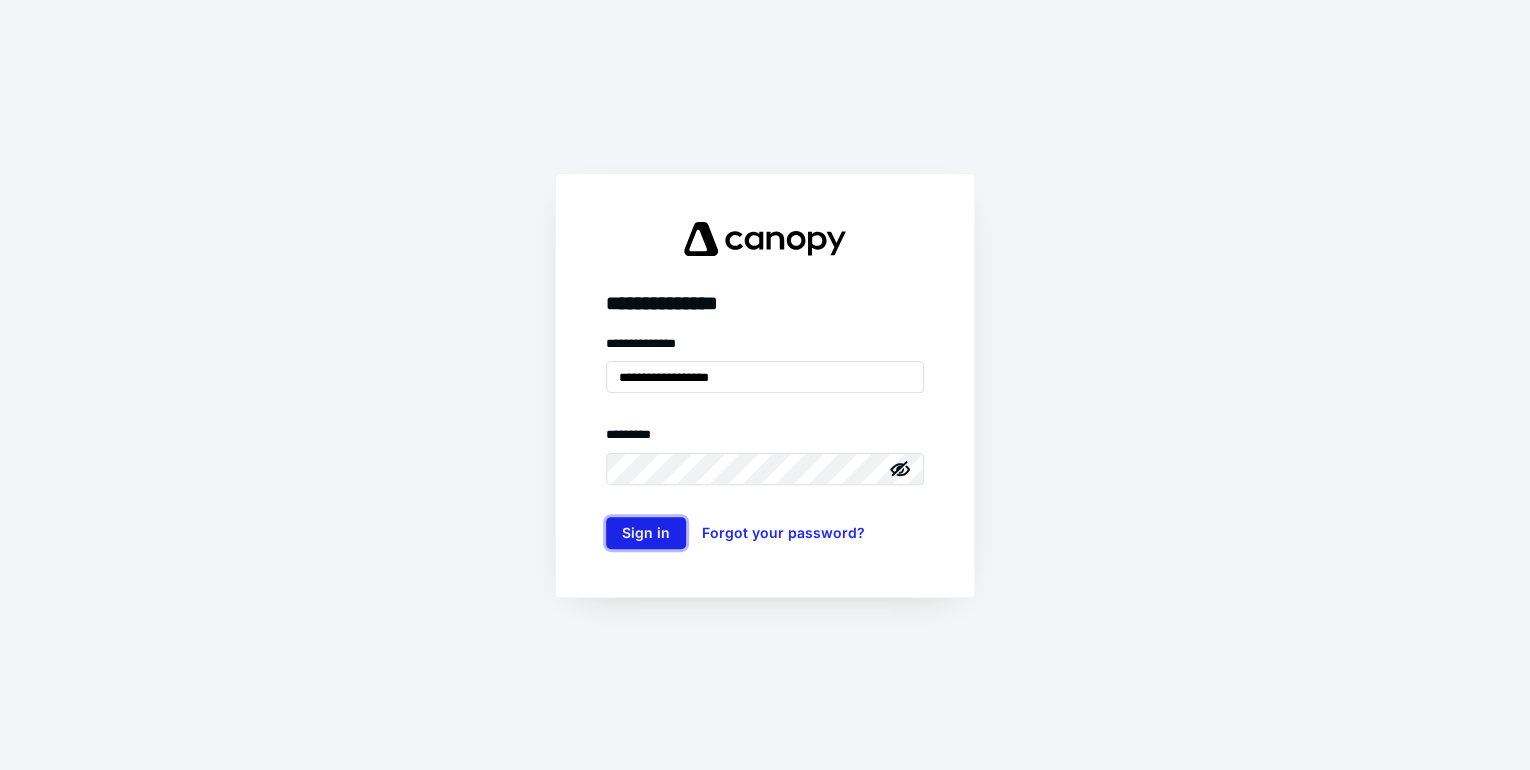 click on "Sign in" at bounding box center (646, 533) 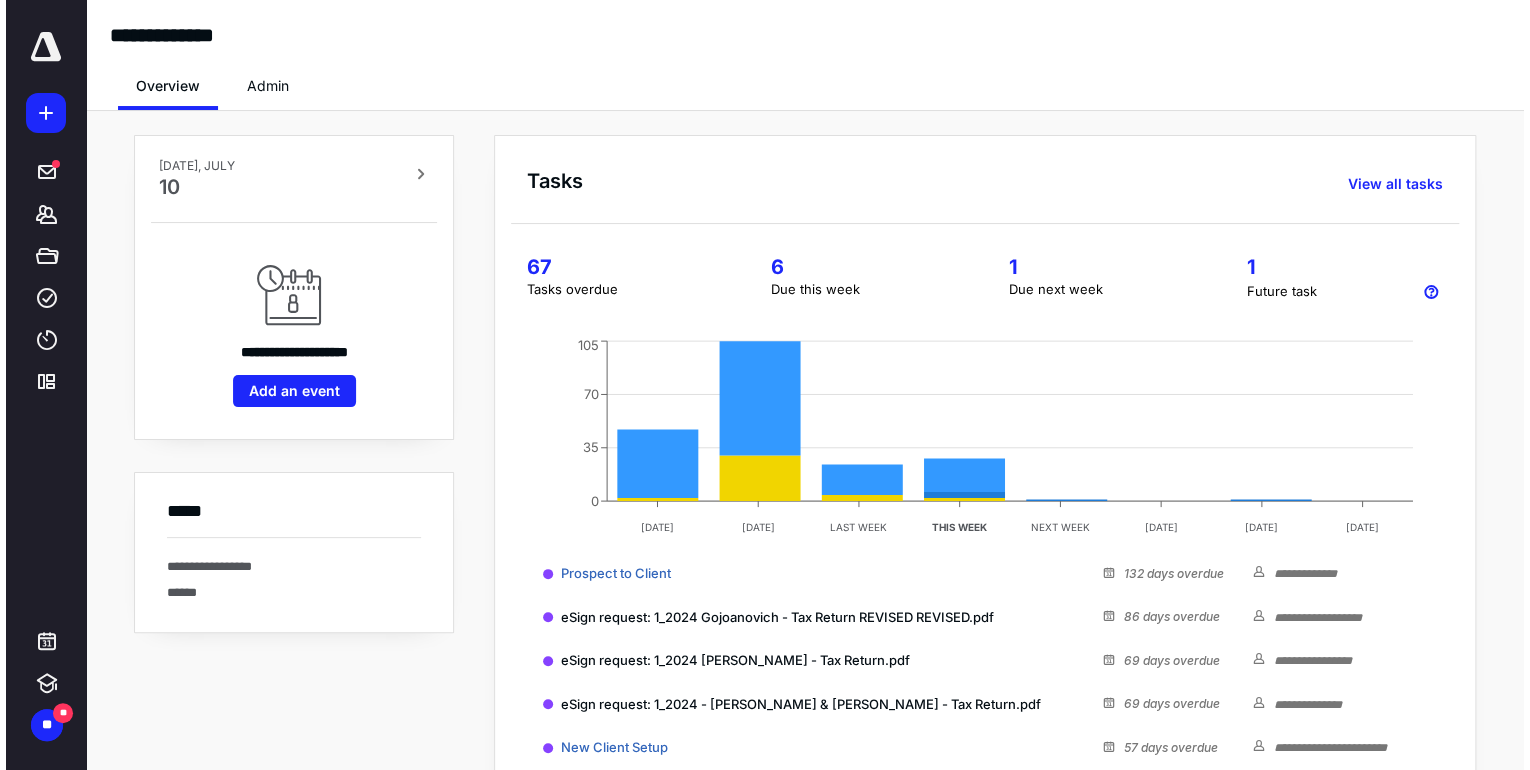 scroll, scrollTop: 0, scrollLeft: 0, axis: both 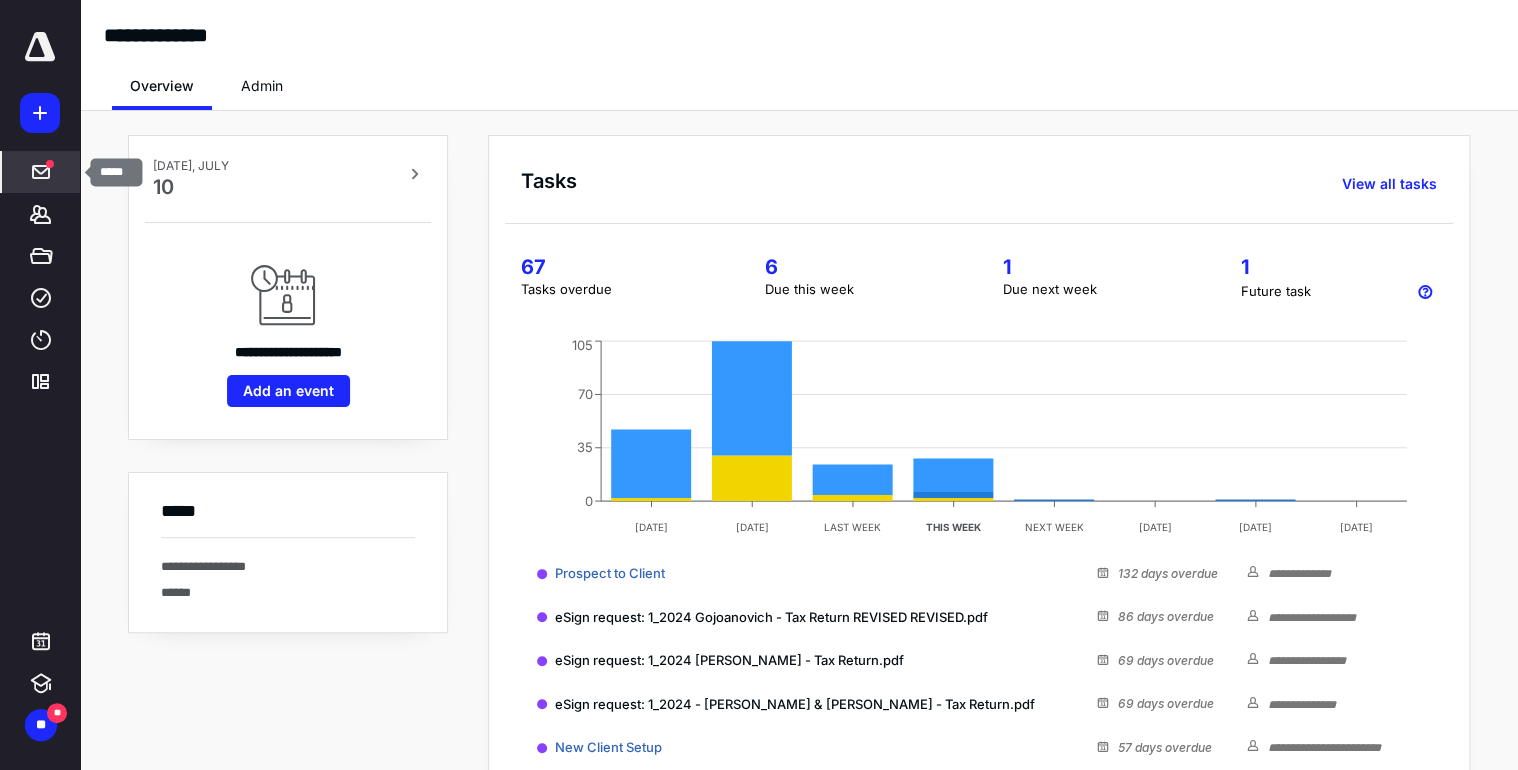 click 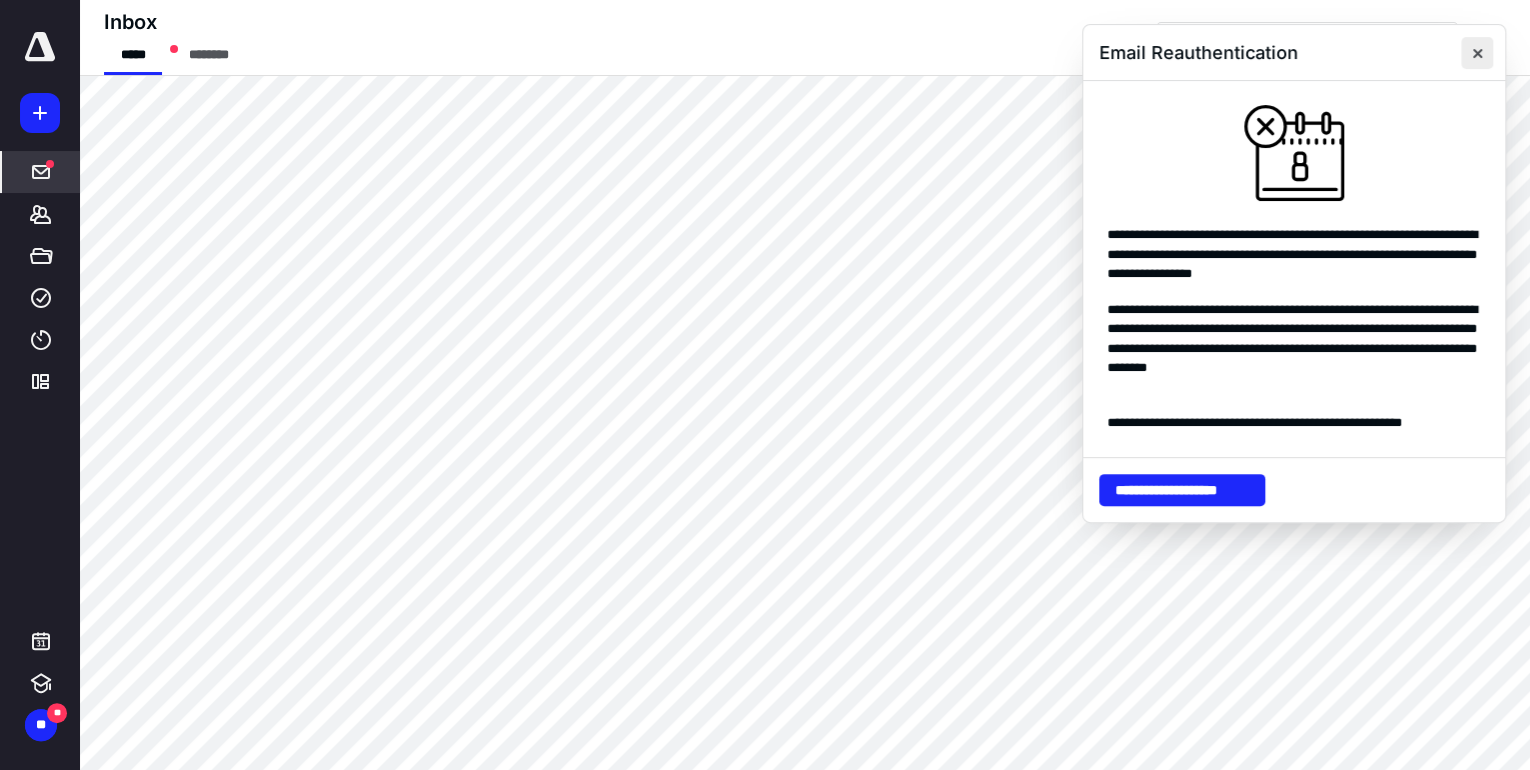 click at bounding box center (1477, 53) 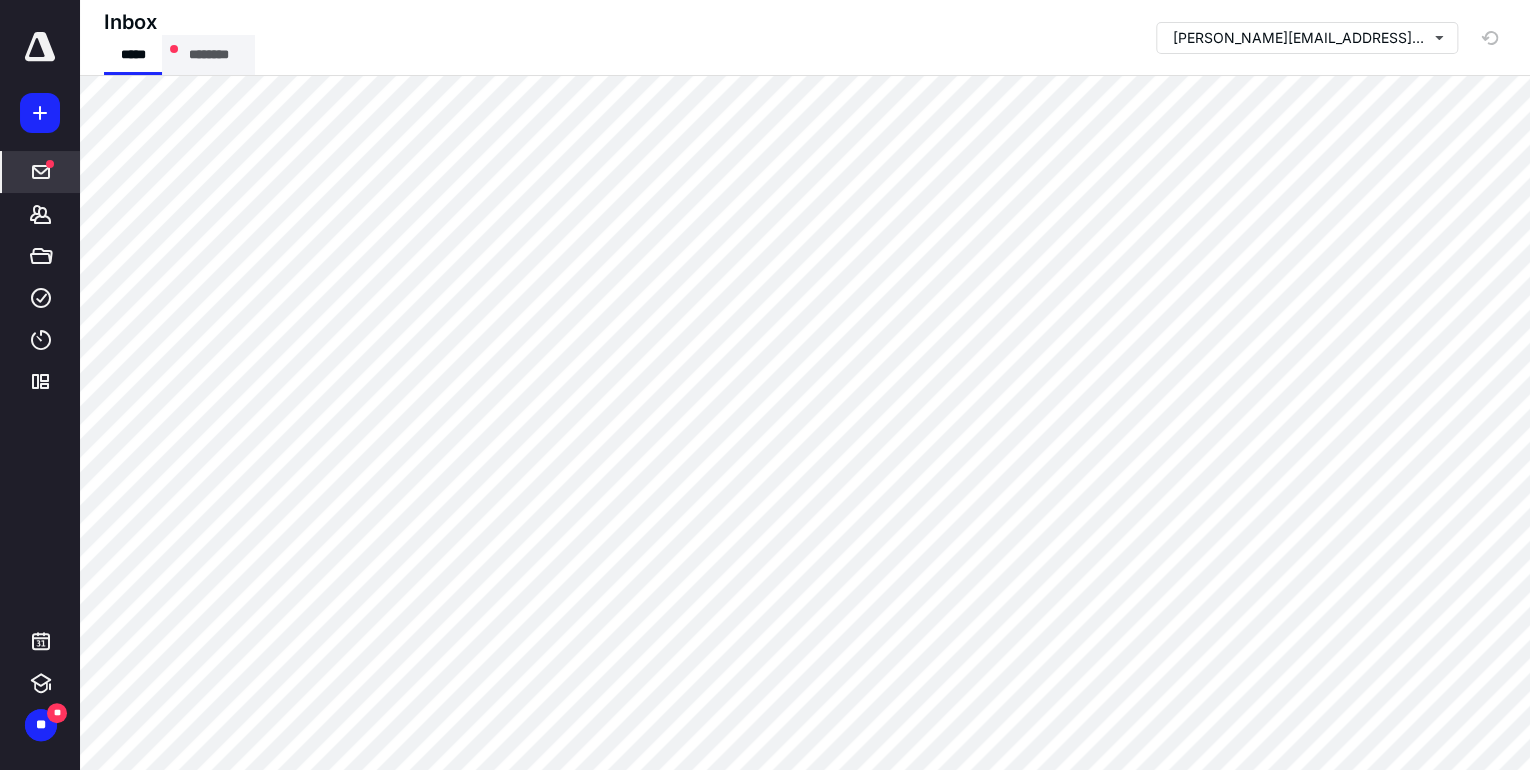 click on "********" at bounding box center [208, 55] 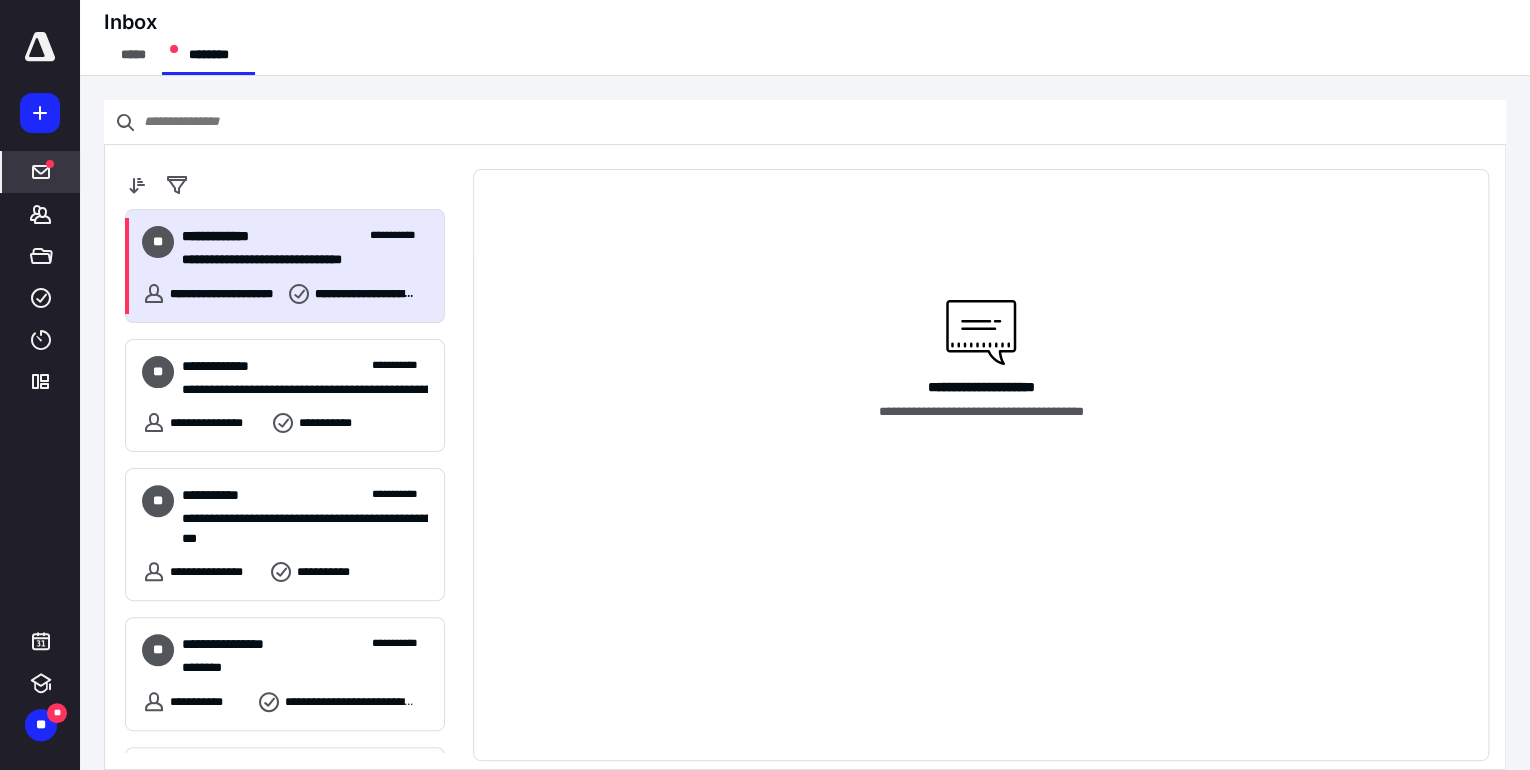 click on "**********" at bounding box center [299, 260] 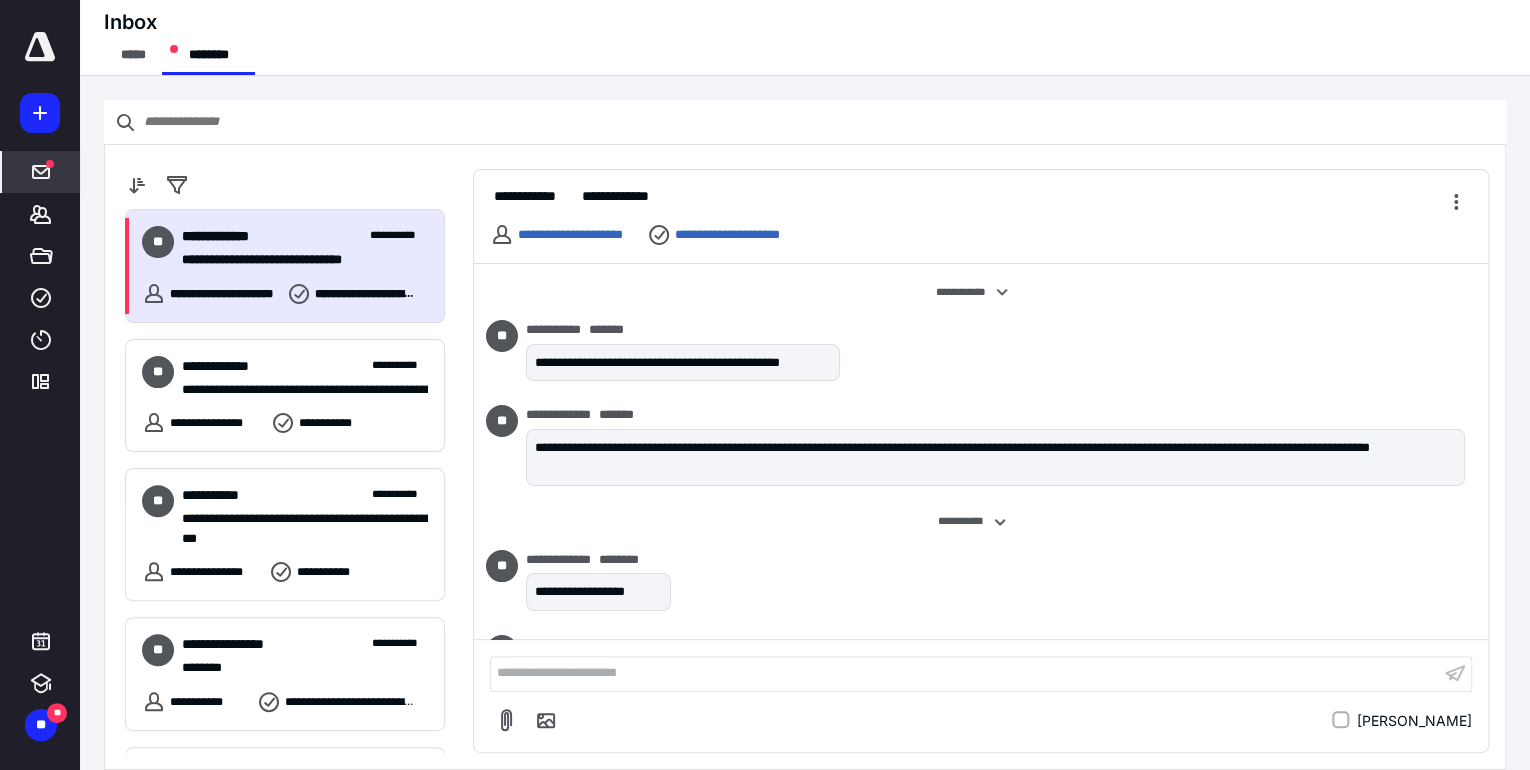 scroll, scrollTop: 708, scrollLeft: 0, axis: vertical 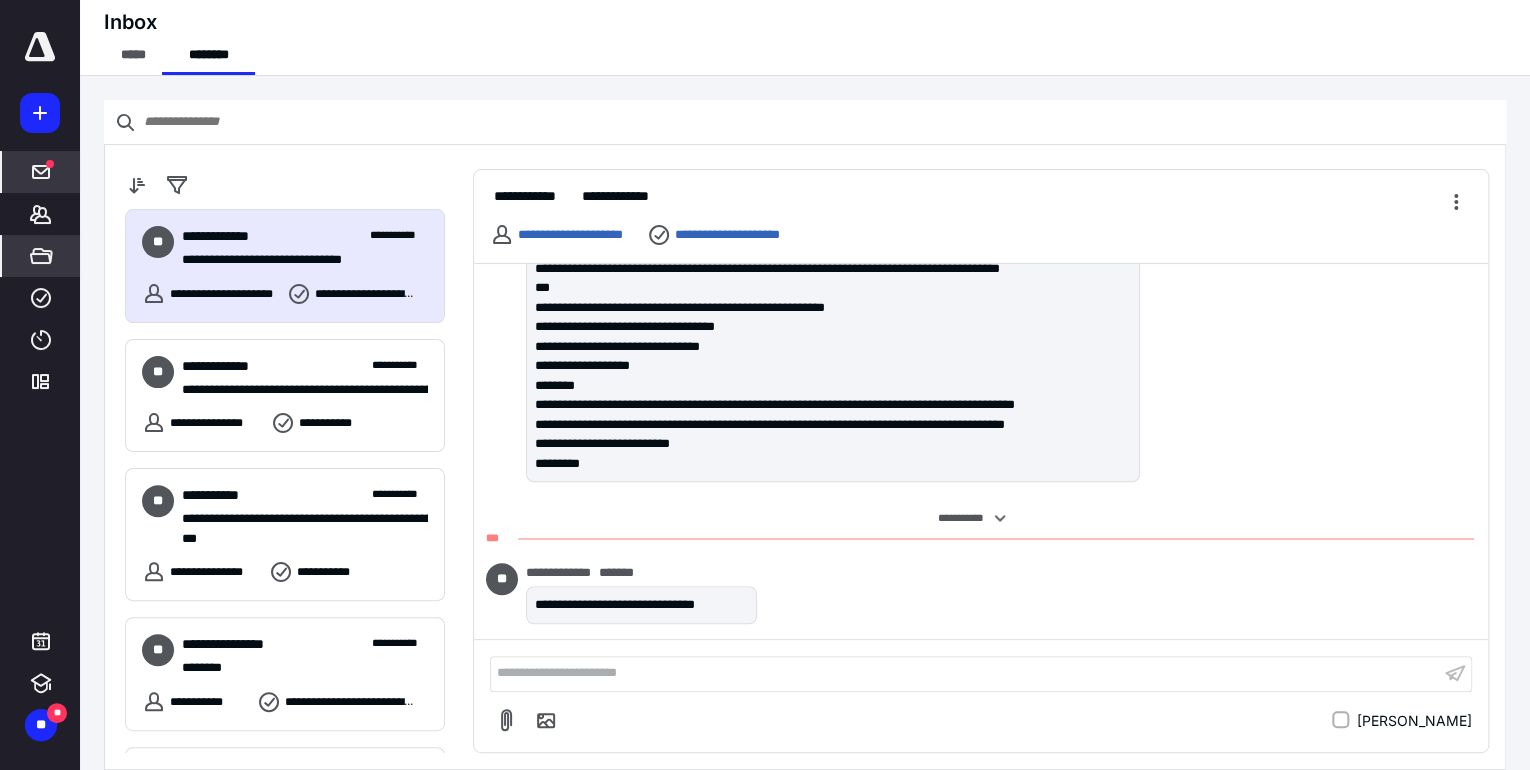 click 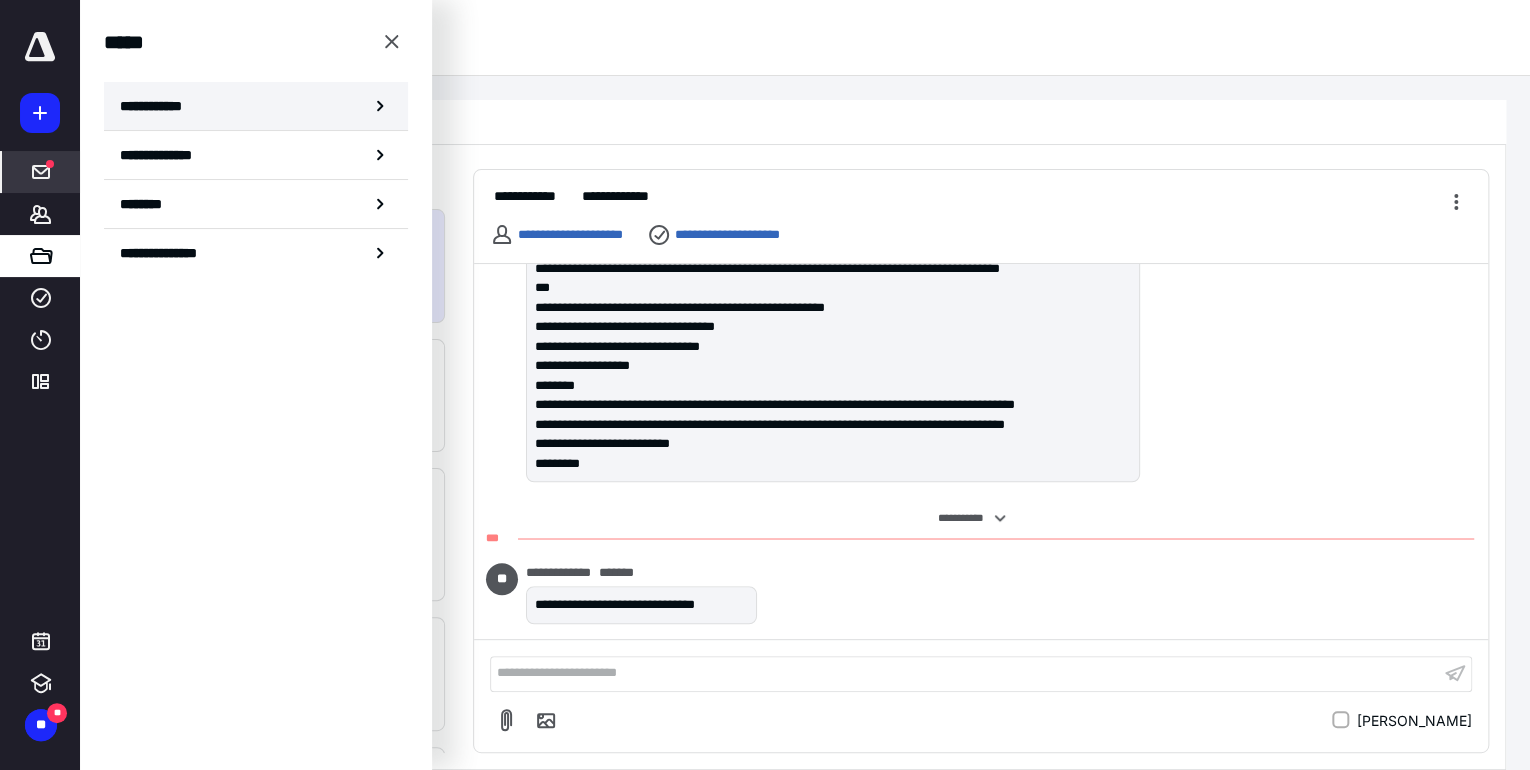 click on "**********" at bounding box center [157, 106] 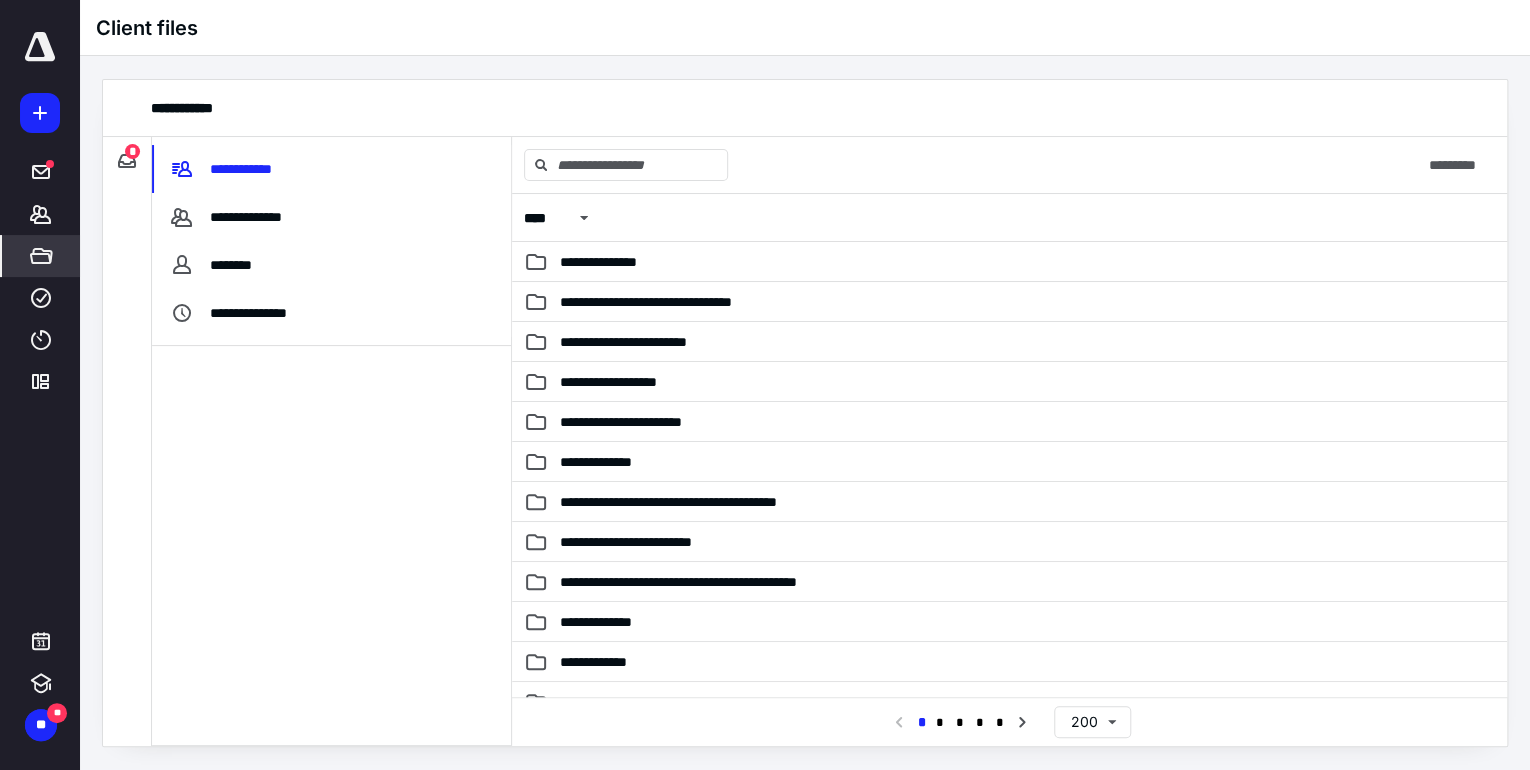 click on "*" at bounding box center [132, 151] 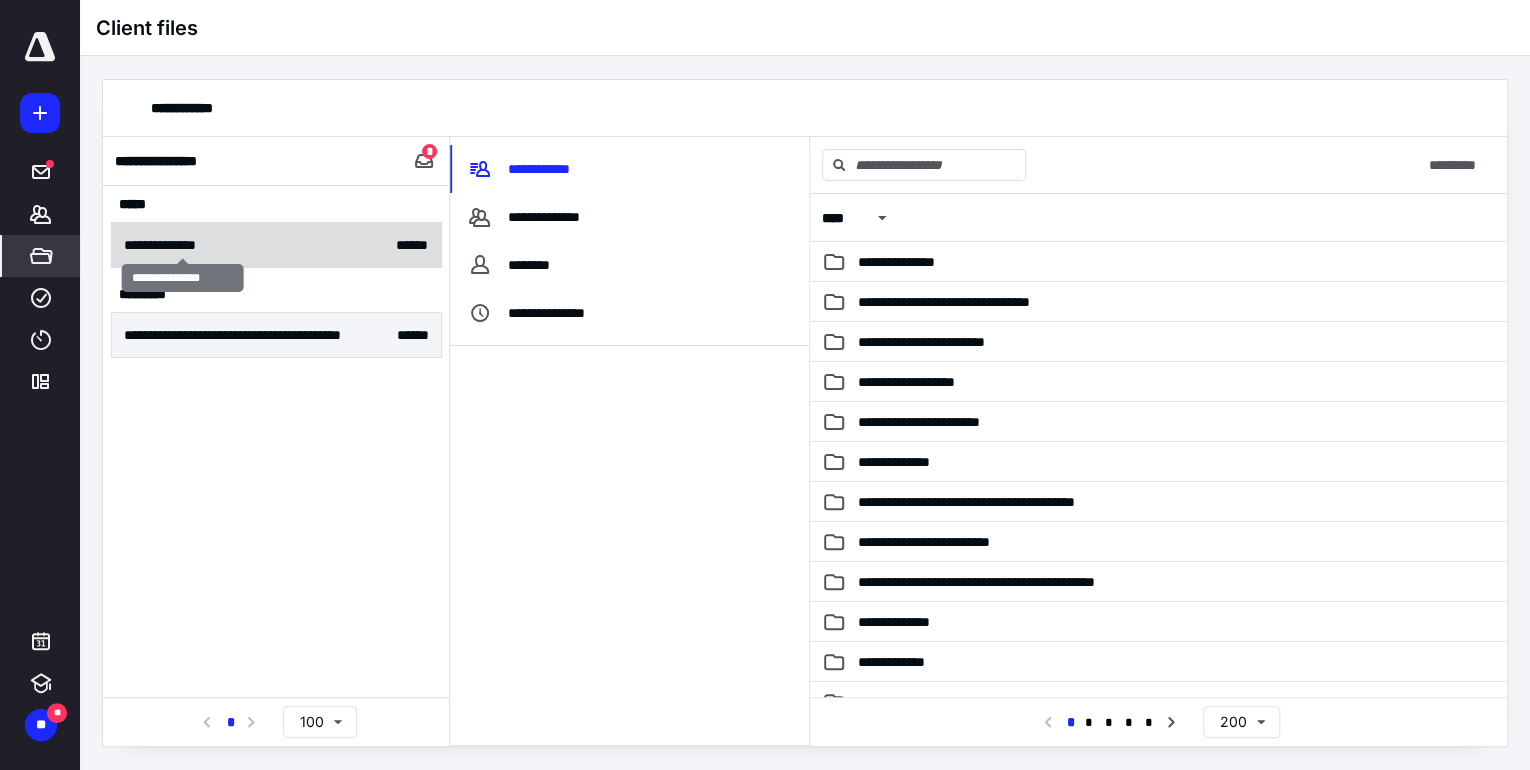 click on "**********" at bounding box center [183, 245] 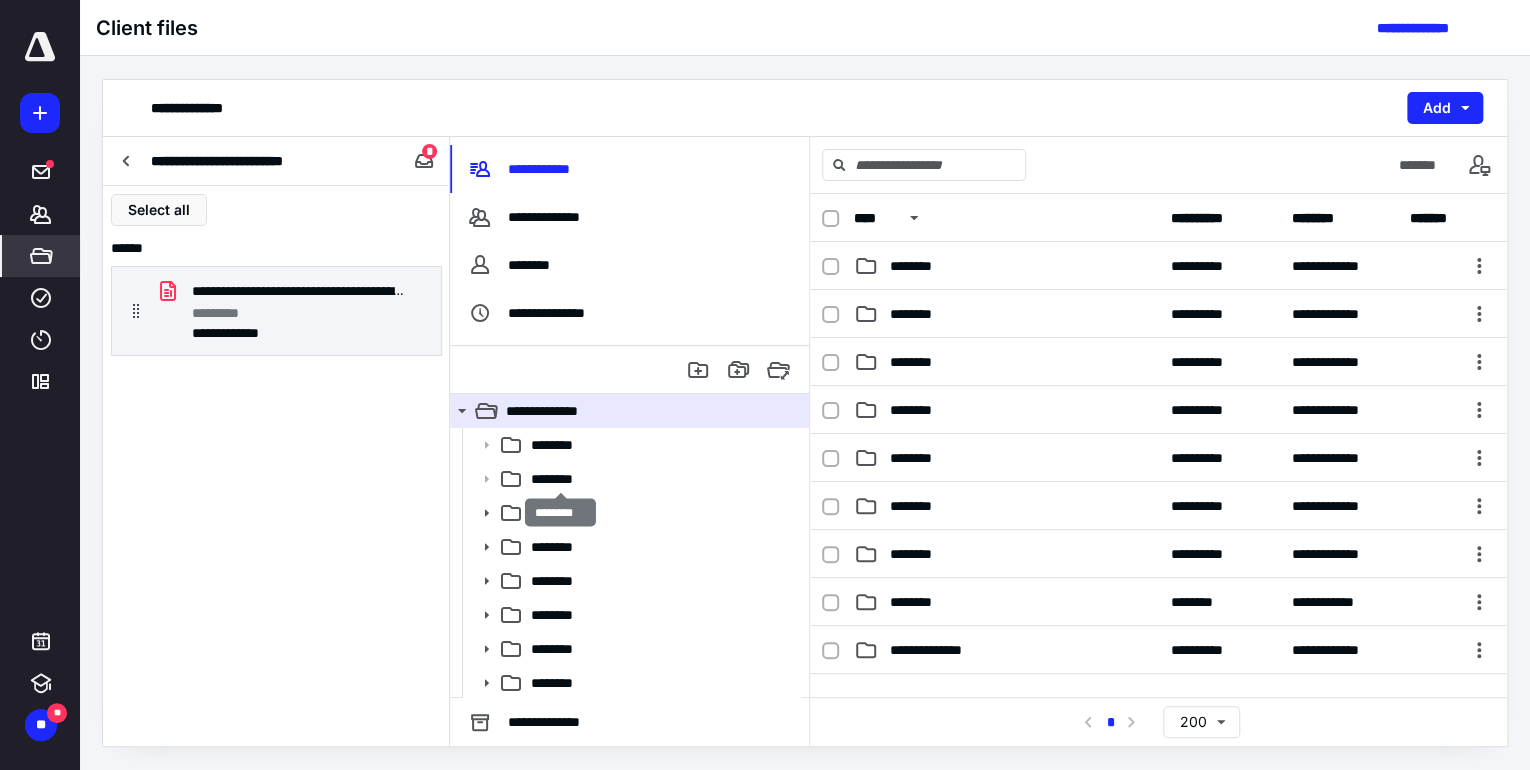 scroll, scrollTop: 36, scrollLeft: 0, axis: vertical 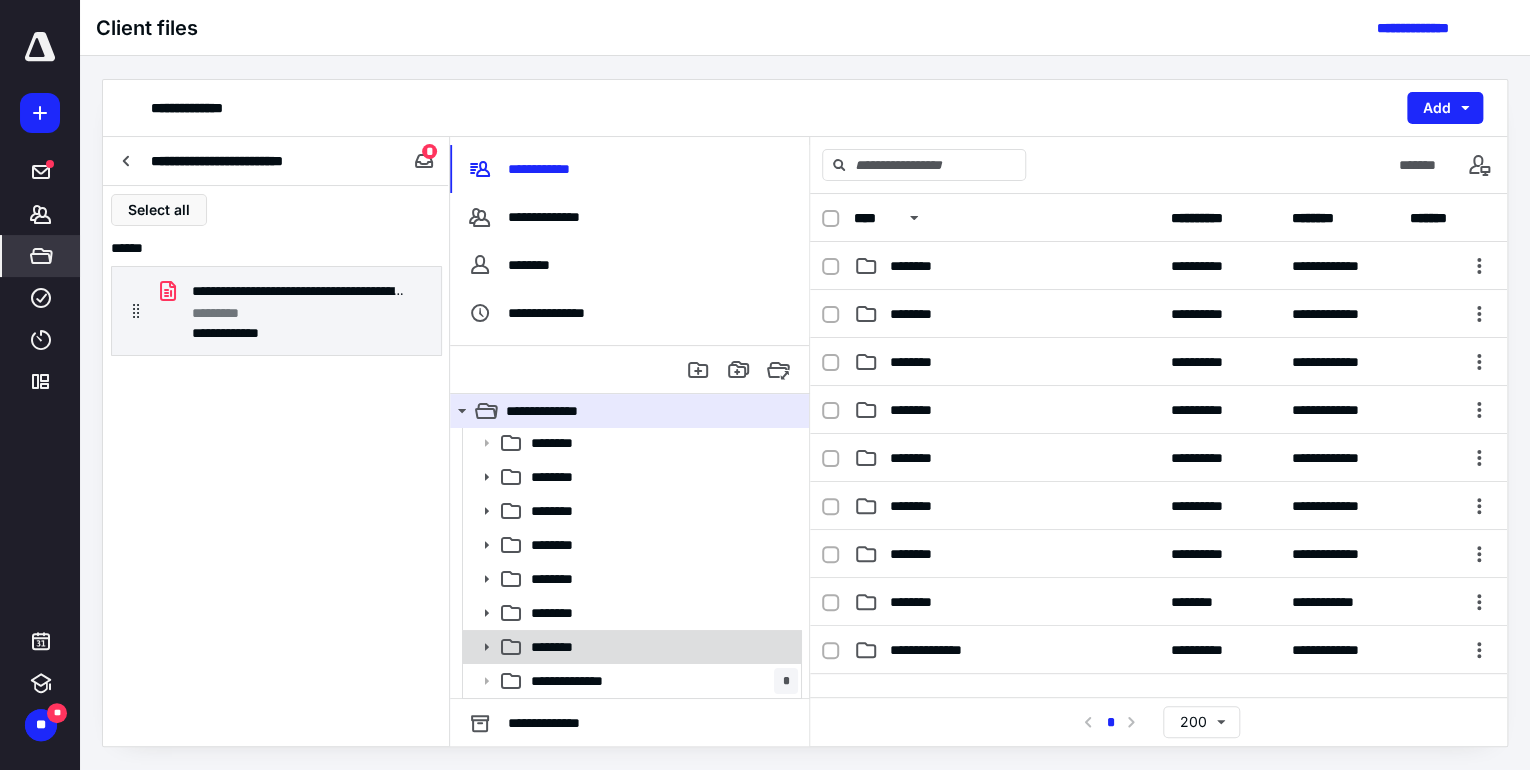 click 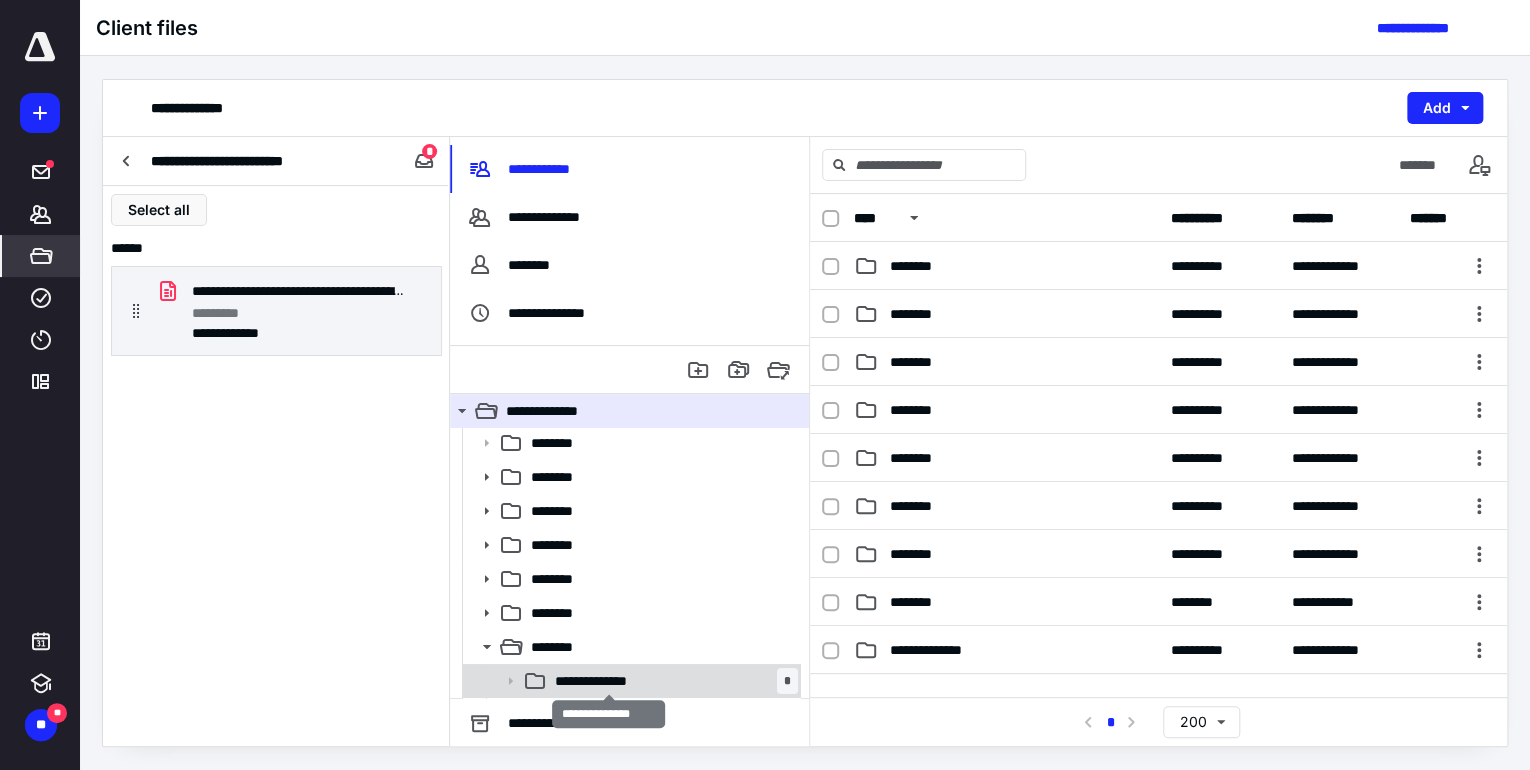 click on "**********" at bounding box center (608, 681) 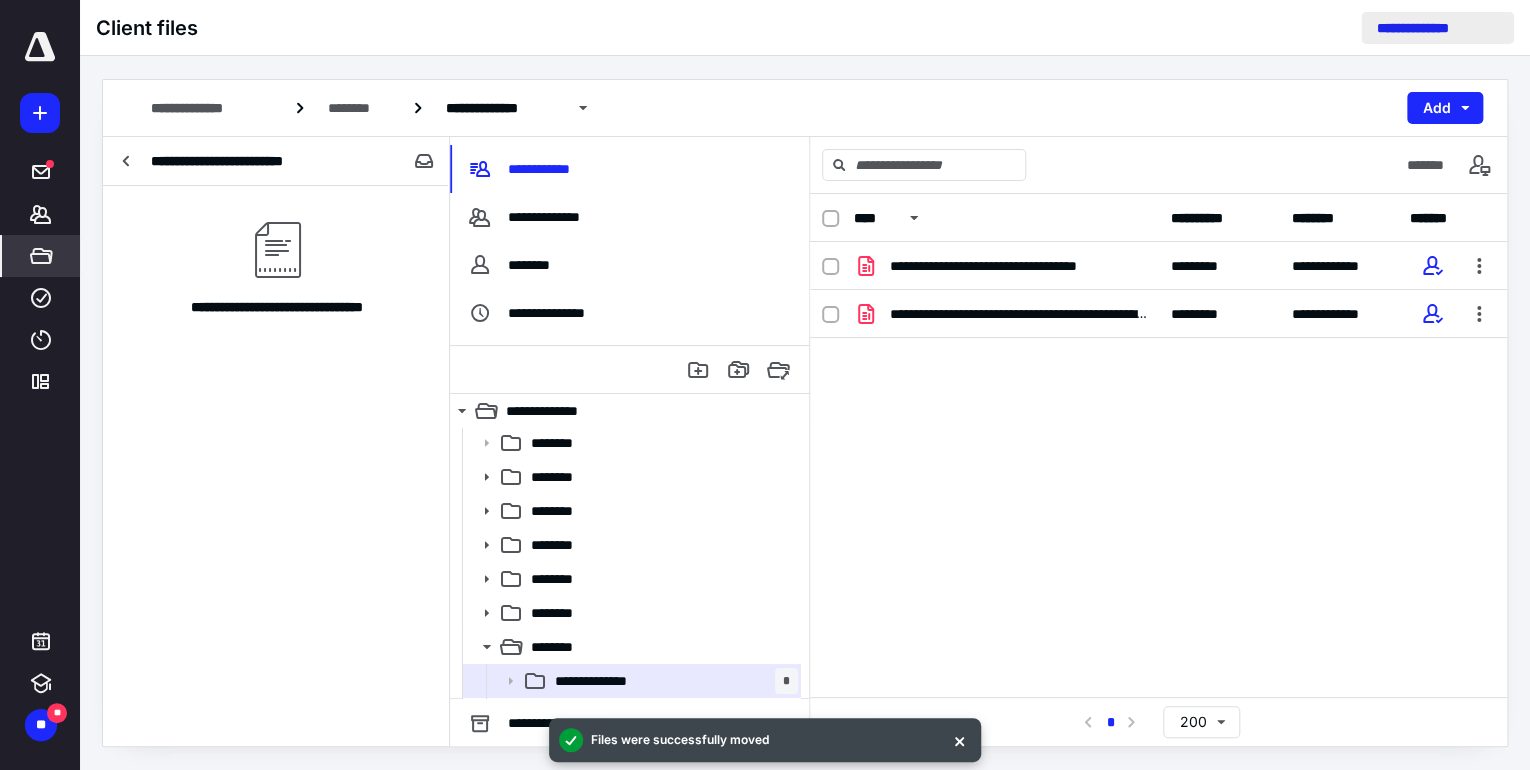 click on "**********" at bounding box center (1437, 28) 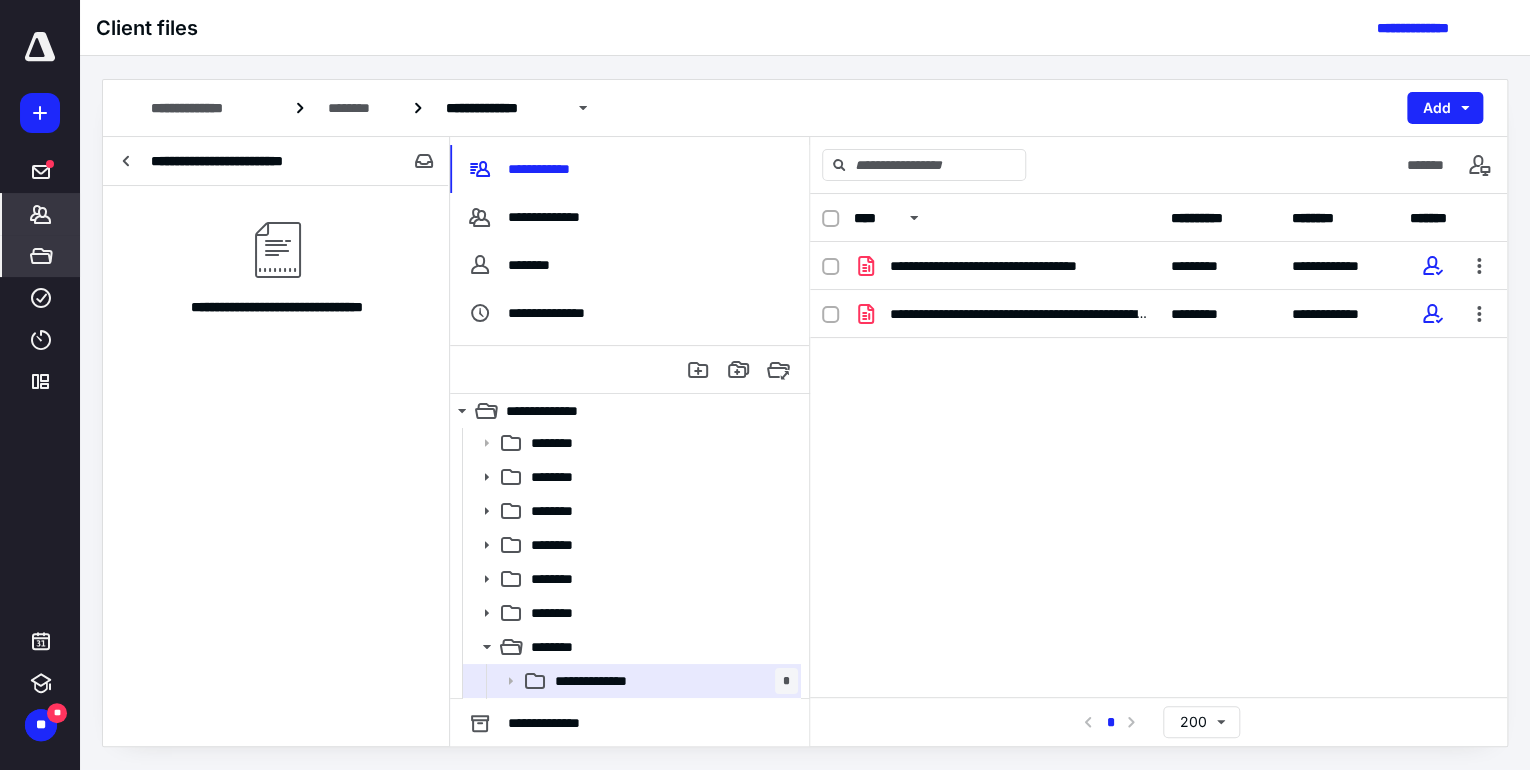 click on "*******" at bounding box center [41, 214] 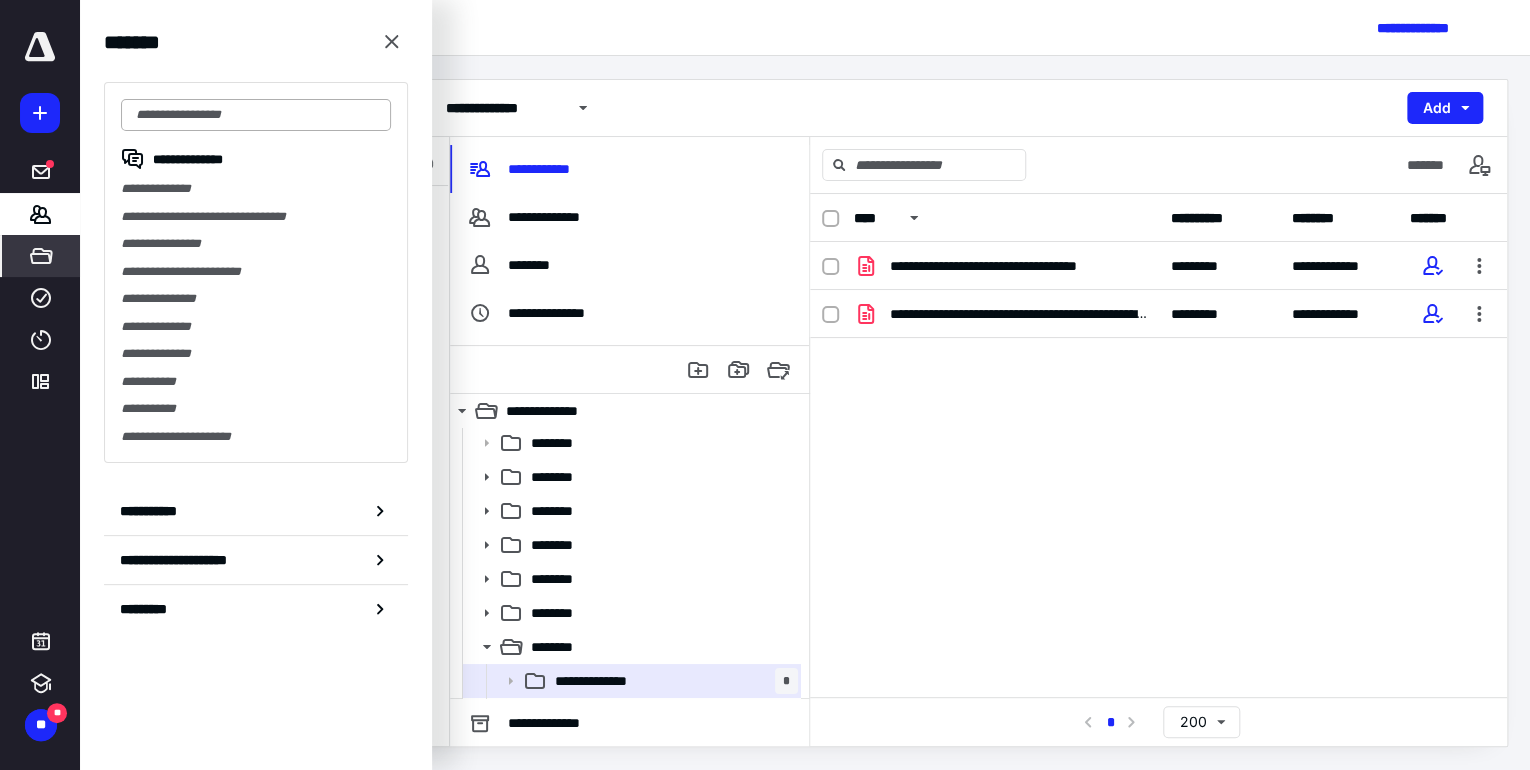 click at bounding box center [256, 115] 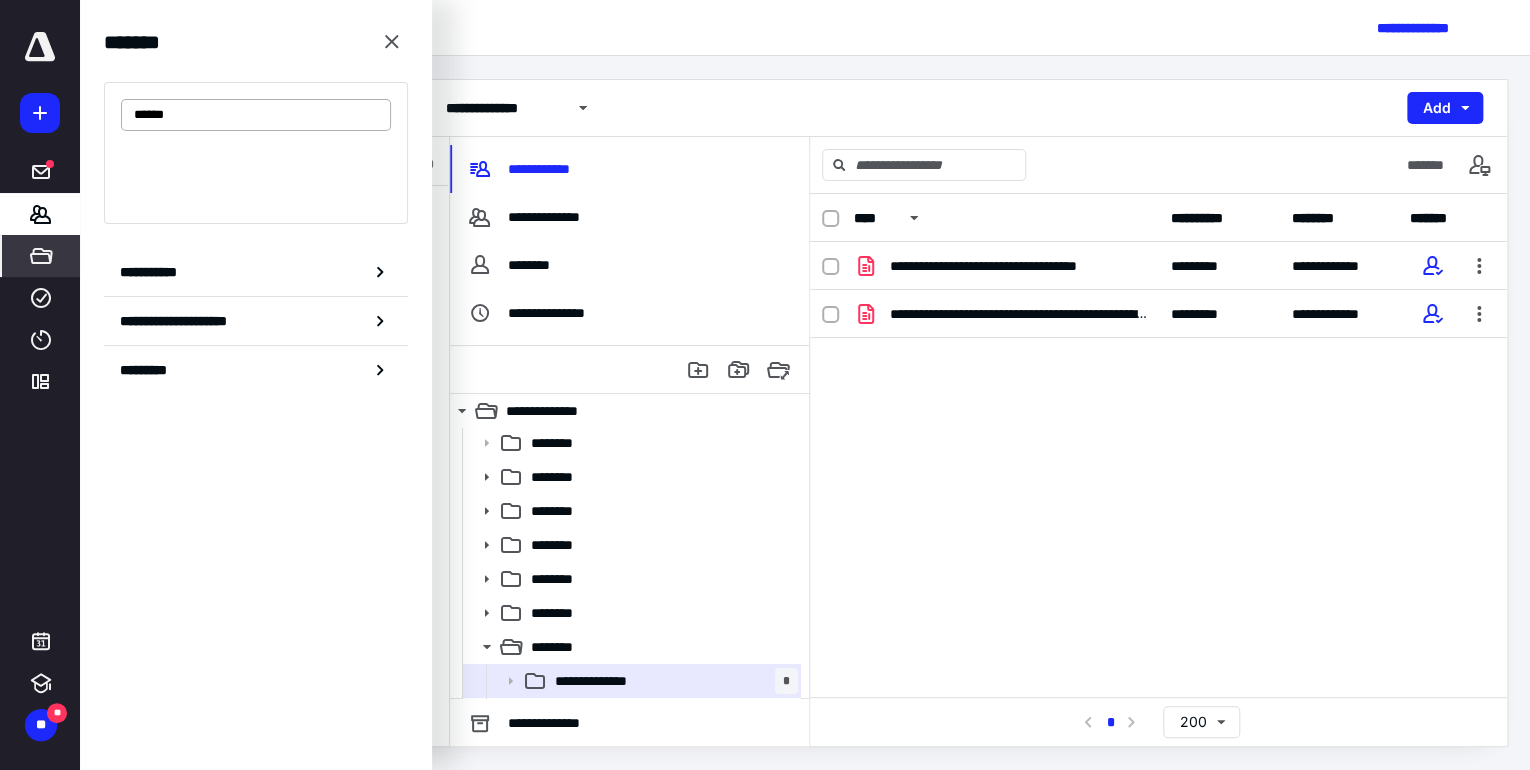 type on "******" 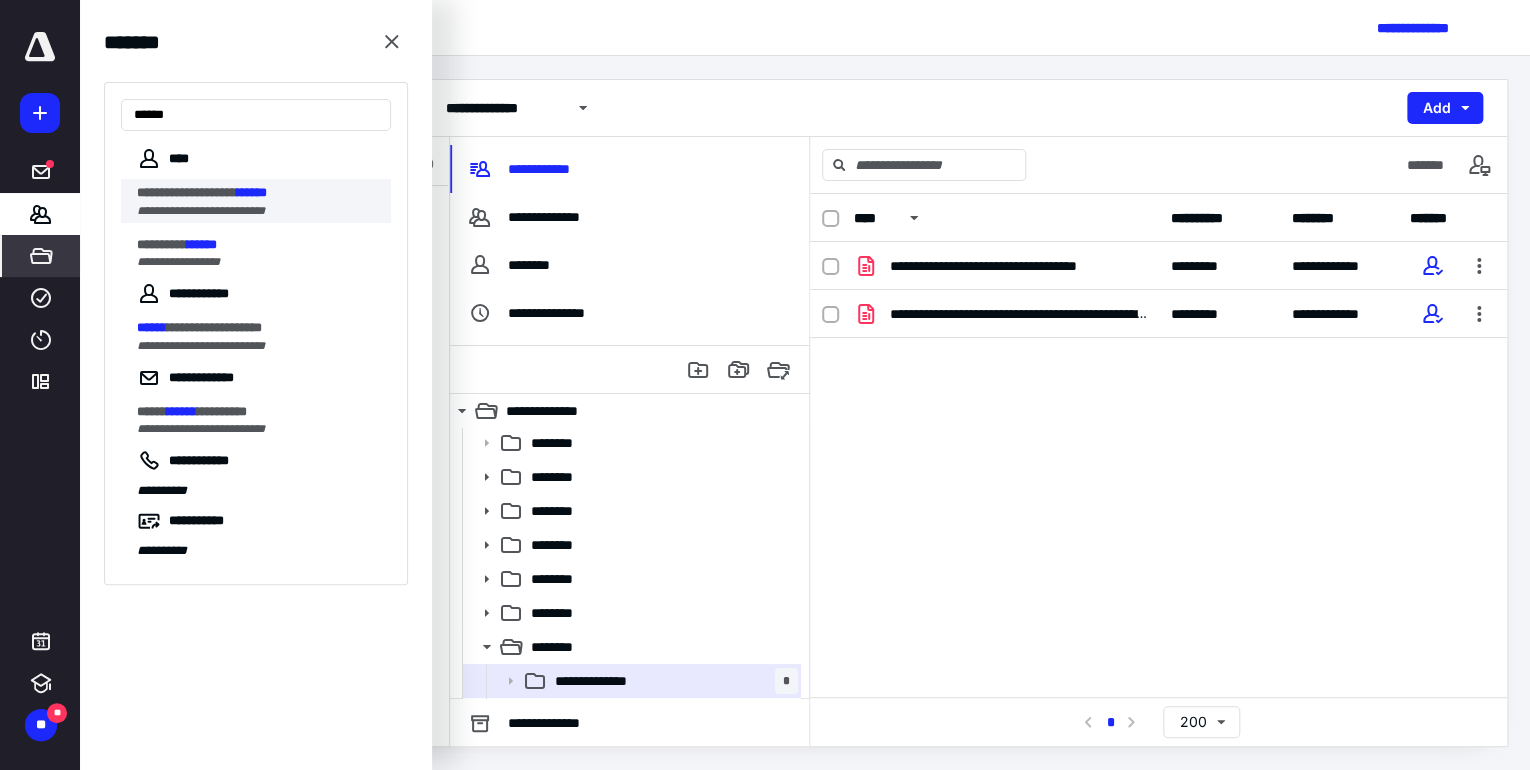 click on "**********" at bounding box center [201, 211] 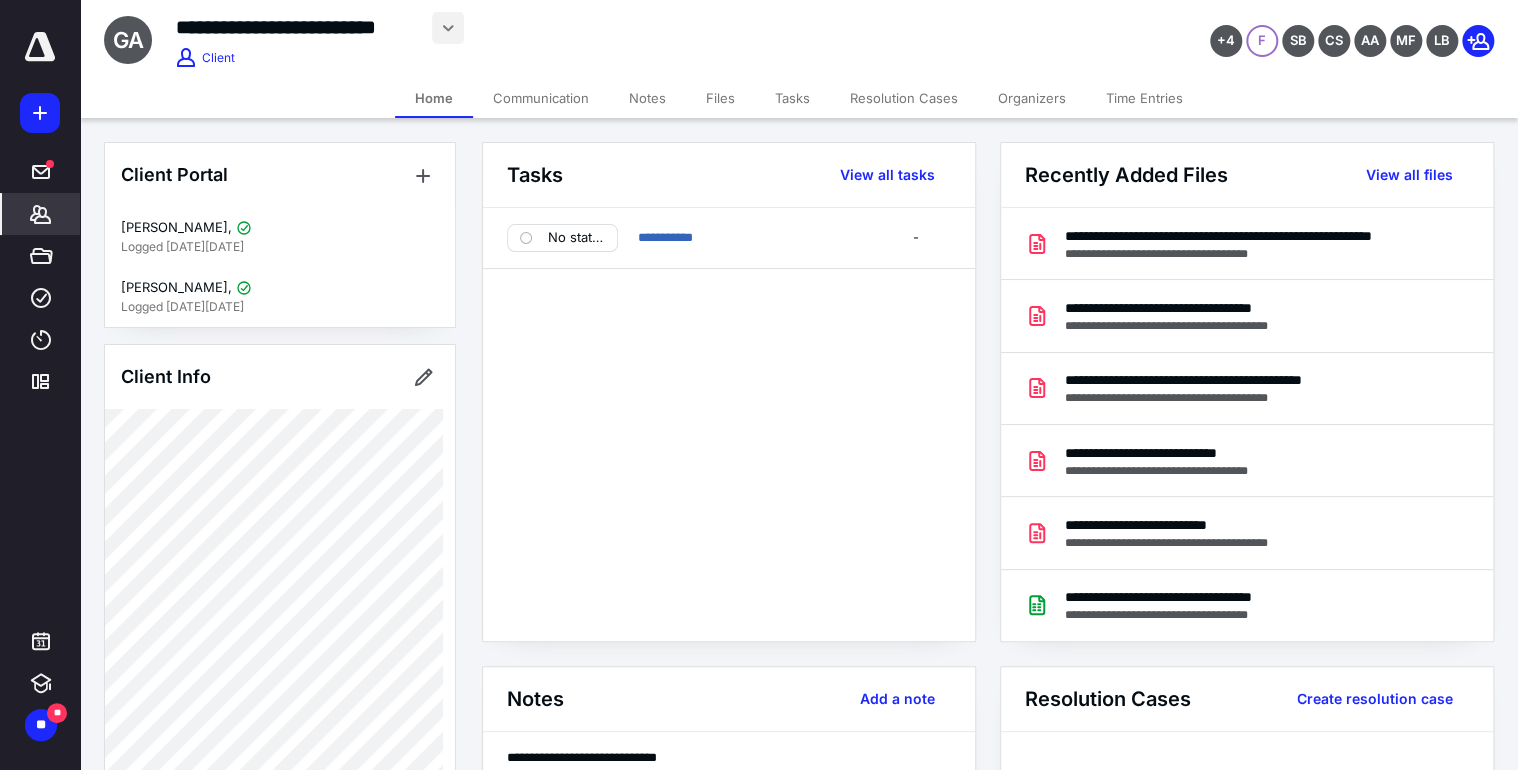 click at bounding box center [448, 28] 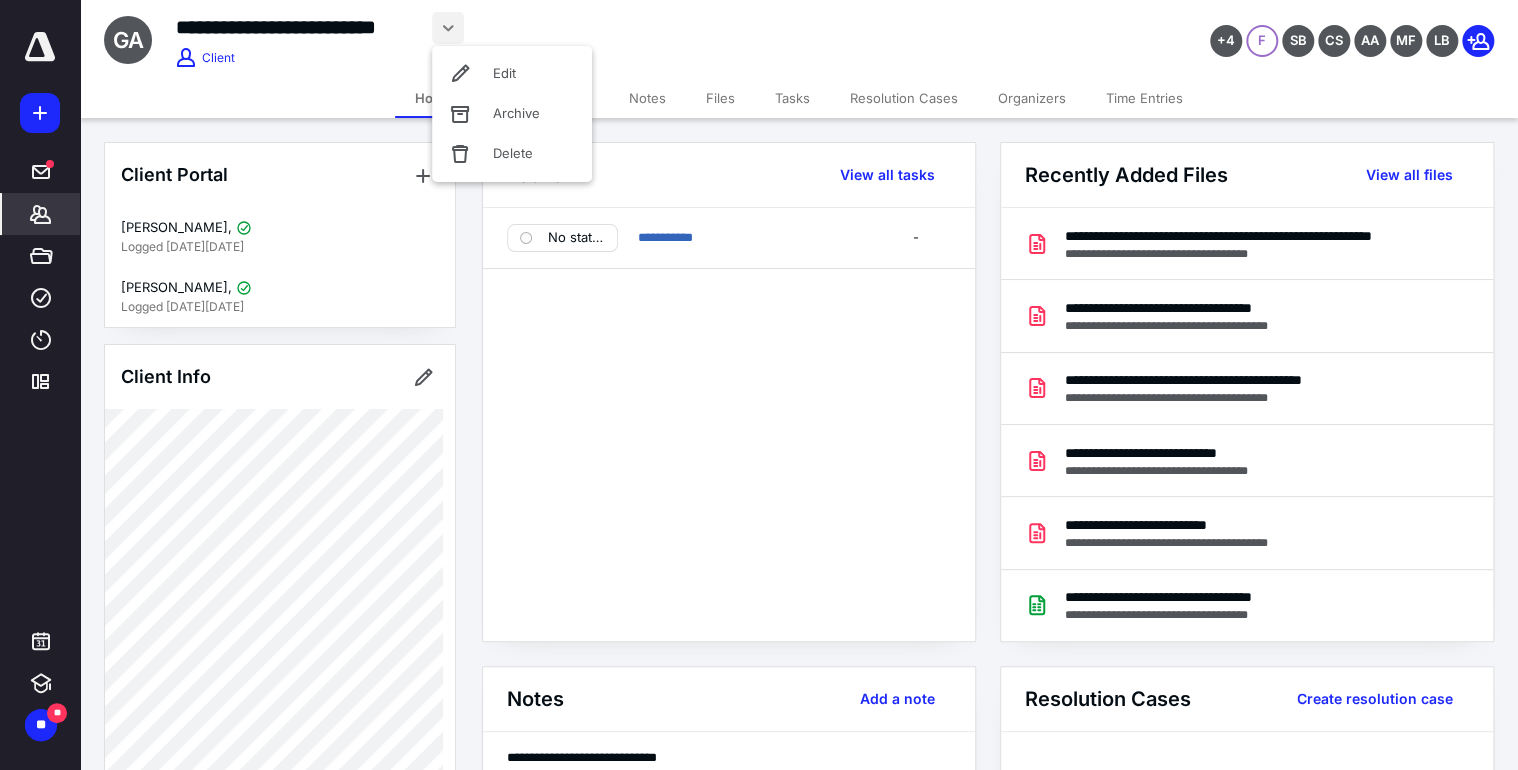 click on "Edit" at bounding box center [512, 74] 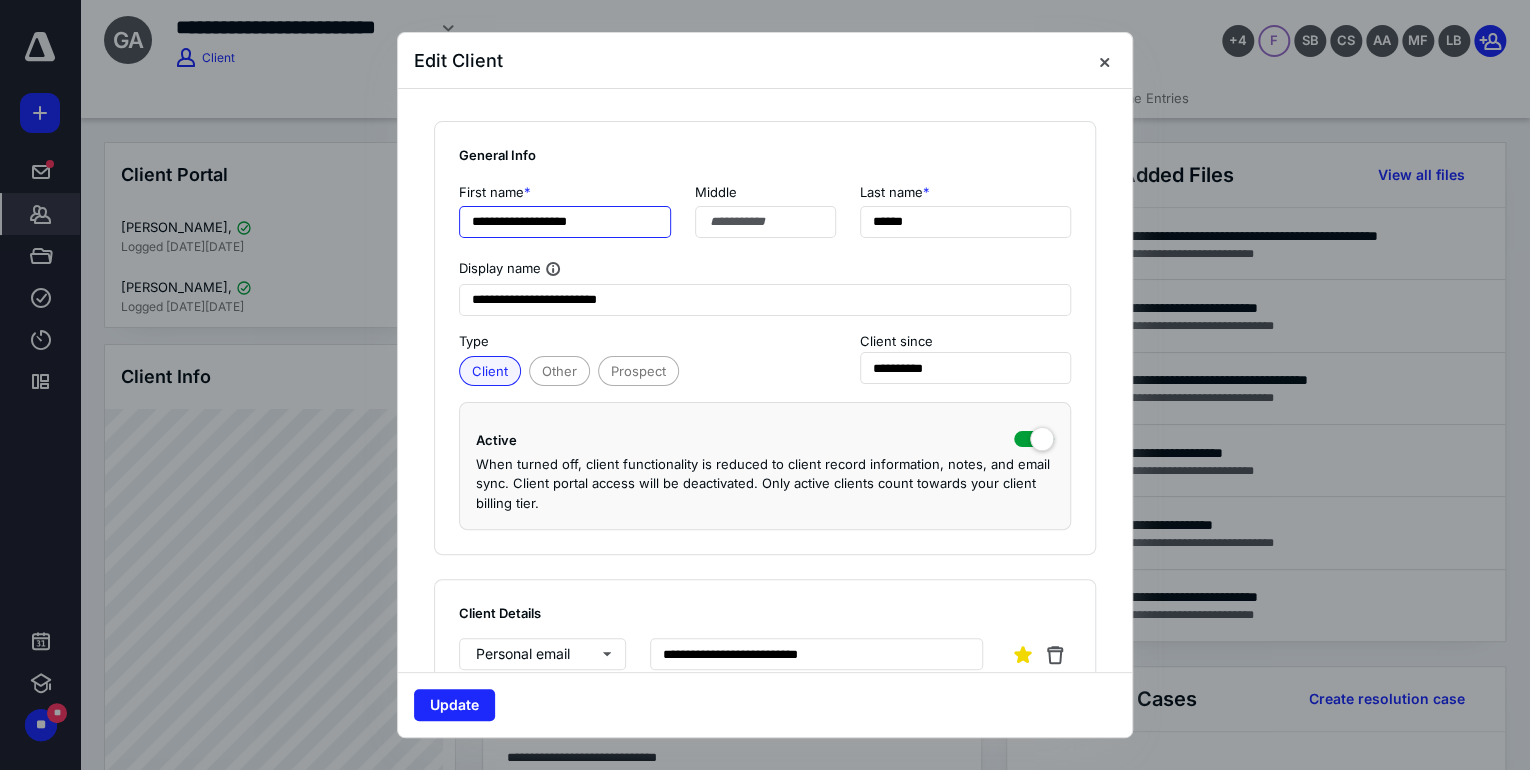 drag, startPoint x: 540, startPoint y: 221, endPoint x: 509, endPoint y: 210, distance: 32.89377 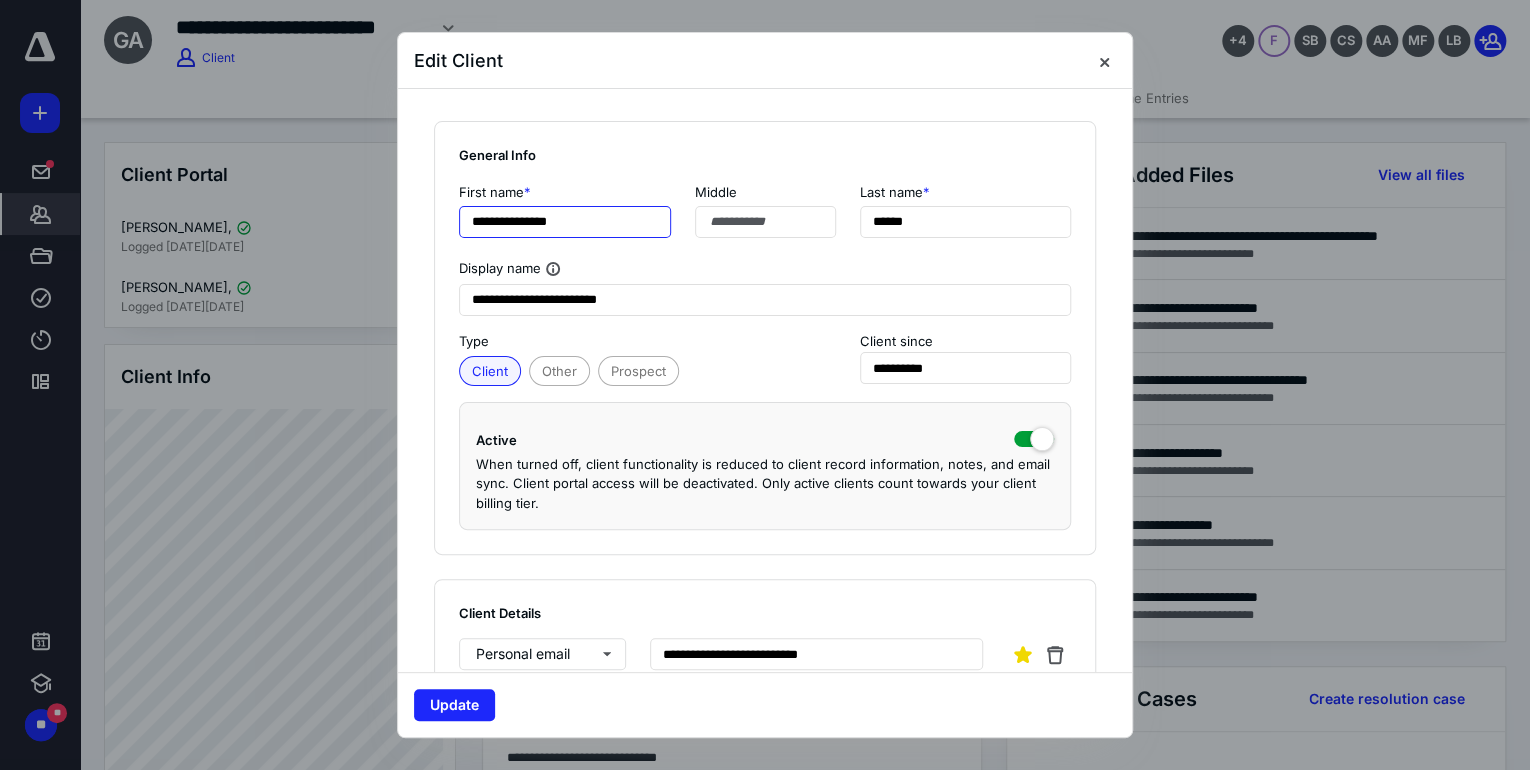 drag, startPoint x: 635, startPoint y: 222, endPoint x: 515, endPoint y: 220, distance: 120.01666 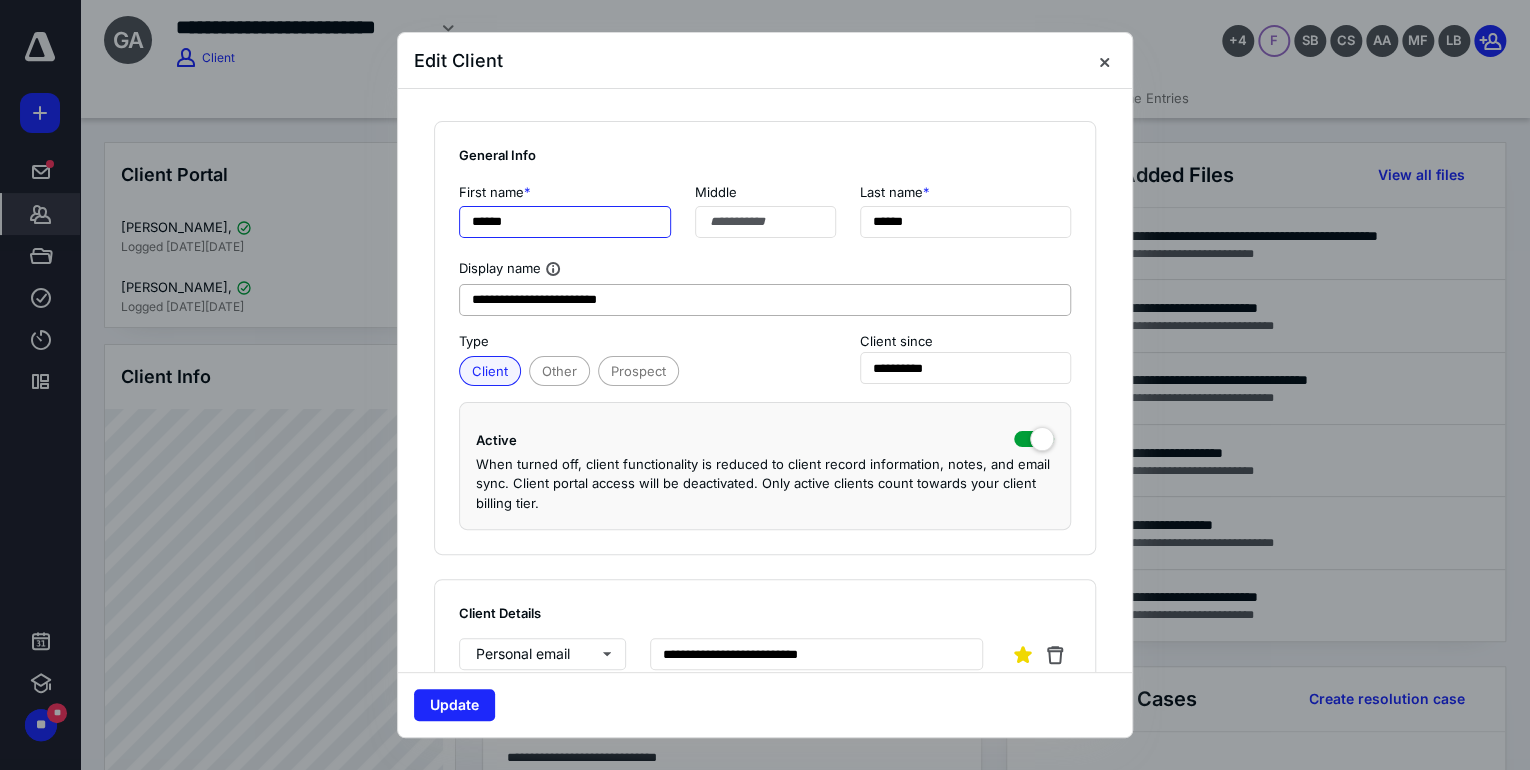 type on "*****" 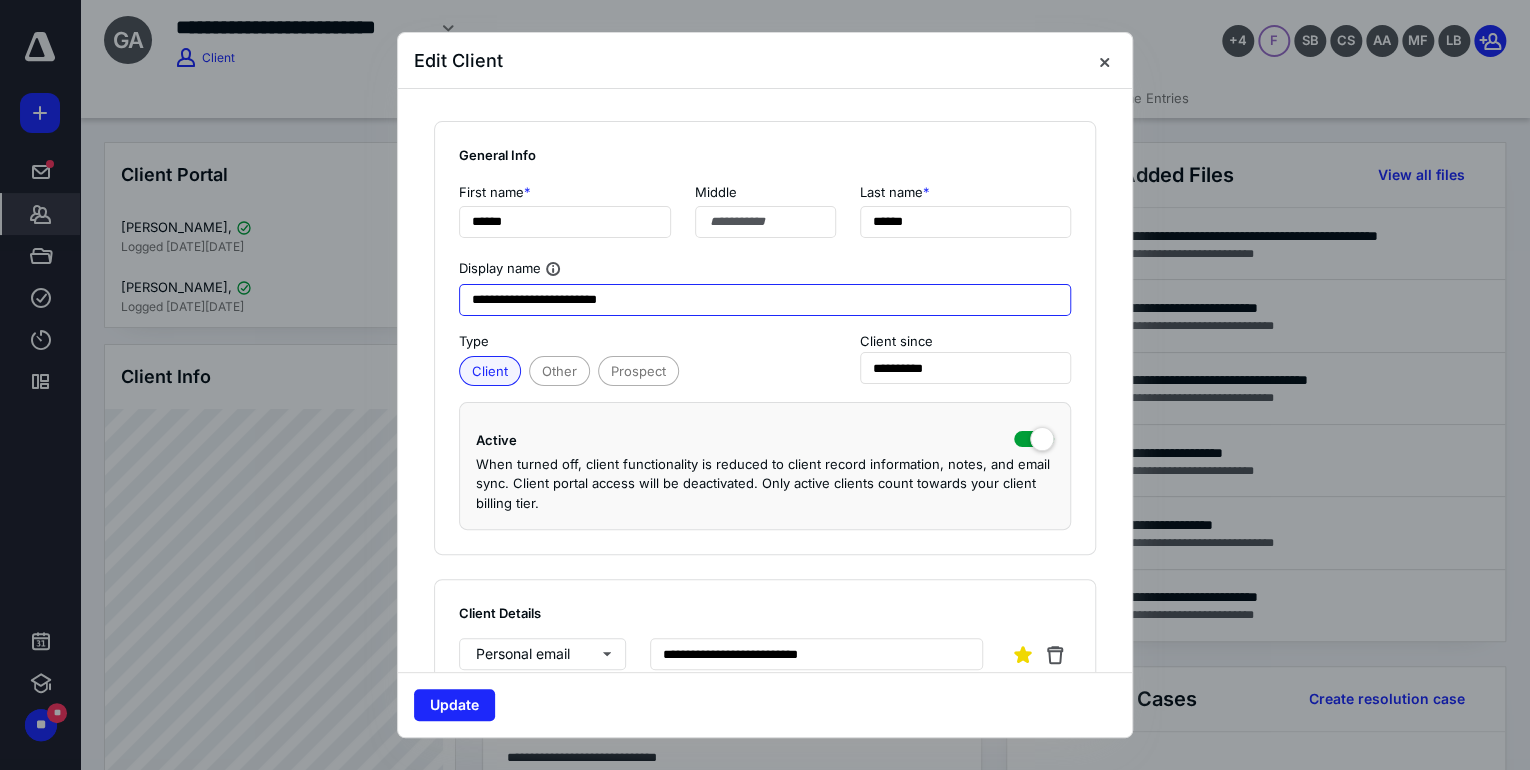 drag, startPoint x: 589, startPoint y: 299, endPoint x: 524, endPoint y: 300, distance: 65.00769 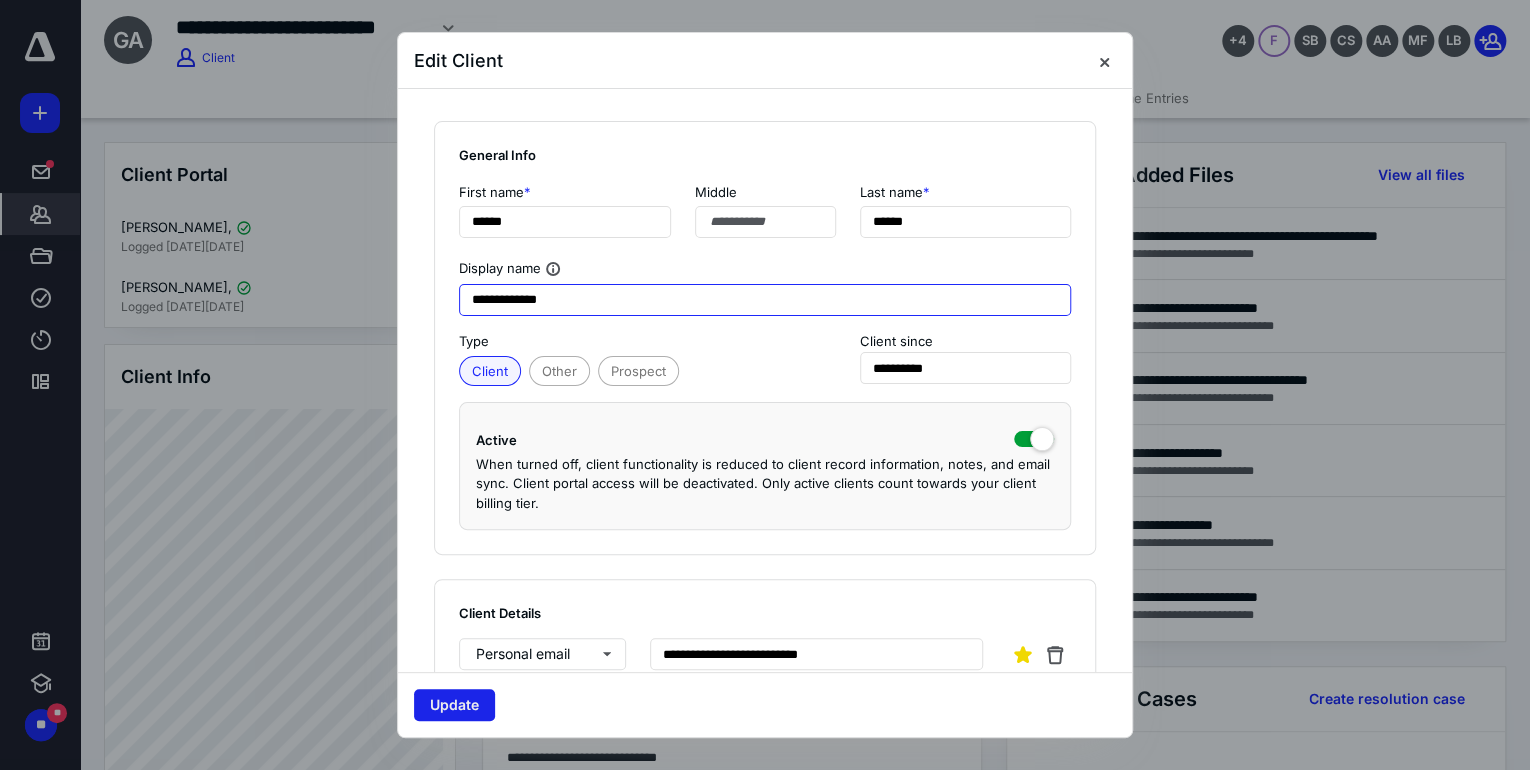 type on "**********" 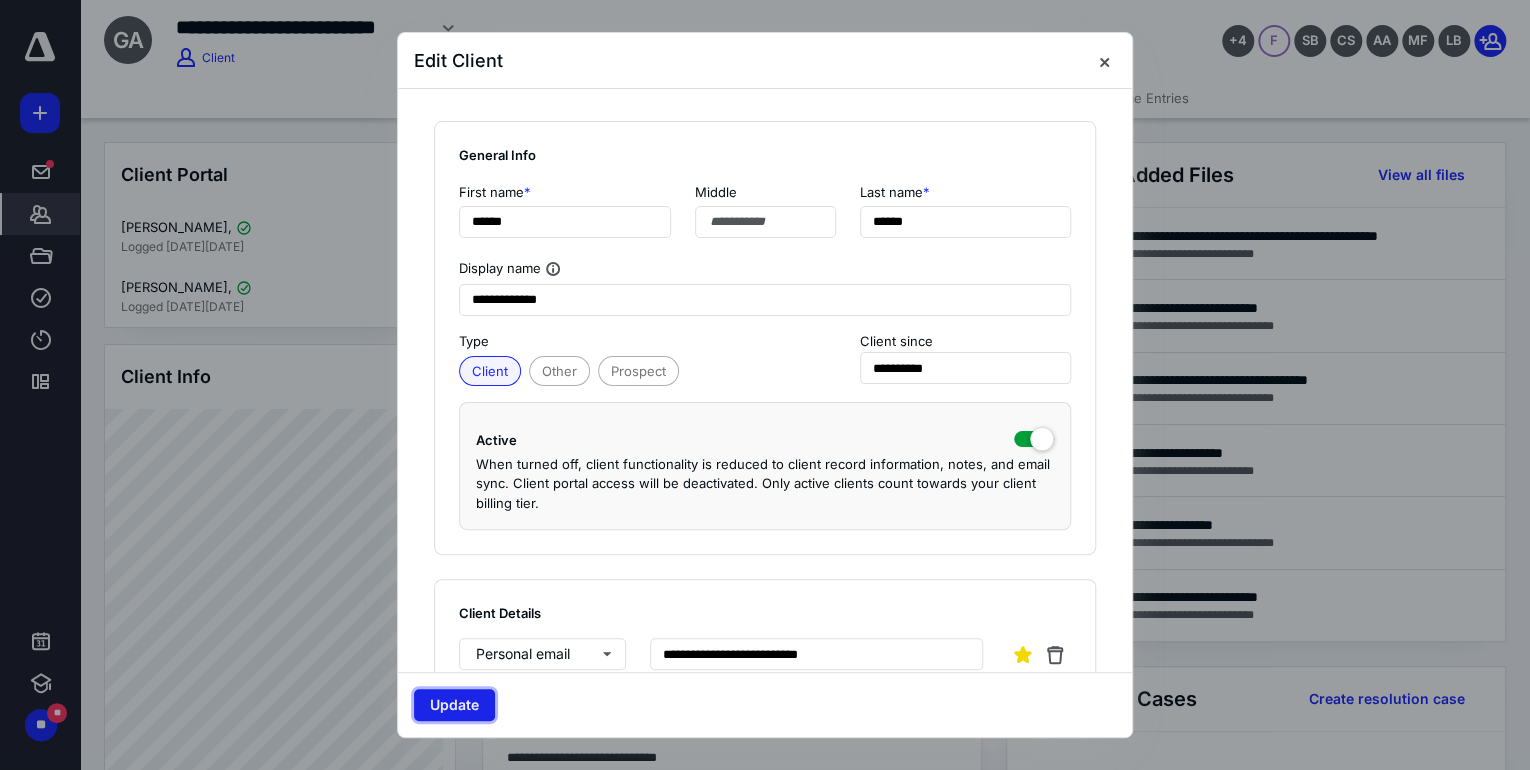 click on "Update" at bounding box center [454, 705] 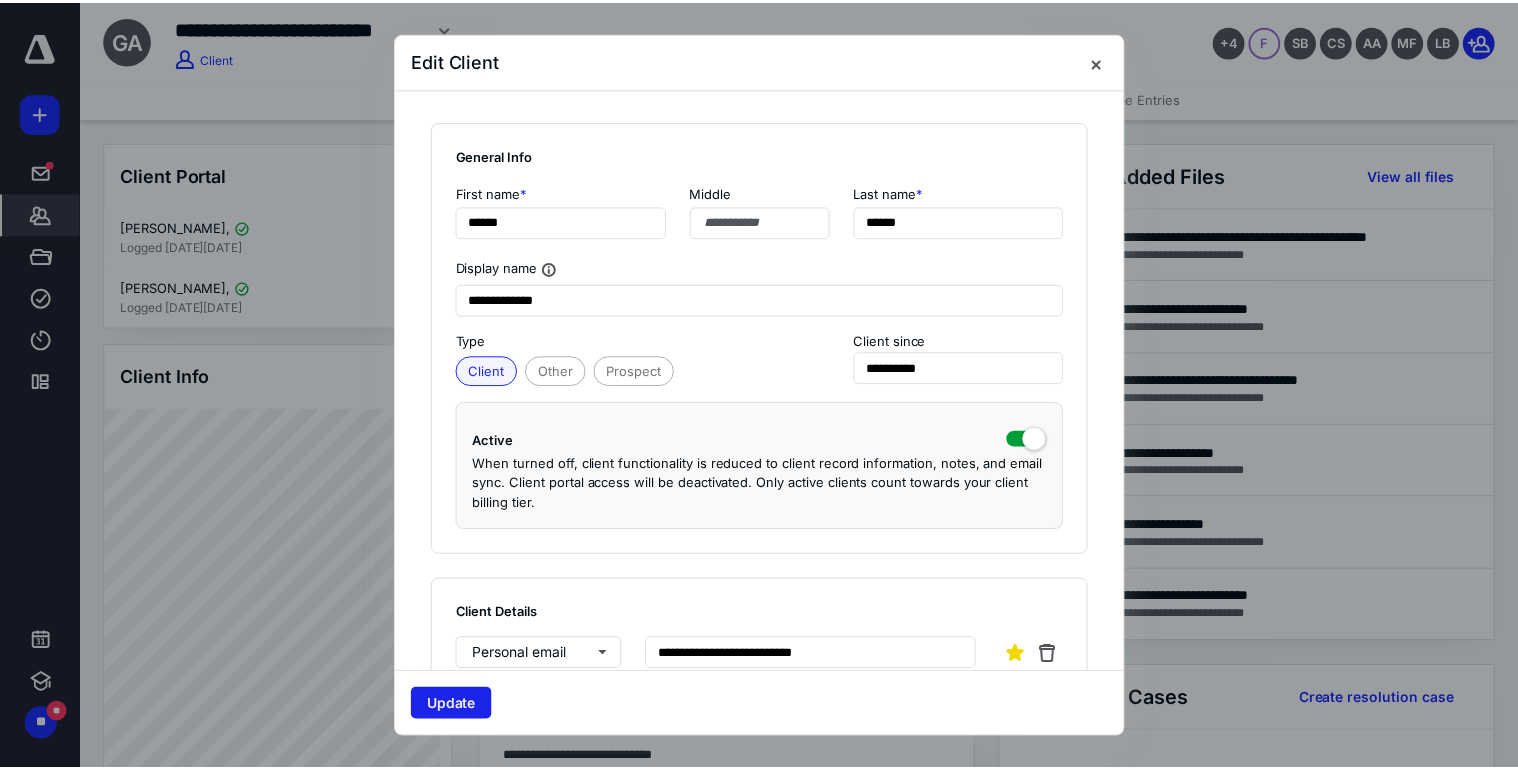 scroll, scrollTop: 464, scrollLeft: 0, axis: vertical 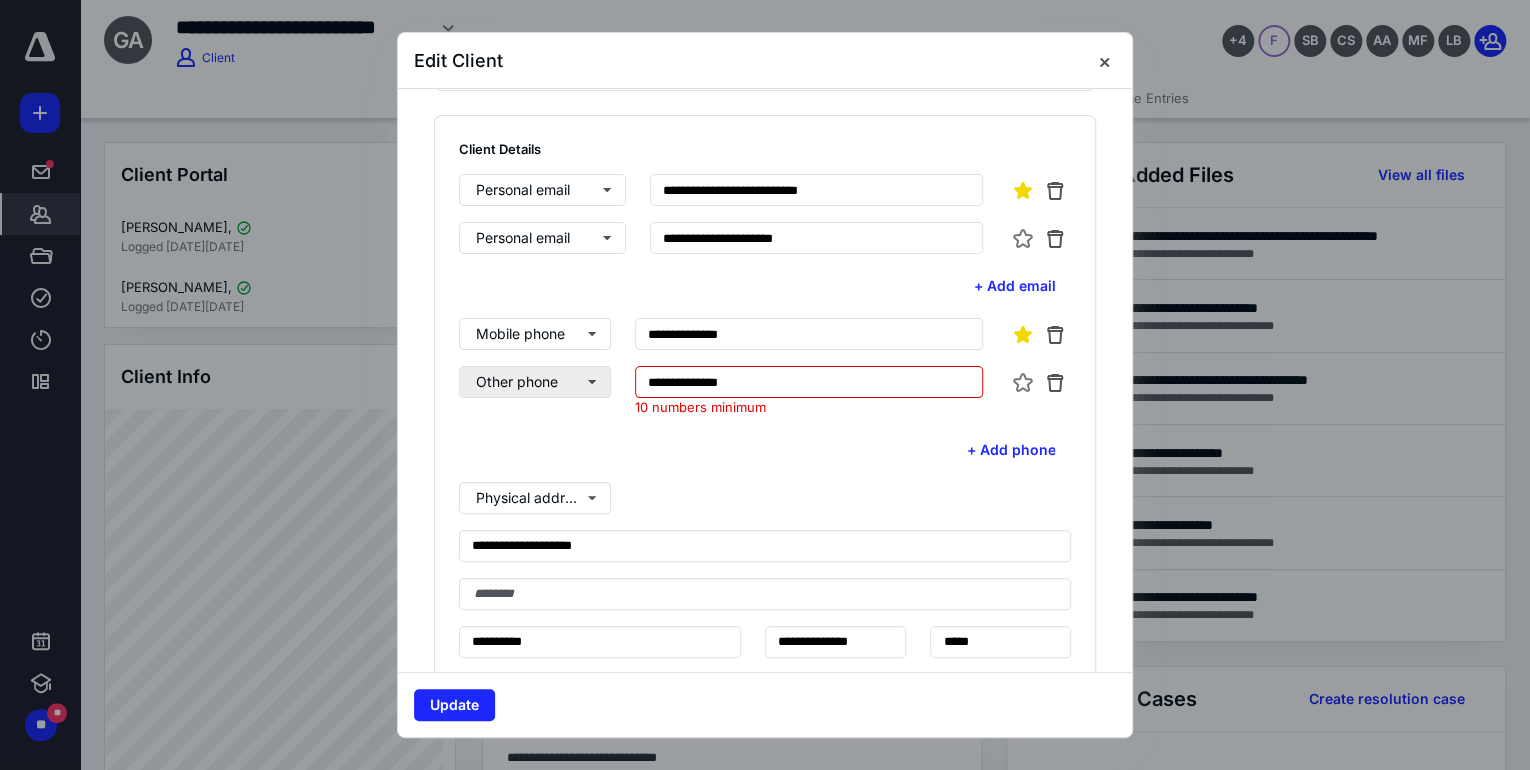 drag, startPoint x: 730, startPoint y: 388, endPoint x: 582, endPoint y: 392, distance: 148.05405 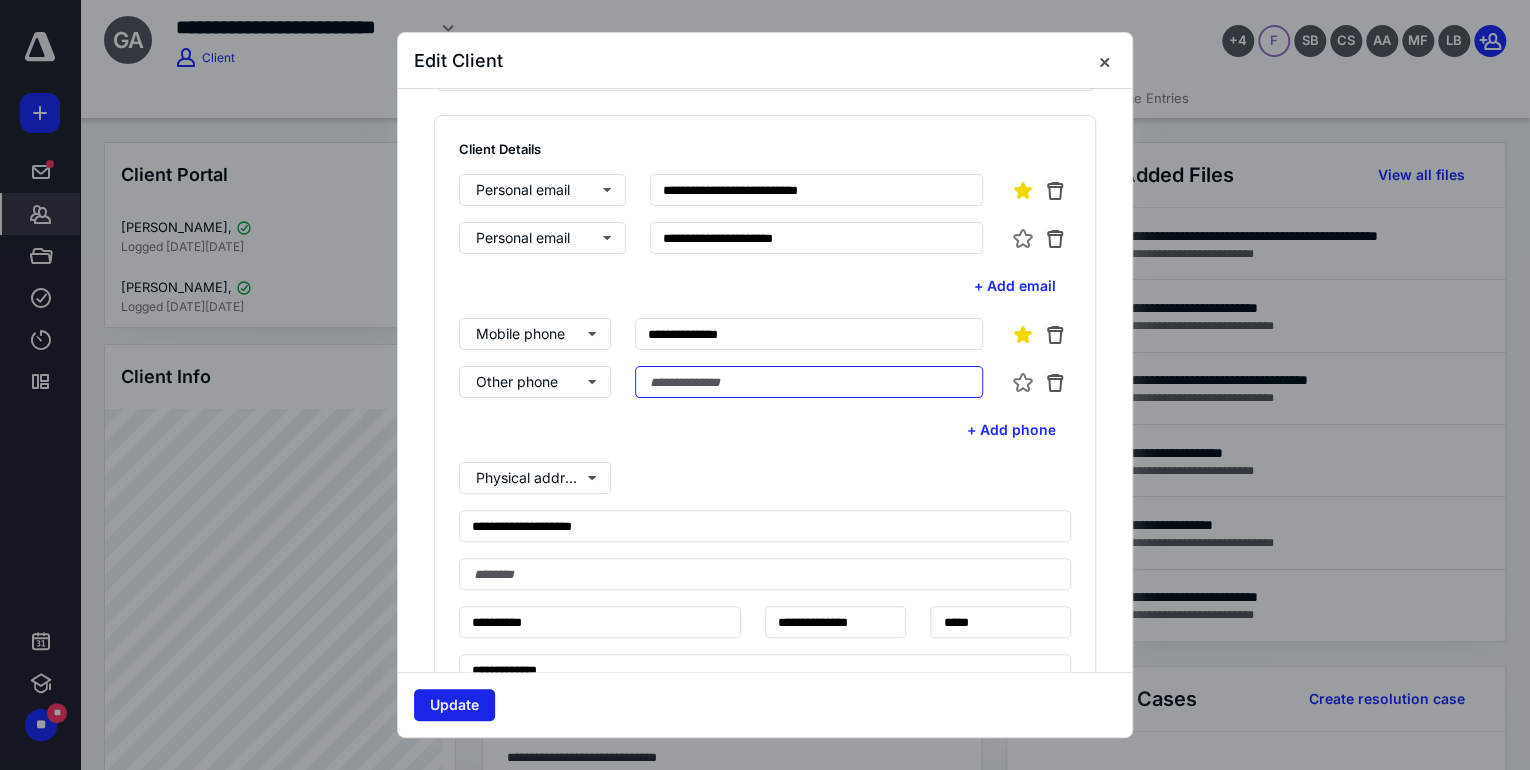 type 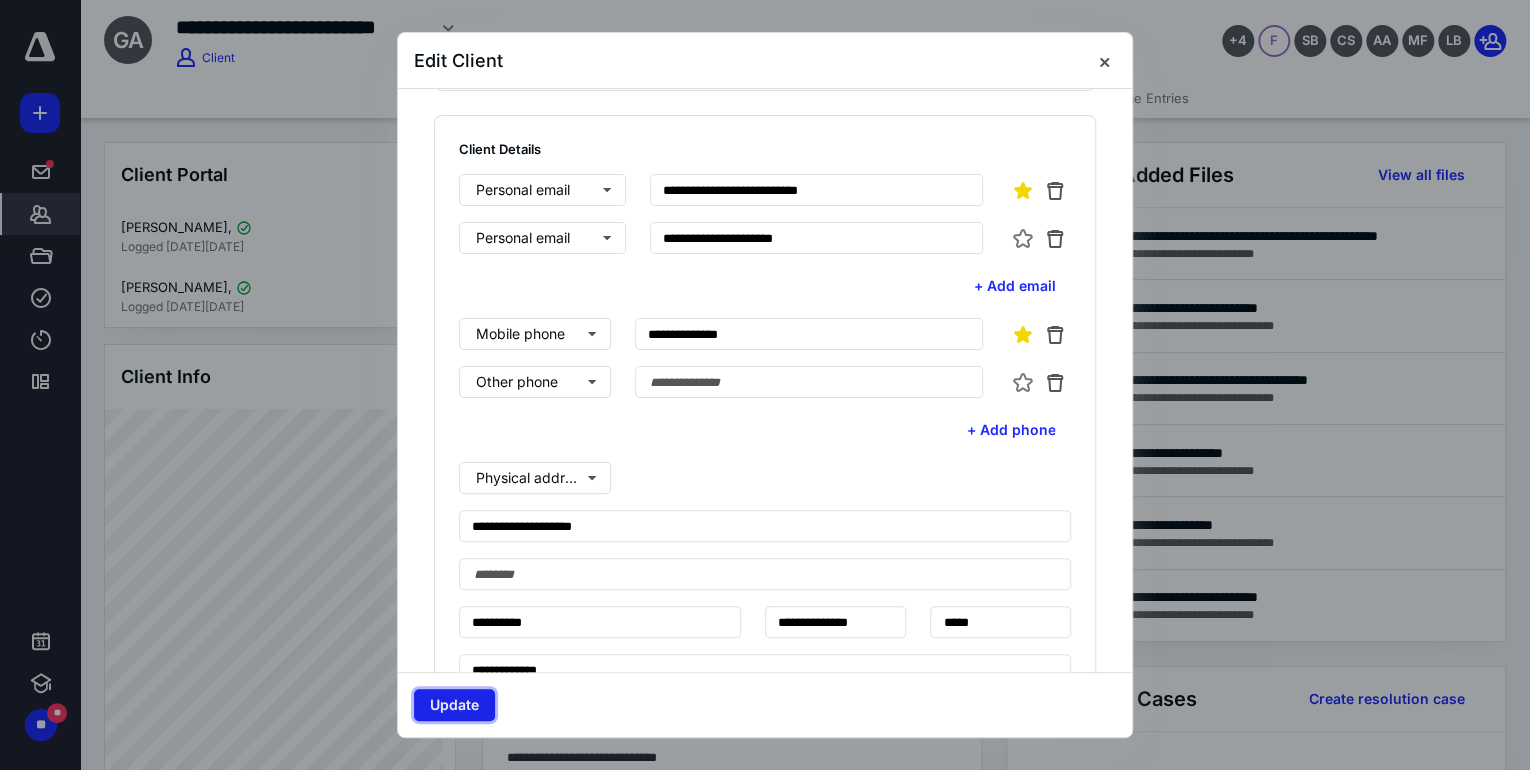 click on "Update" at bounding box center (454, 705) 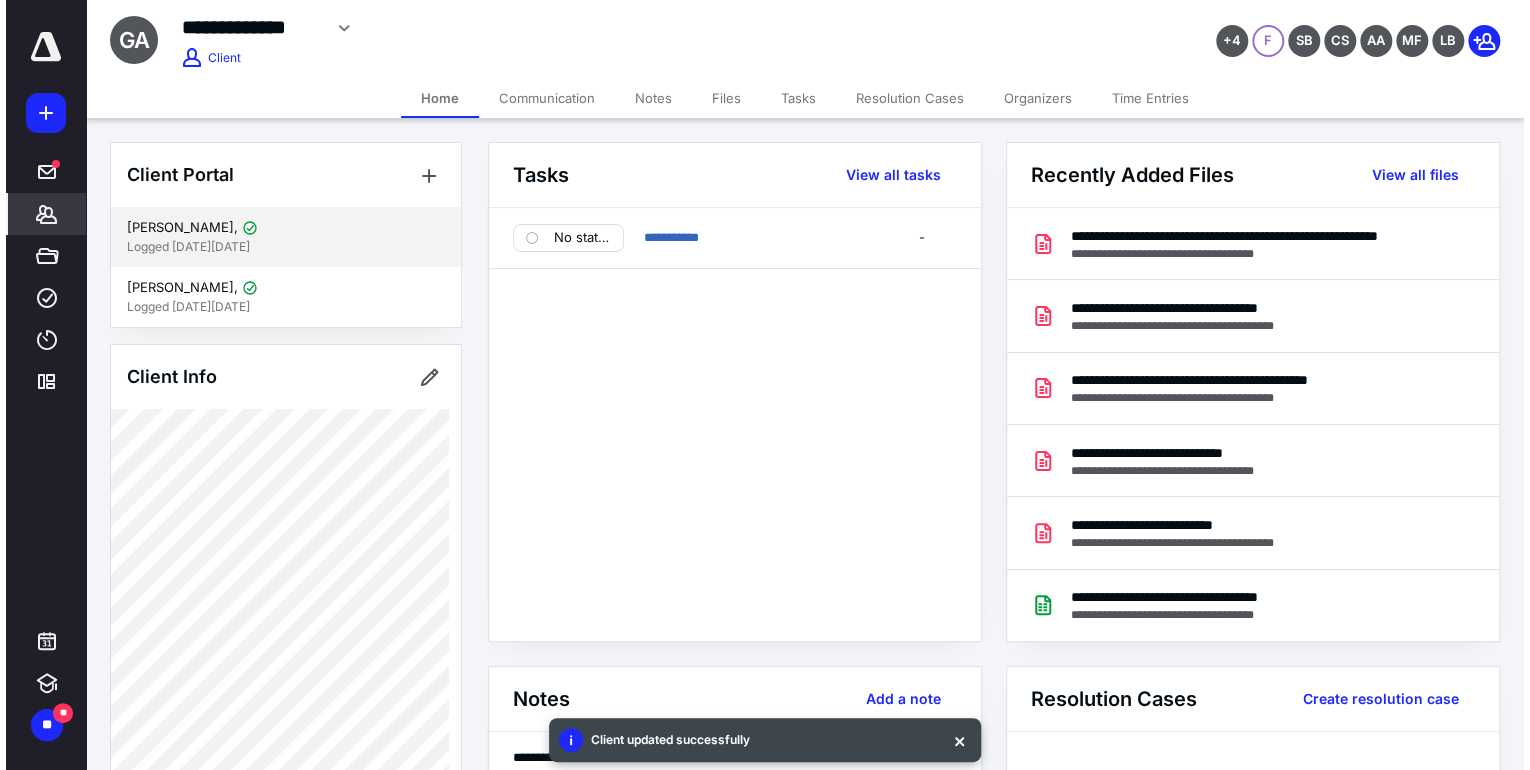 scroll, scrollTop: 560, scrollLeft: 0, axis: vertical 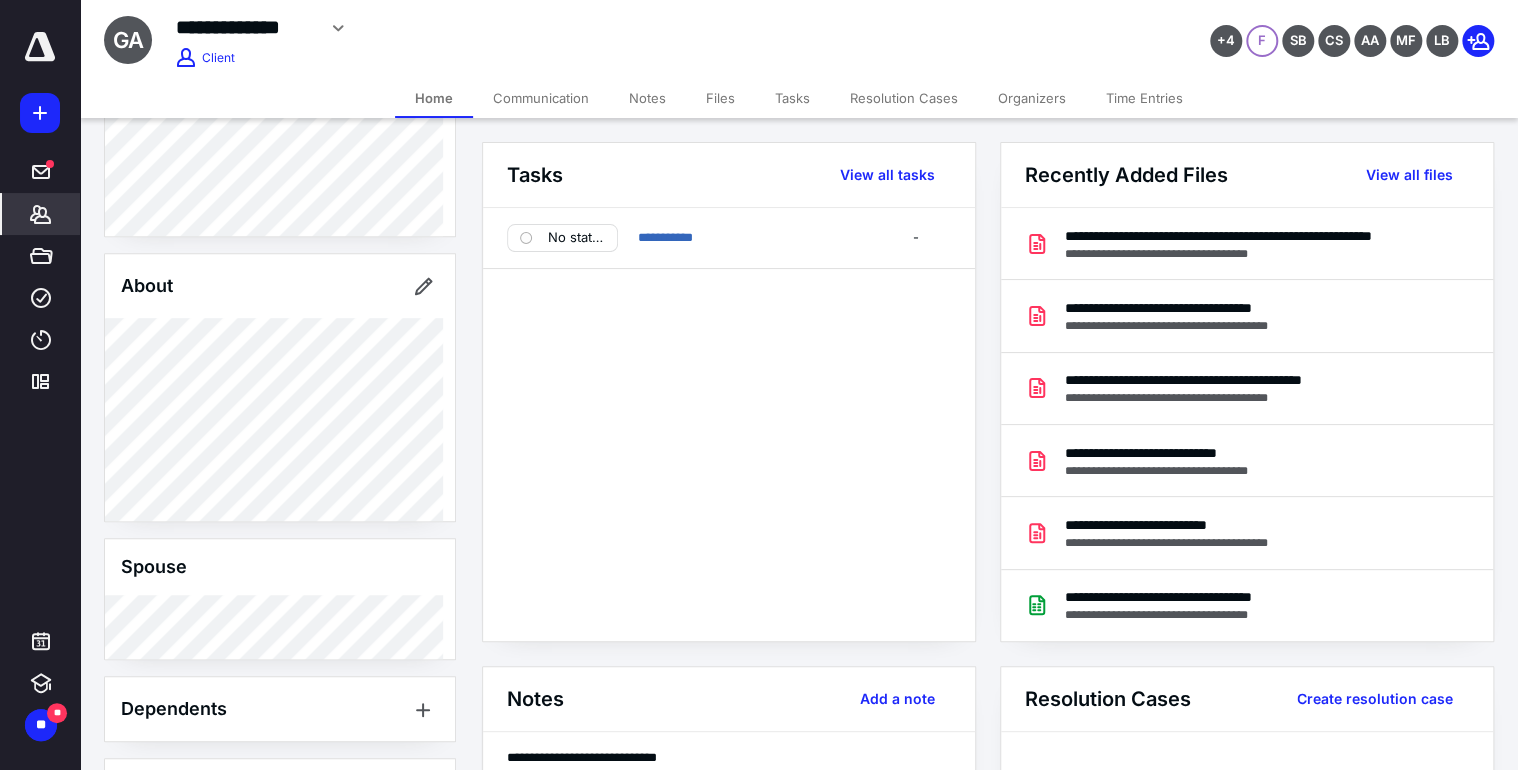 click 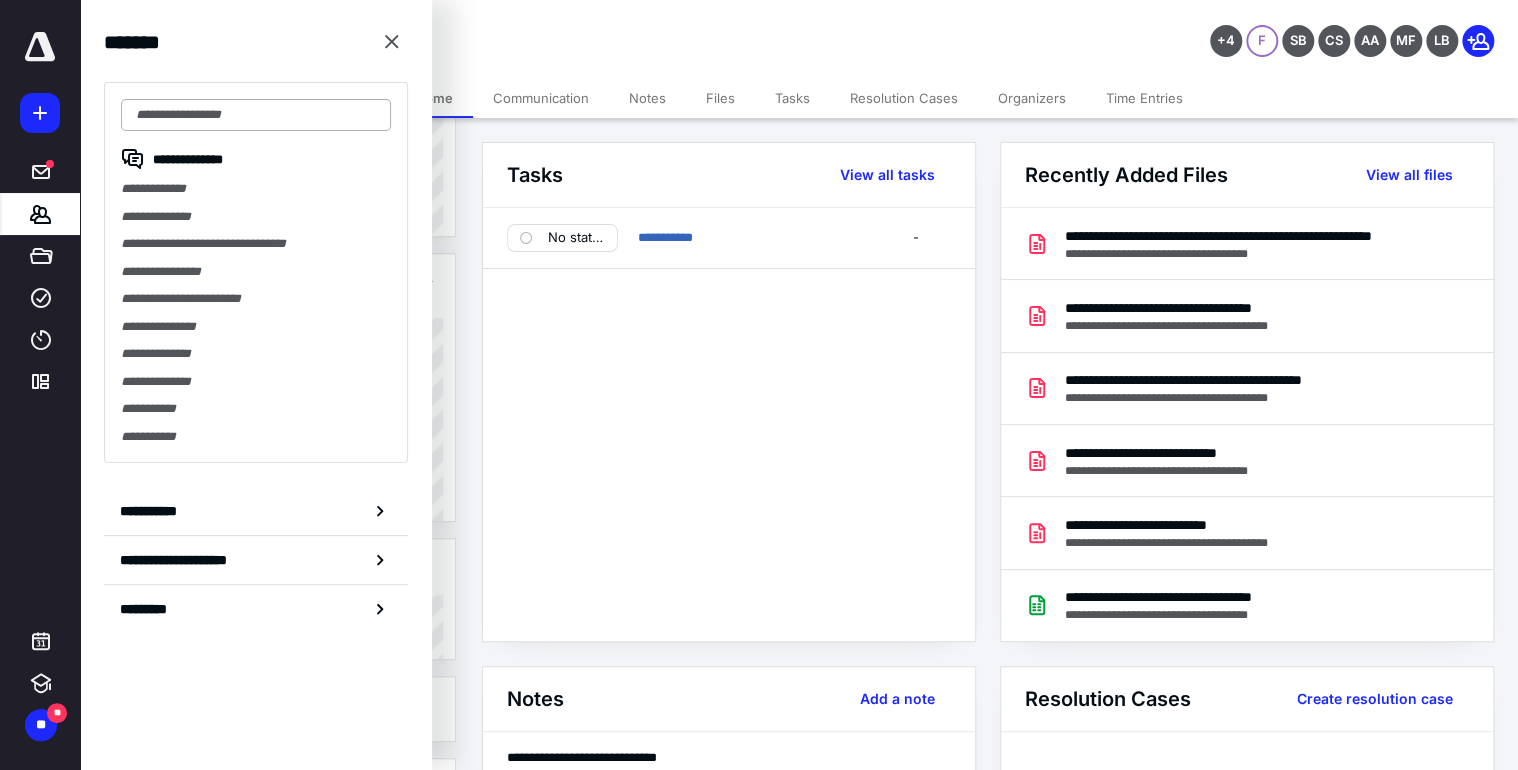 click at bounding box center (256, 115) 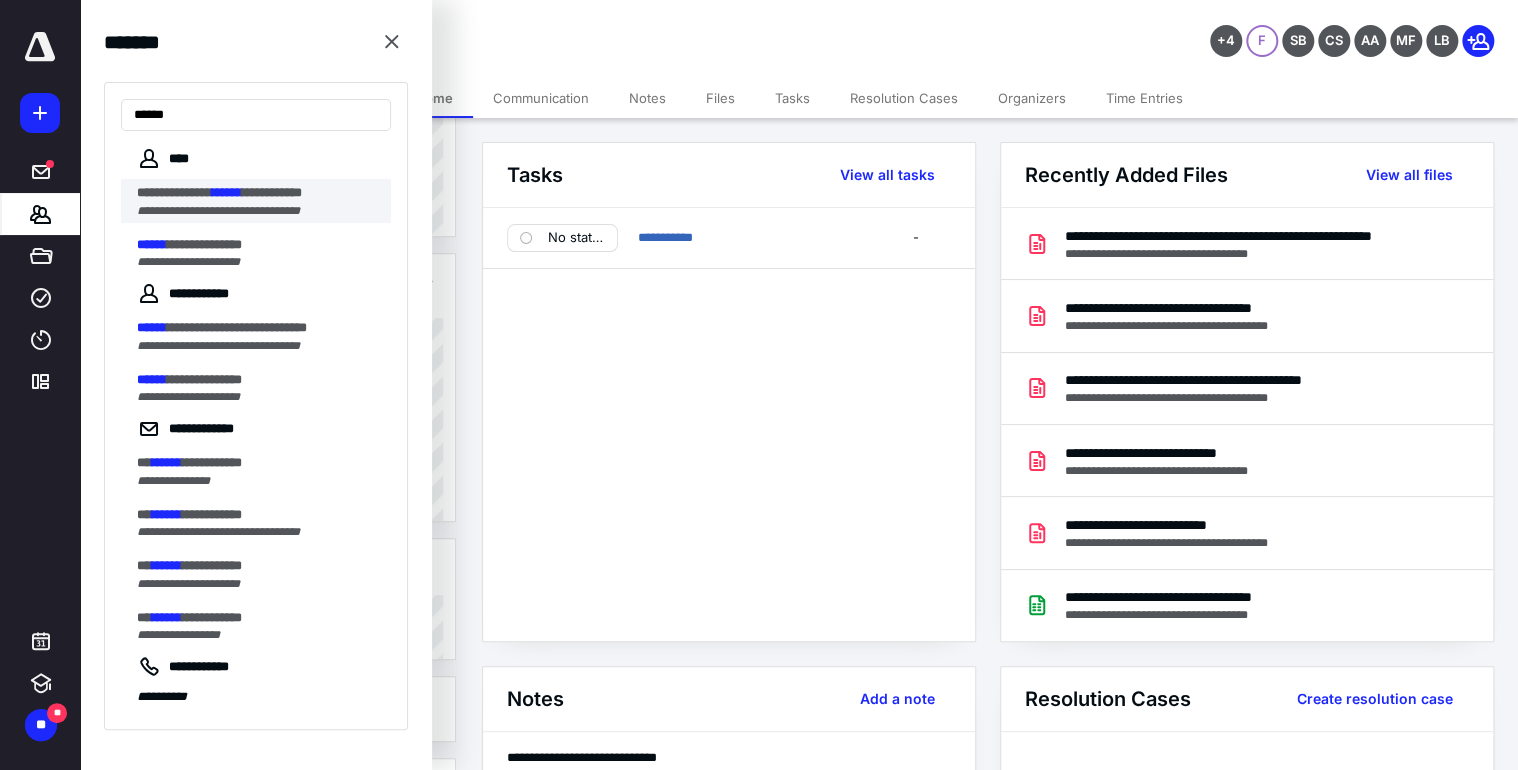 type on "******" 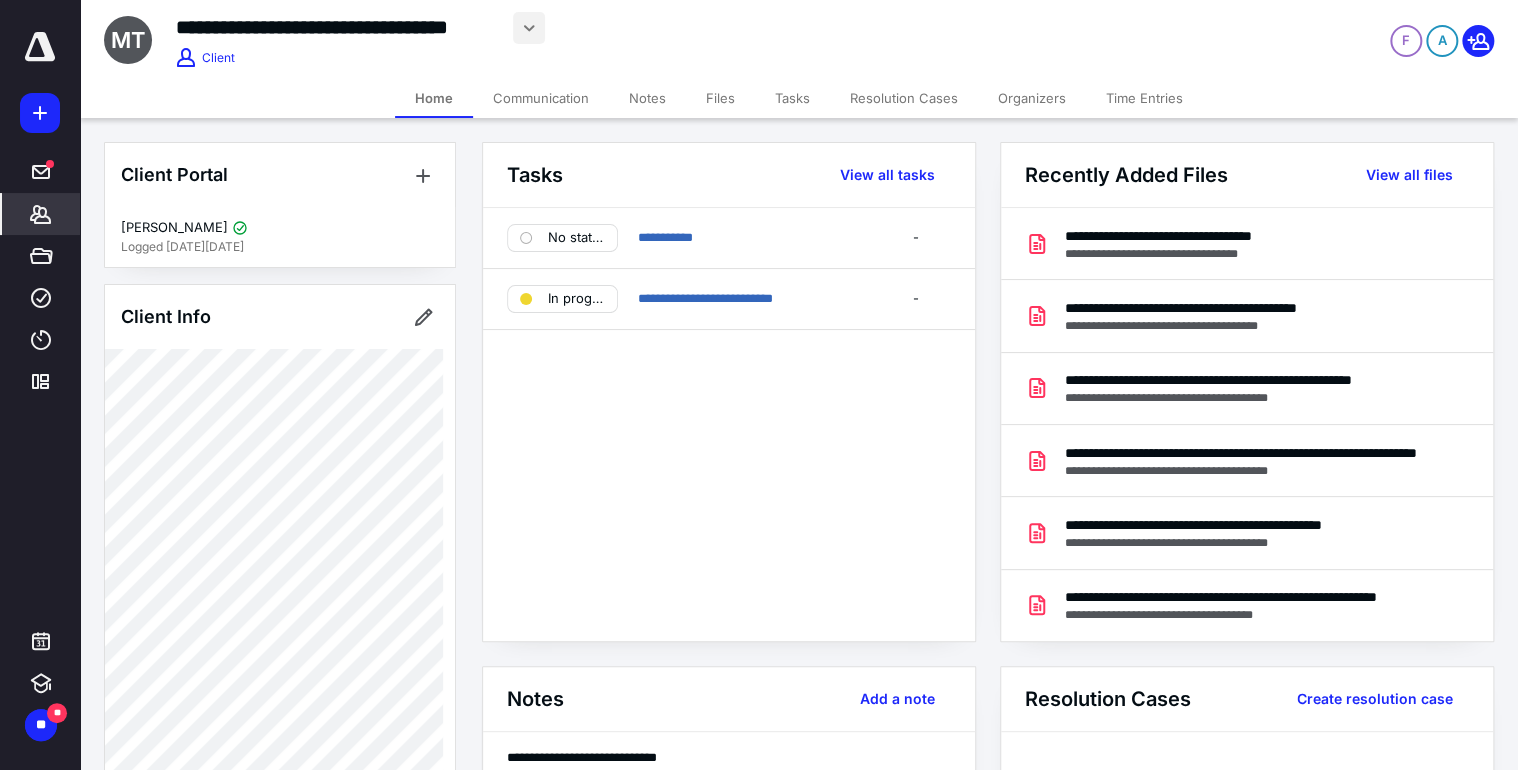 click at bounding box center (529, 28) 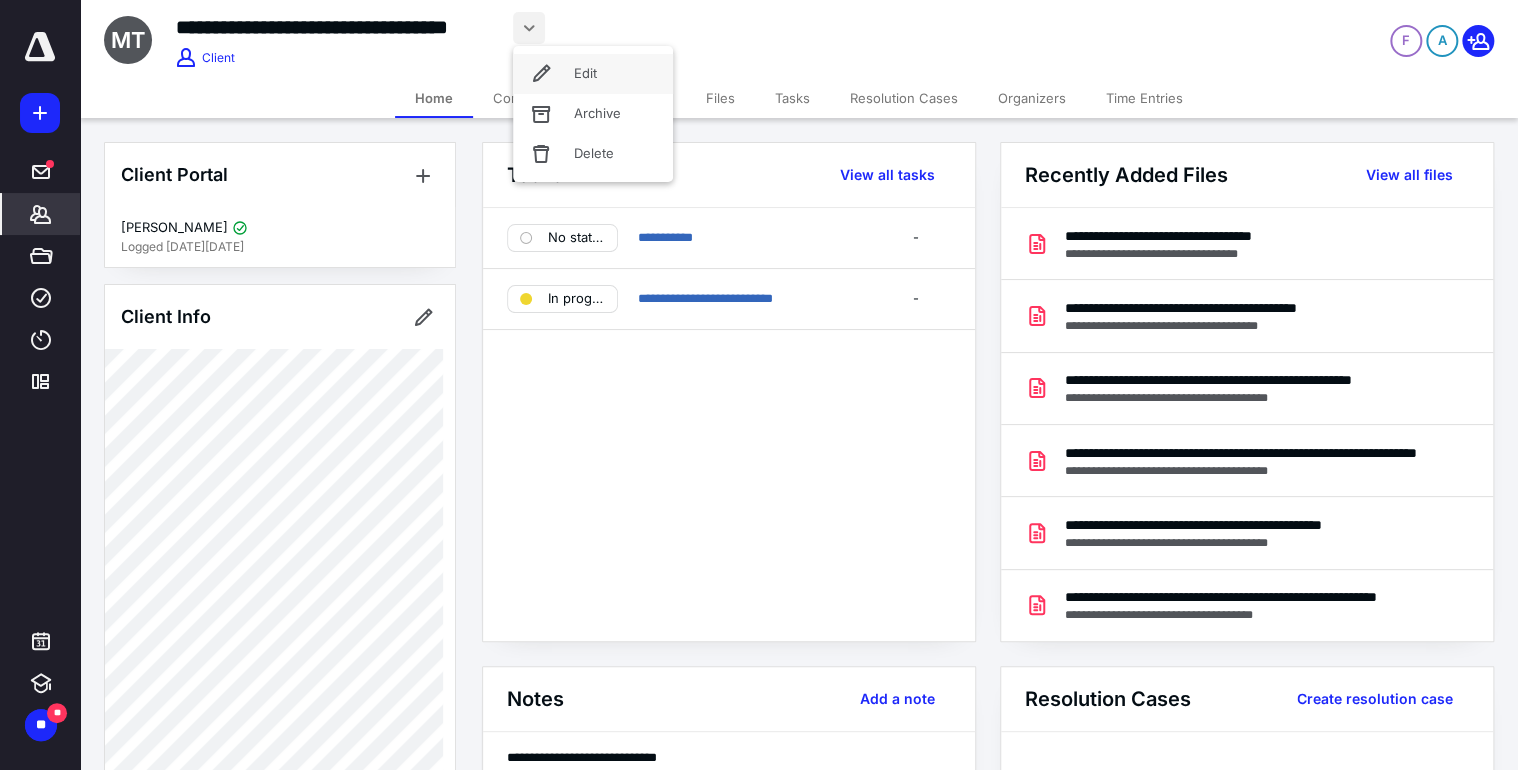 click on "Edit" at bounding box center [593, 74] 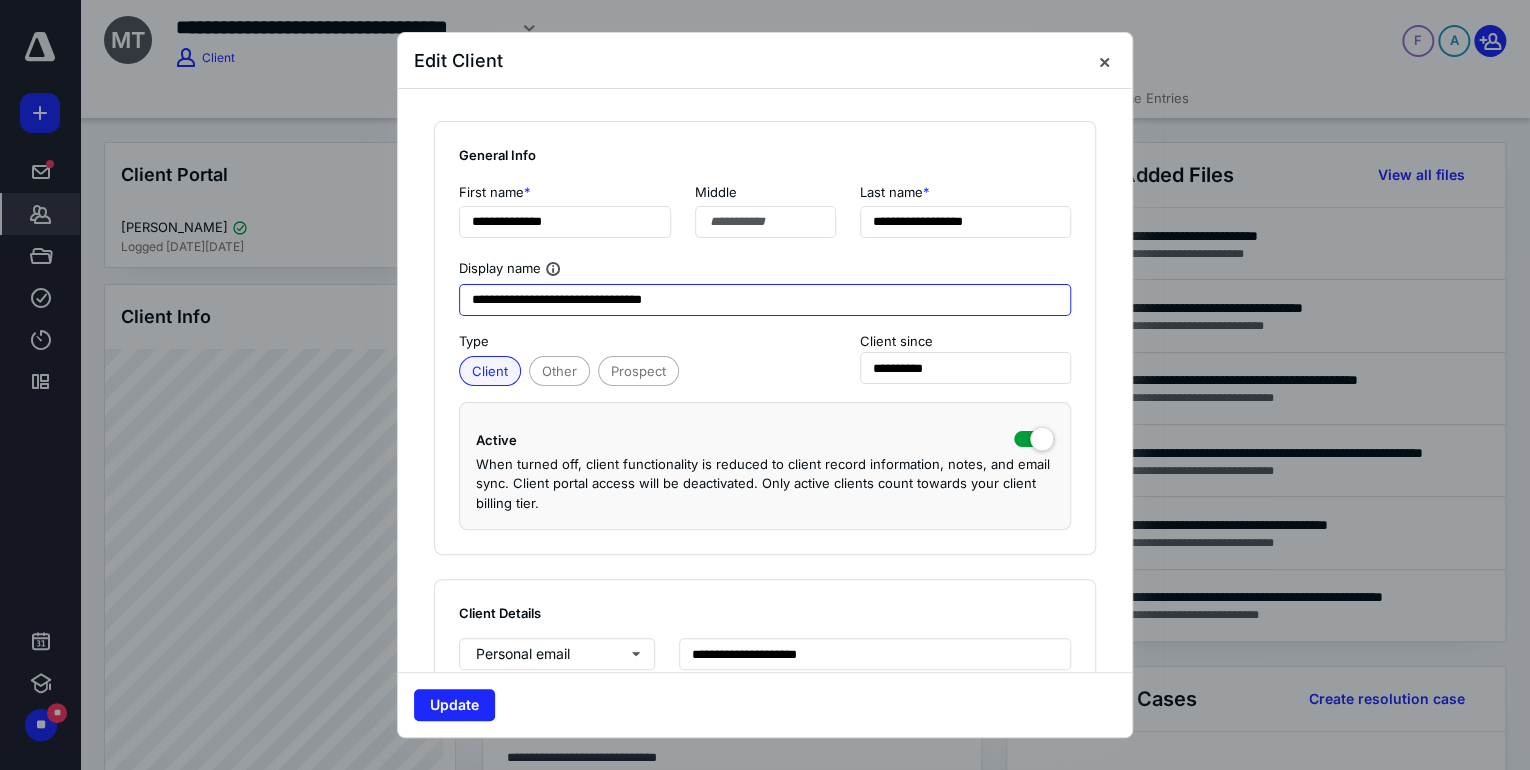 drag, startPoint x: 591, startPoint y: 300, endPoint x: 760, endPoint y: 306, distance: 169.10648 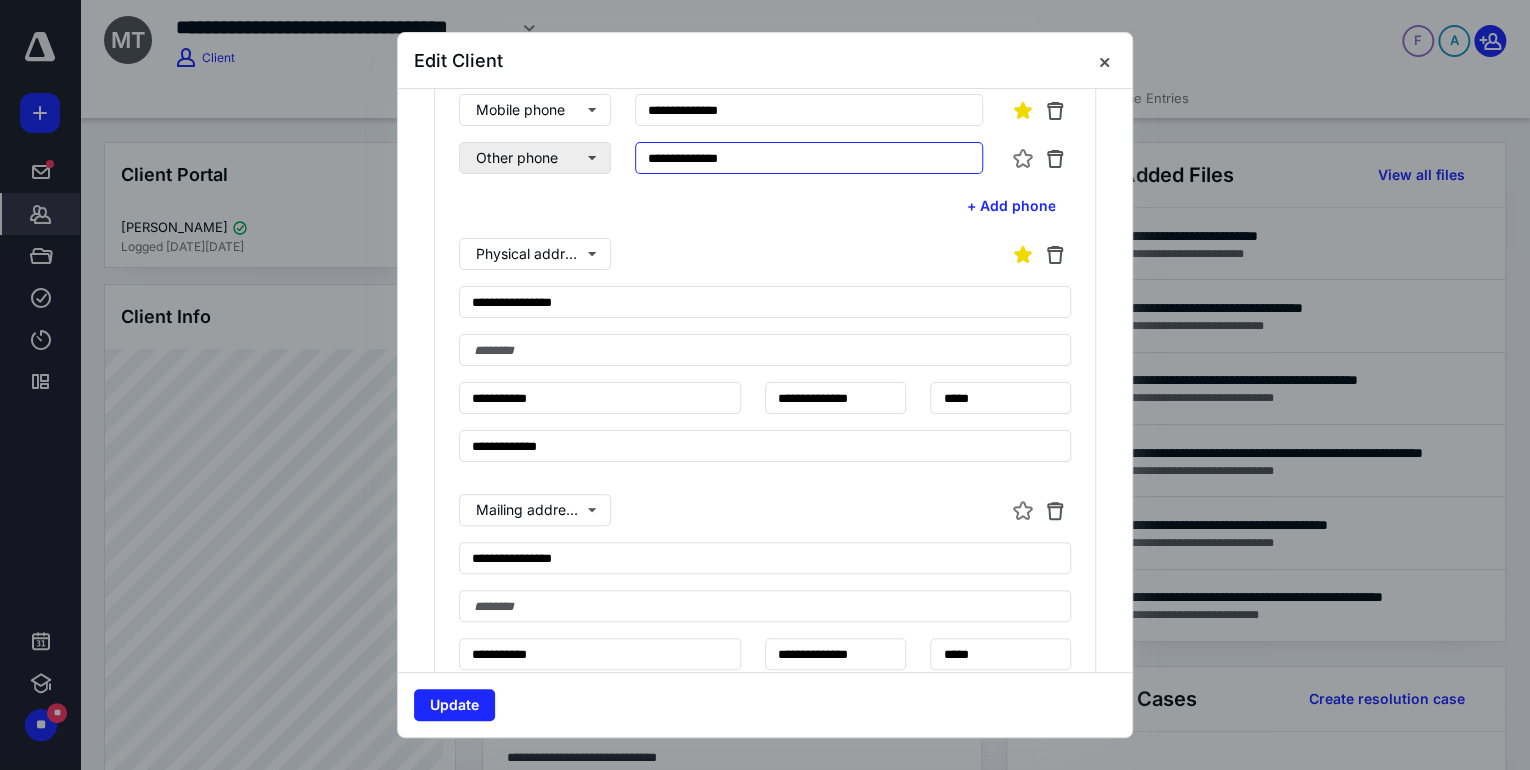 drag, startPoint x: 734, startPoint y: 148, endPoint x: 604, endPoint y: 159, distance: 130.46455 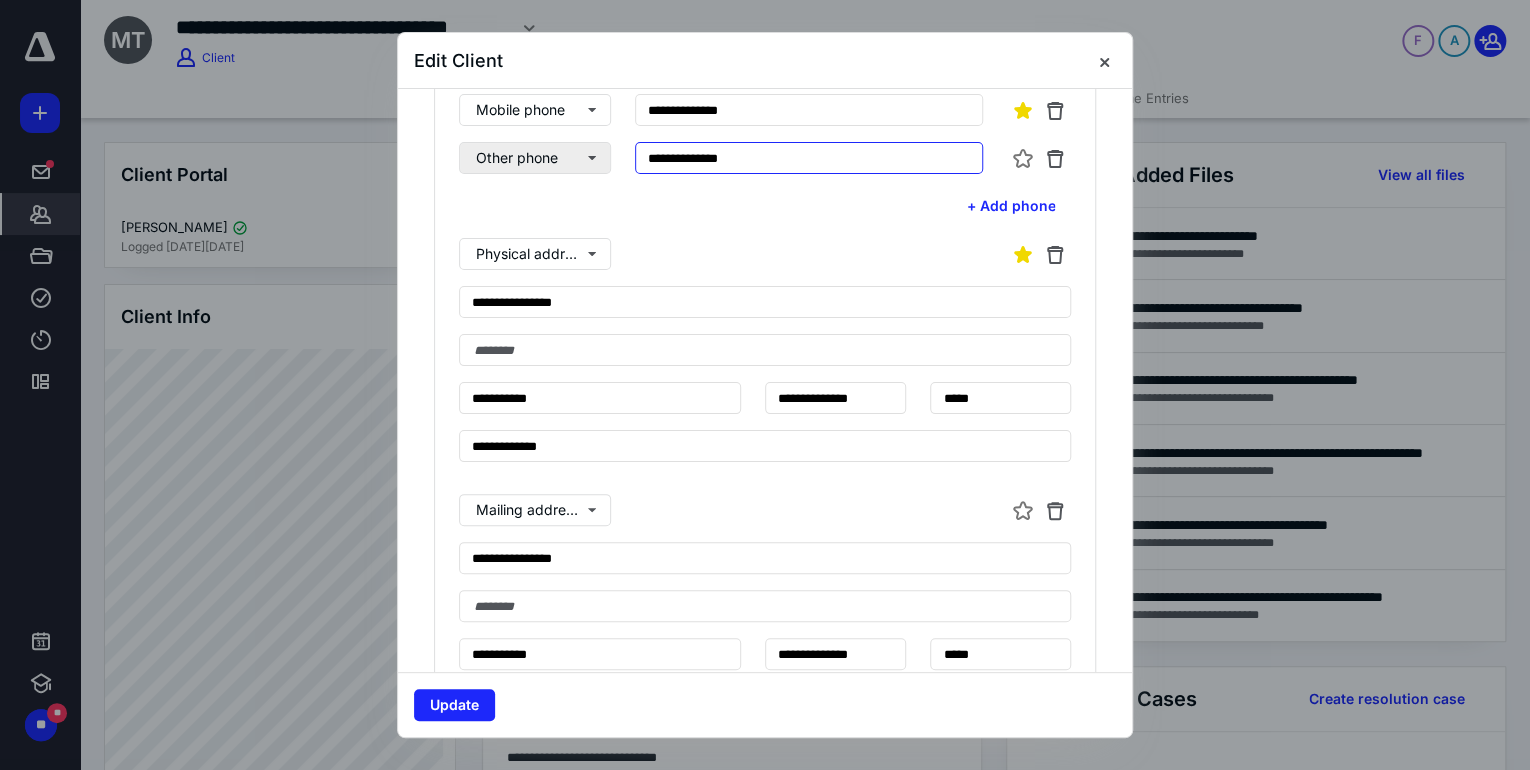 click on "**********" at bounding box center (765, 158) 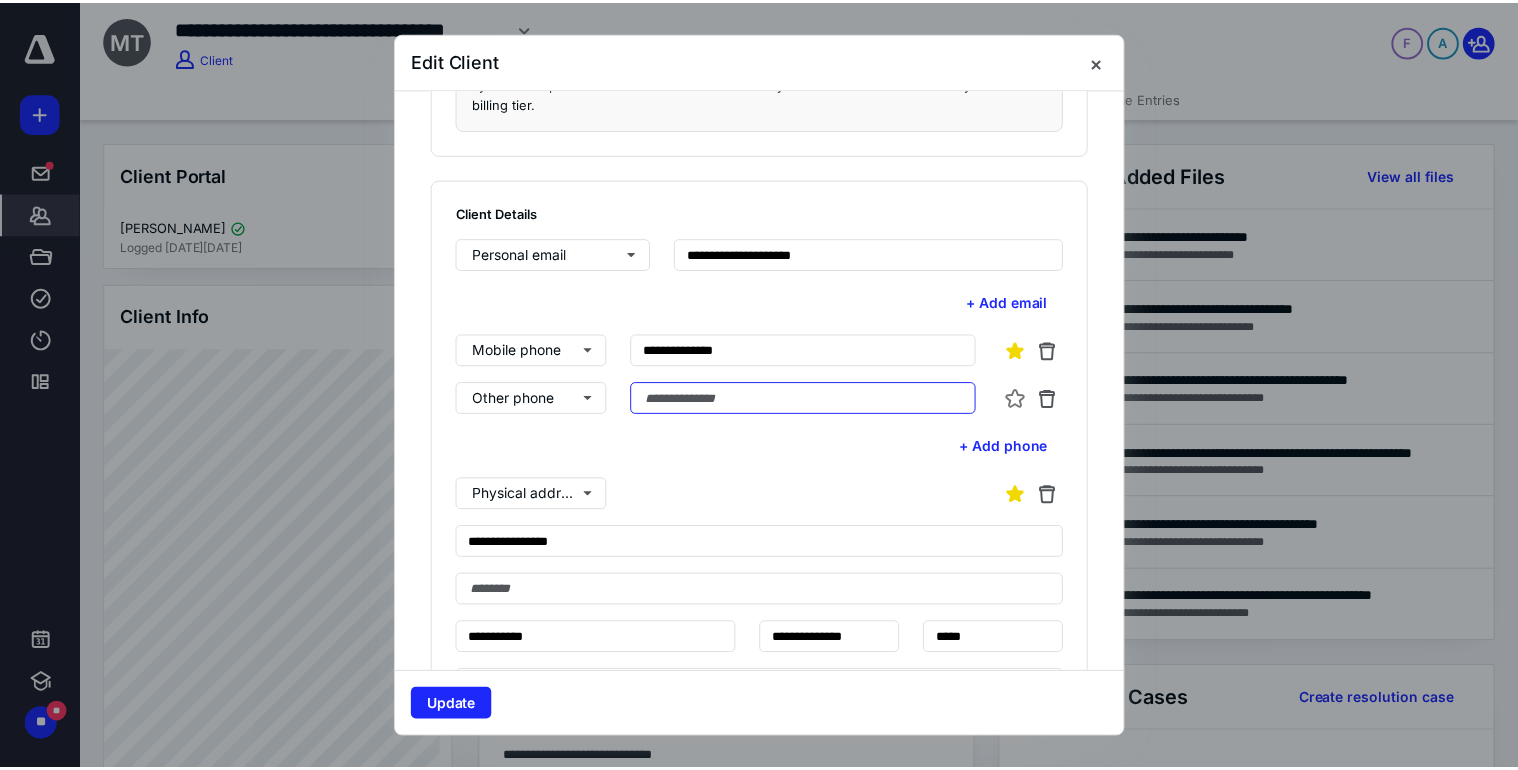 scroll, scrollTop: 0, scrollLeft: 0, axis: both 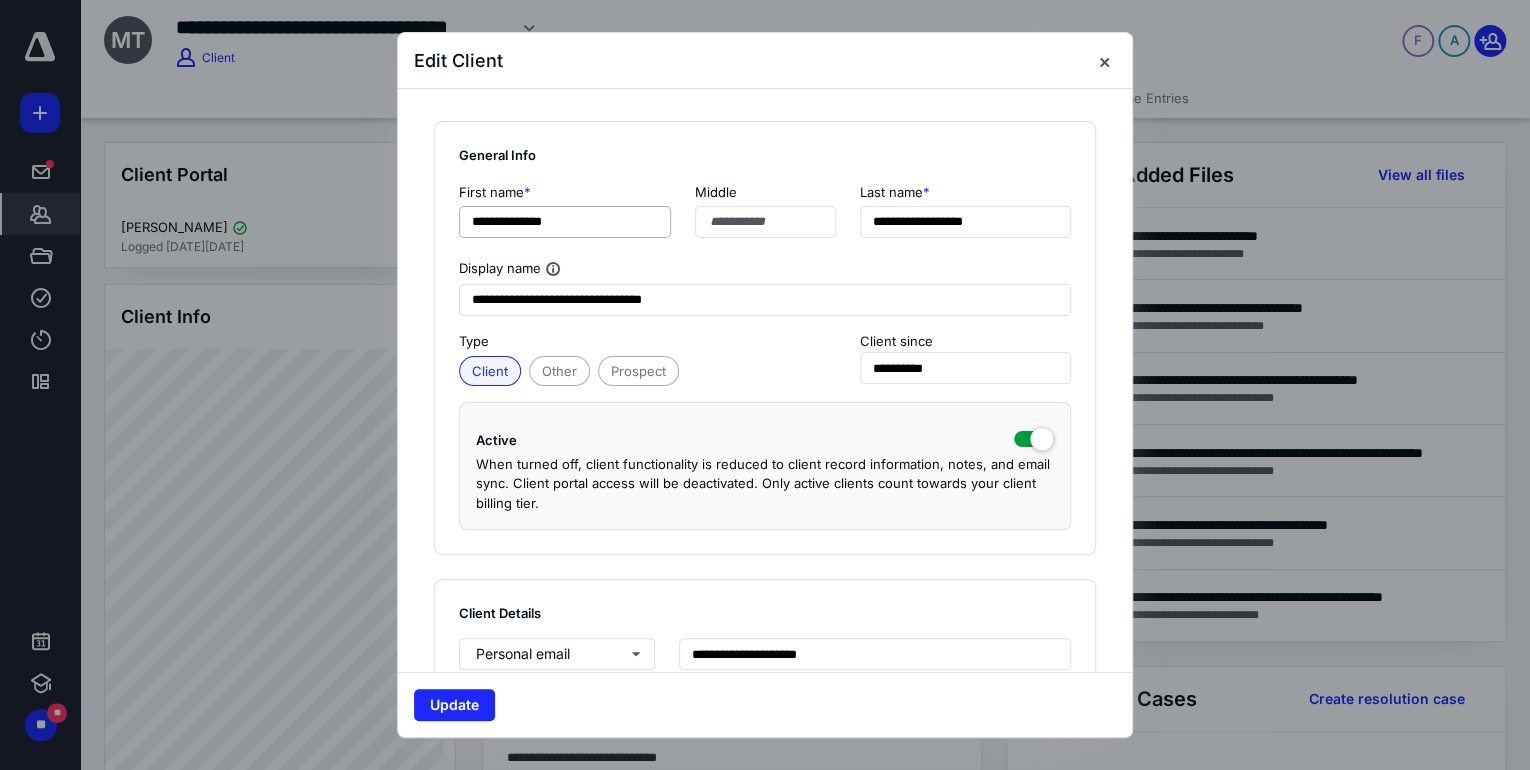type 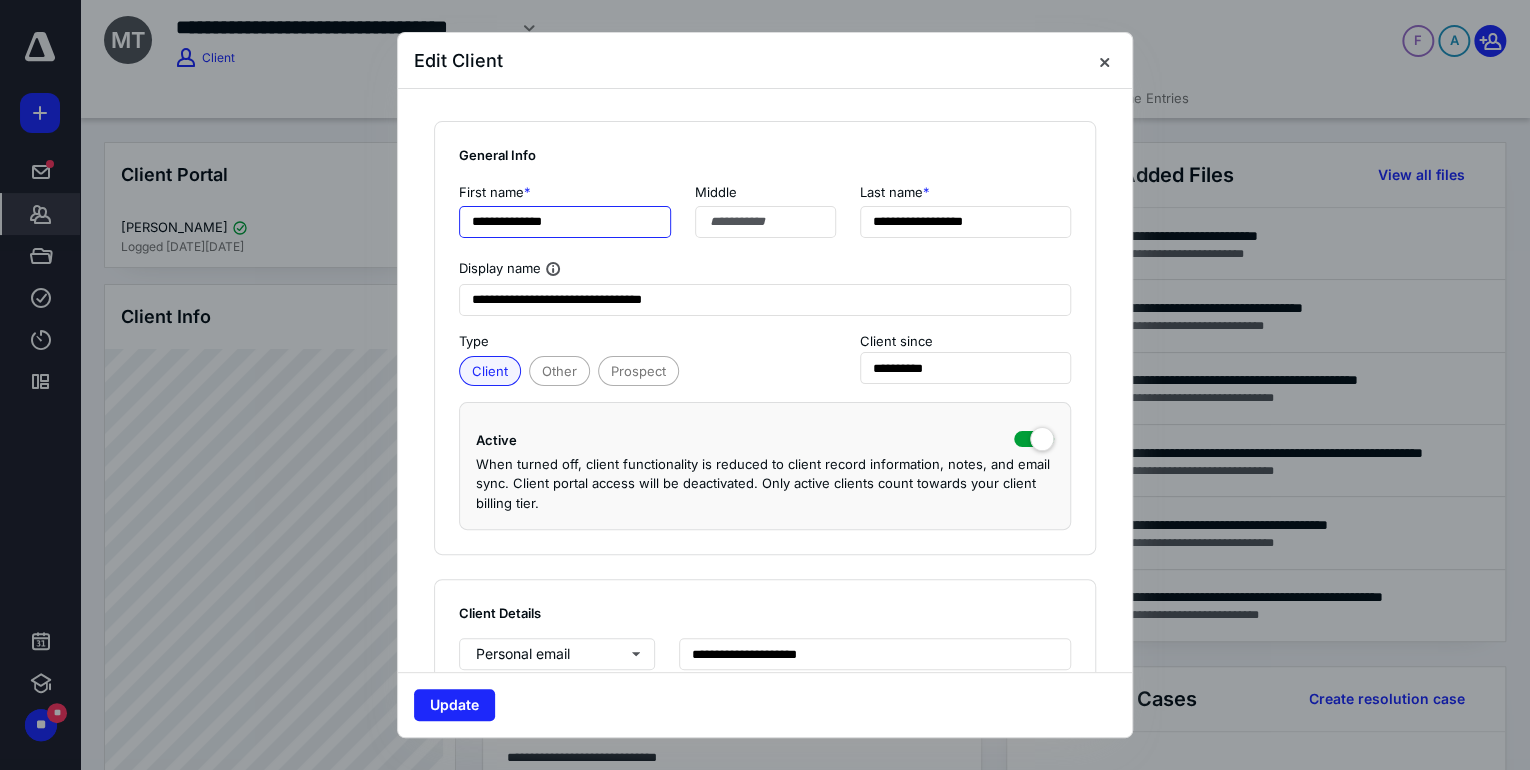 drag, startPoint x: 511, startPoint y: 221, endPoint x: 425, endPoint y: 219, distance: 86.023254 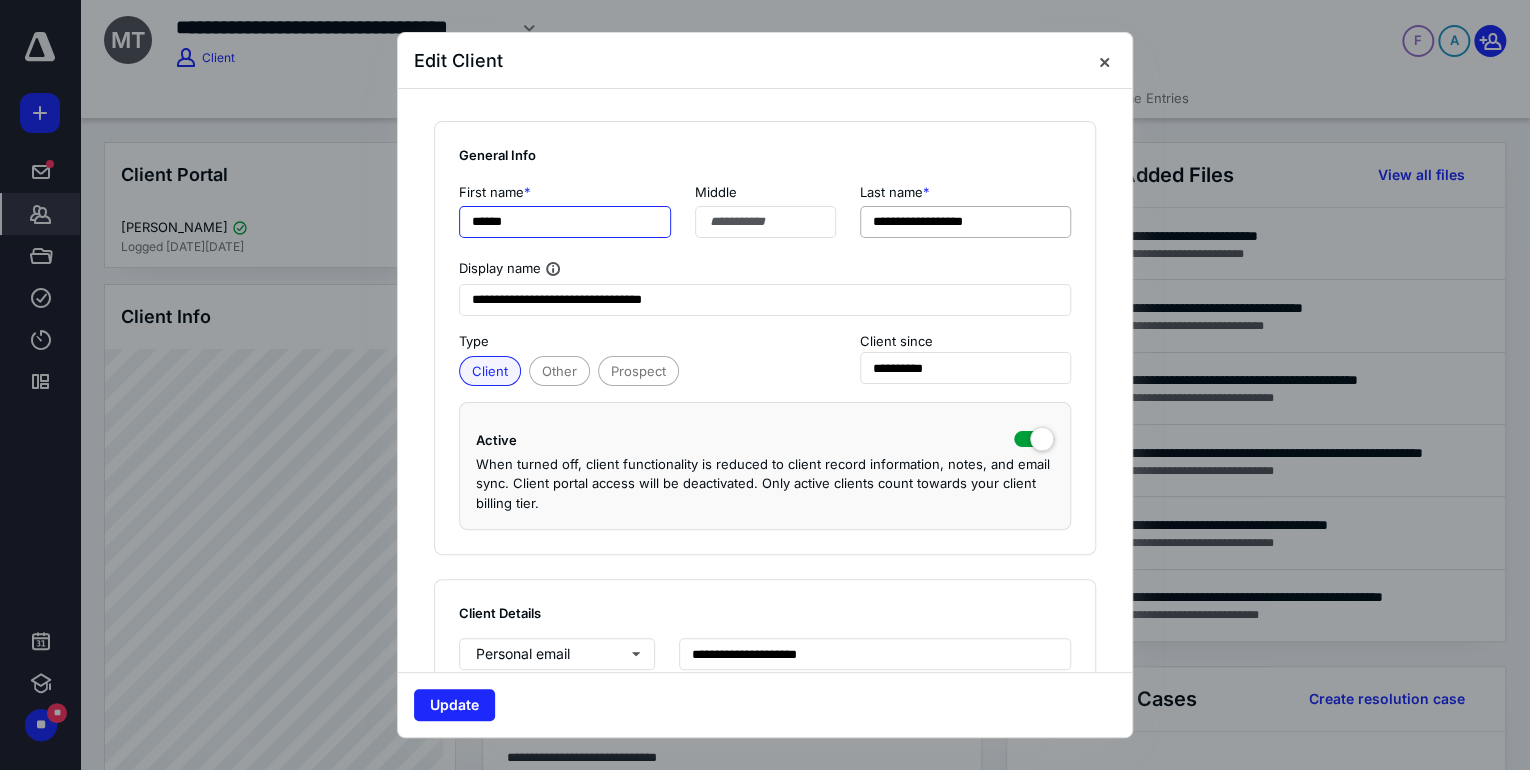 type on "******" 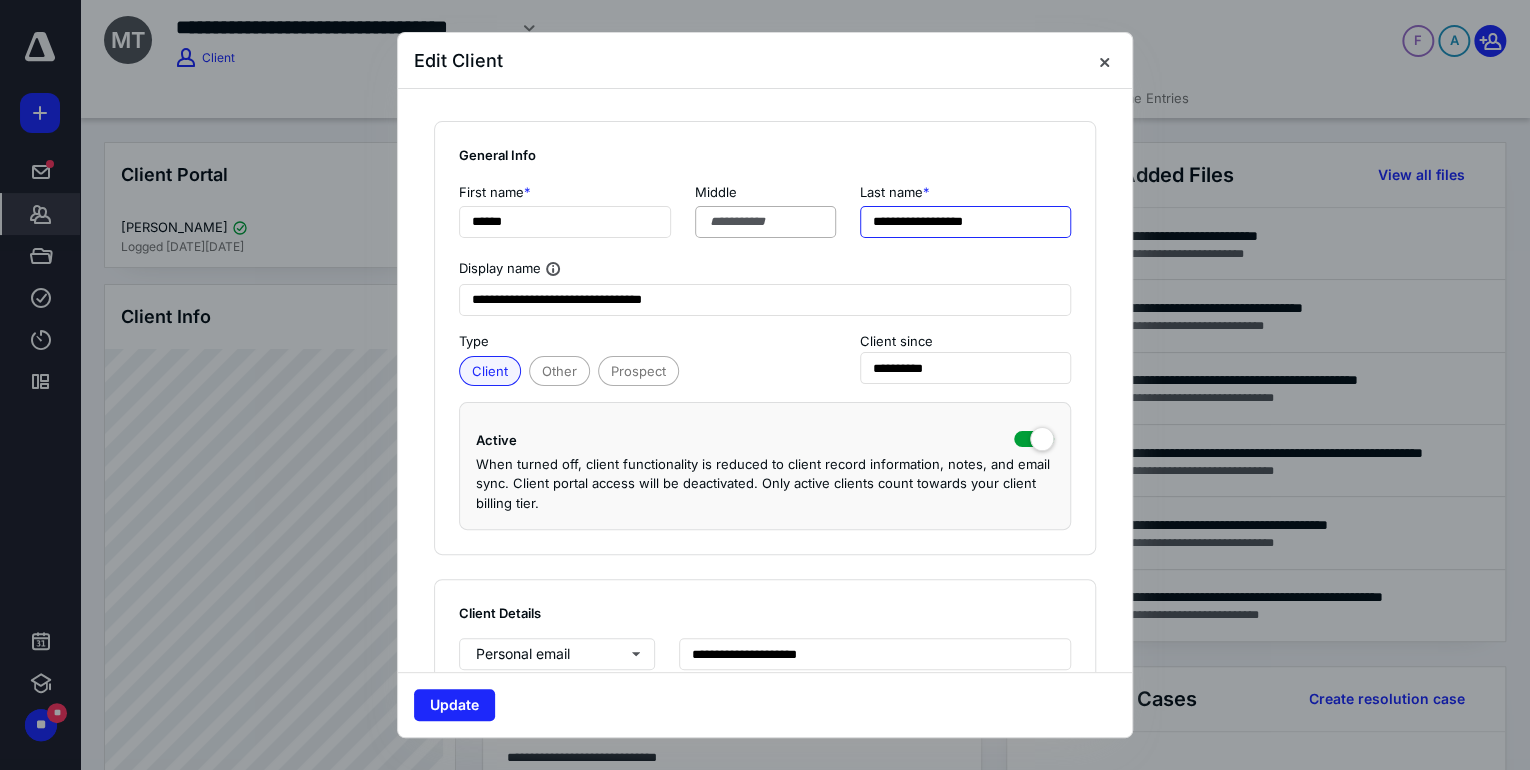 drag, startPoint x: 922, startPoint y: 217, endPoint x: 802, endPoint y: 224, distance: 120.203995 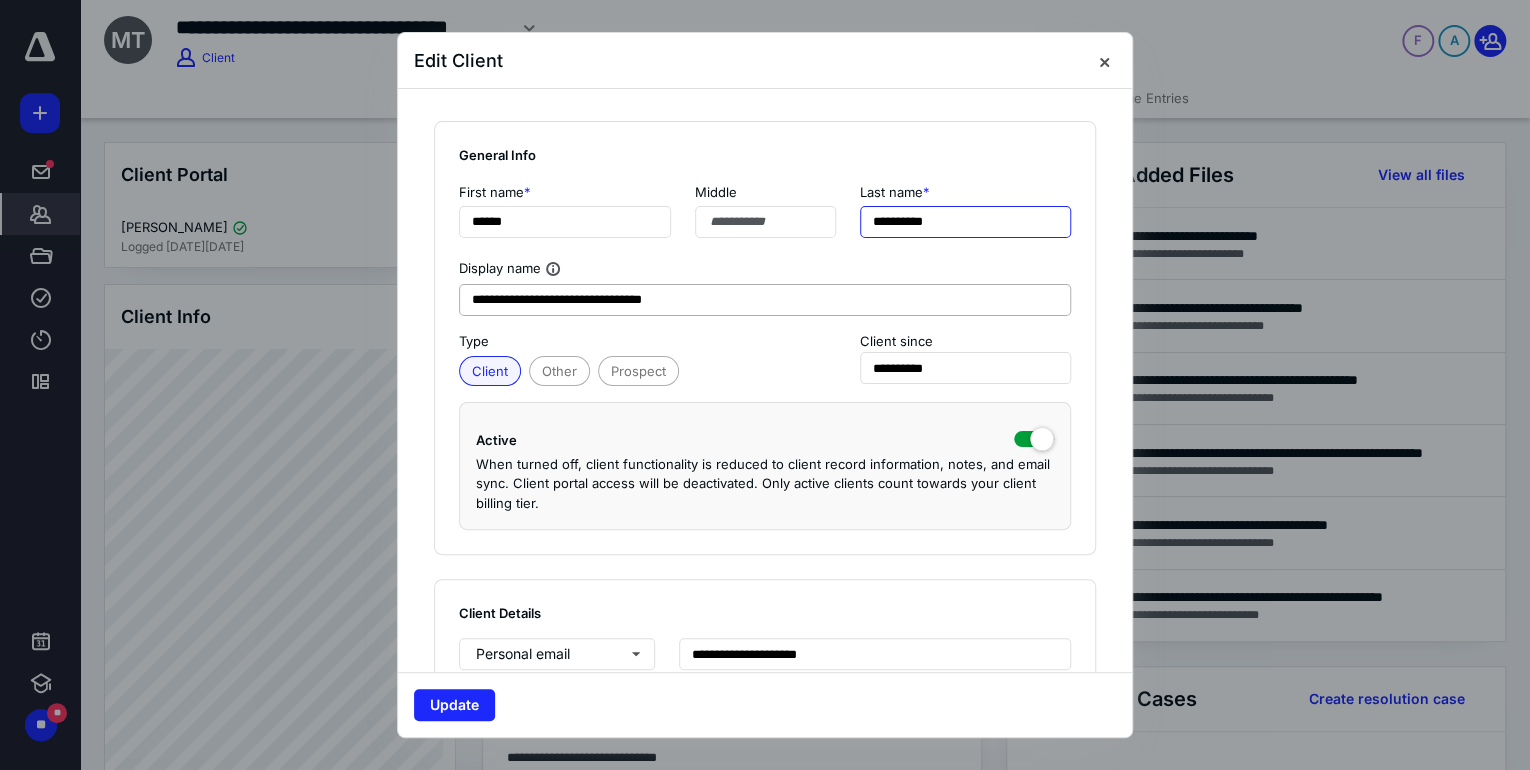 type on "*********" 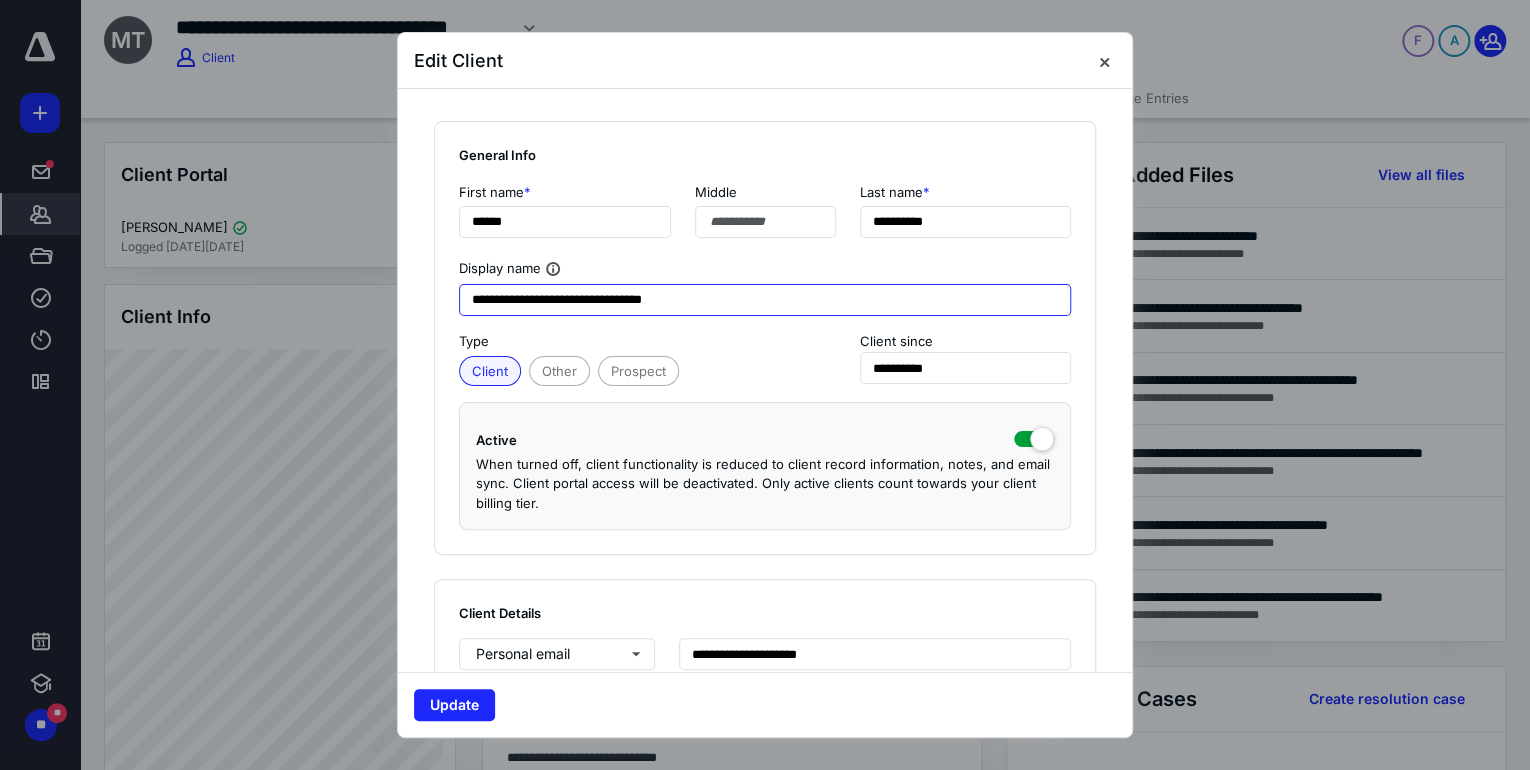 drag, startPoint x: 640, startPoint y: 298, endPoint x: 340, endPoint y: 292, distance: 300.06 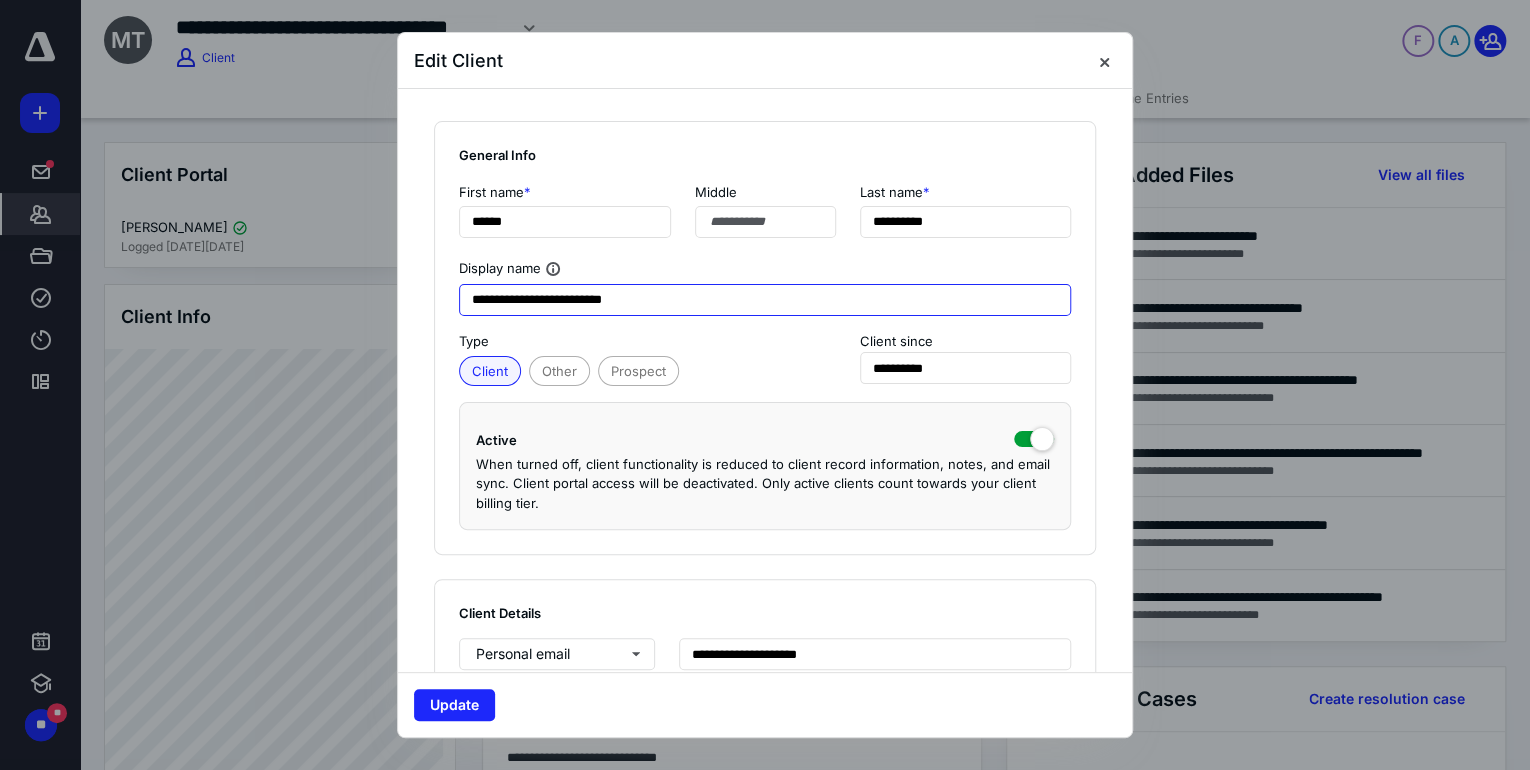 drag, startPoint x: 529, startPoint y: 300, endPoint x: 353, endPoint y: 295, distance: 176.07101 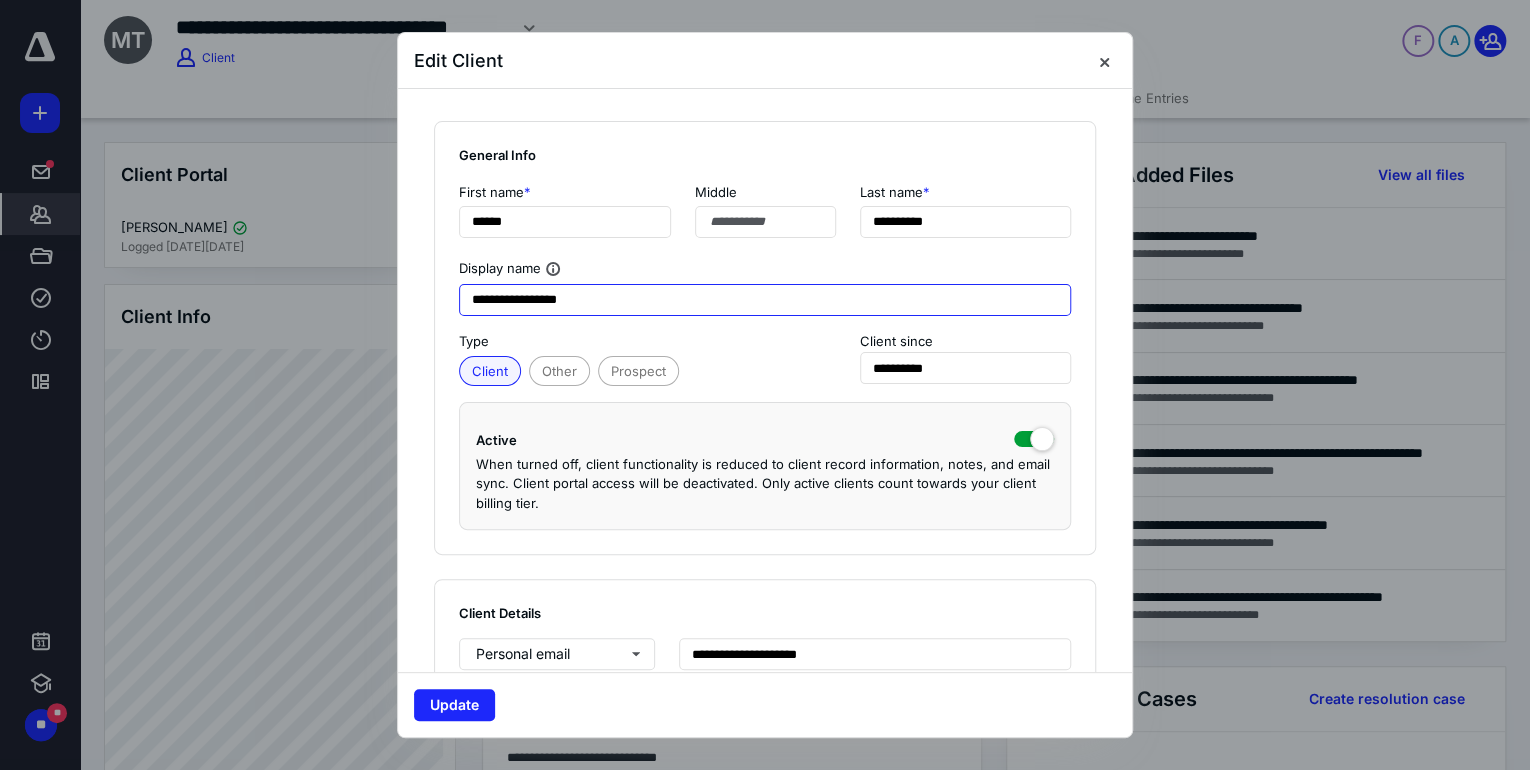 drag, startPoint x: 586, startPoint y: 298, endPoint x: 541, endPoint y: 302, distance: 45.17743 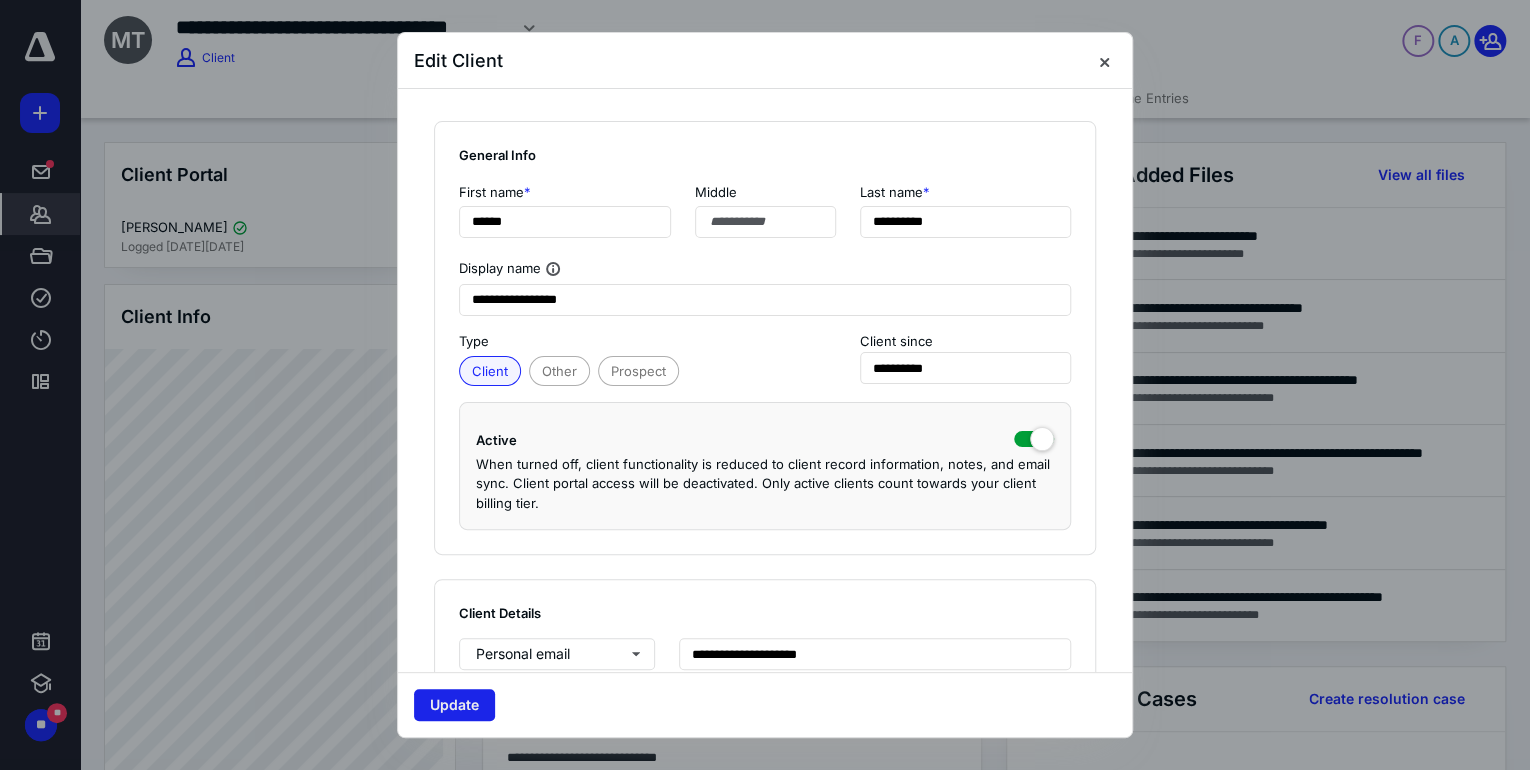drag, startPoint x: 461, startPoint y: 724, endPoint x: 460, endPoint y: 706, distance: 18.027756 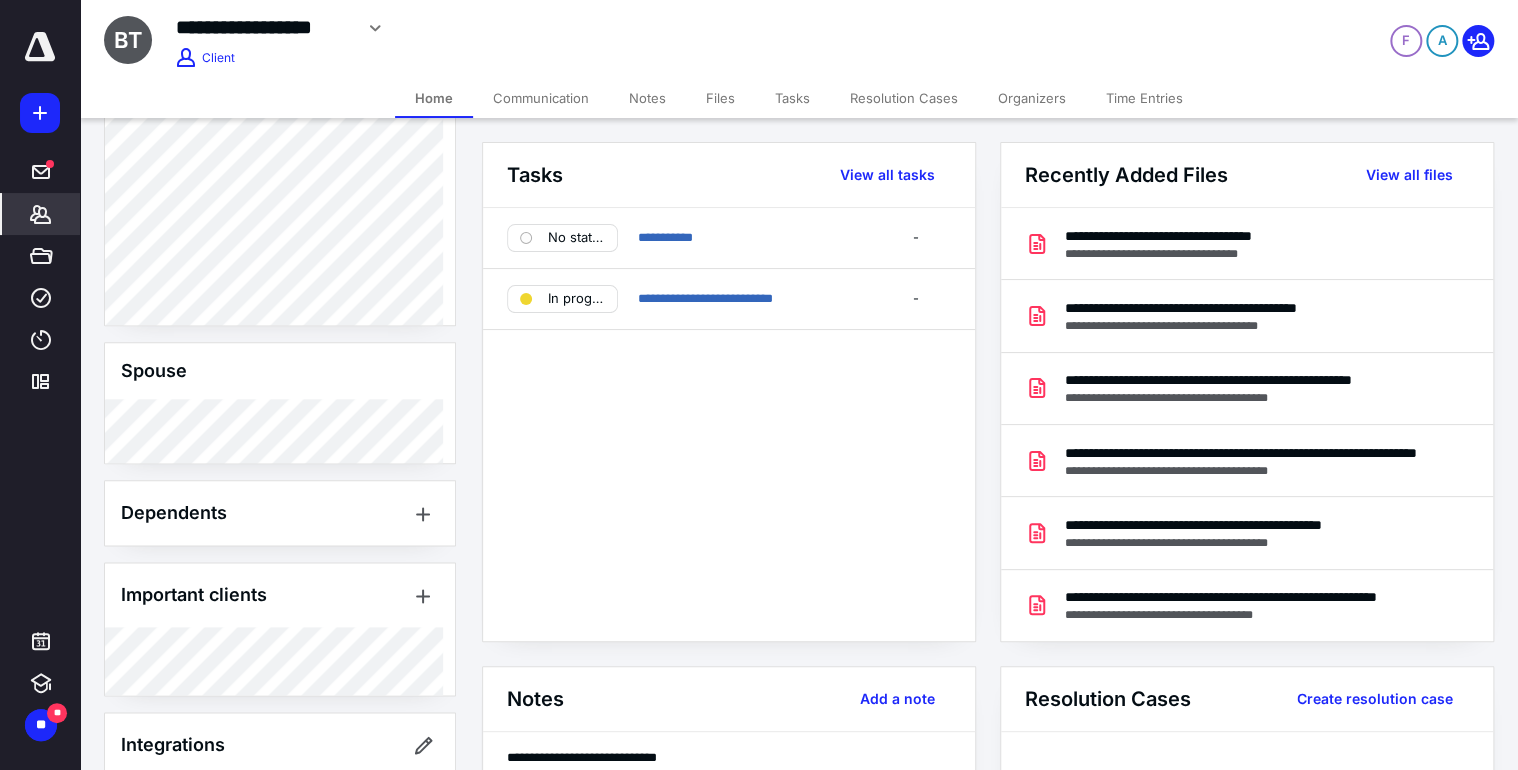 scroll, scrollTop: 720, scrollLeft: 0, axis: vertical 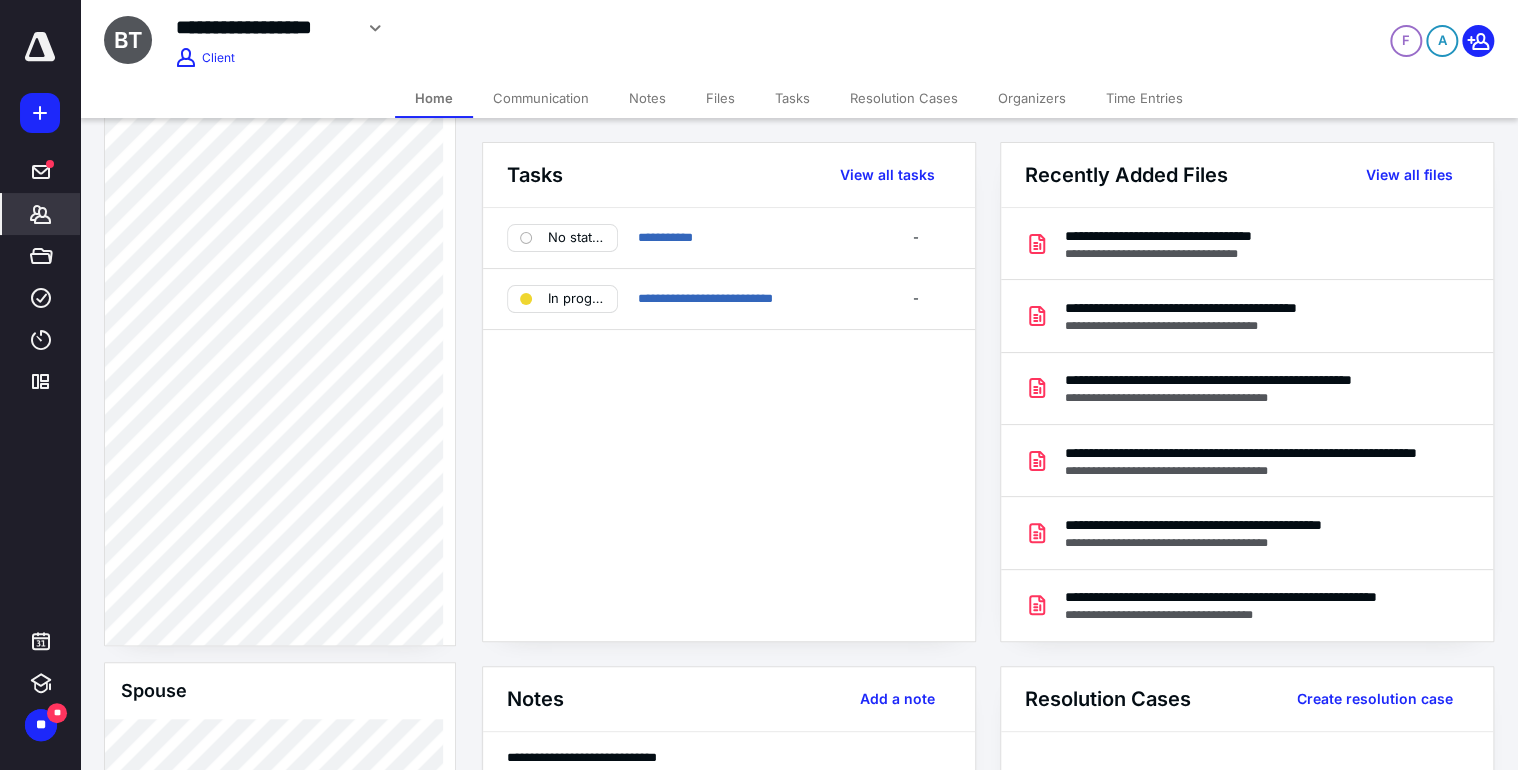 click on "Organizers" at bounding box center (1032, 98) 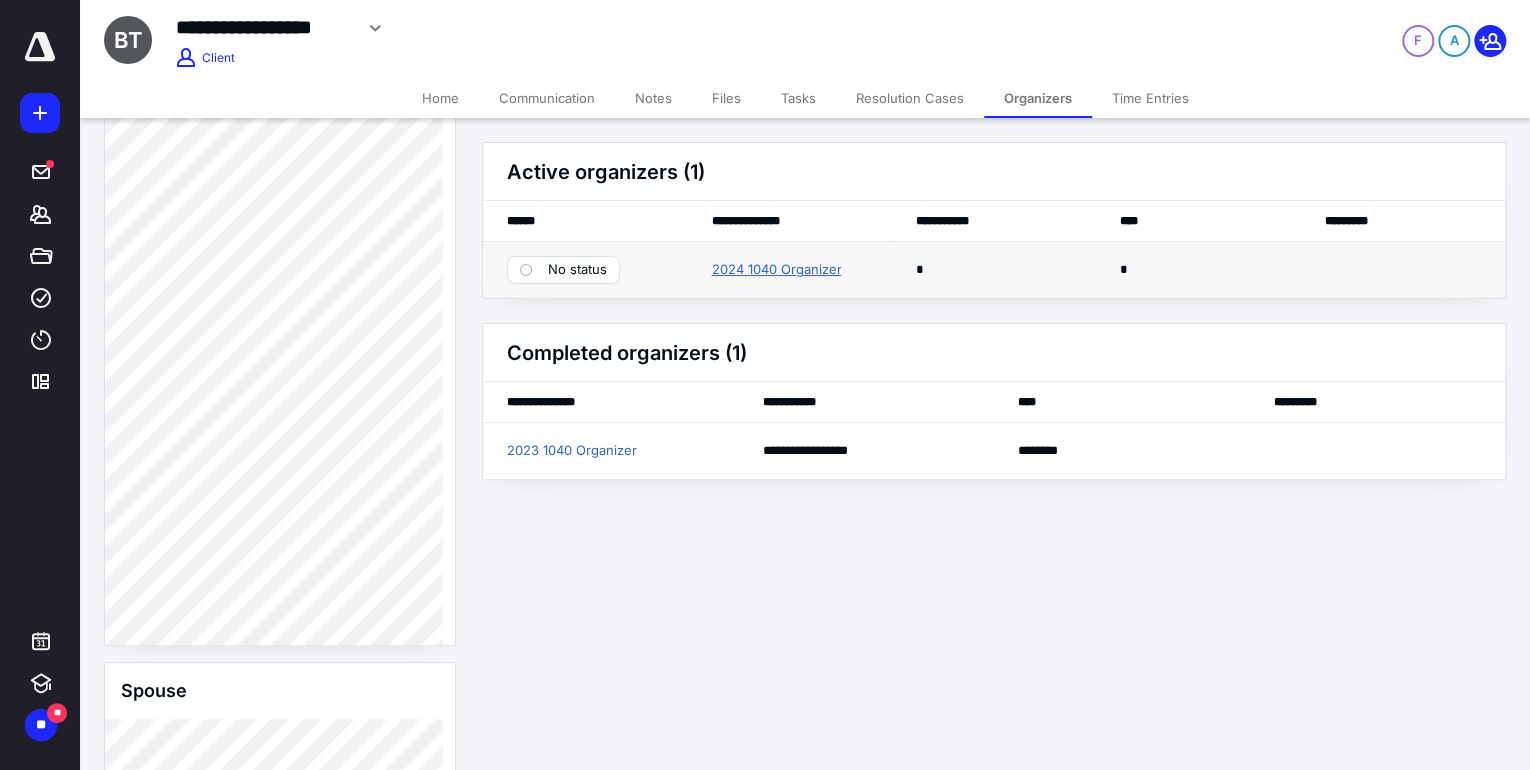 click on "2024 1040 Organizer" at bounding box center [776, 270] 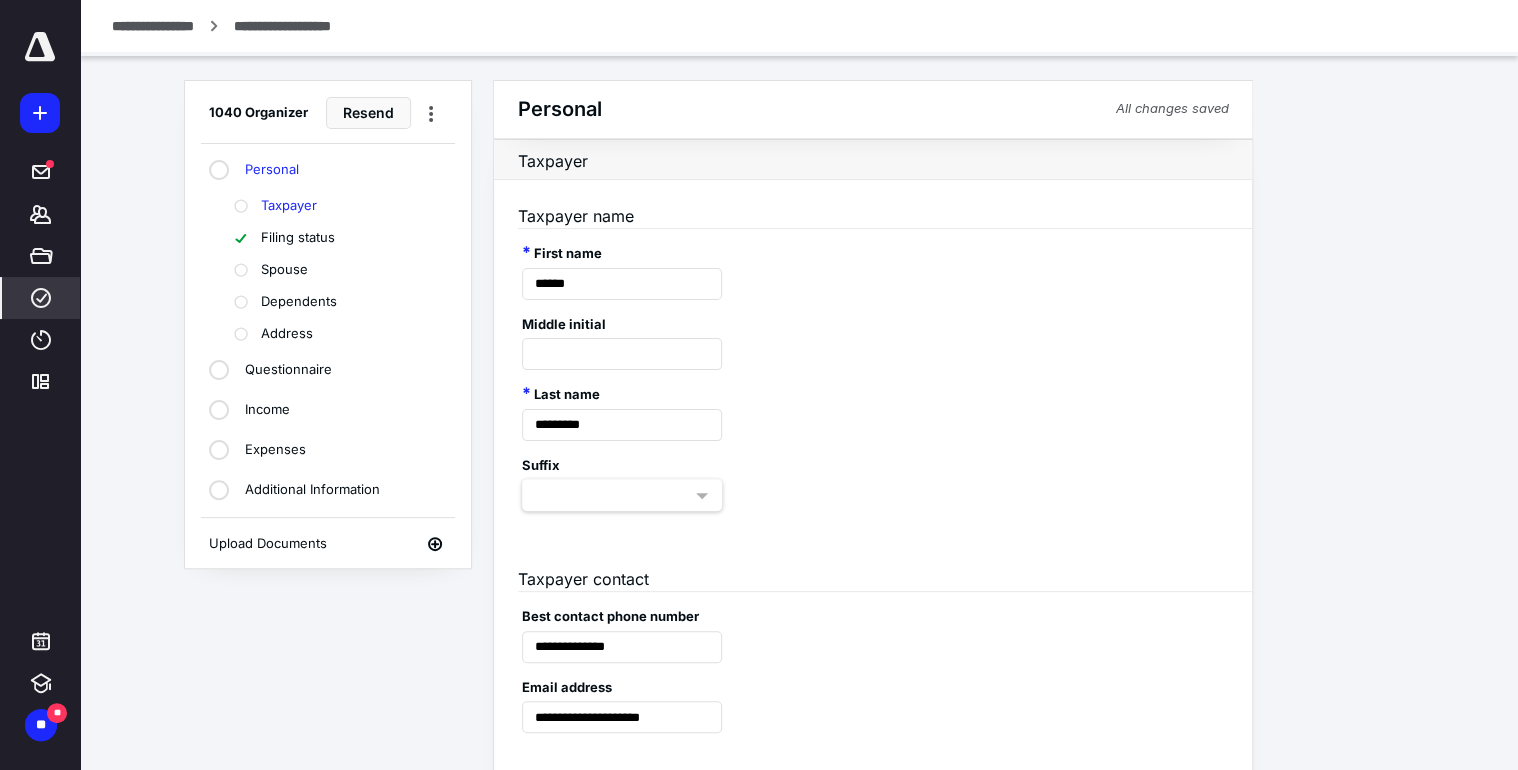 click on "Spouse" at bounding box center (284, 270) 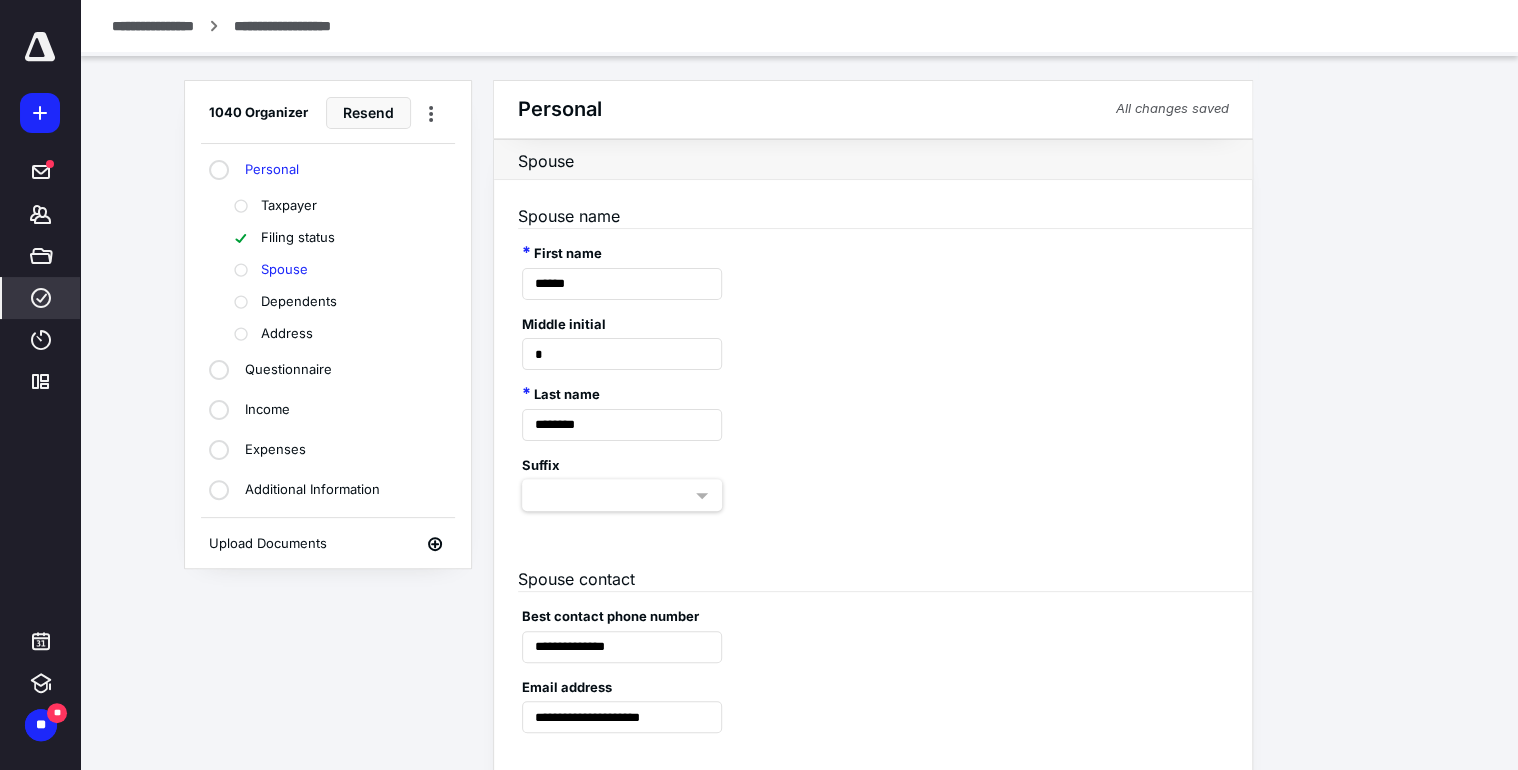 click on "Personal" at bounding box center (272, 170) 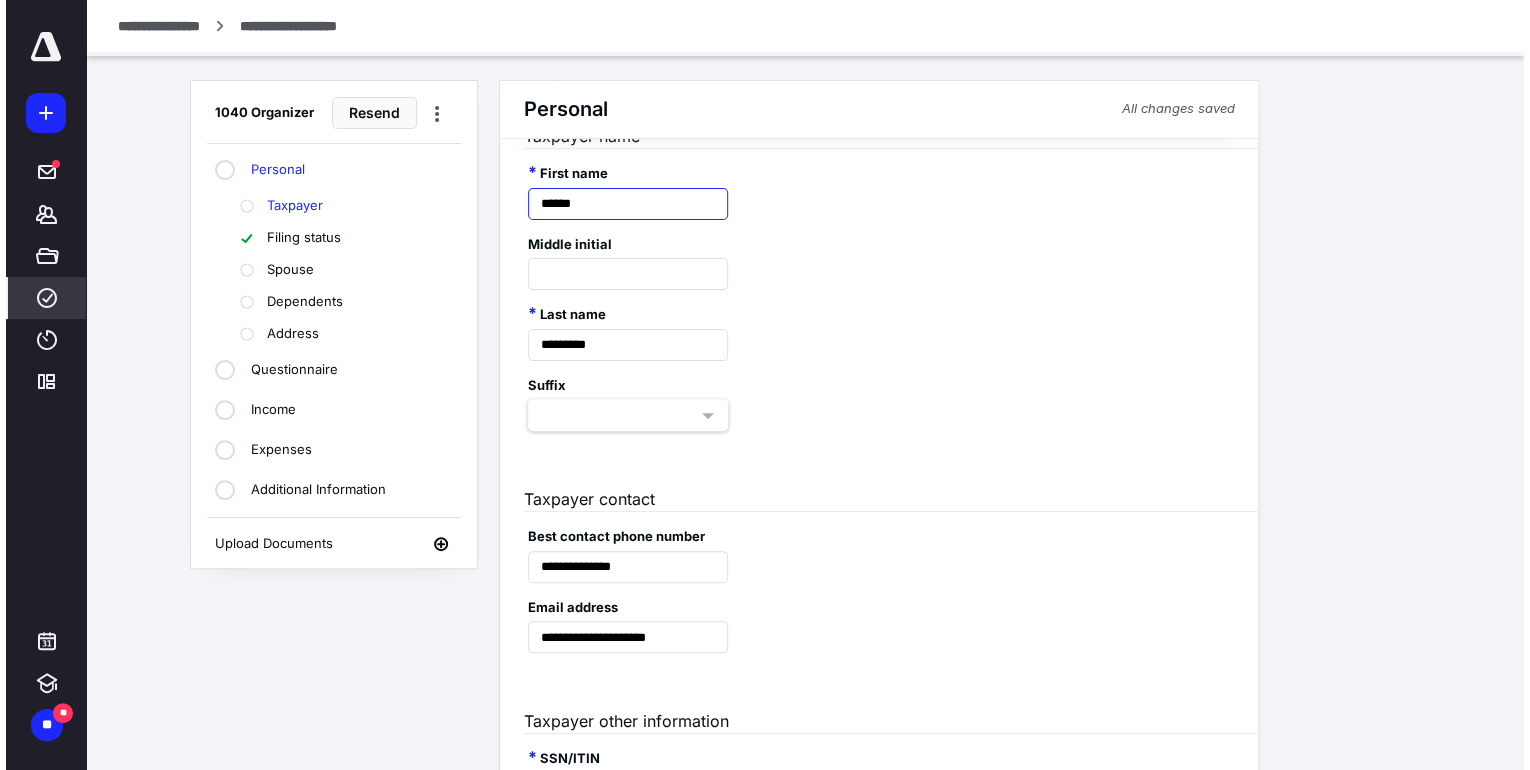 scroll, scrollTop: 0, scrollLeft: 0, axis: both 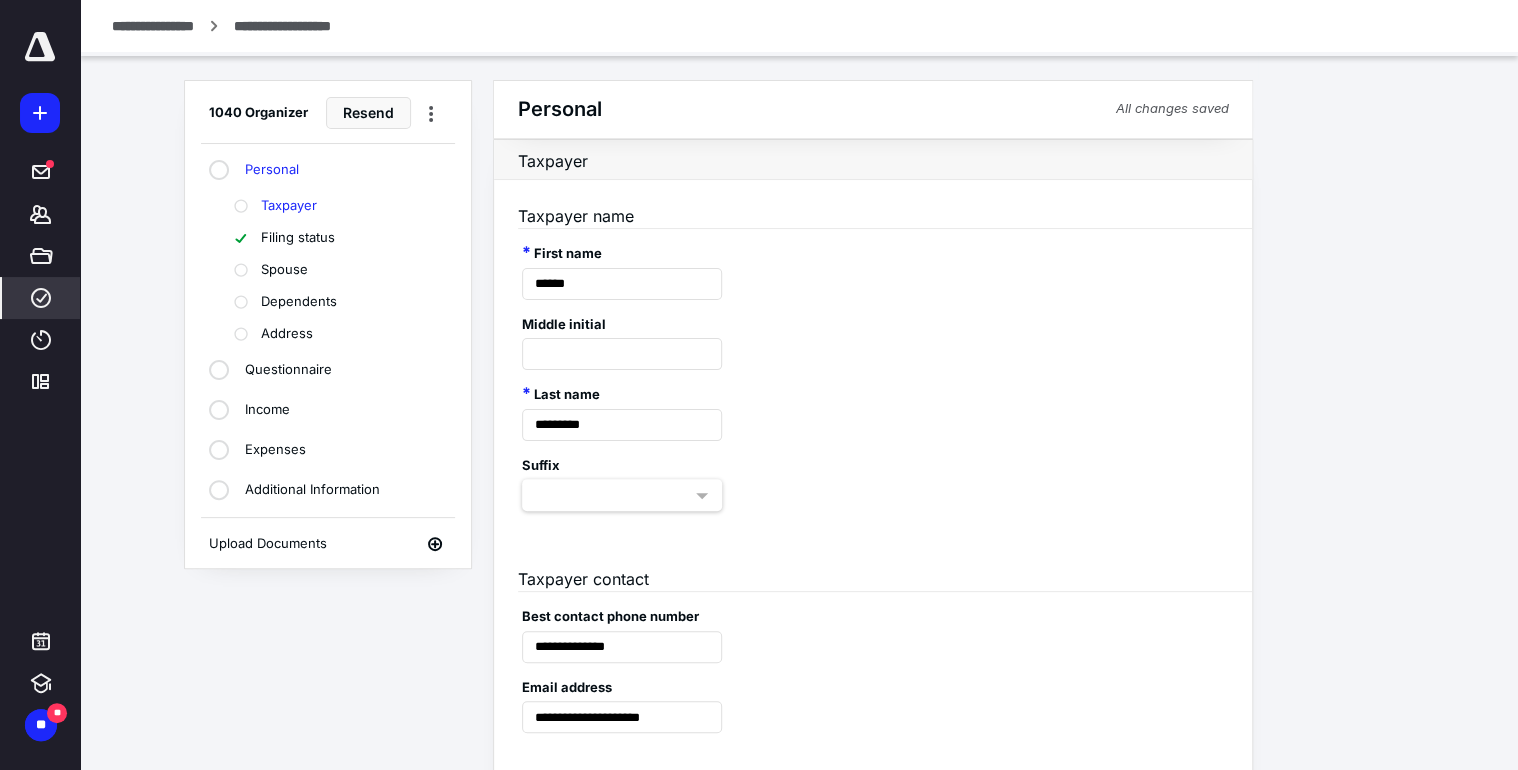 click on "**********" at bounding box center [153, 26] 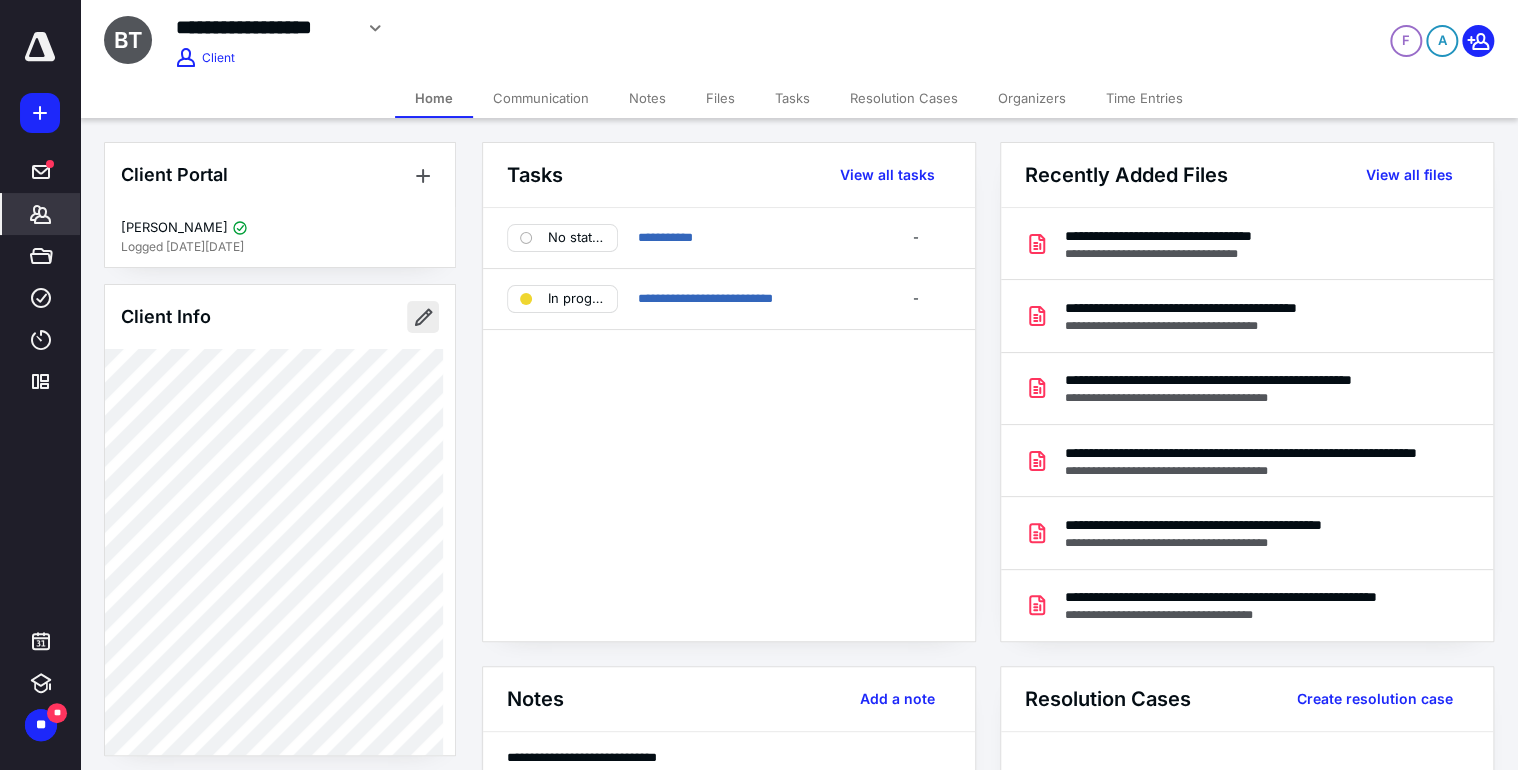 click at bounding box center (423, 317) 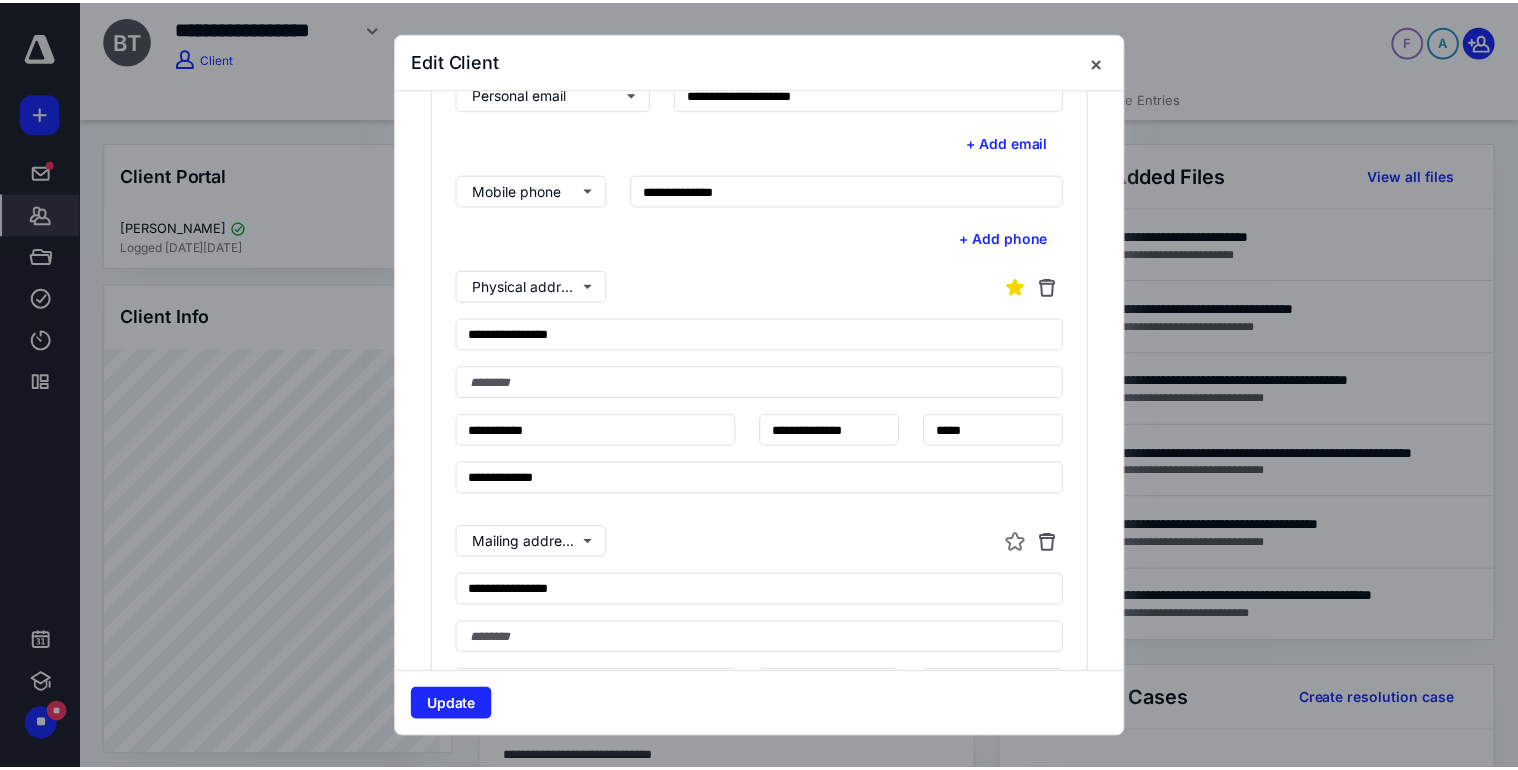 scroll, scrollTop: 640, scrollLeft: 0, axis: vertical 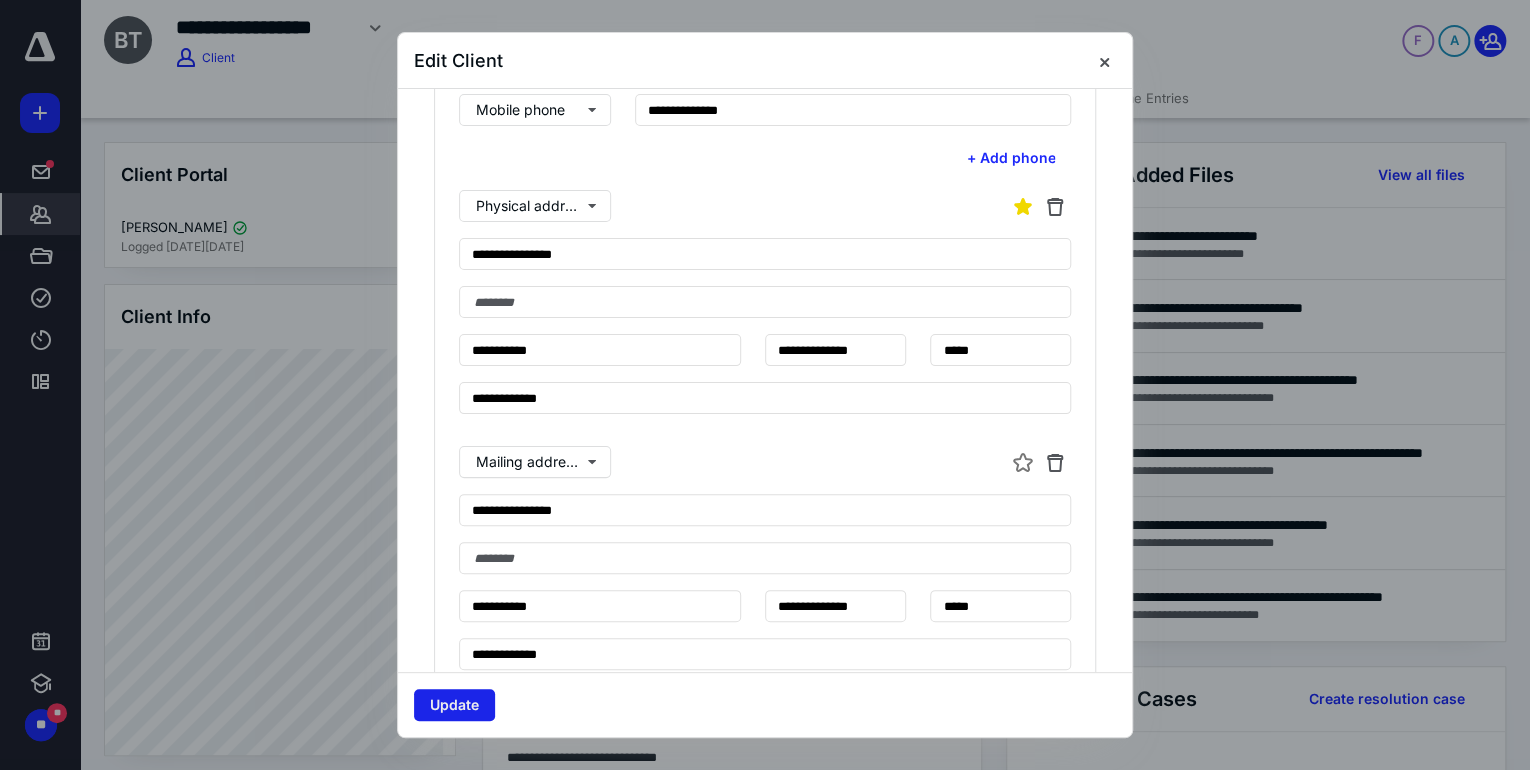 click on "Update" at bounding box center (454, 705) 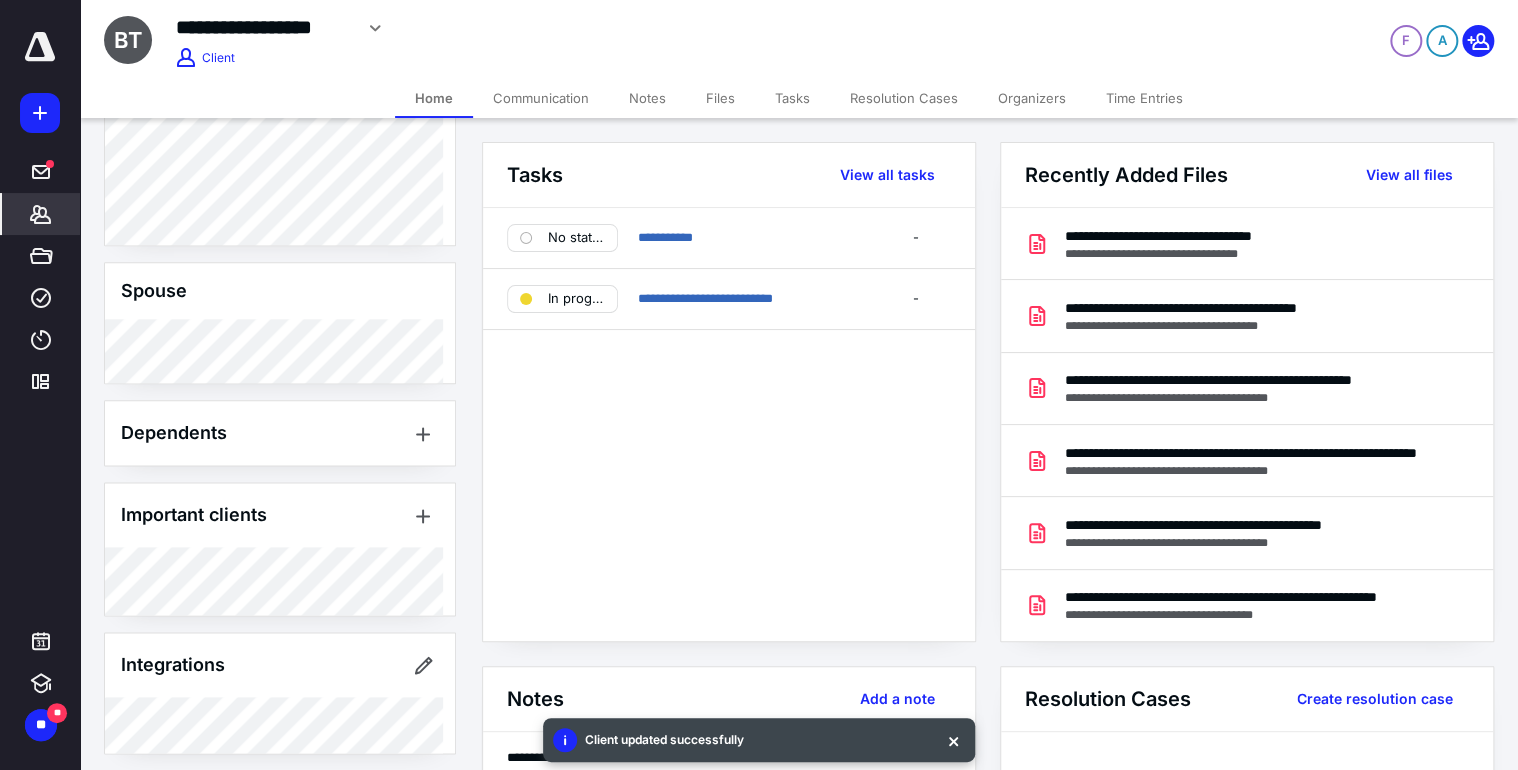 scroll, scrollTop: 1200, scrollLeft: 0, axis: vertical 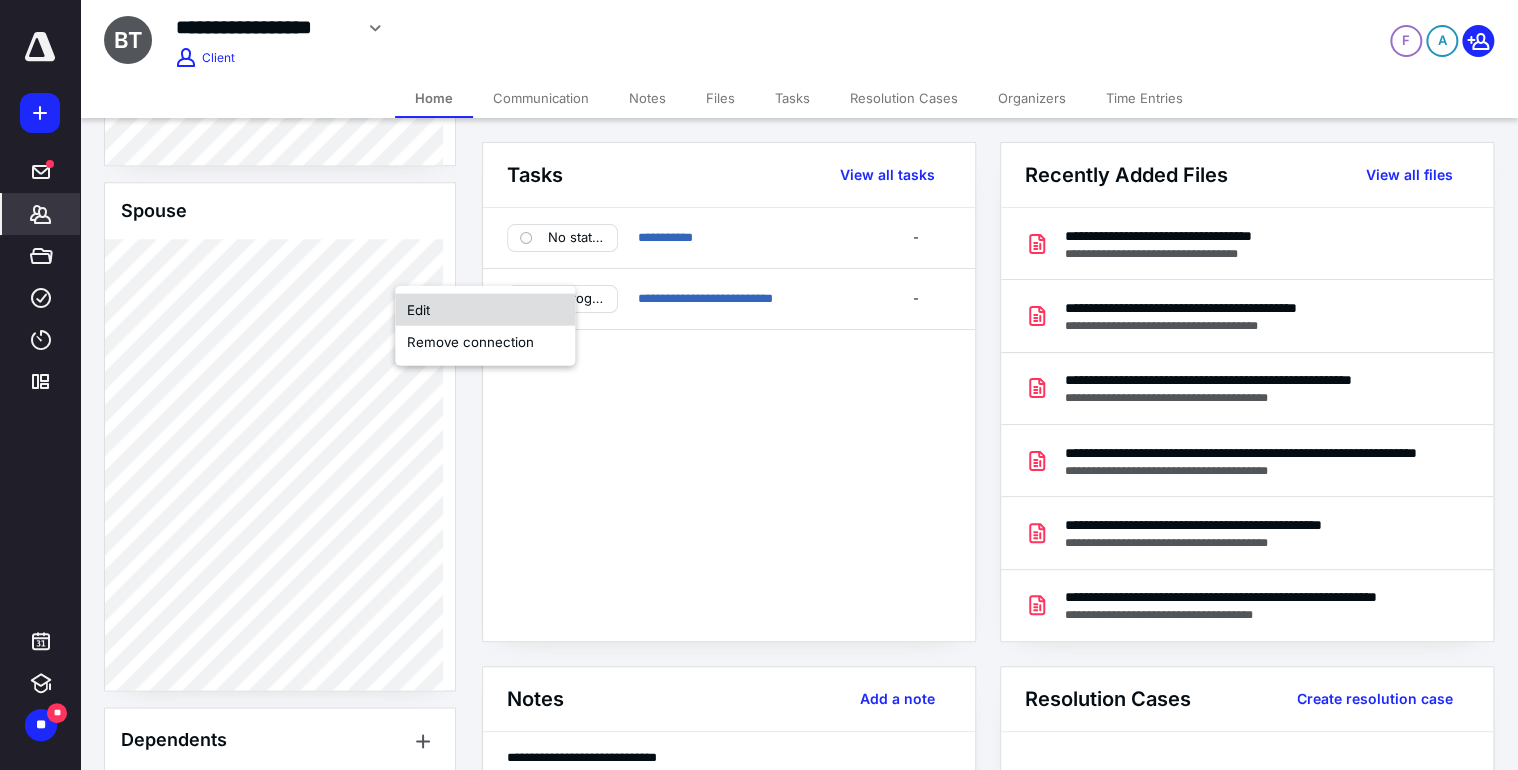 click on "Edit" at bounding box center [485, 310] 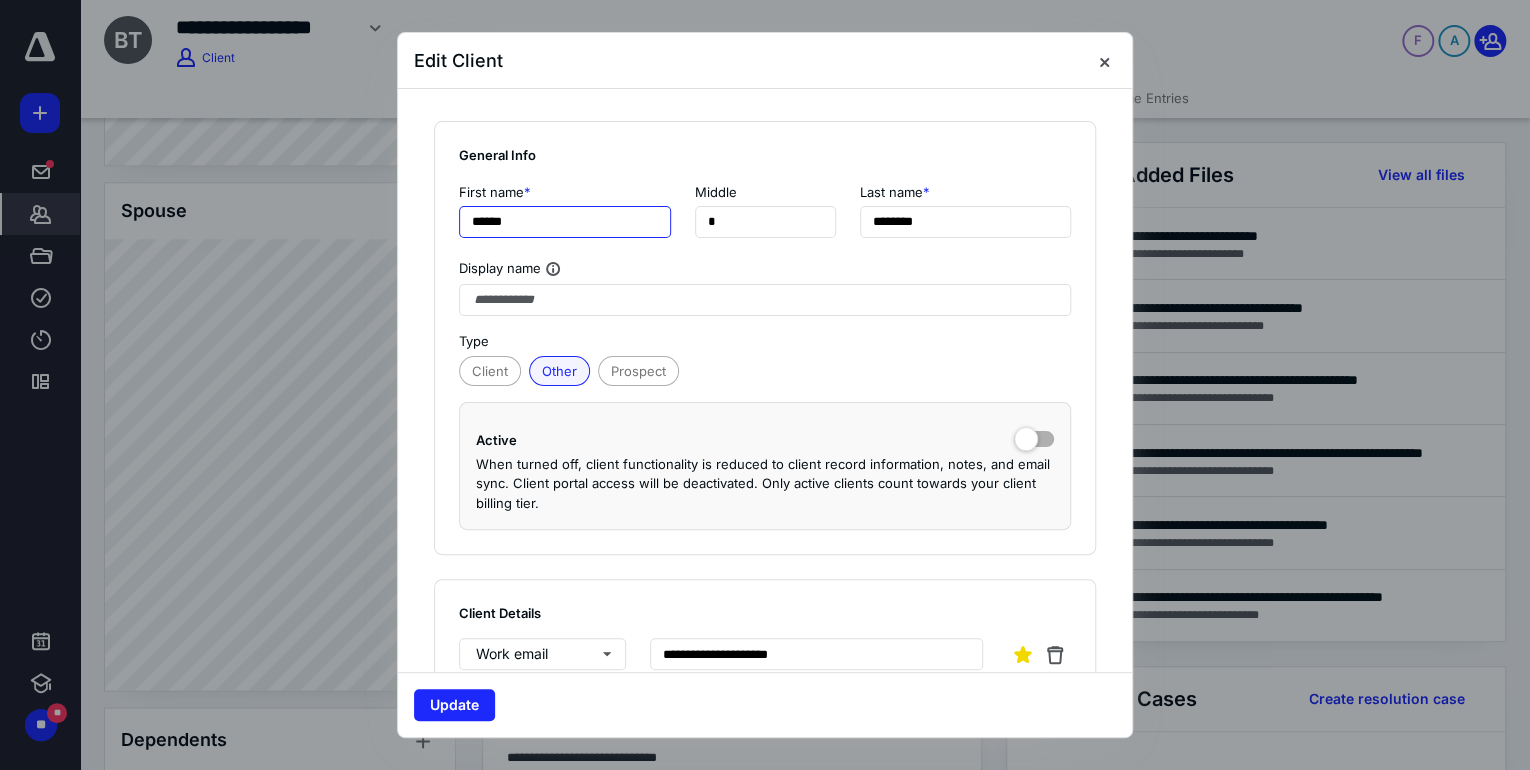 drag, startPoint x: 532, startPoint y: 220, endPoint x: 444, endPoint y: 220, distance: 88 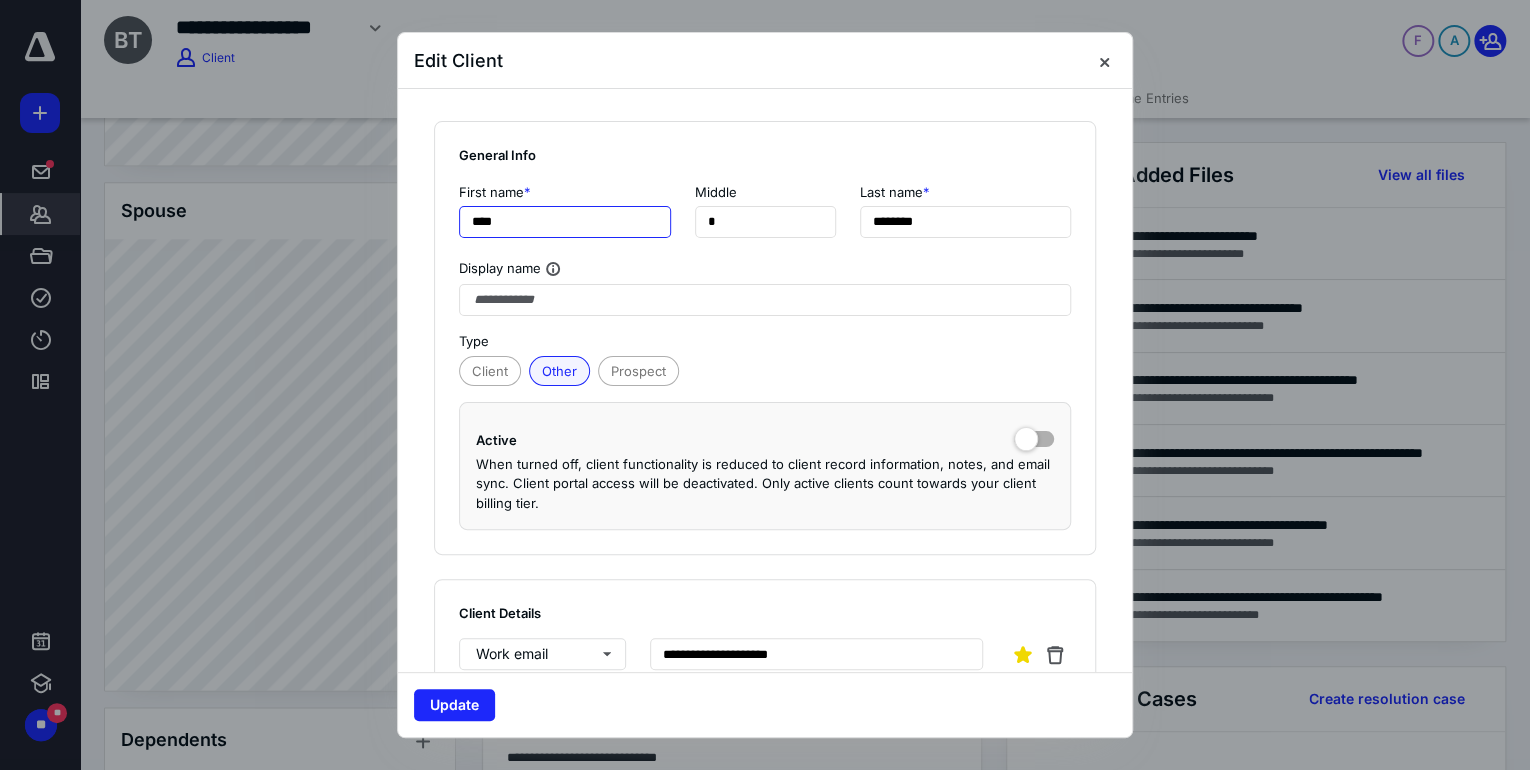 type on "****" 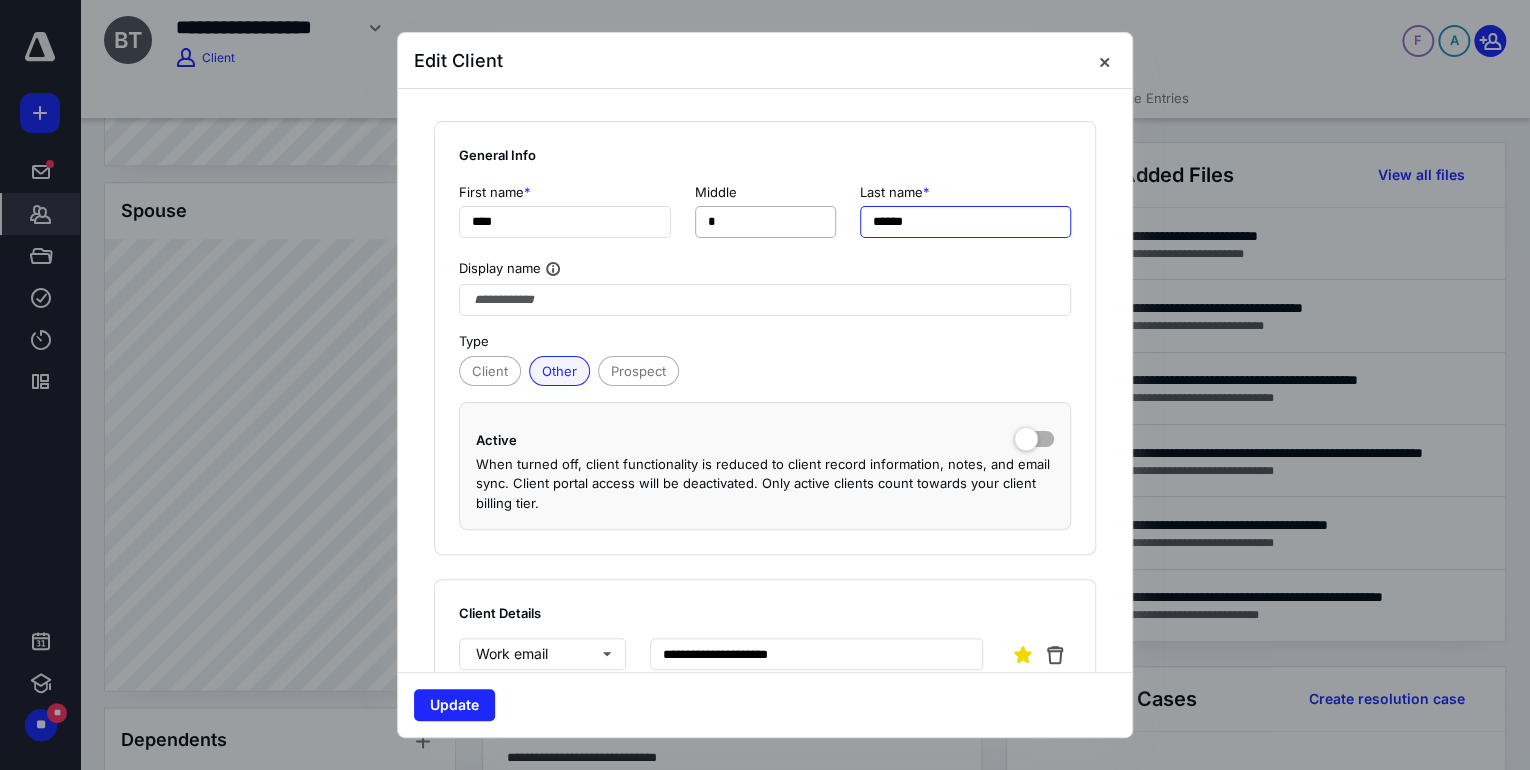 type on "******" 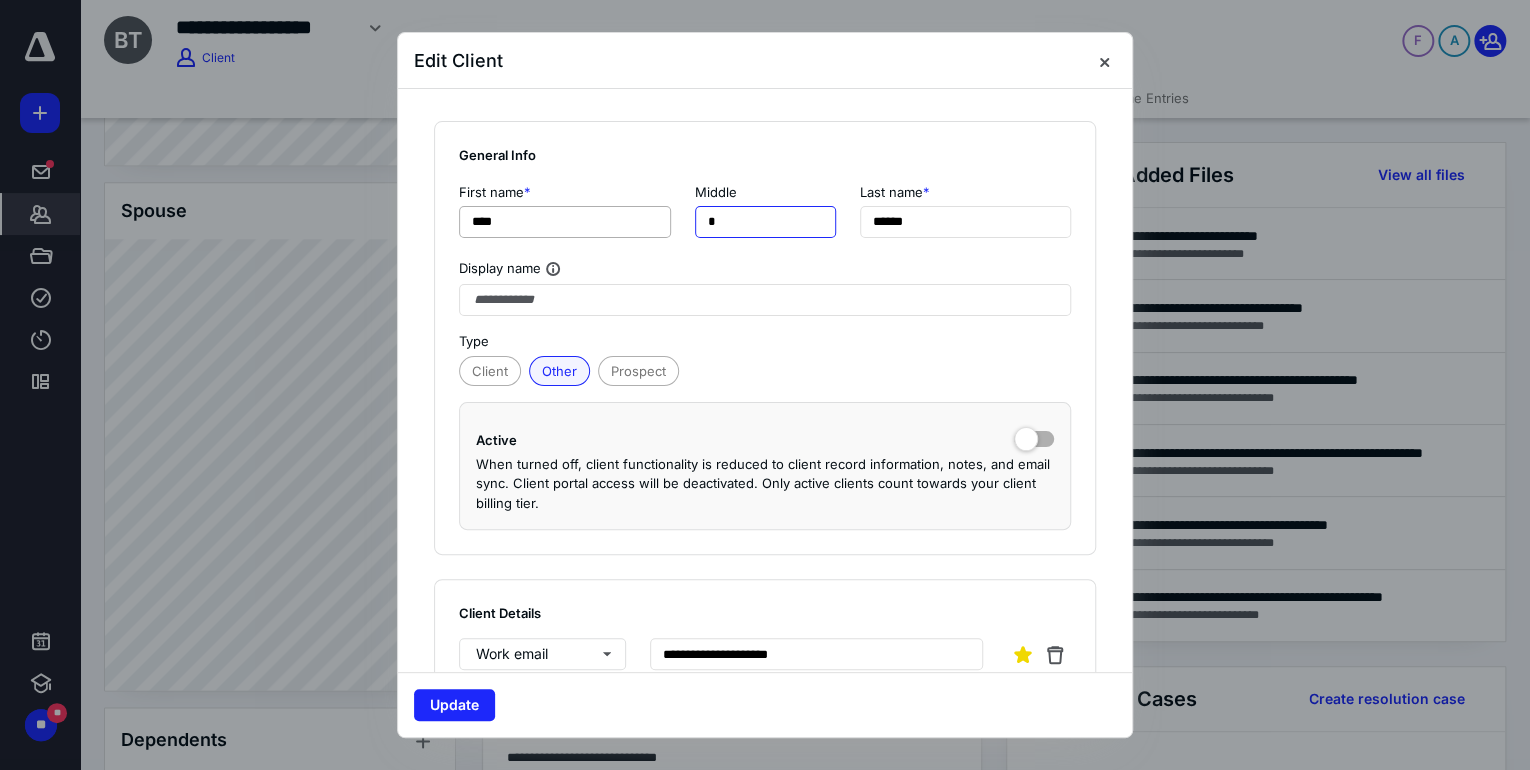 drag, startPoint x: 770, startPoint y: 221, endPoint x: 616, endPoint y: 219, distance: 154.01299 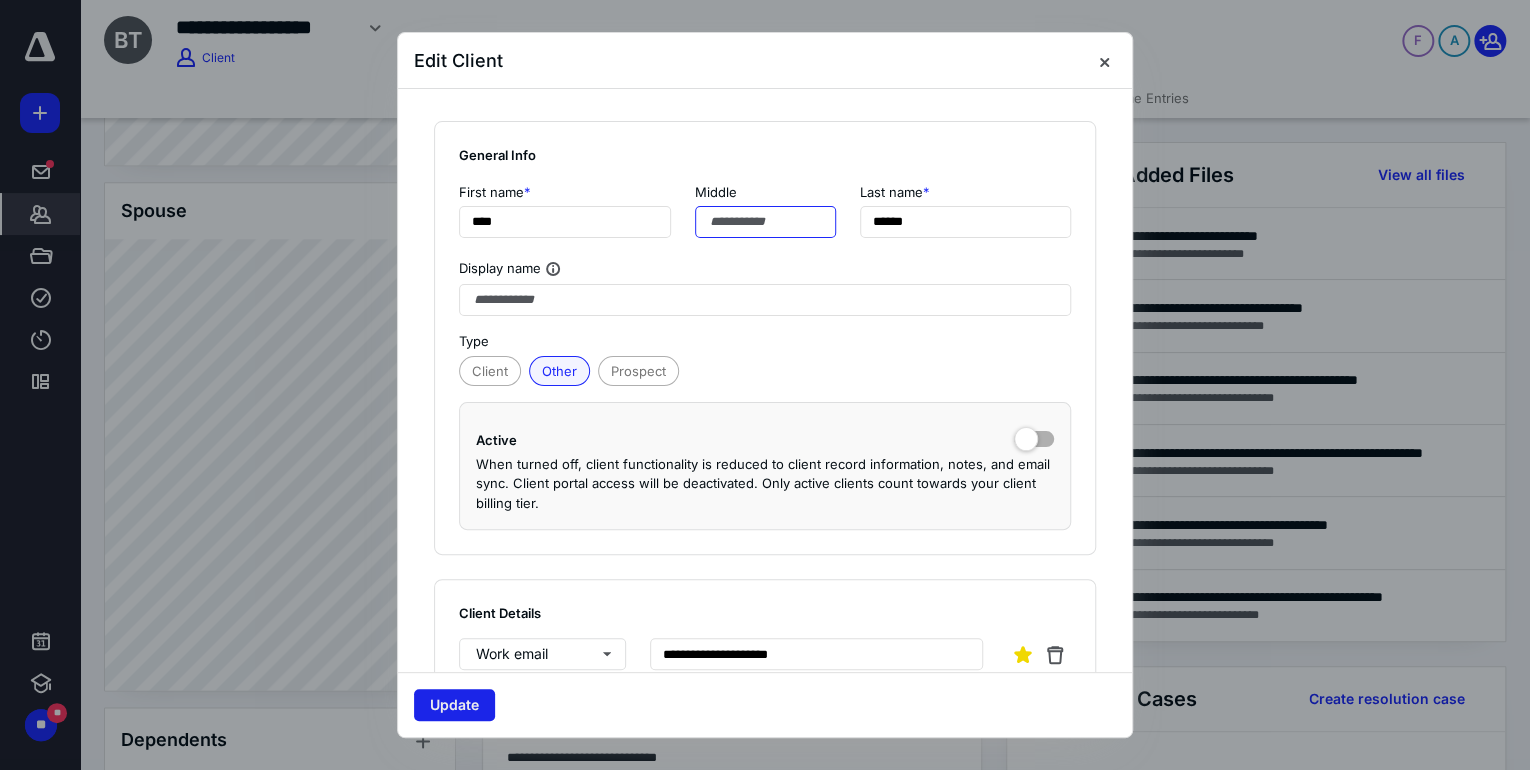 type 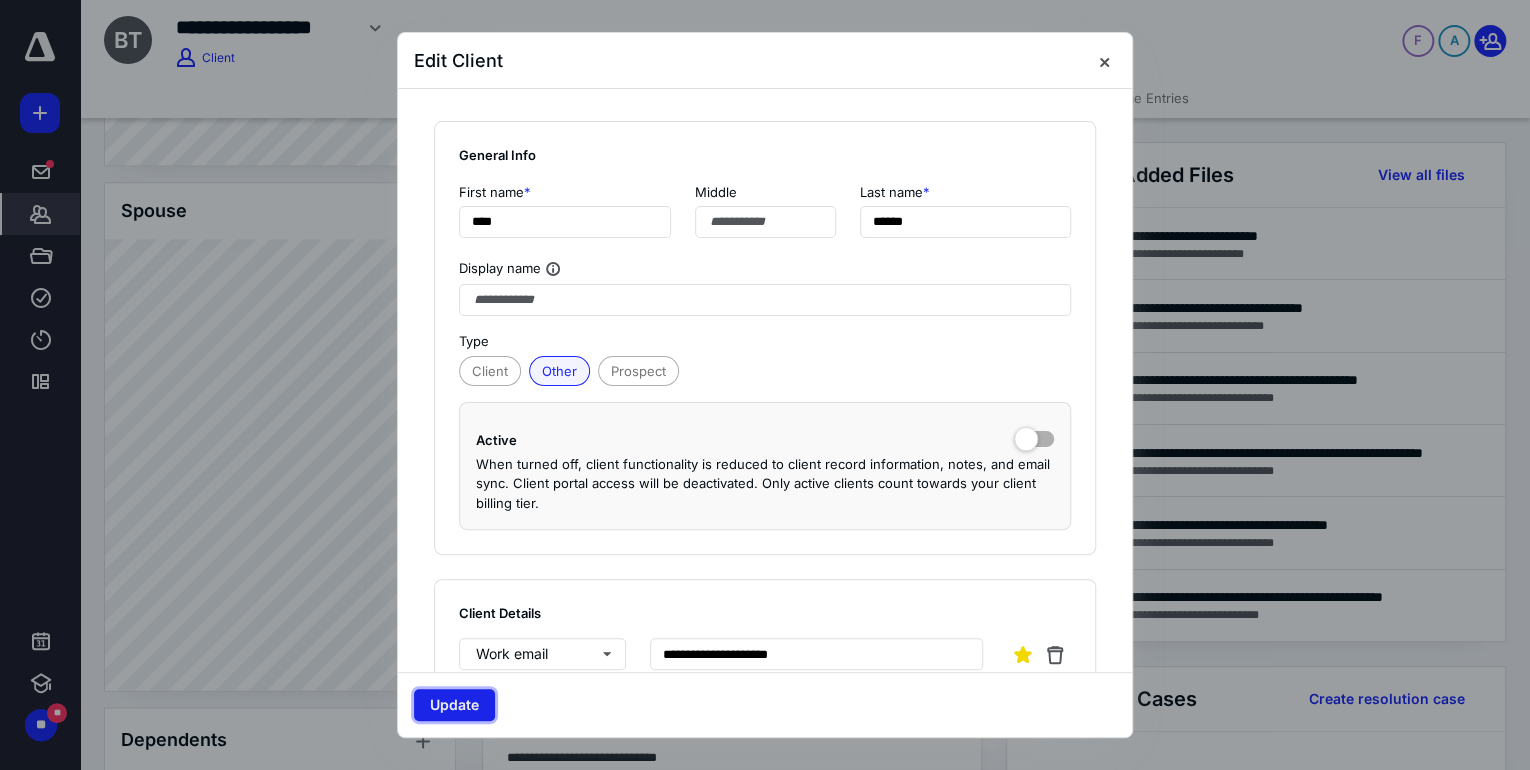 click on "Update" at bounding box center [454, 705] 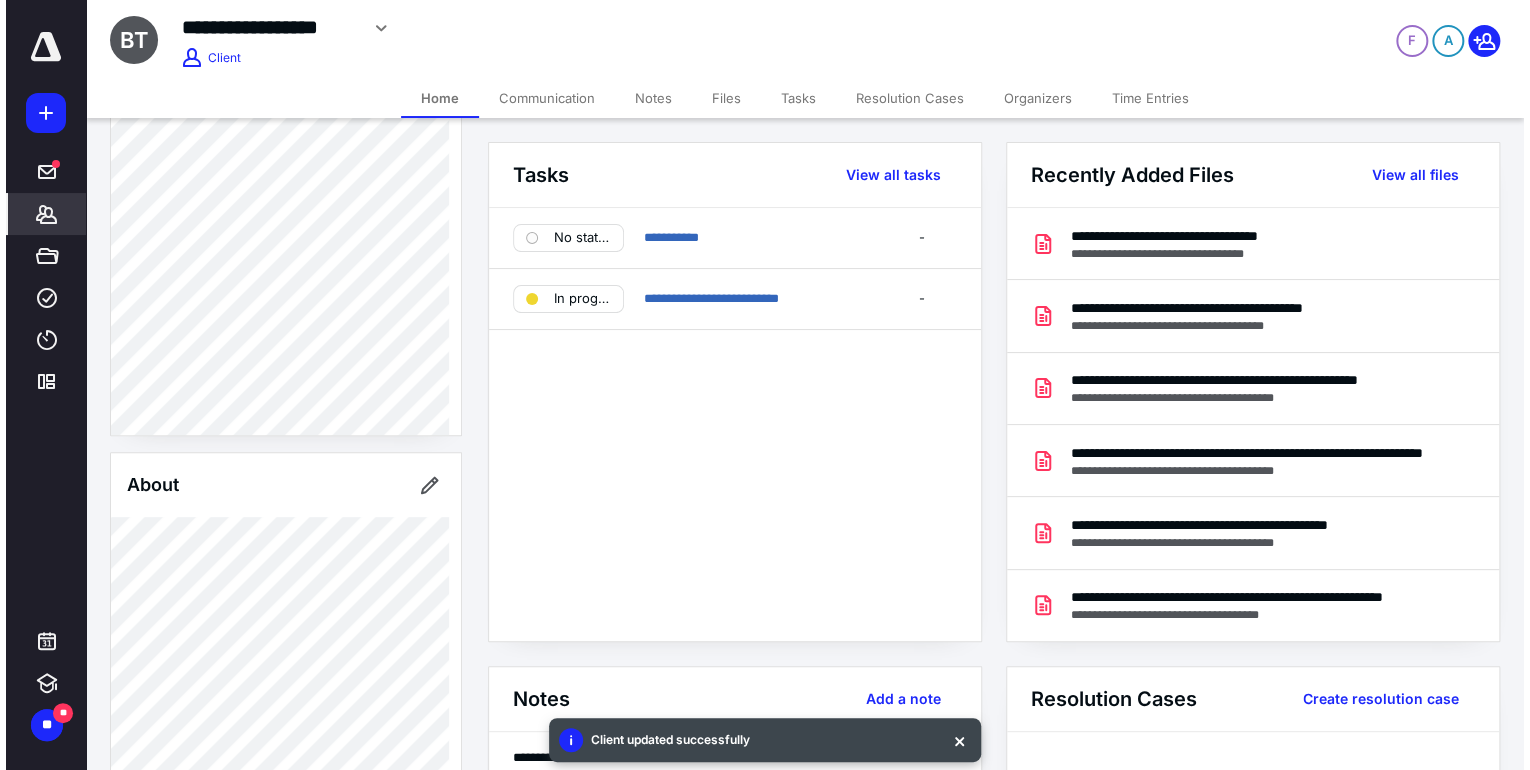 scroll, scrollTop: 0, scrollLeft: 0, axis: both 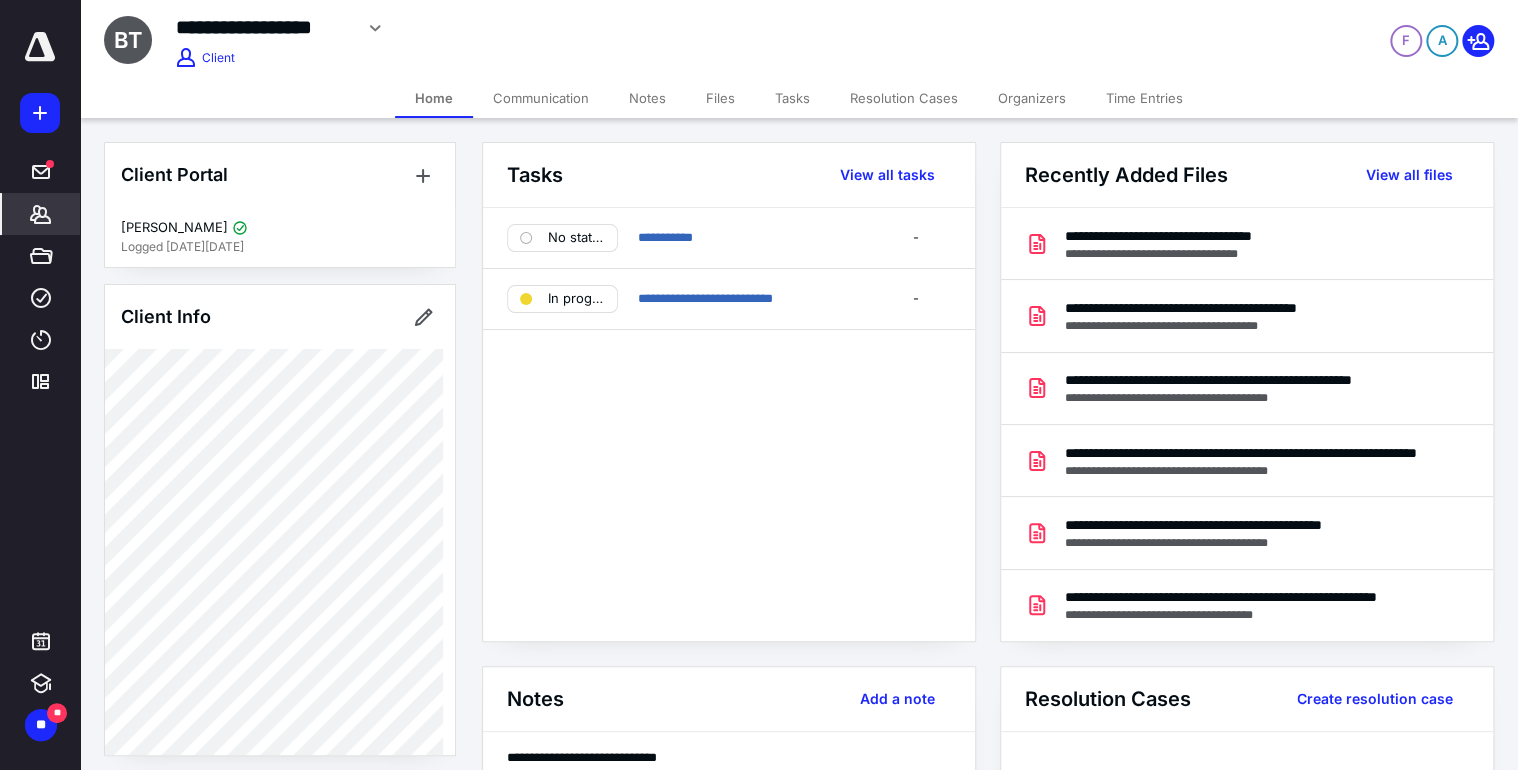 click 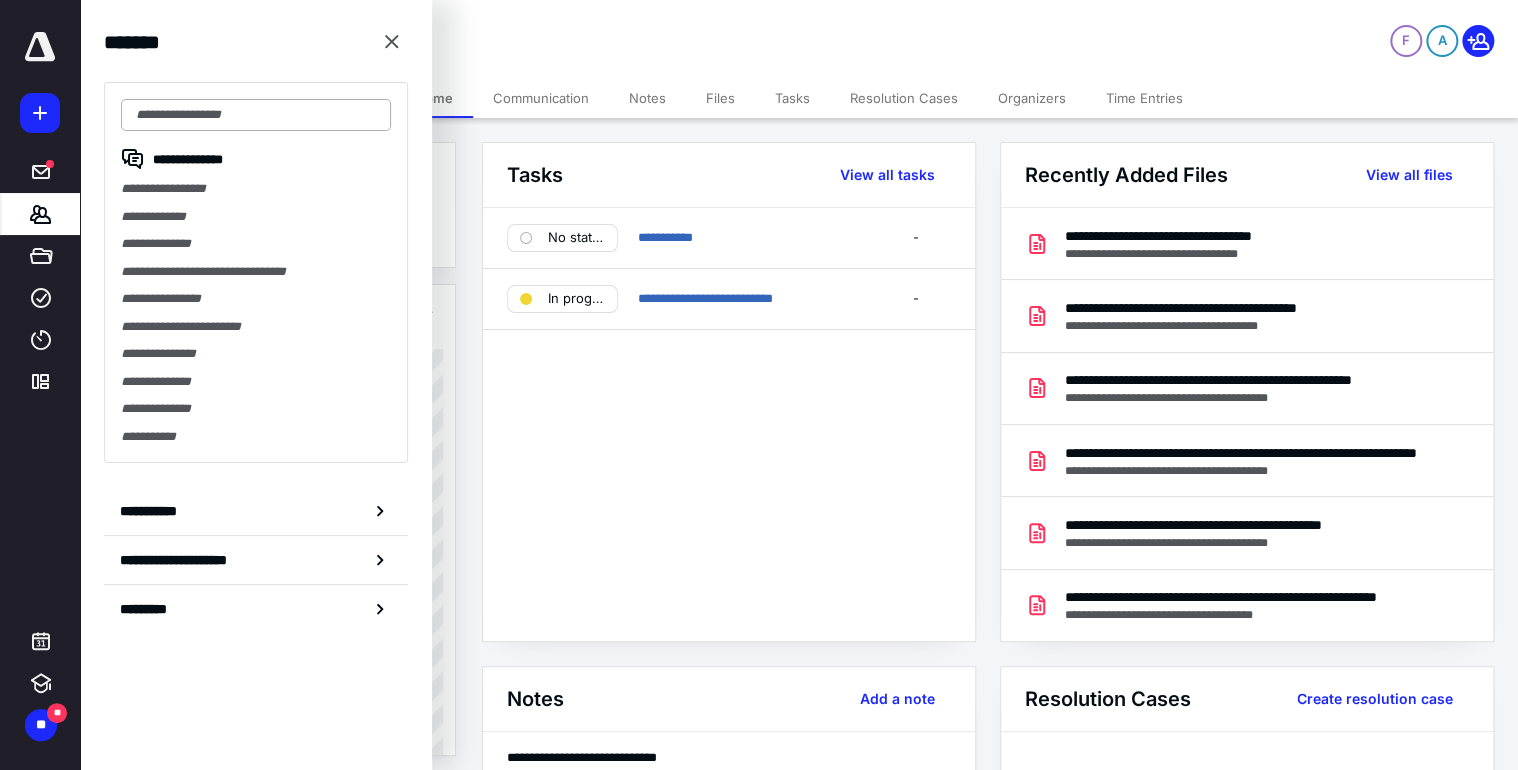 click at bounding box center [256, 115] 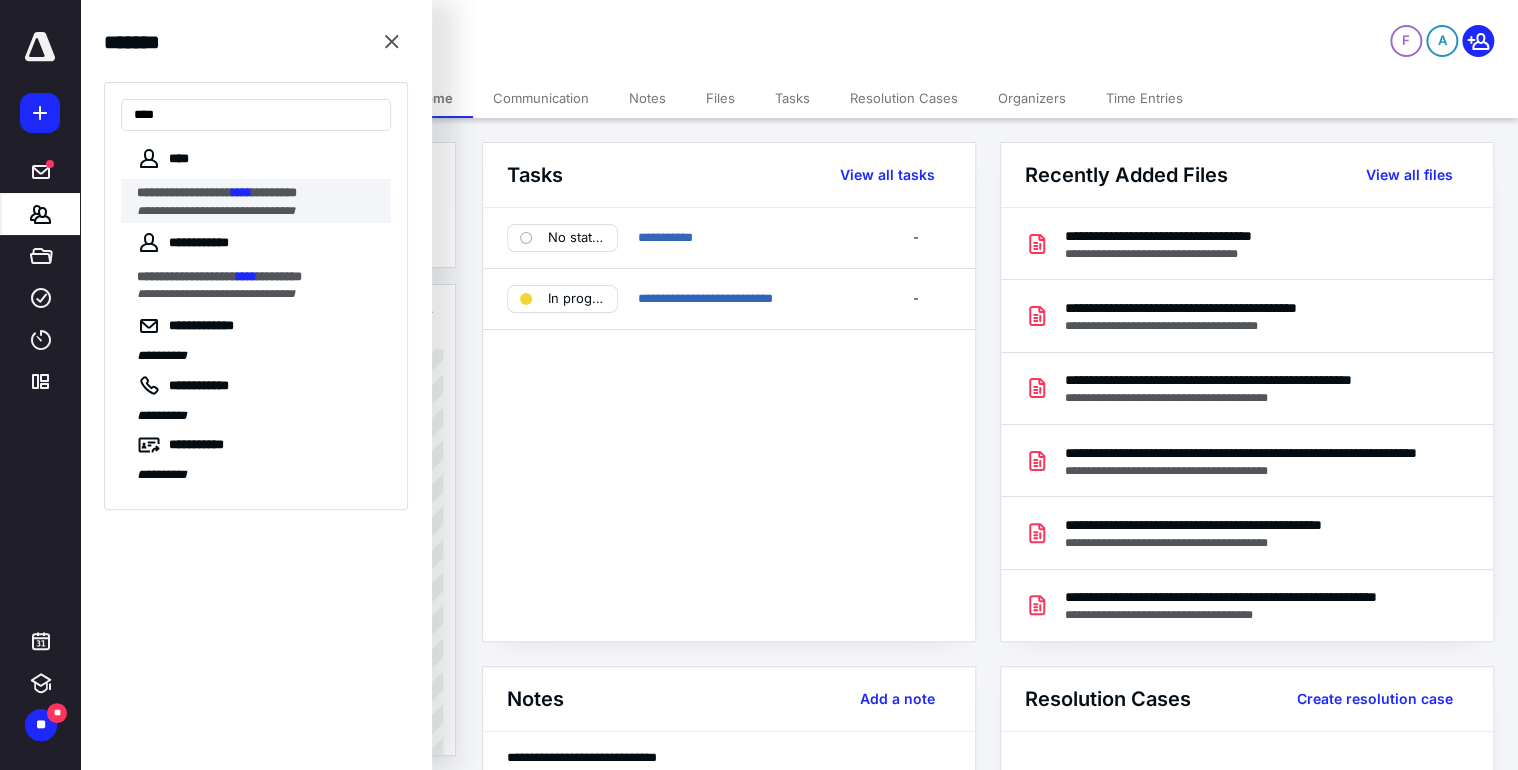 type on "****" 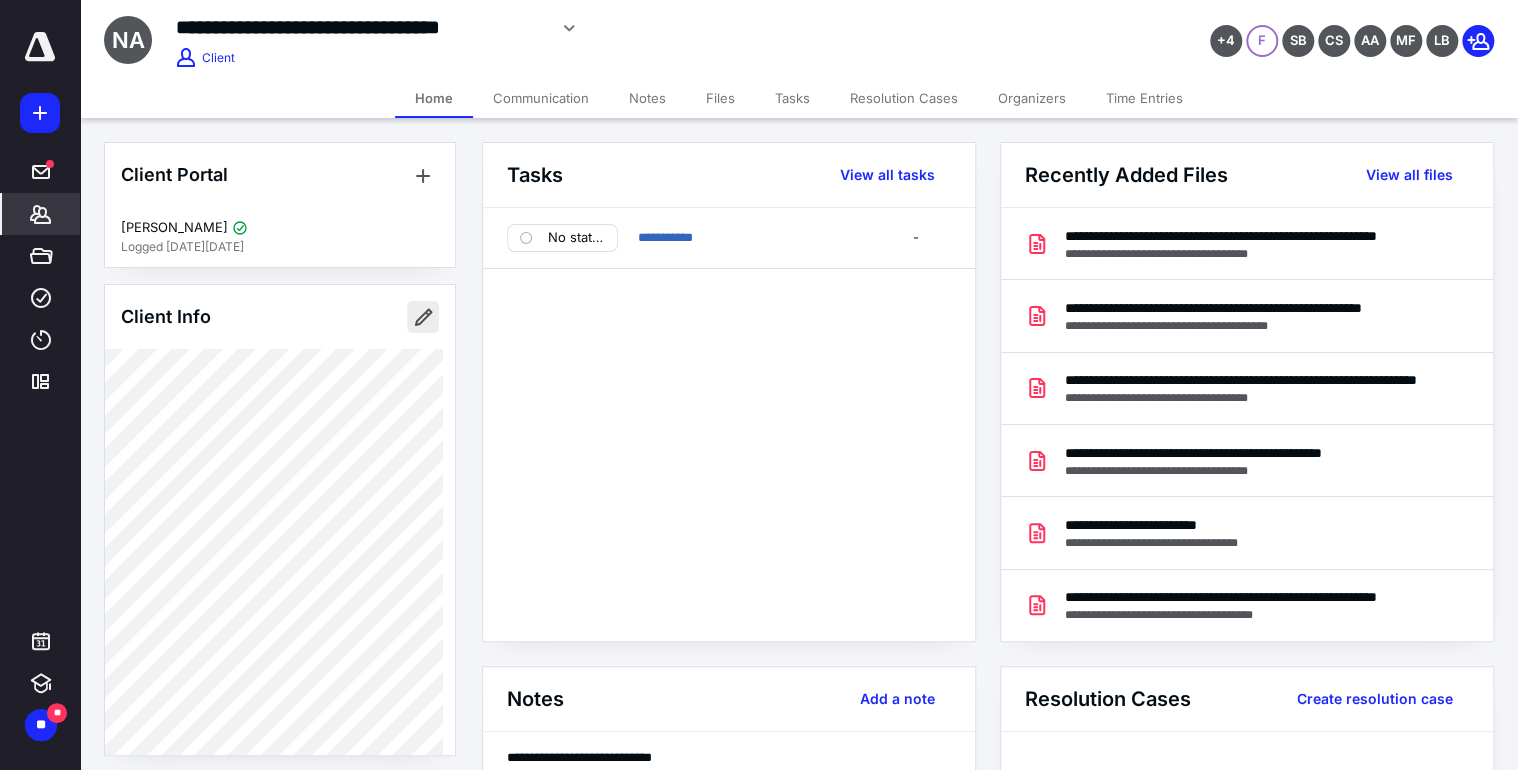 click at bounding box center [423, 317] 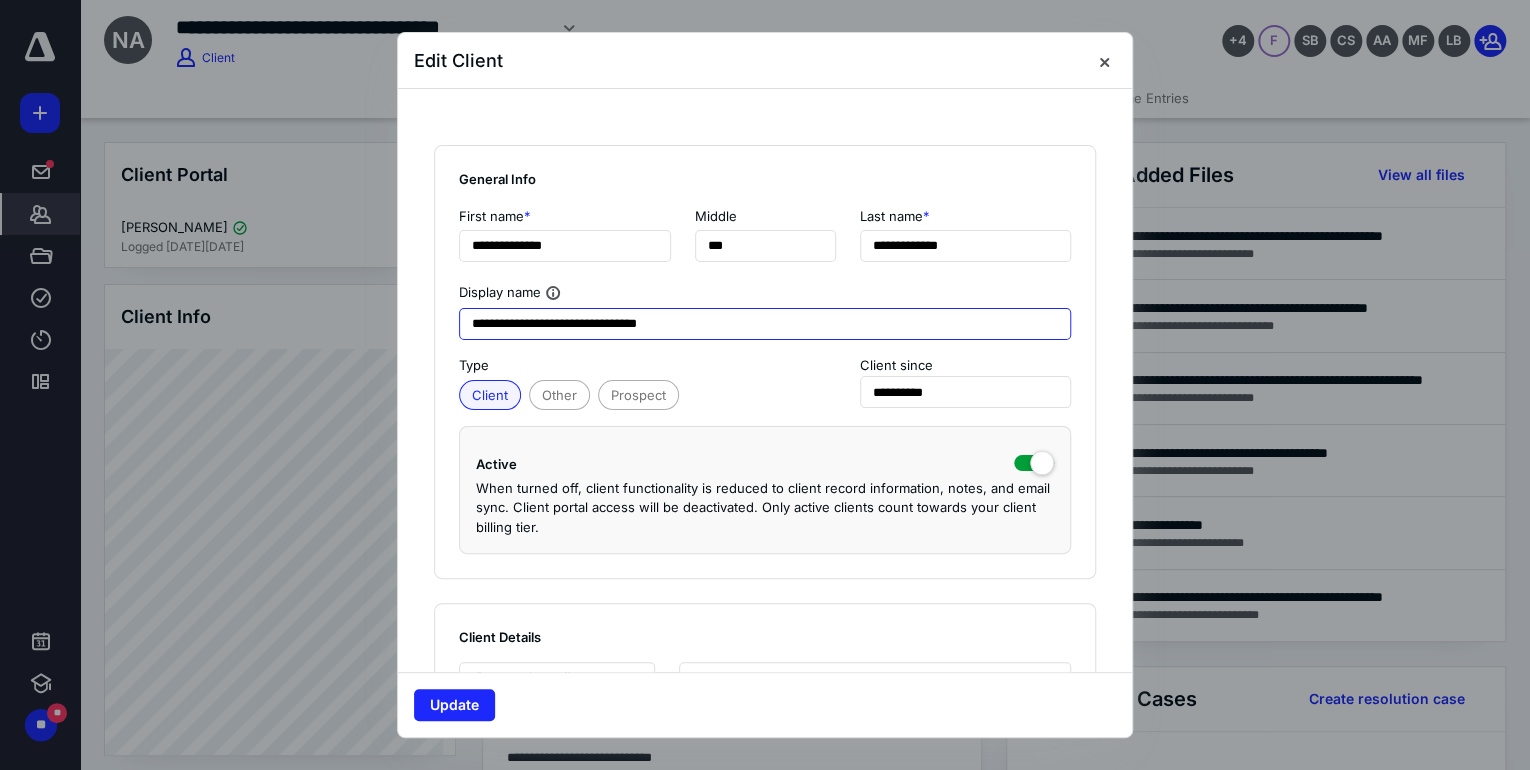 drag, startPoint x: 581, startPoint y: 325, endPoint x: 785, endPoint y: 321, distance: 204.03922 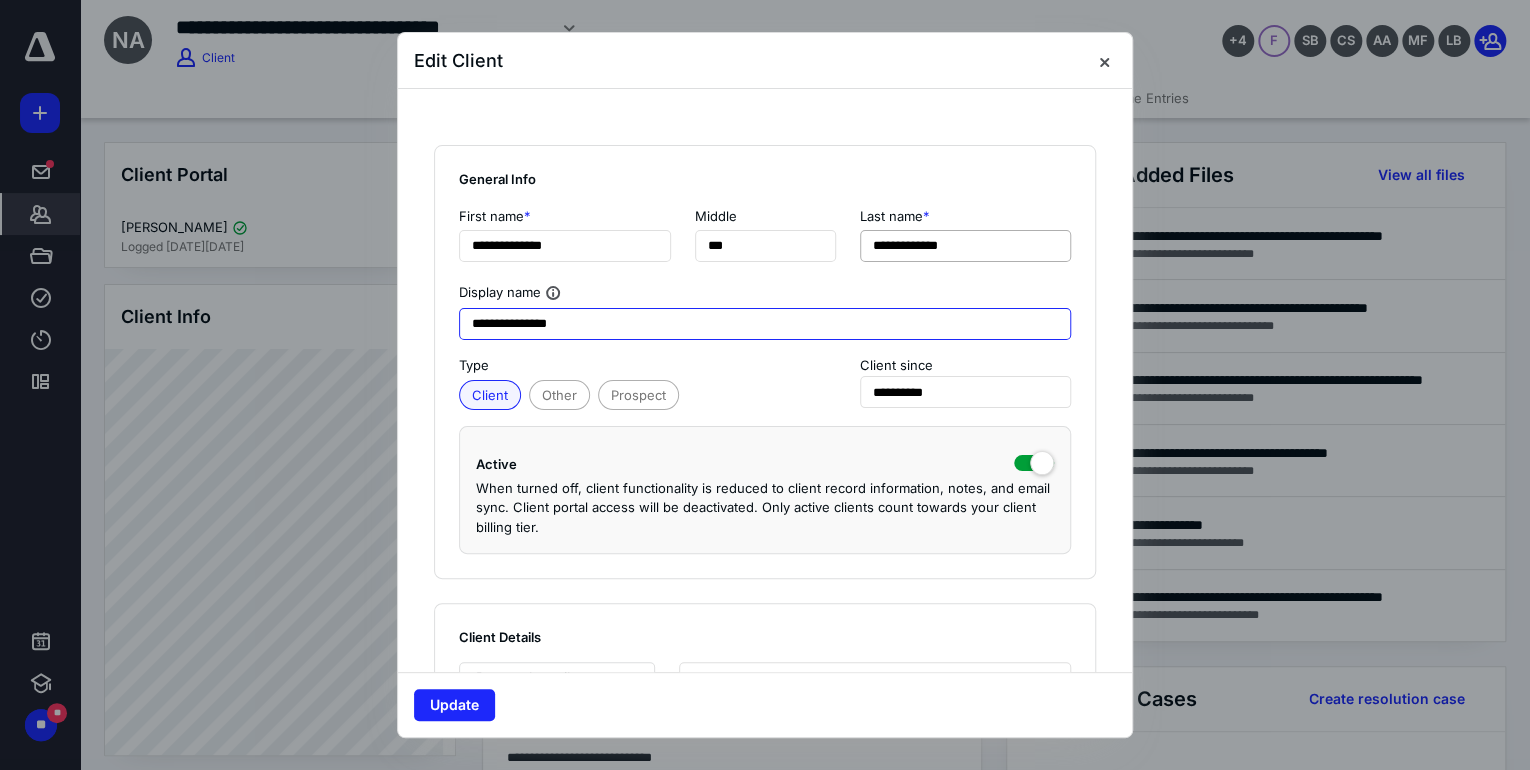 type on "**********" 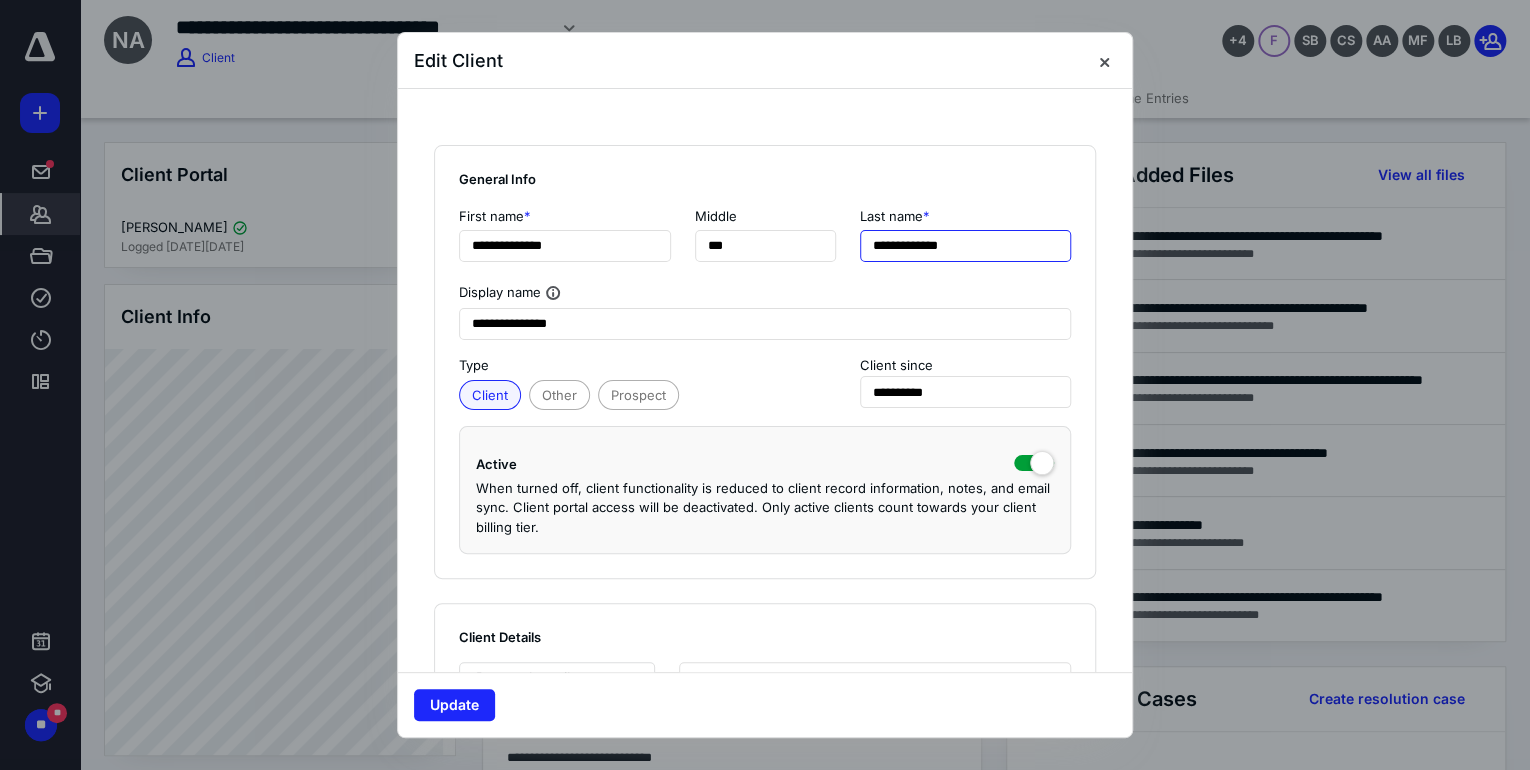 drag, startPoint x: 987, startPoint y: 240, endPoint x: 839, endPoint y: 236, distance: 148.05405 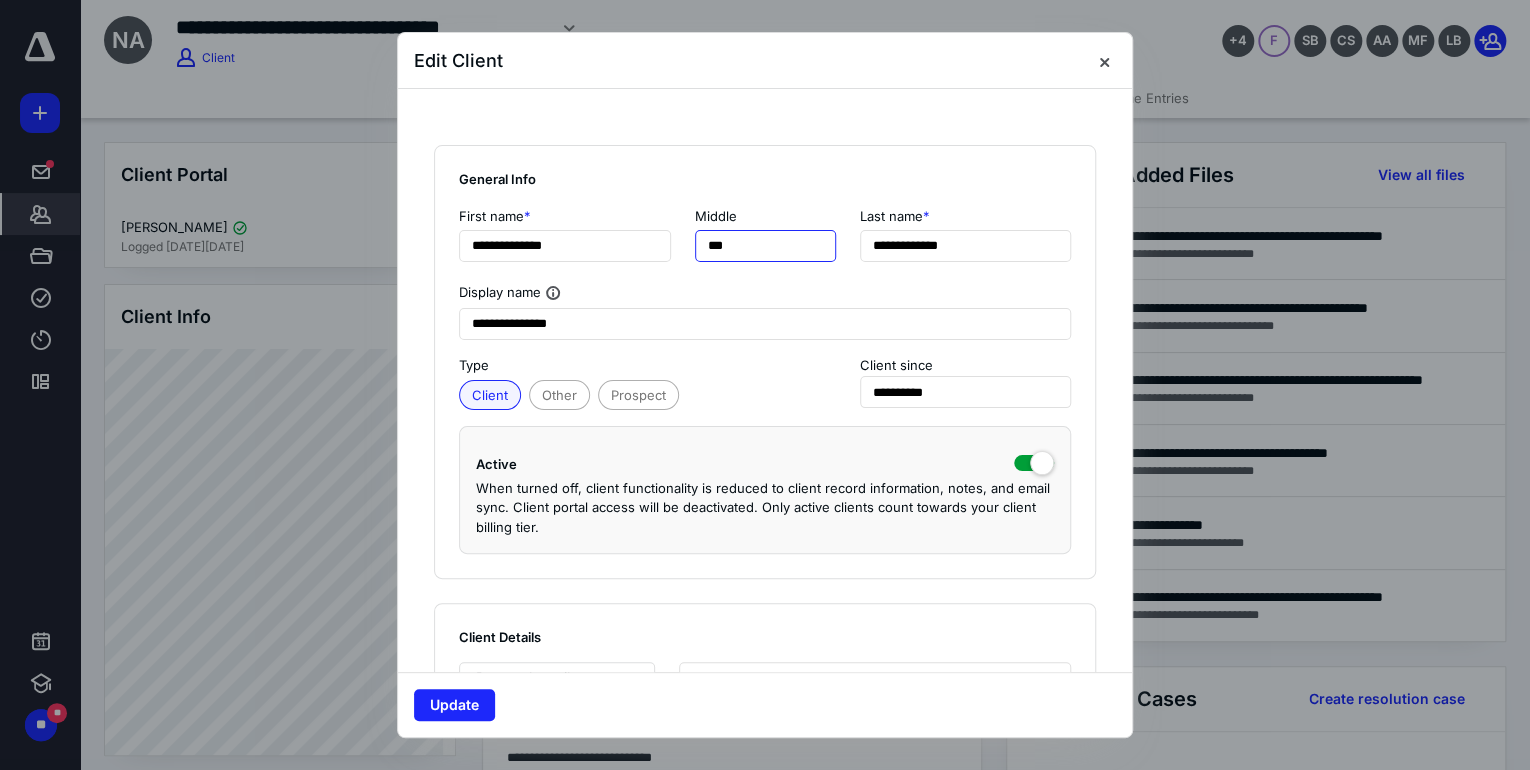 click on "***" at bounding box center [765, 246] 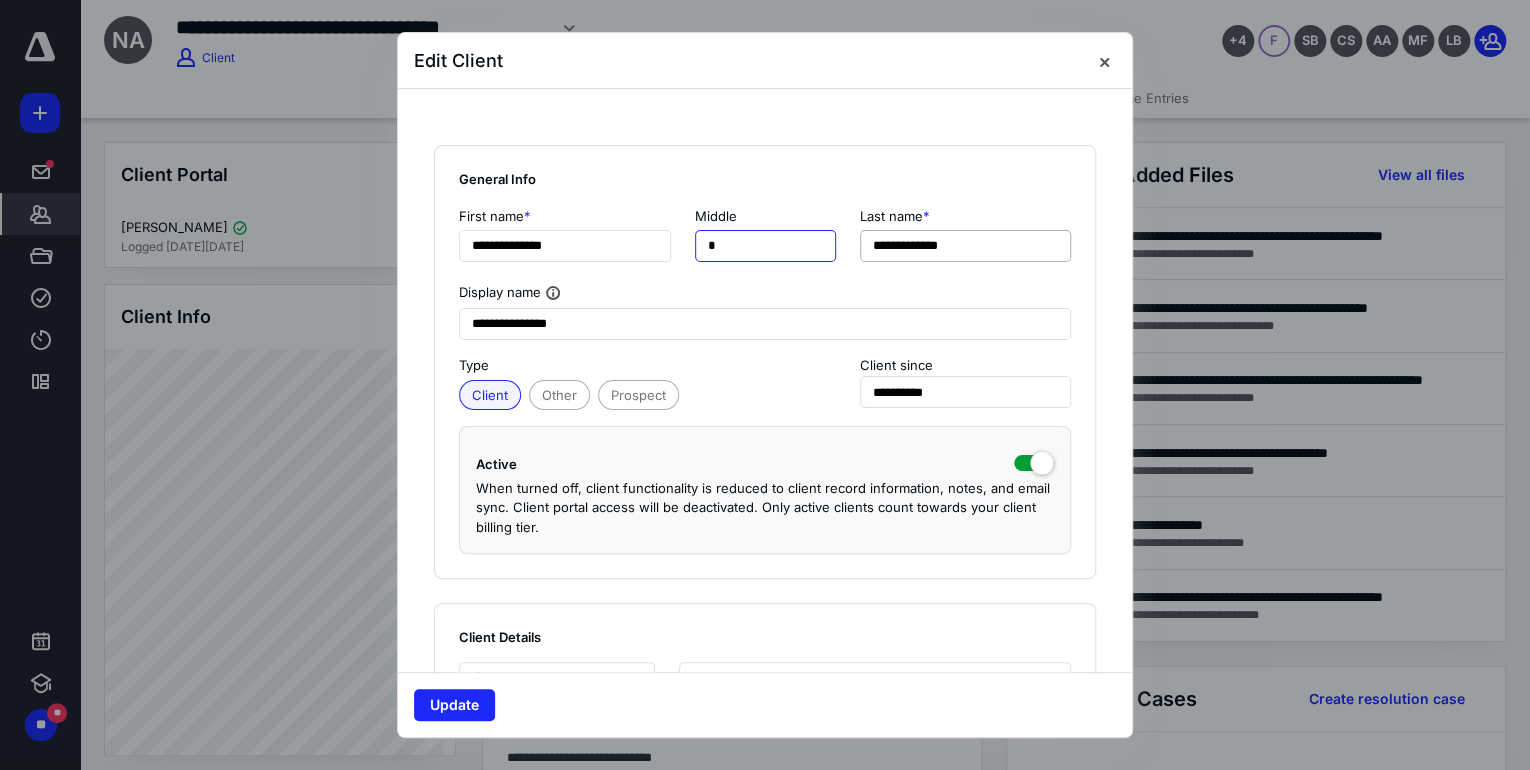type on "*" 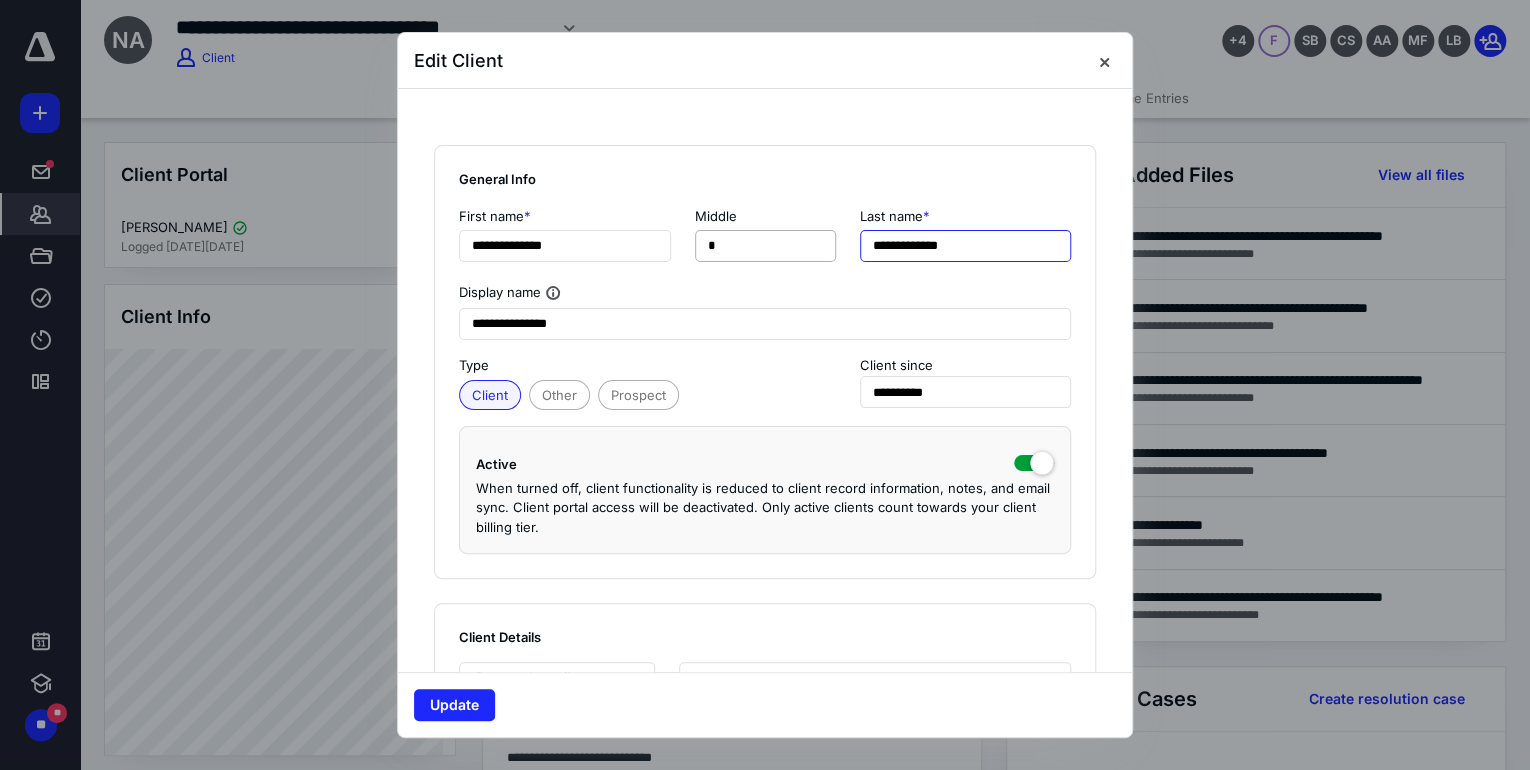 drag, startPoint x: 1026, startPoint y: 244, endPoint x: 825, endPoint y: 244, distance: 201 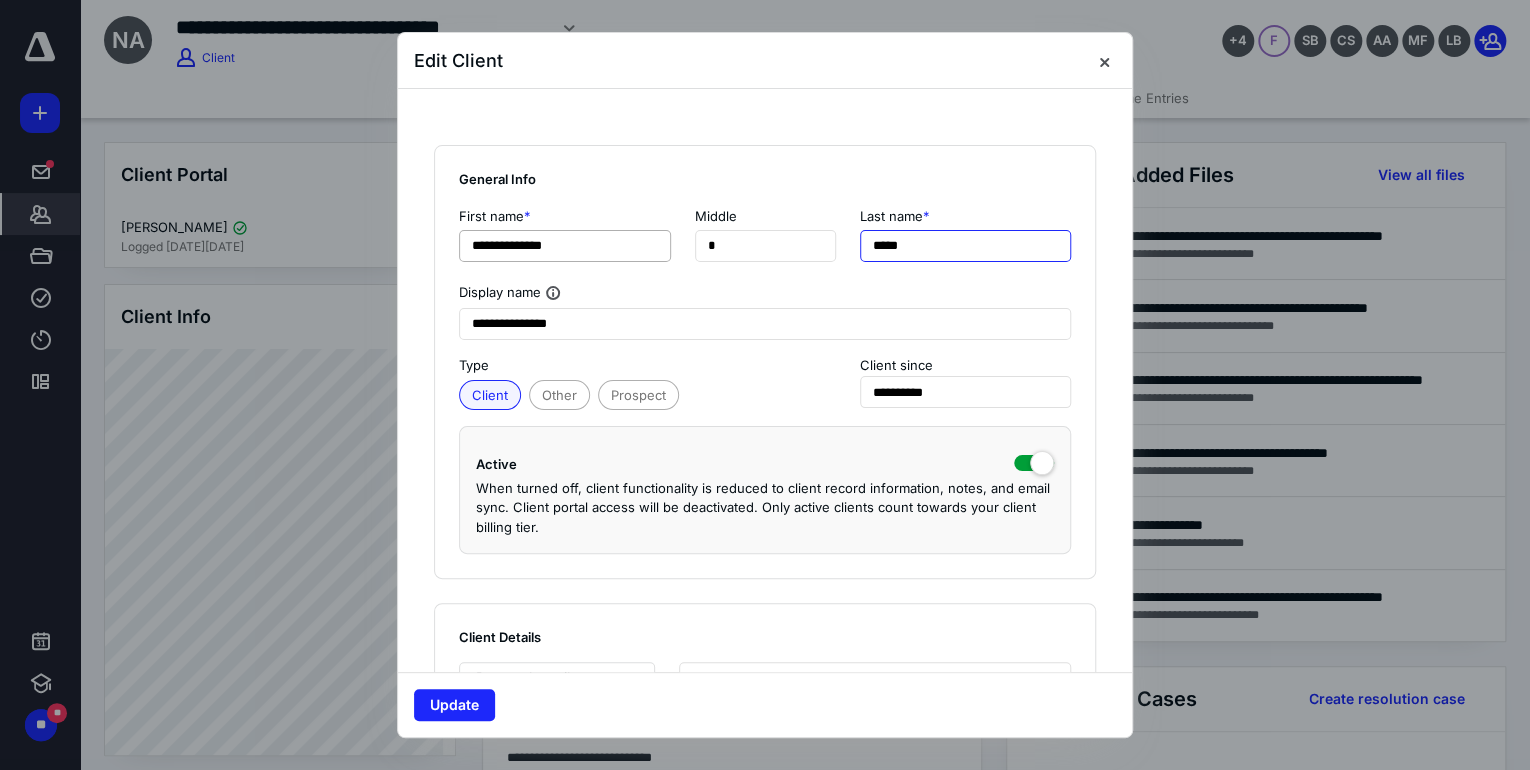 type on "*****" 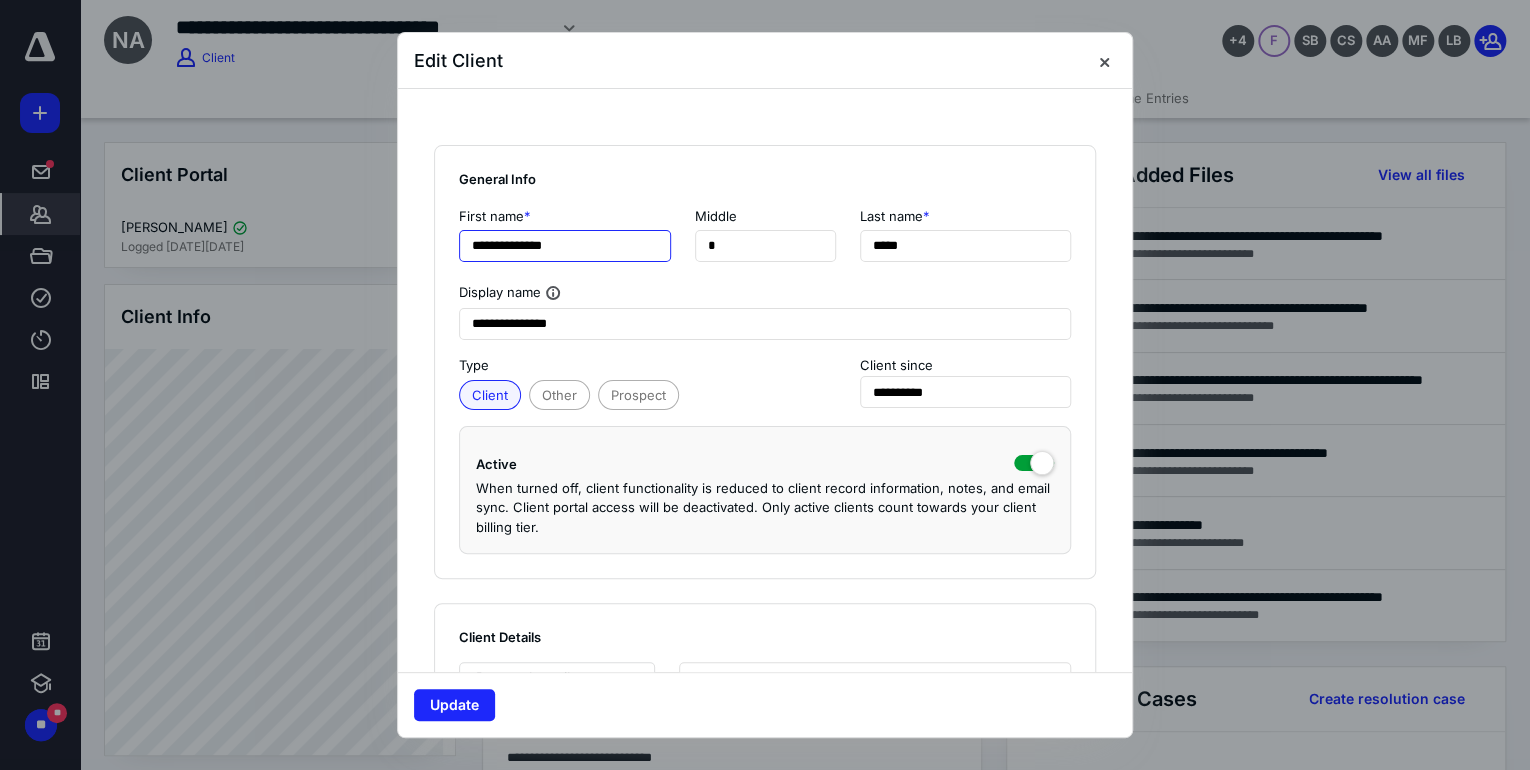 drag, startPoint x: 603, startPoint y: 248, endPoint x: 560, endPoint y: 245, distance: 43.104523 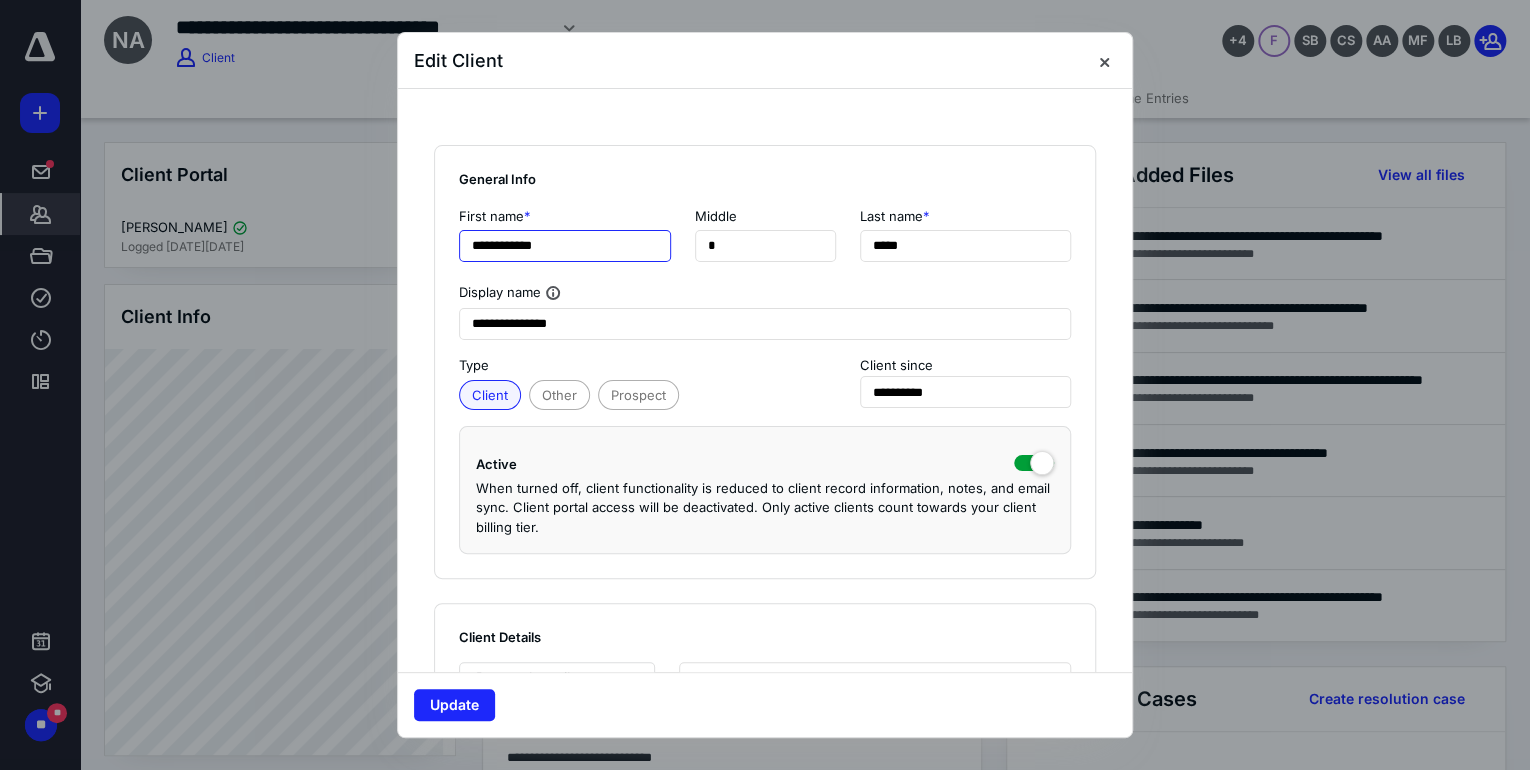 drag, startPoint x: 522, startPoint y: 248, endPoint x: 433, endPoint y: 240, distance: 89.358826 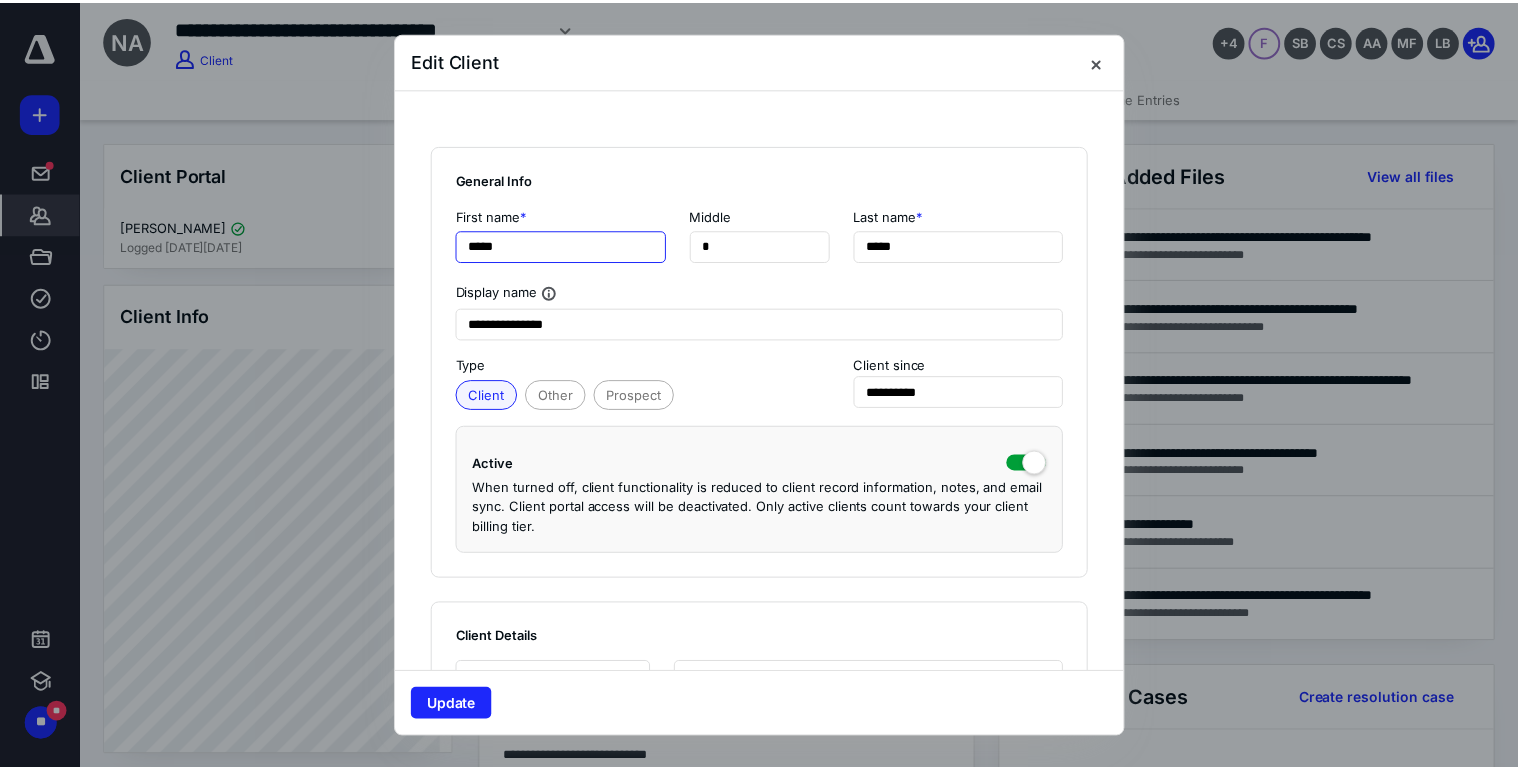 scroll, scrollTop: 560, scrollLeft: 0, axis: vertical 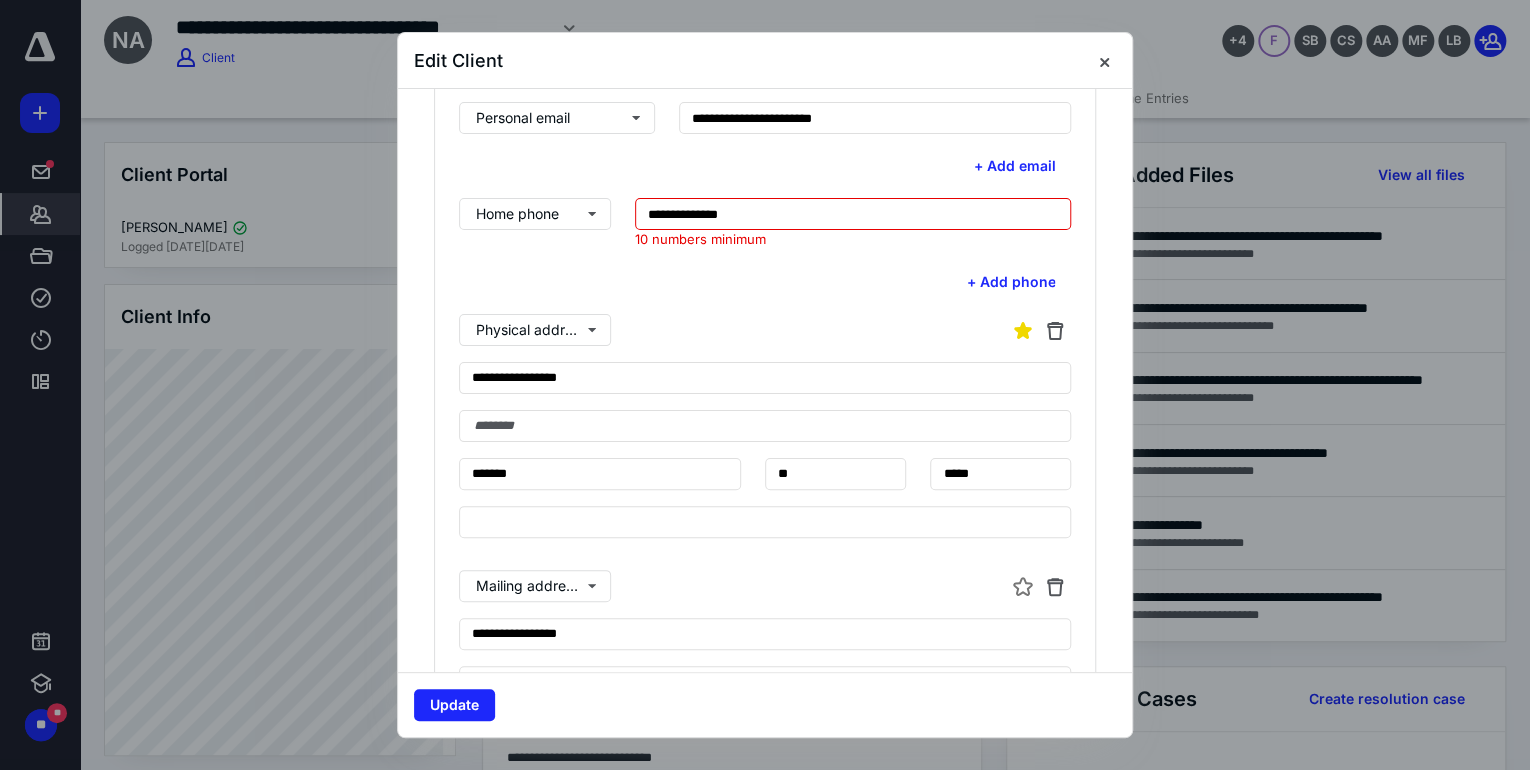 type on "*****" 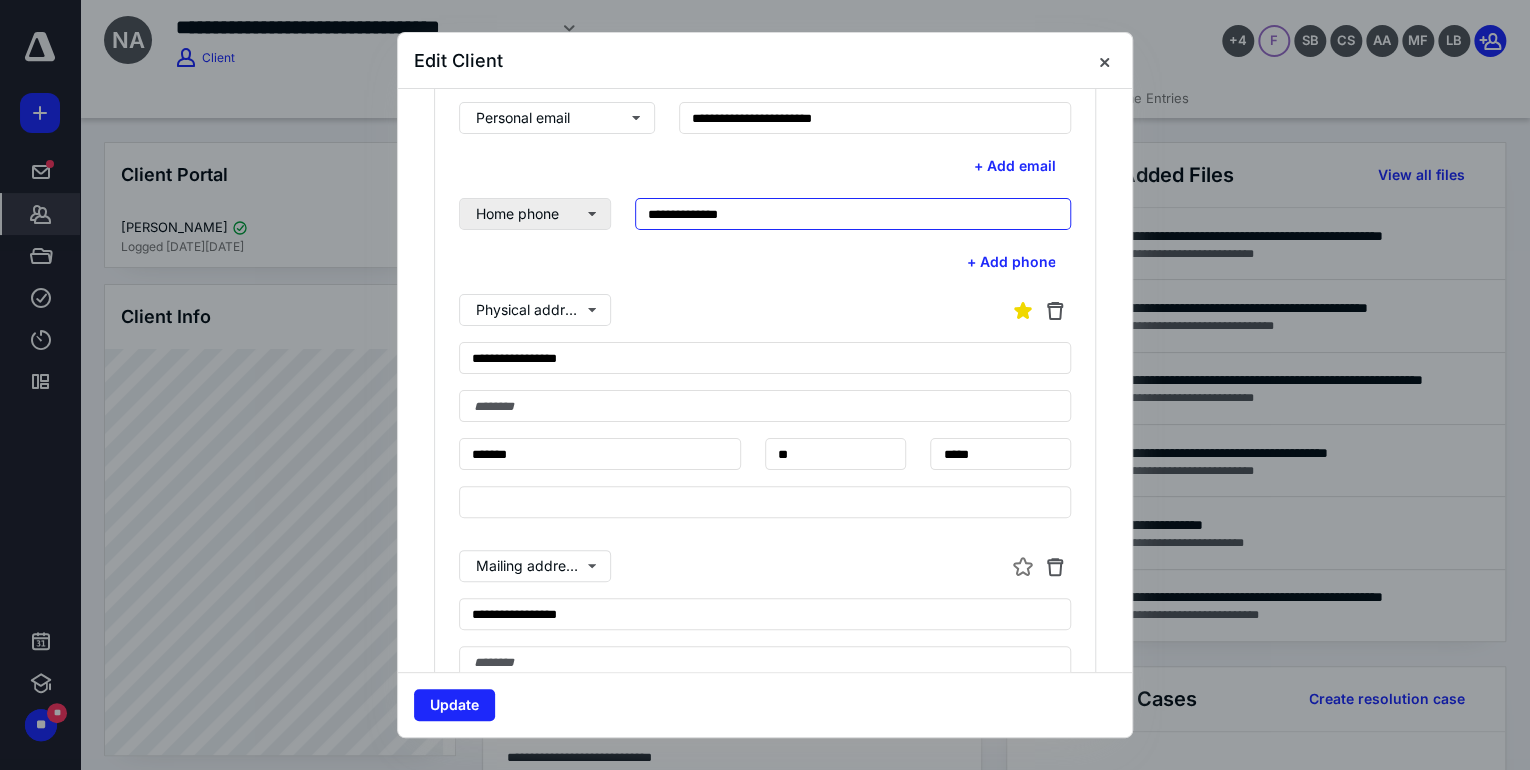 drag, startPoint x: 746, startPoint y: 214, endPoint x: 528, endPoint y: 222, distance: 218.14674 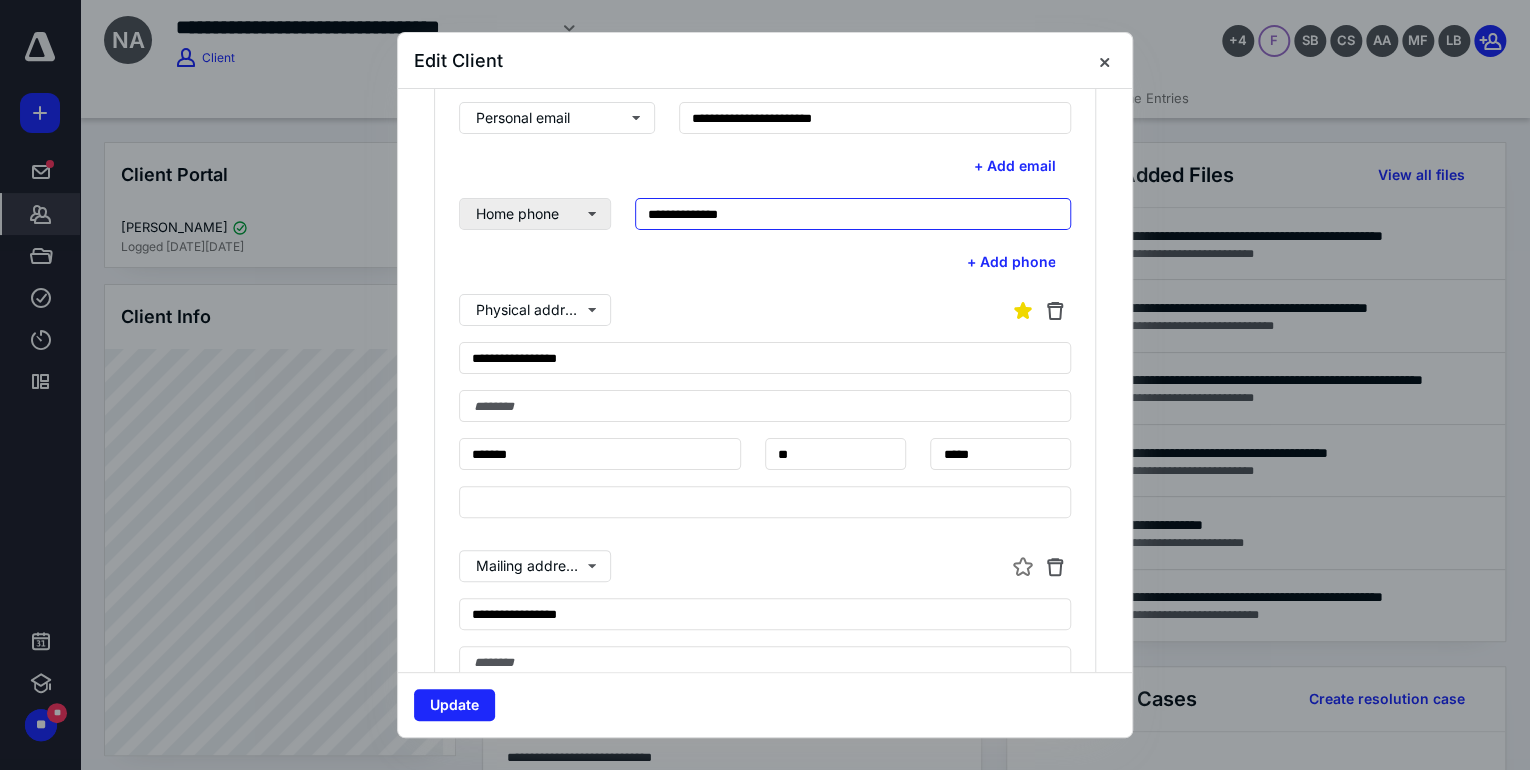 click on "**********" at bounding box center [765, 214] 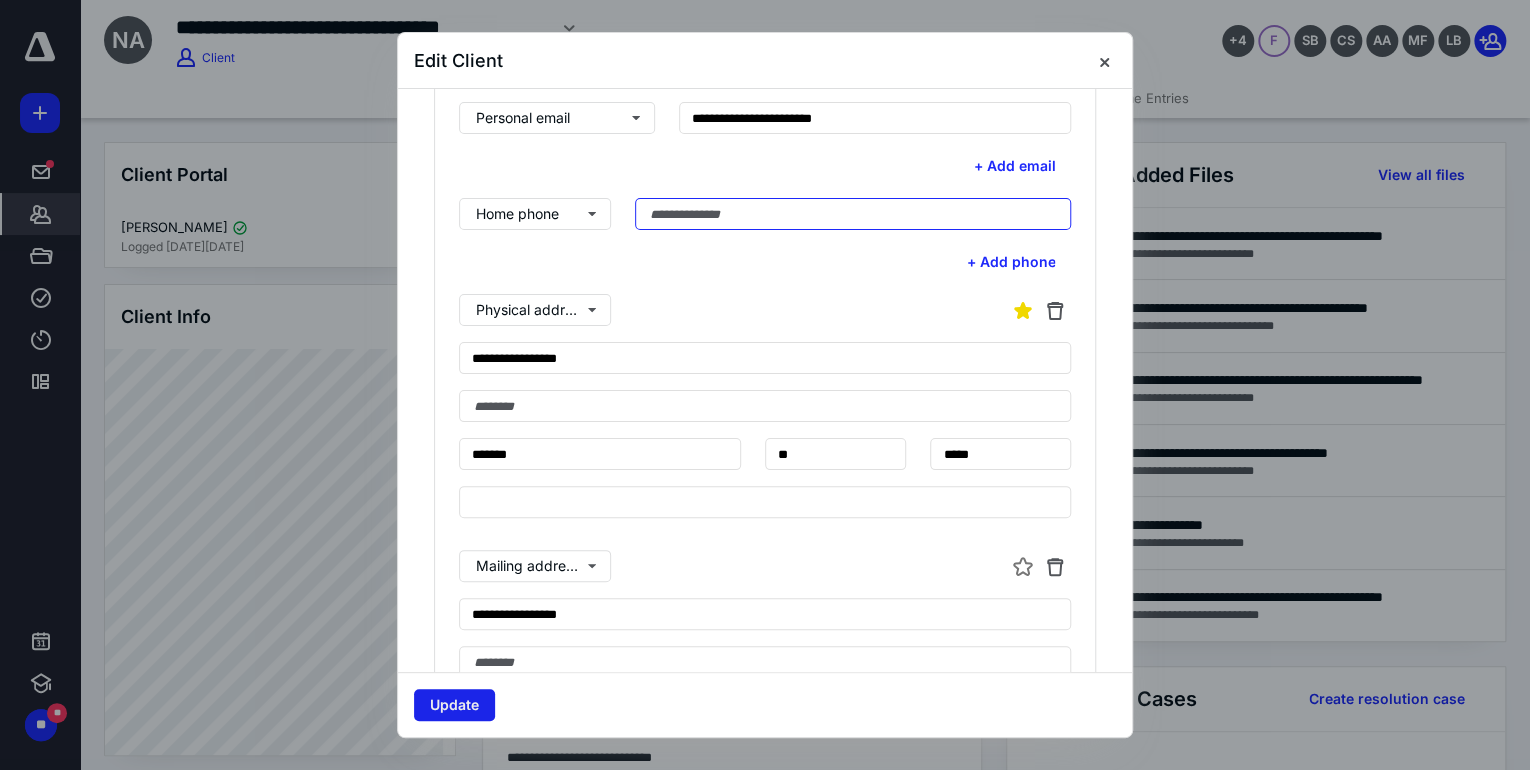 type 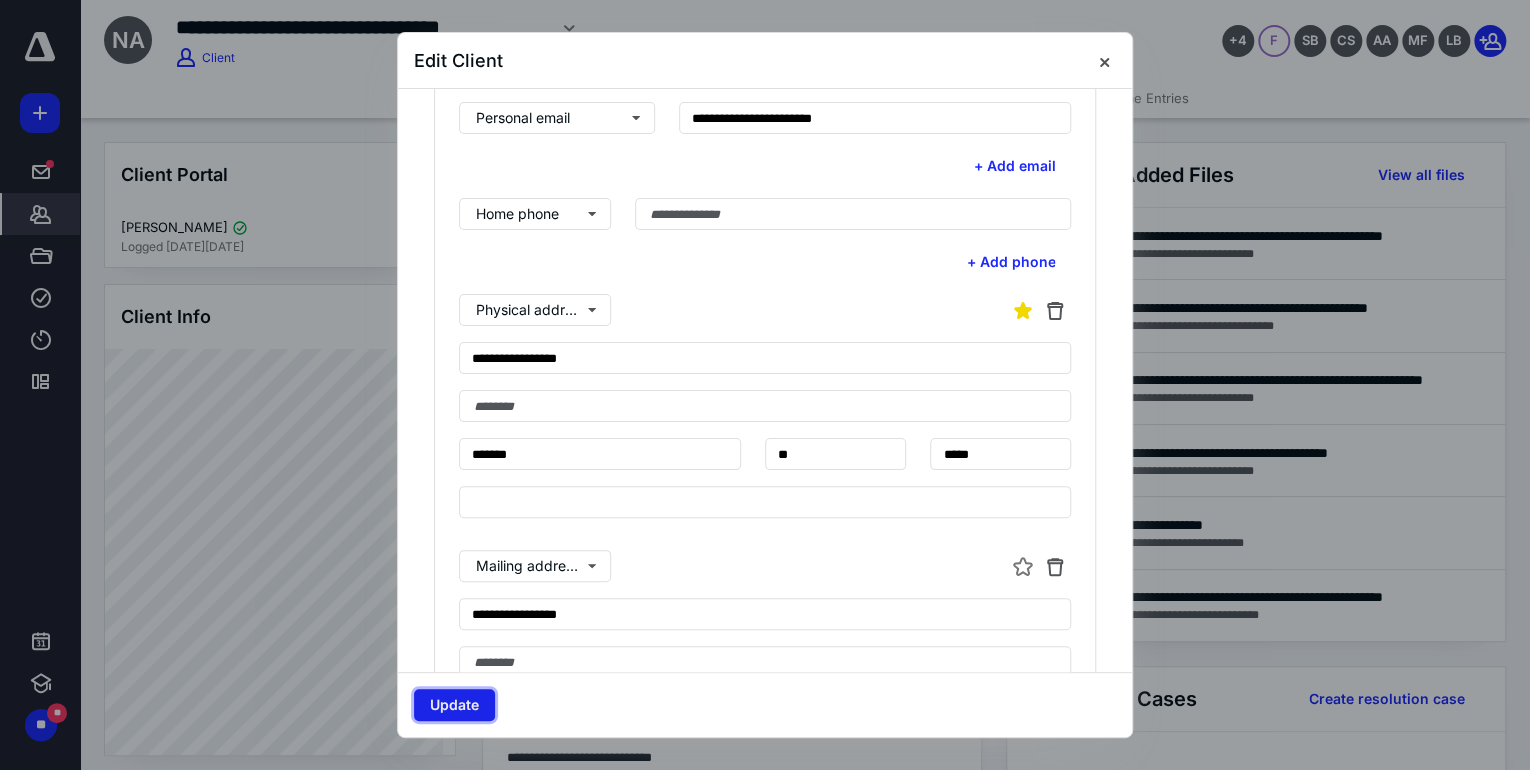 click on "Update" at bounding box center (454, 705) 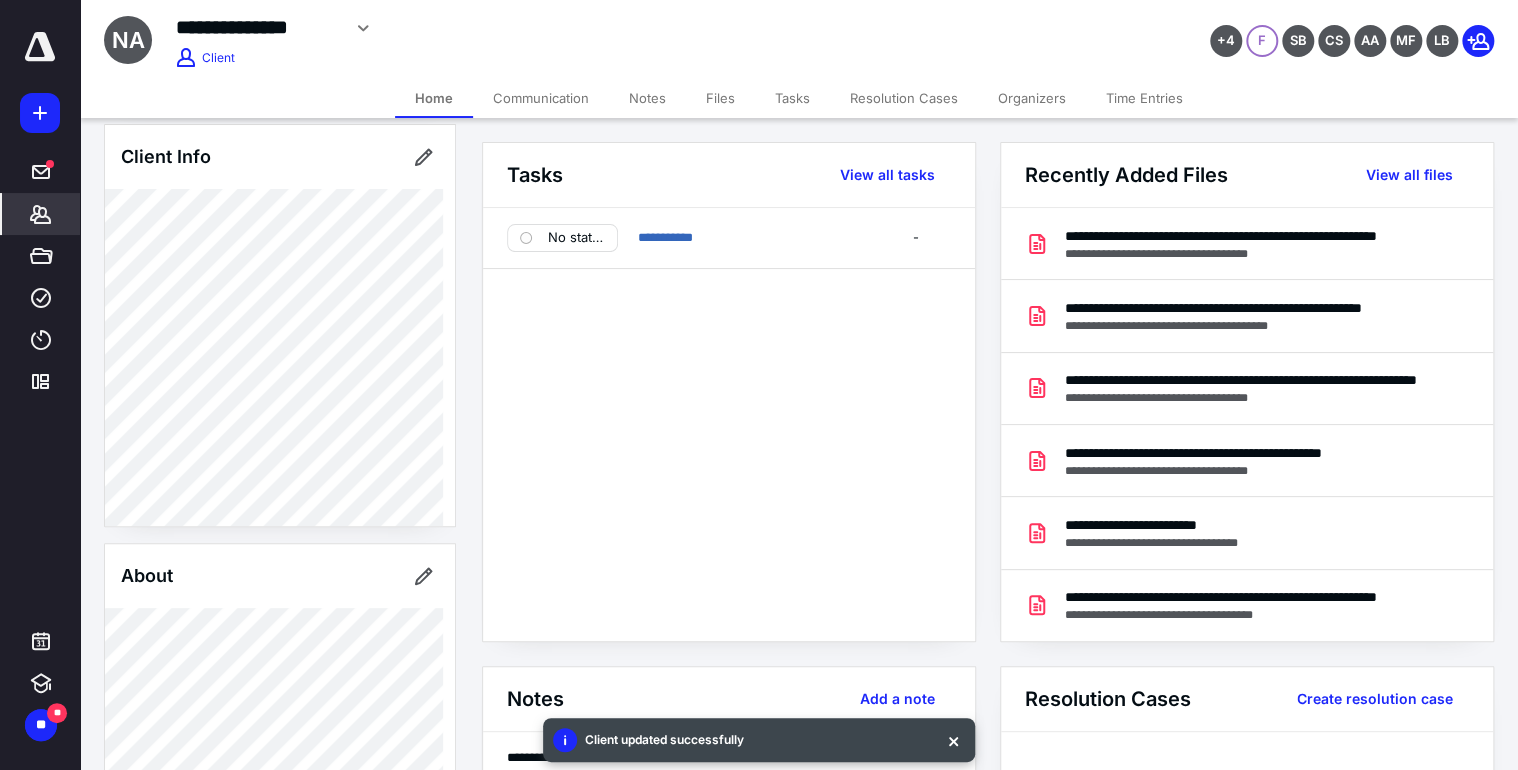 scroll, scrollTop: 0, scrollLeft: 0, axis: both 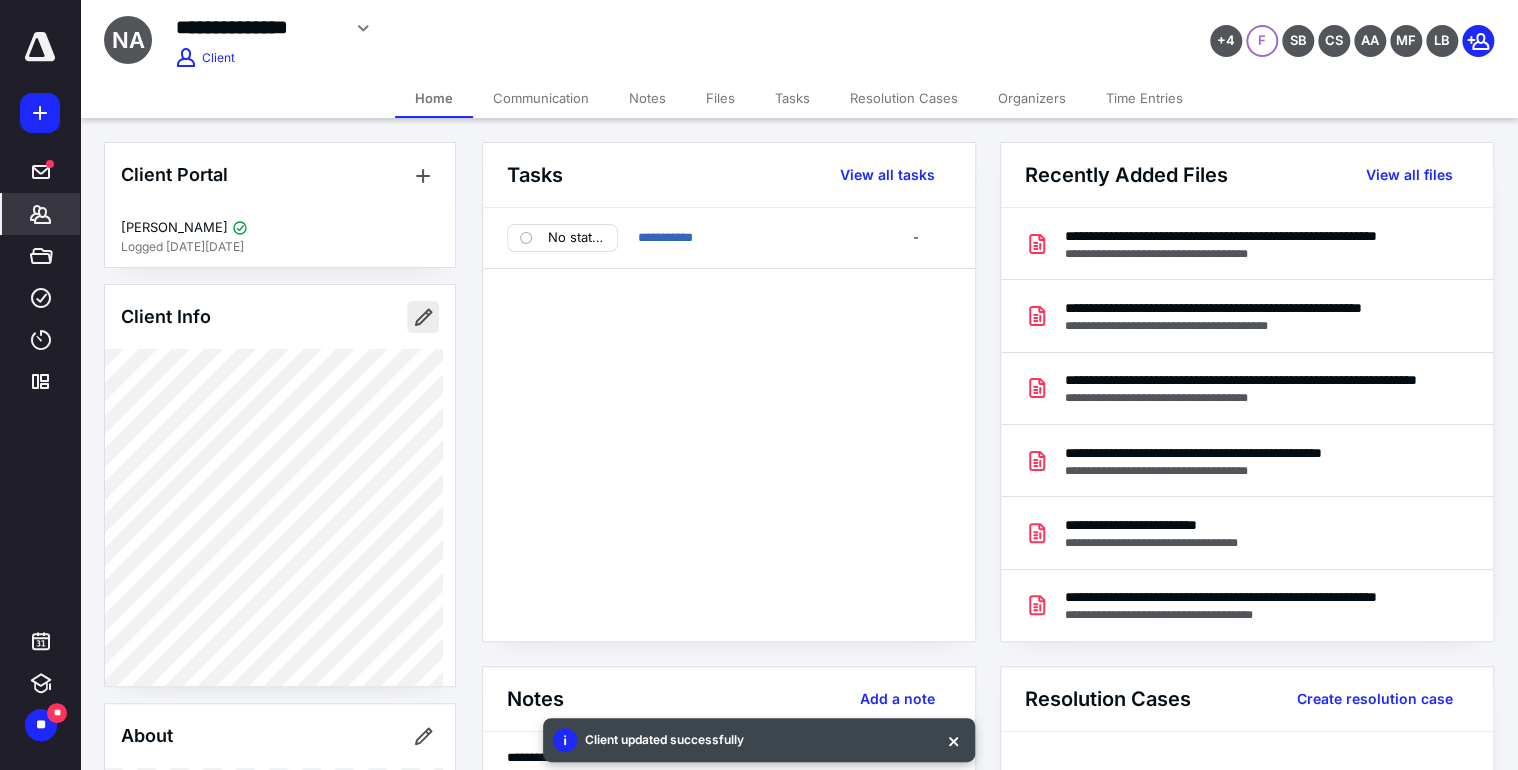 click at bounding box center (423, 317) 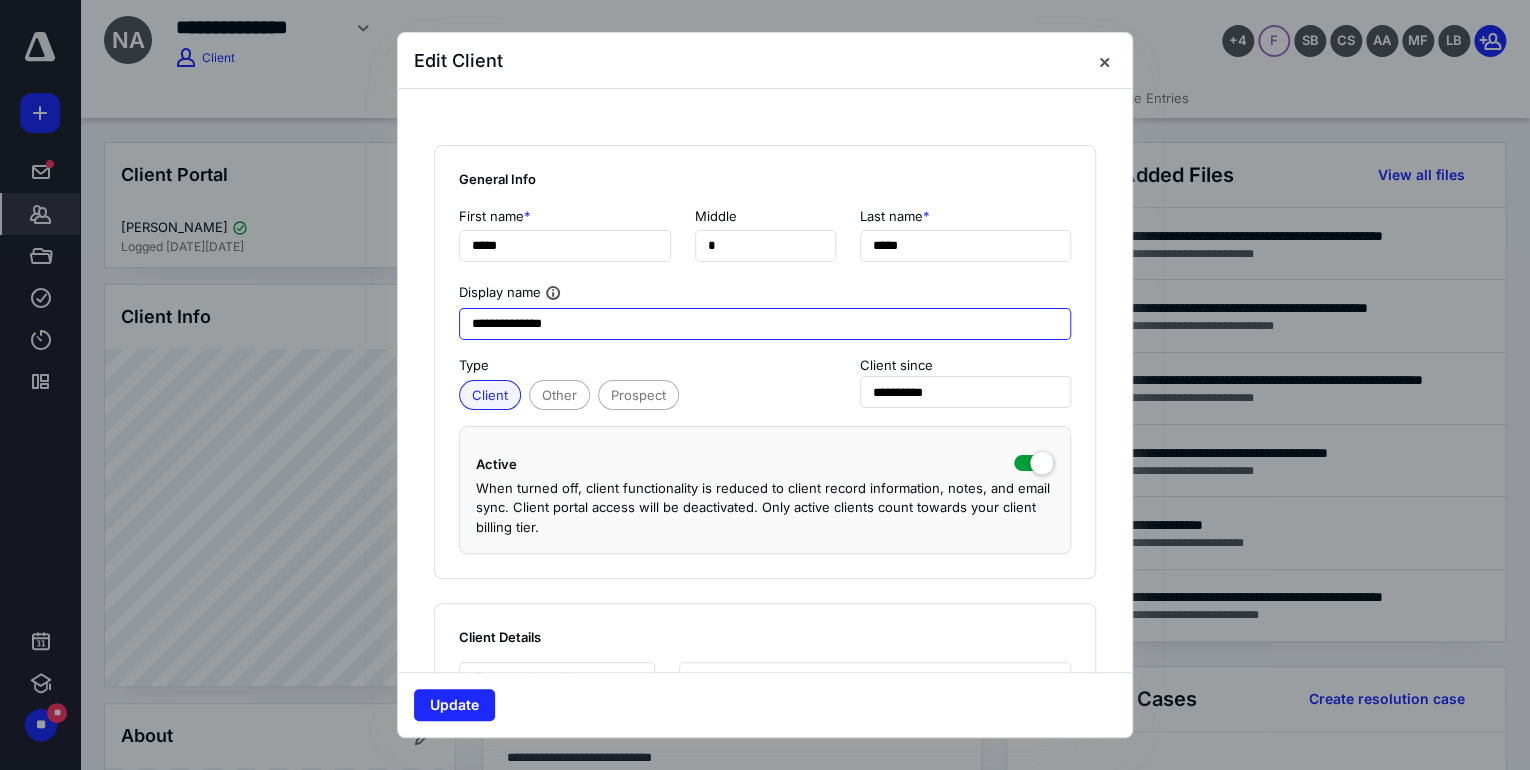 paste on "**********" 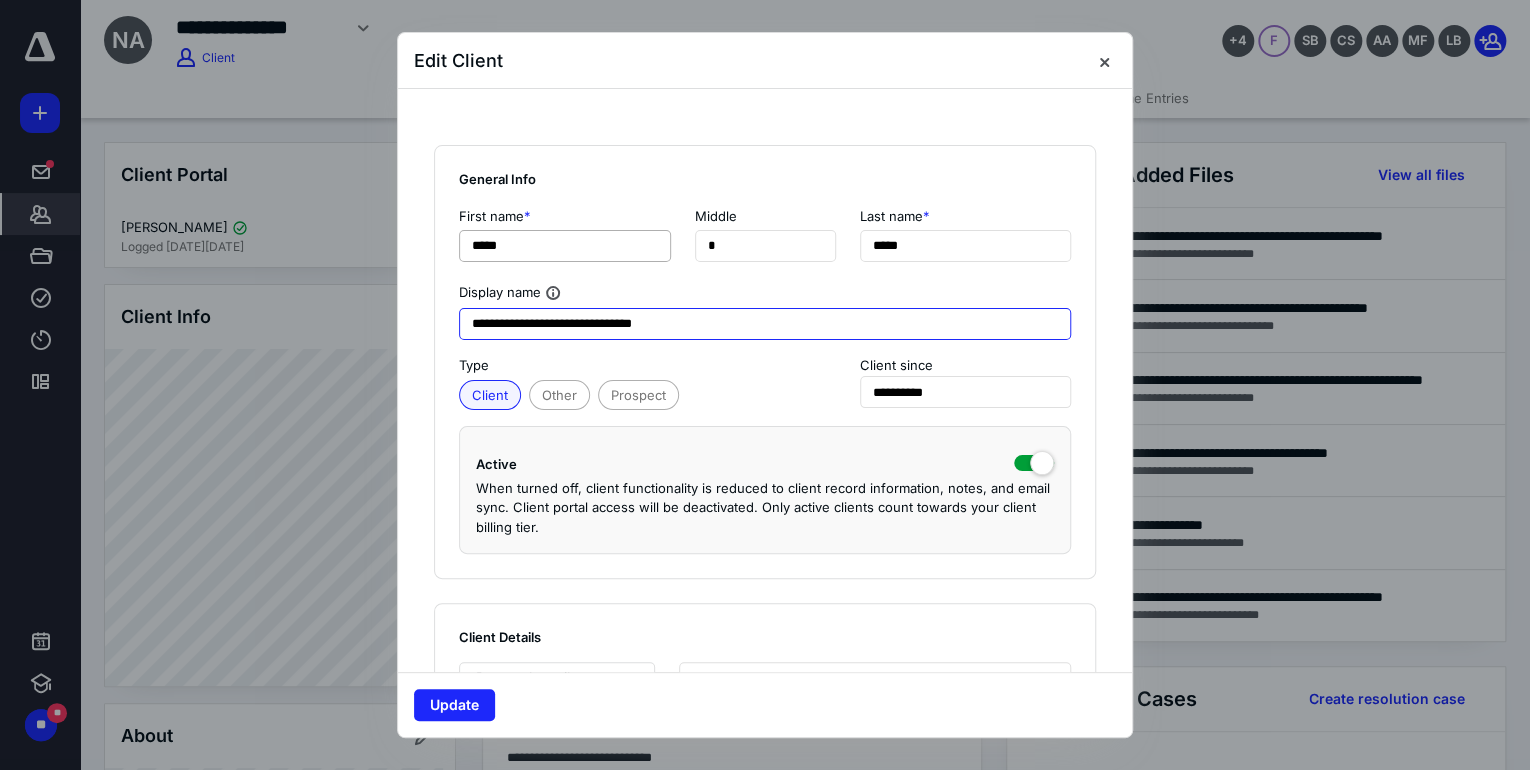 type on "**********" 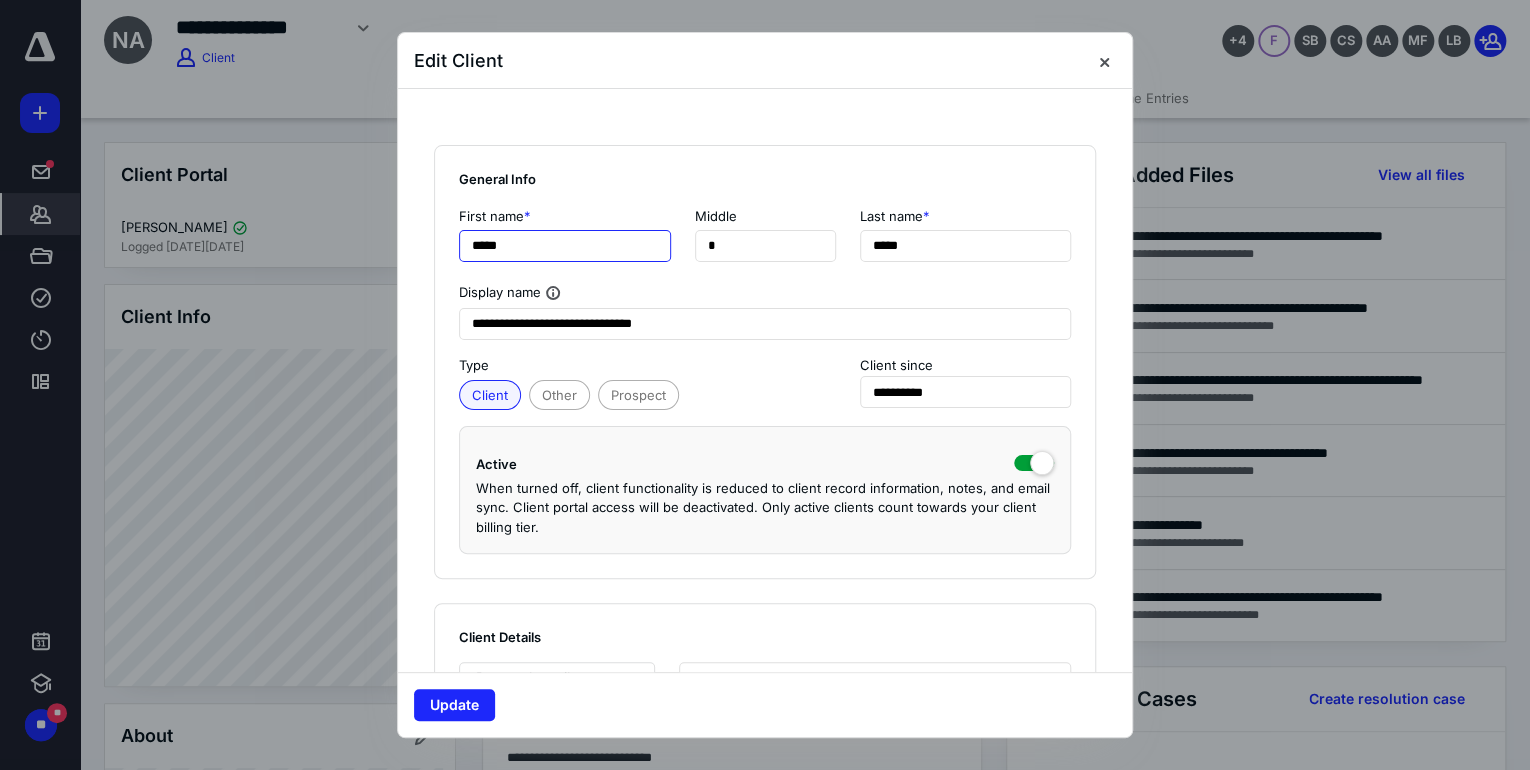 drag, startPoint x: 544, startPoint y: 248, endPoint x: 399, endPoint y: 244, distance: 145.05516 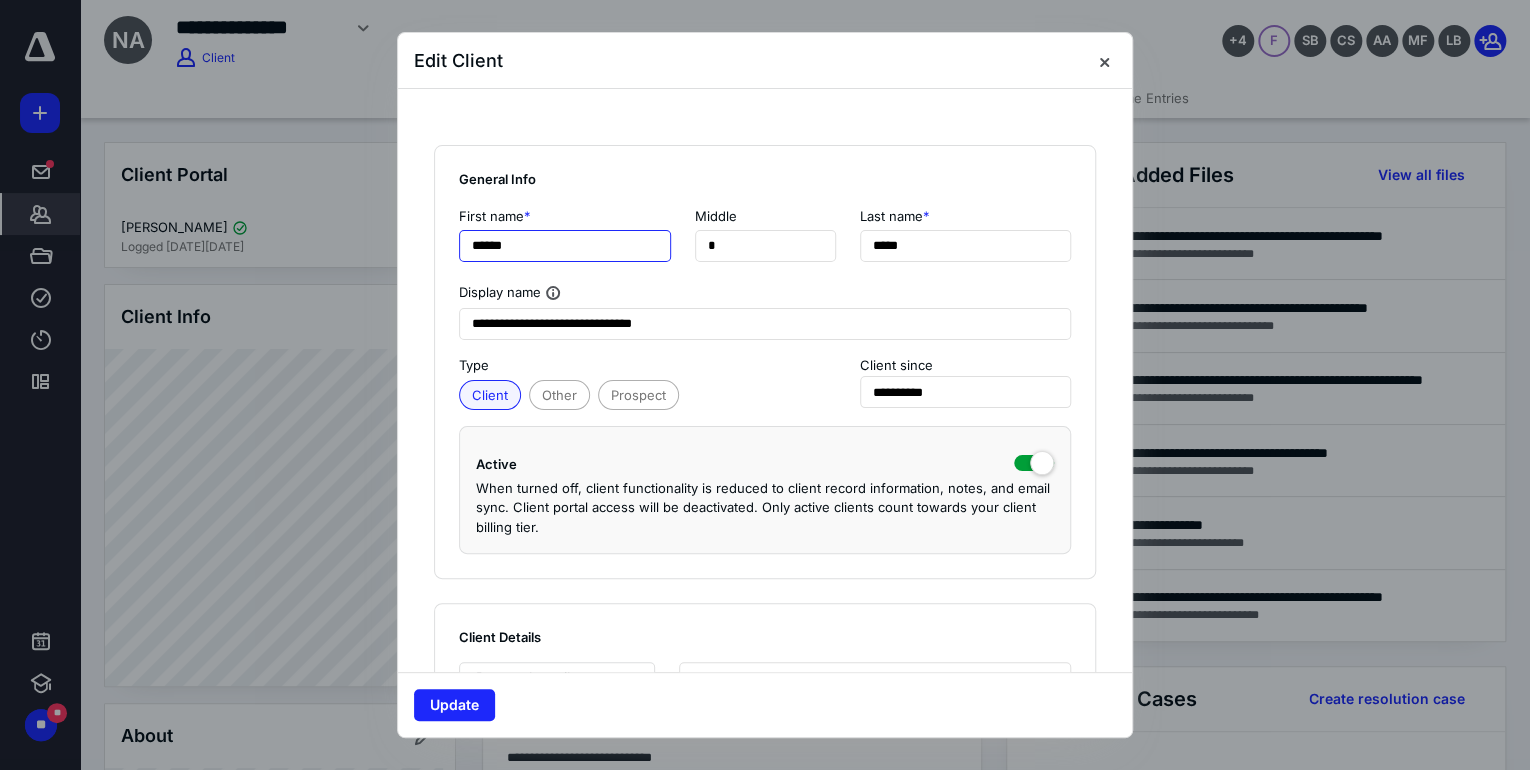 type on "*****" 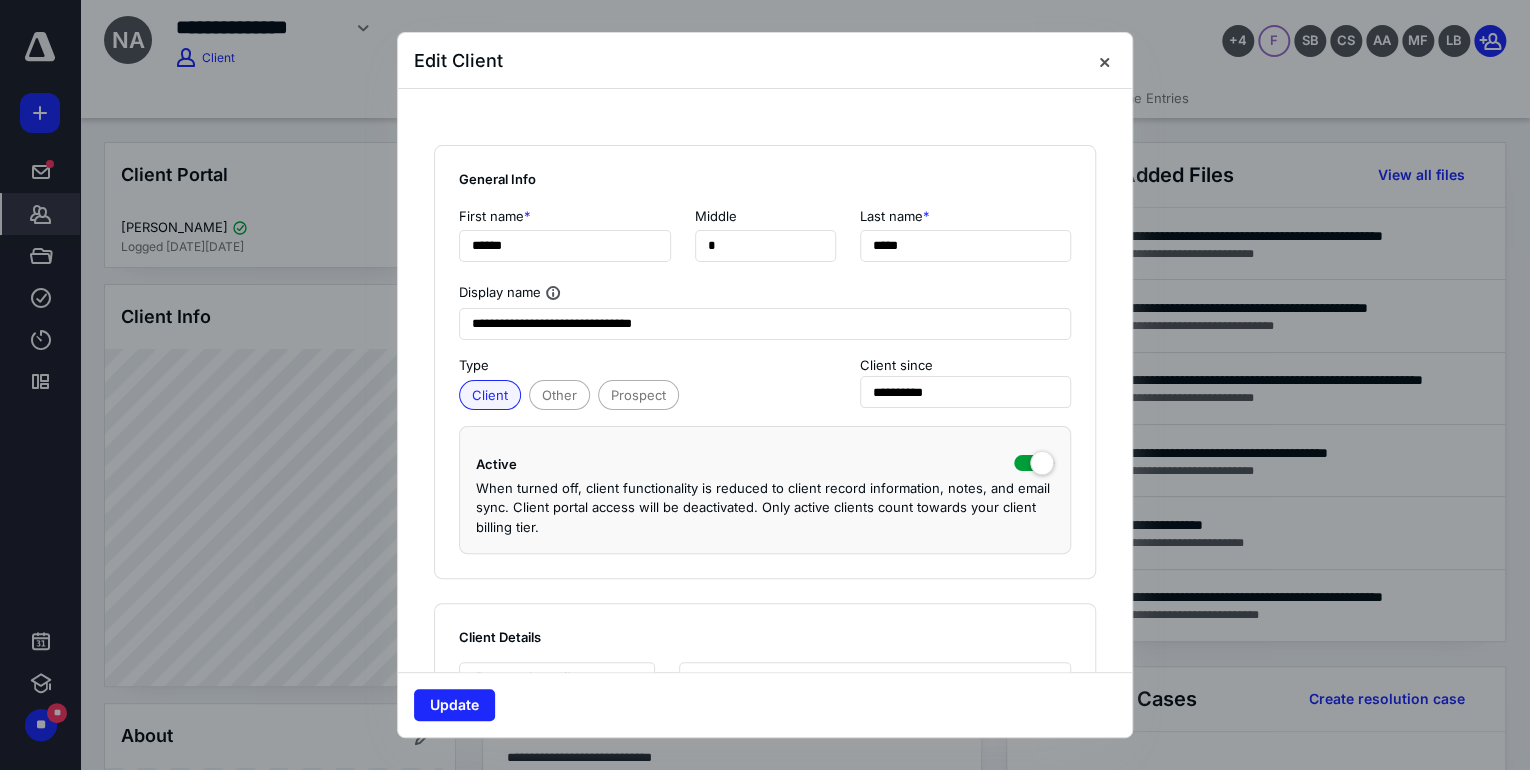 click on "**********" at bounding box center (765, 362) 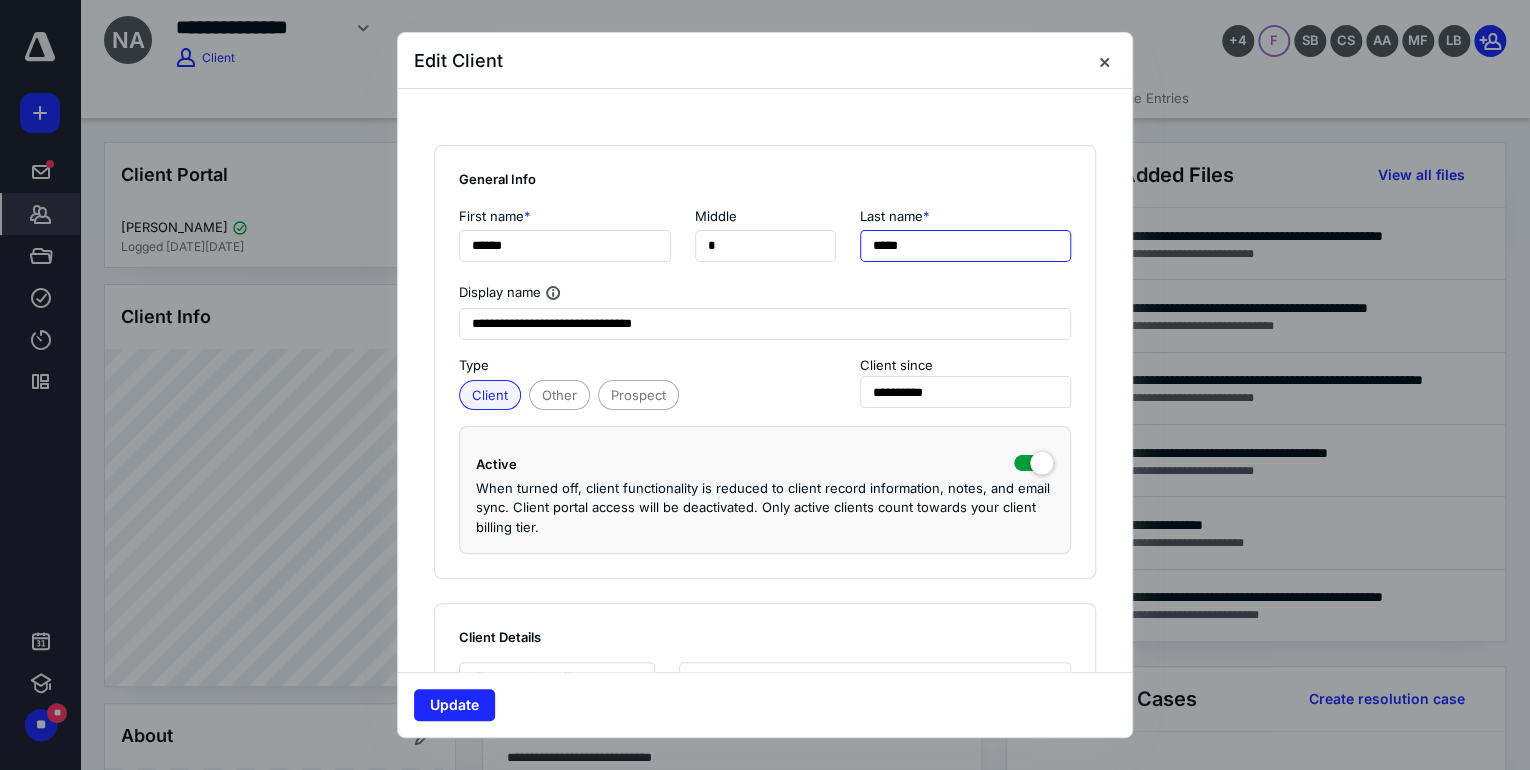 drag, startPoint x: 923, startPoint y: 249, endPoint x: 860, endPoint y: 244, distance: 63.1981 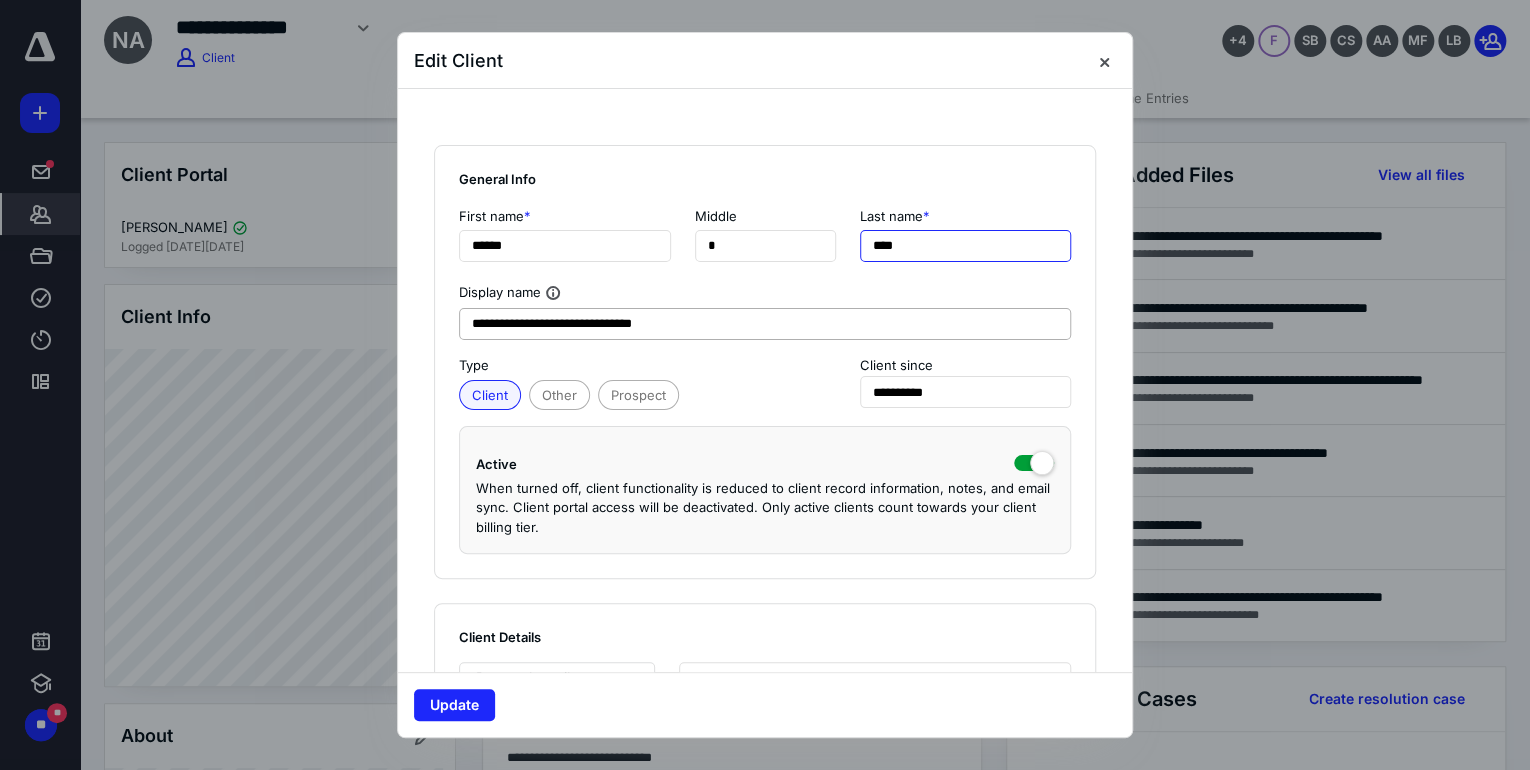 type on "****" 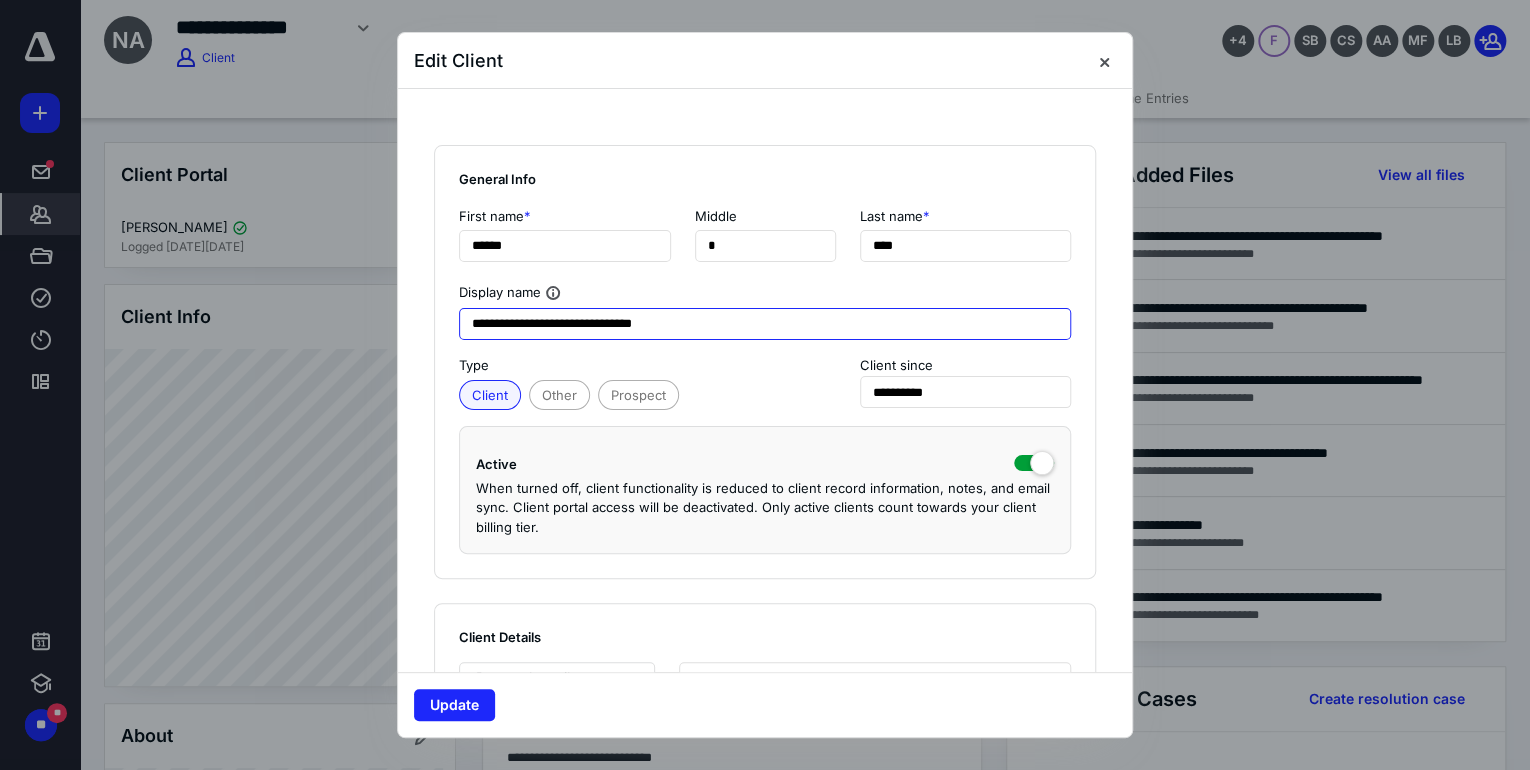 drag, startPoint x: 608, startPoint y: 322, endPoint x: 408, endPoint y: 325, distance: 200.02249 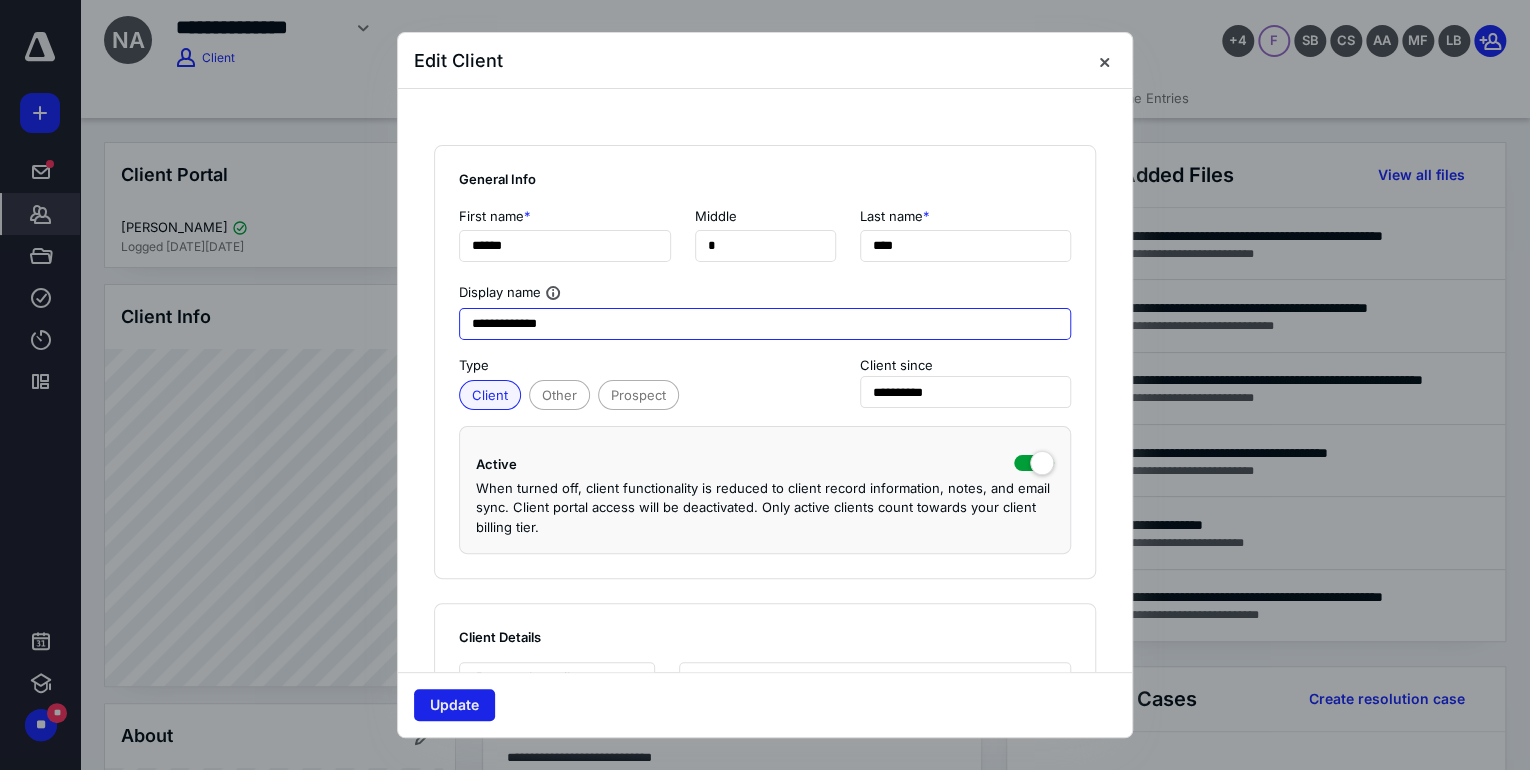 type on "**********" 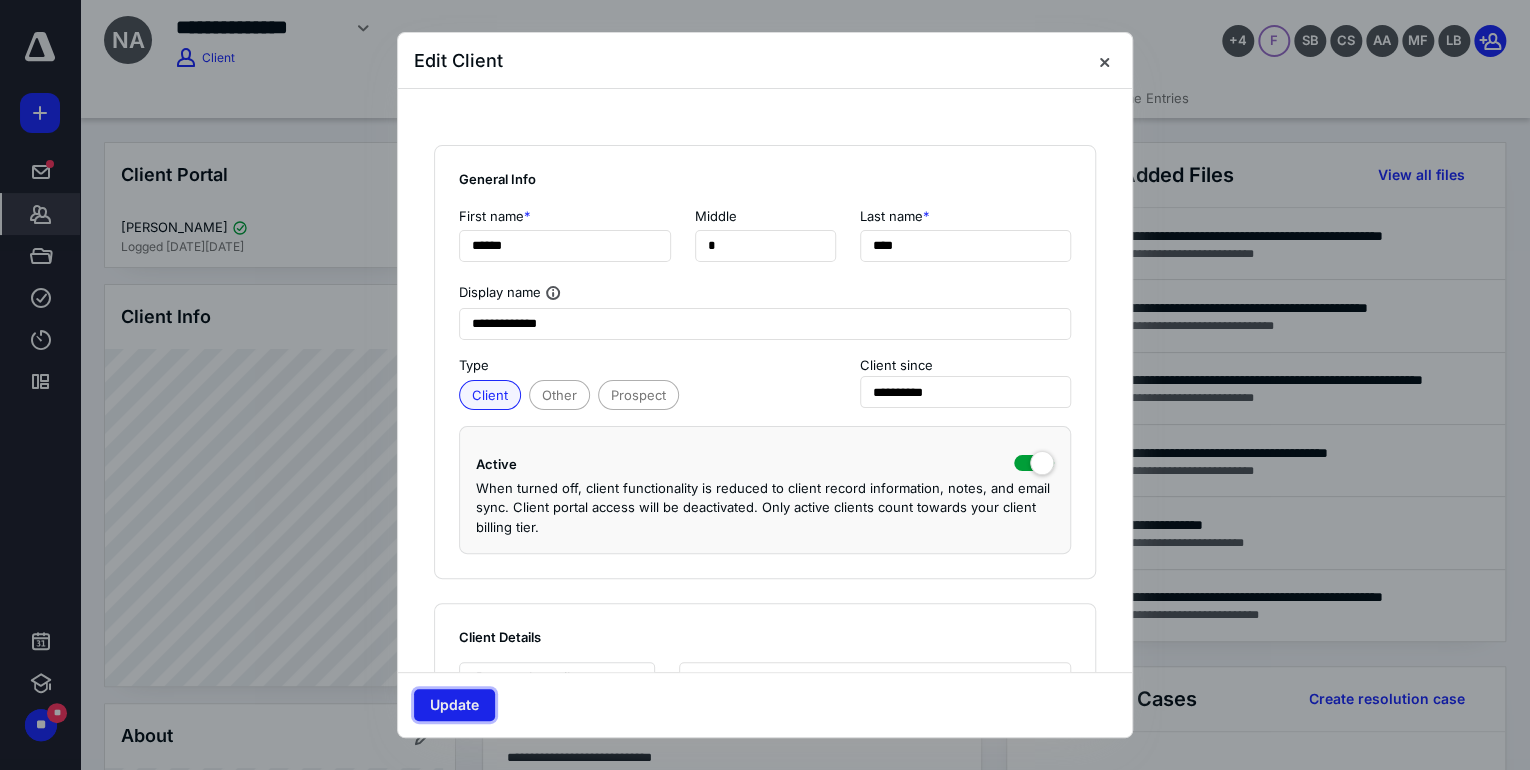click on "Update" at bounding box center (454, 705) 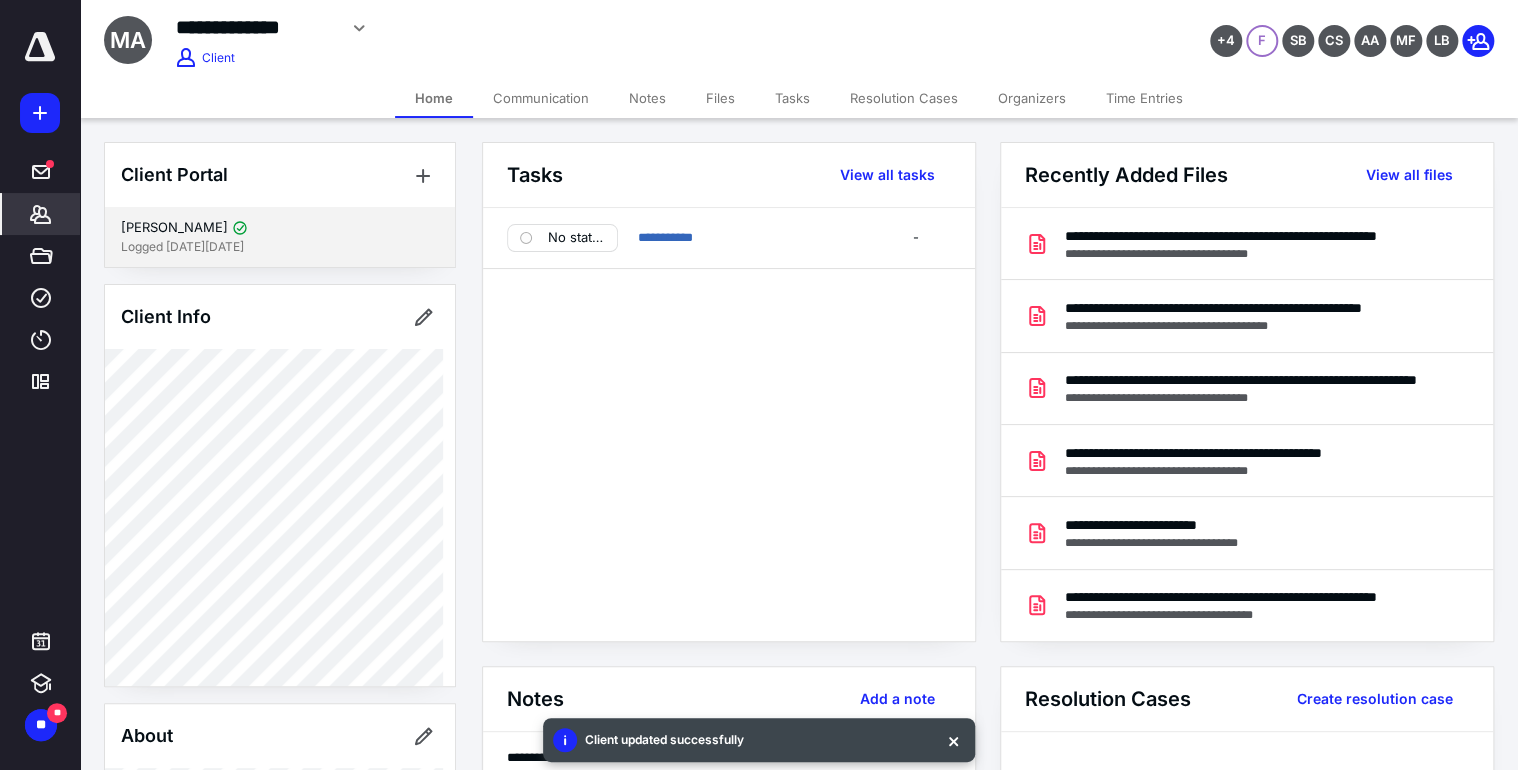 click on "DEREK NOBLE" at bounding box center (280, 228) 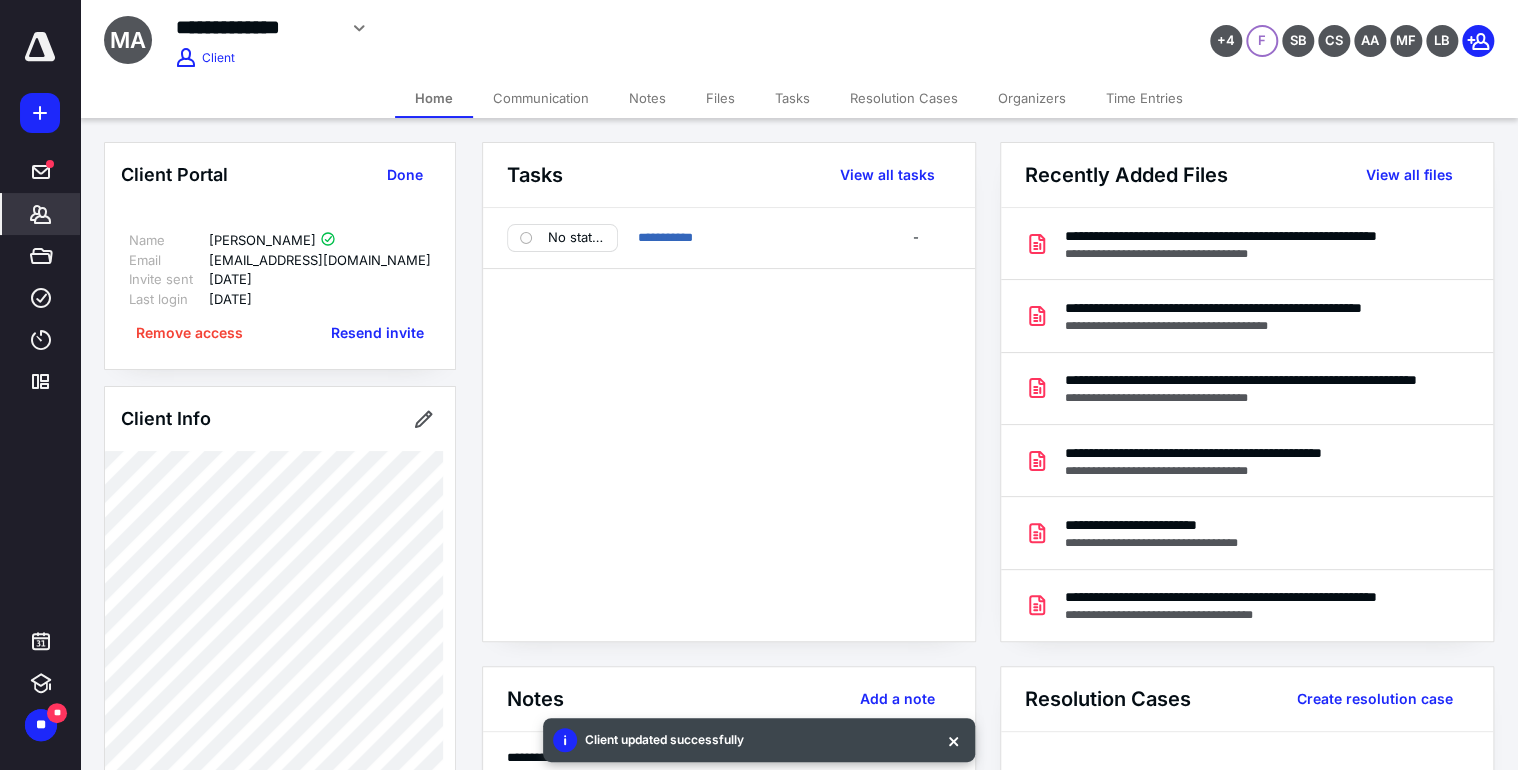 click on "**********" at bounding box center (729, 424) 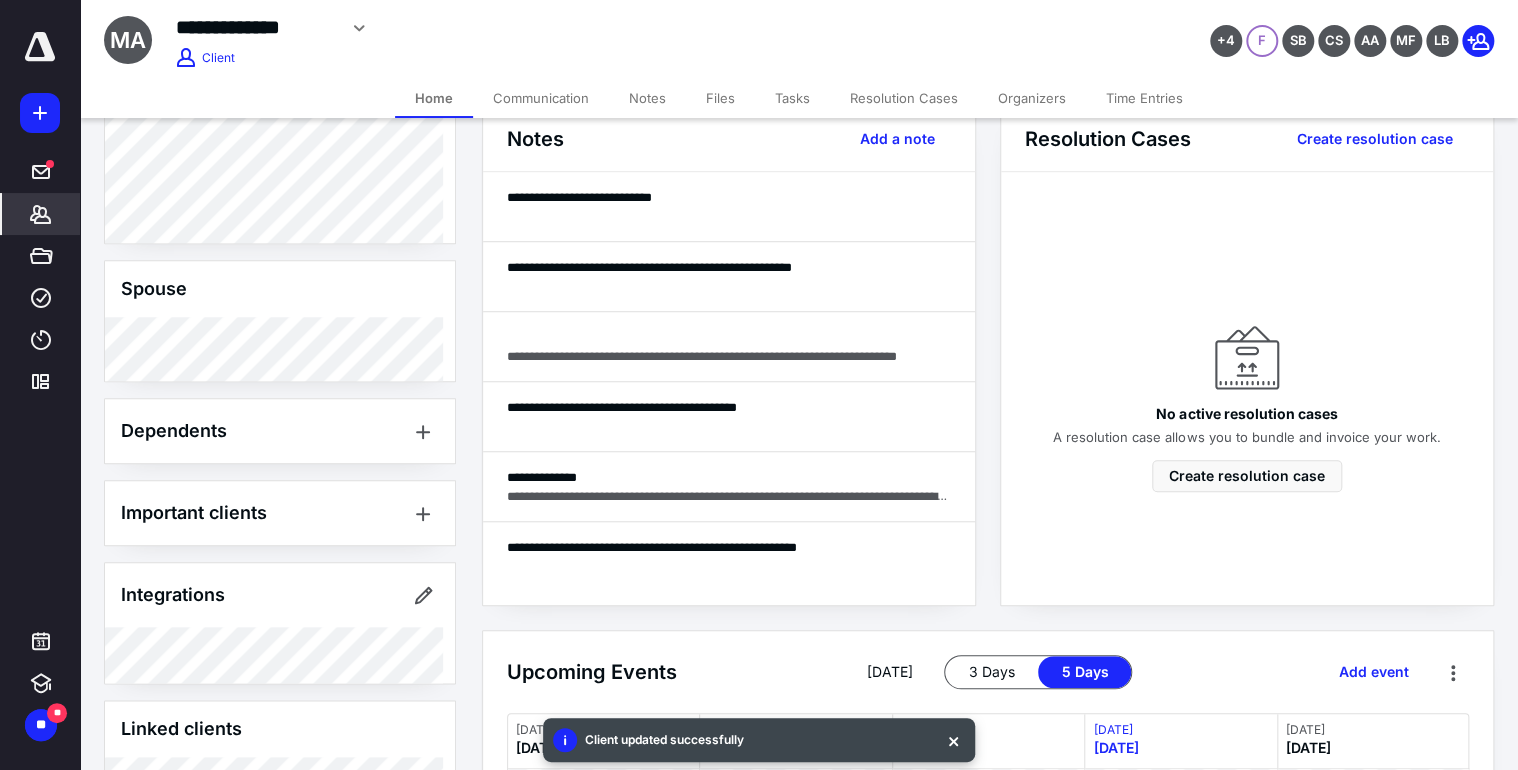 scroll, scrollTop: 880, scrollLeft: 0, axis: vertical 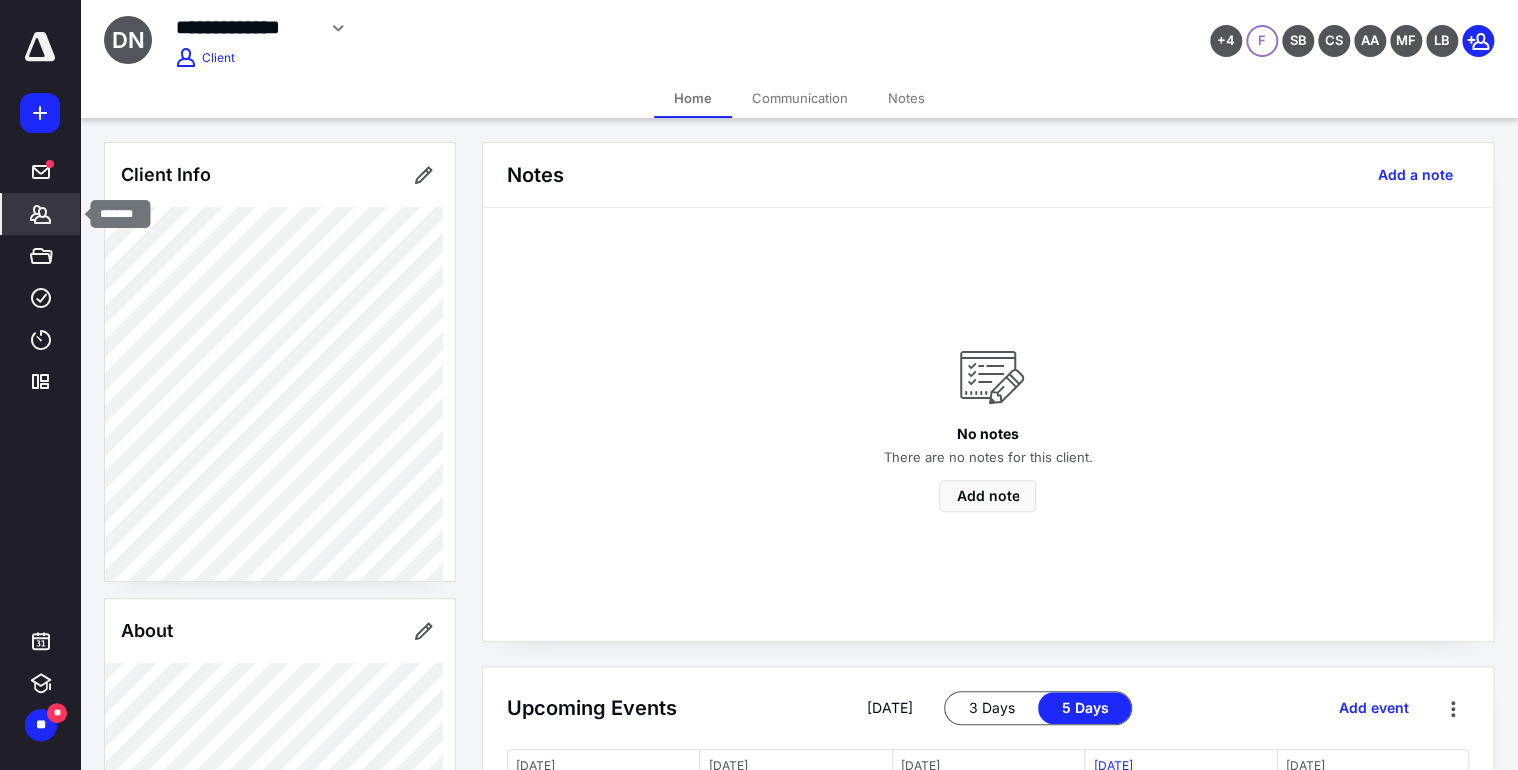 click 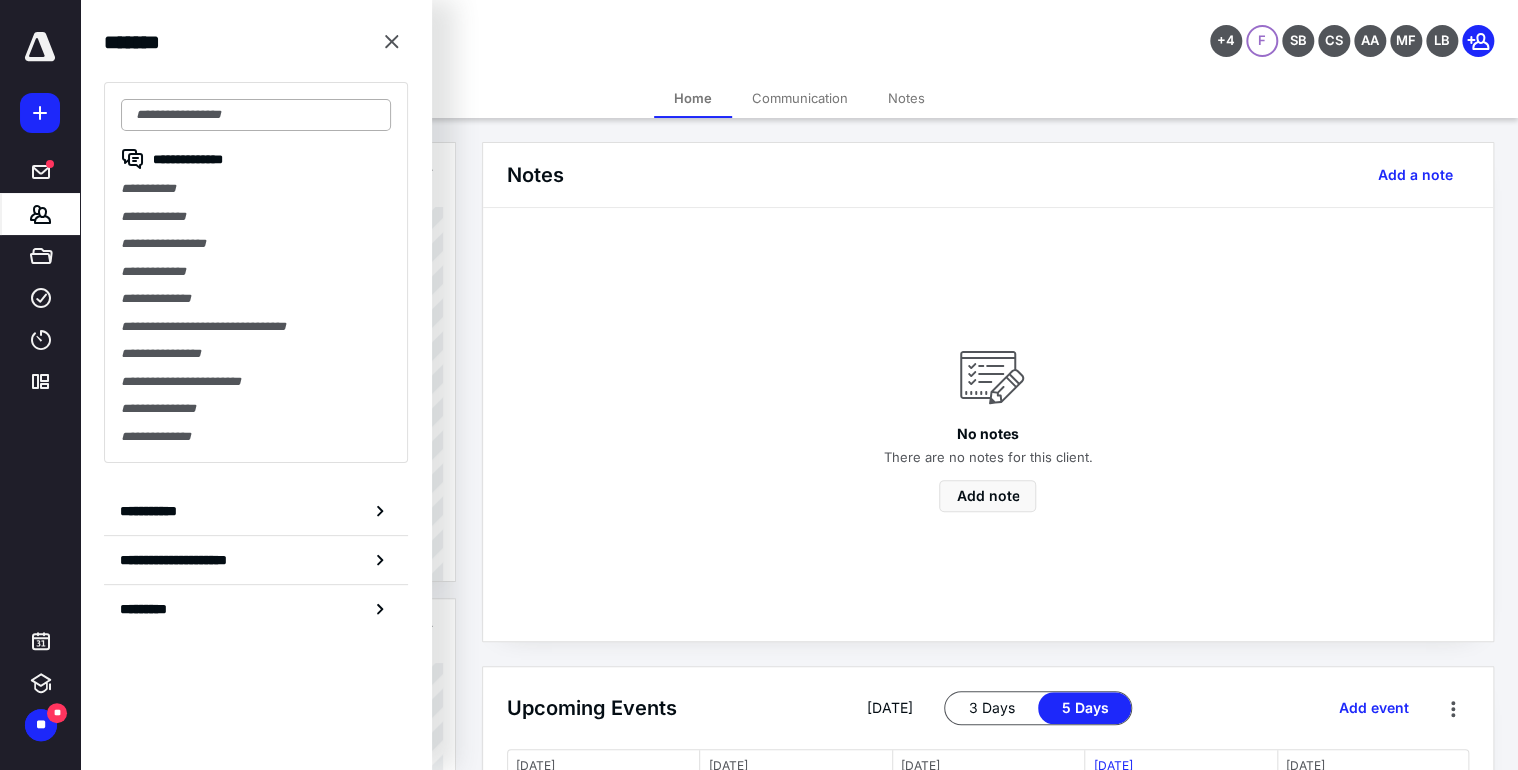 click at bounding box center (256, 115) 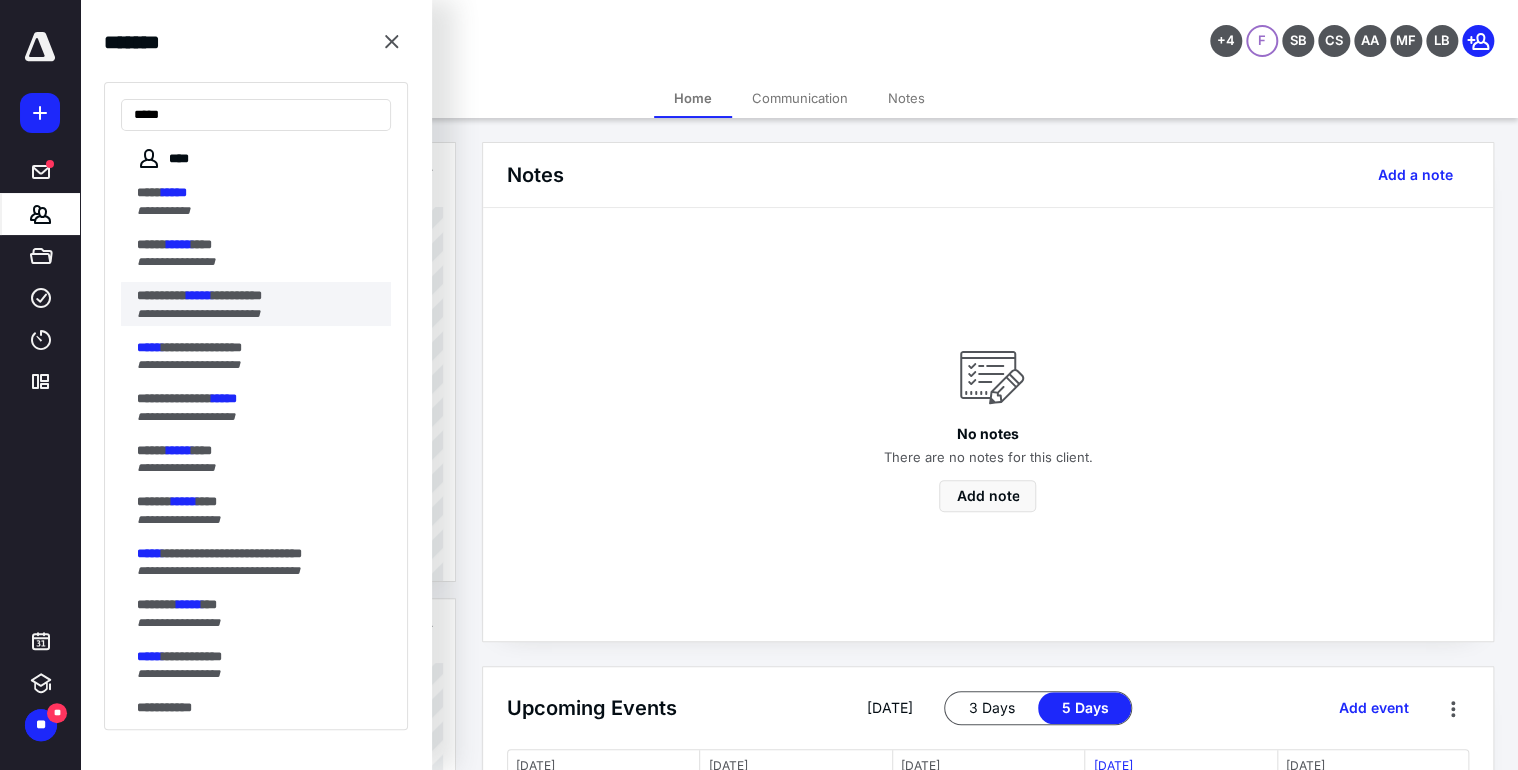 type on "*****" 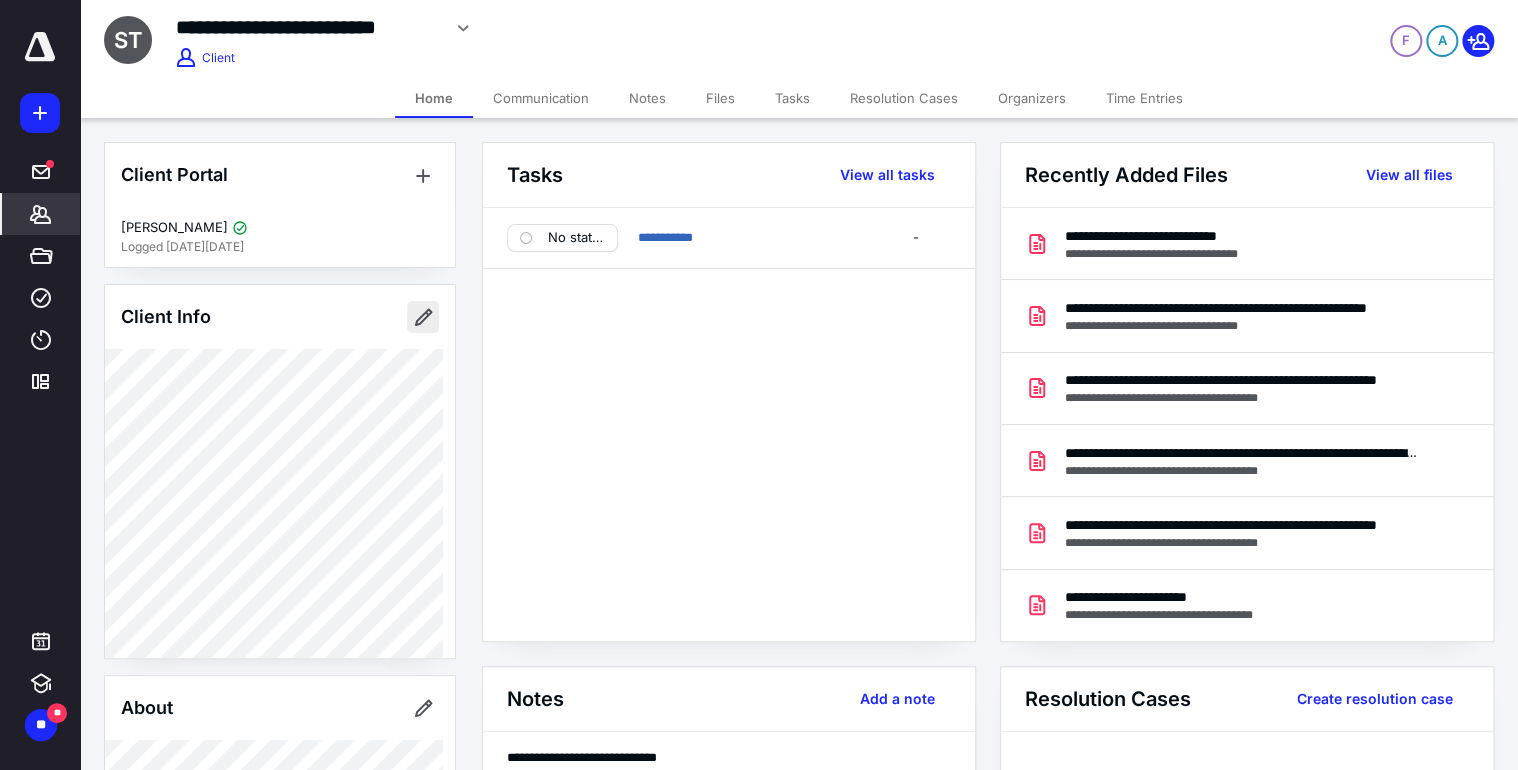 click at bounding box center [423, 317] 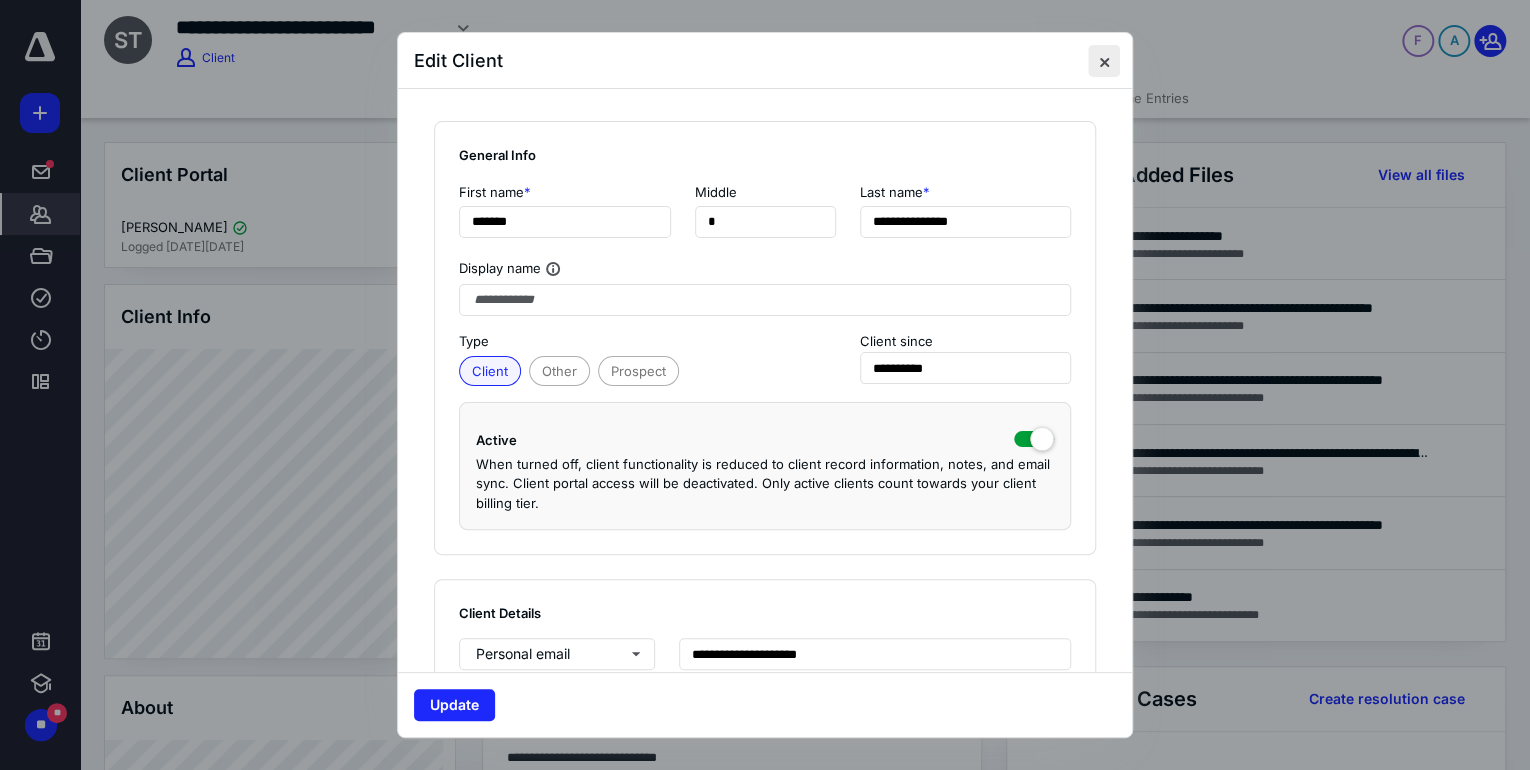 click at bounding box center (1104, 61) 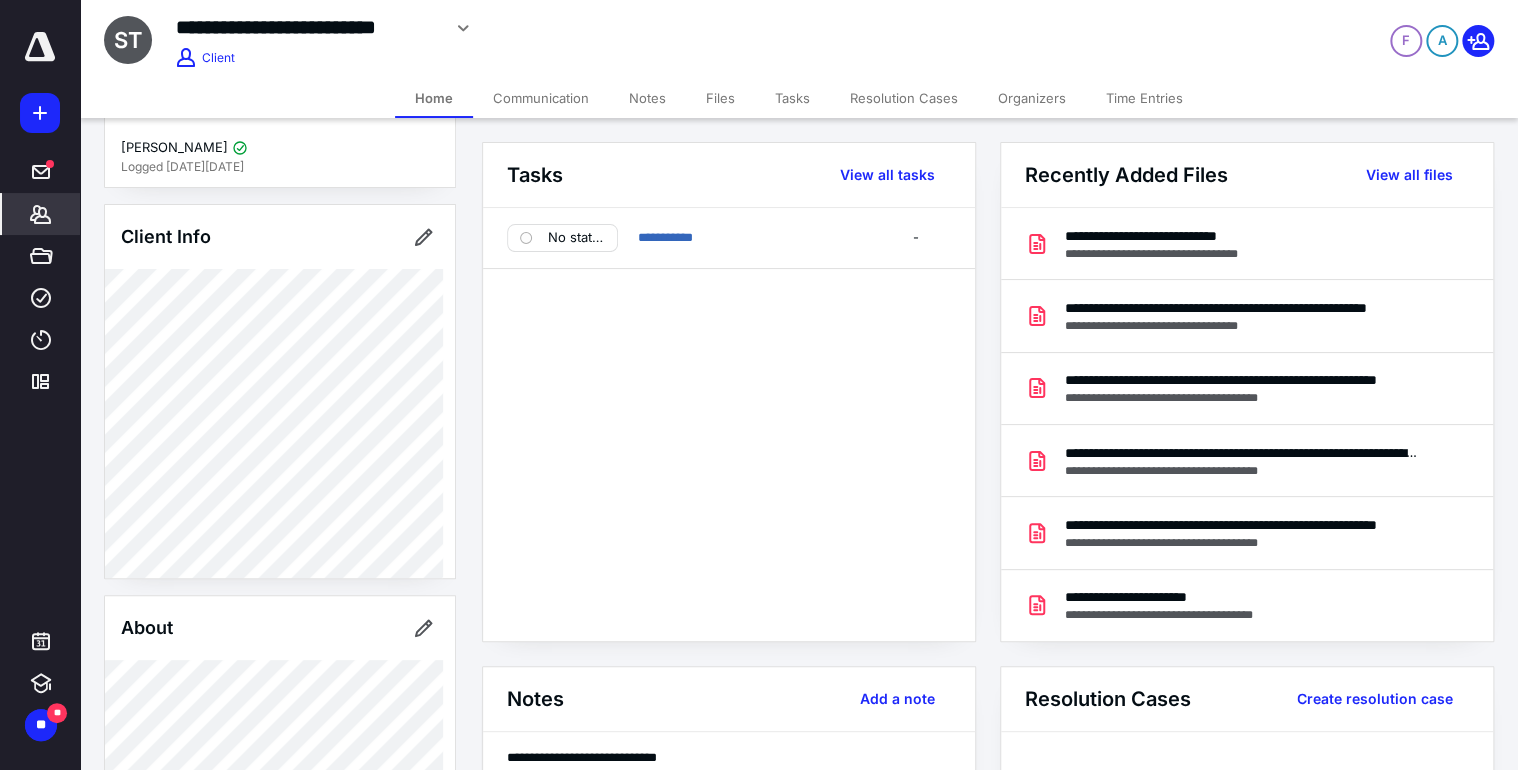 scroll, scrollTop: 0, scrollLeft: 0, axis: both 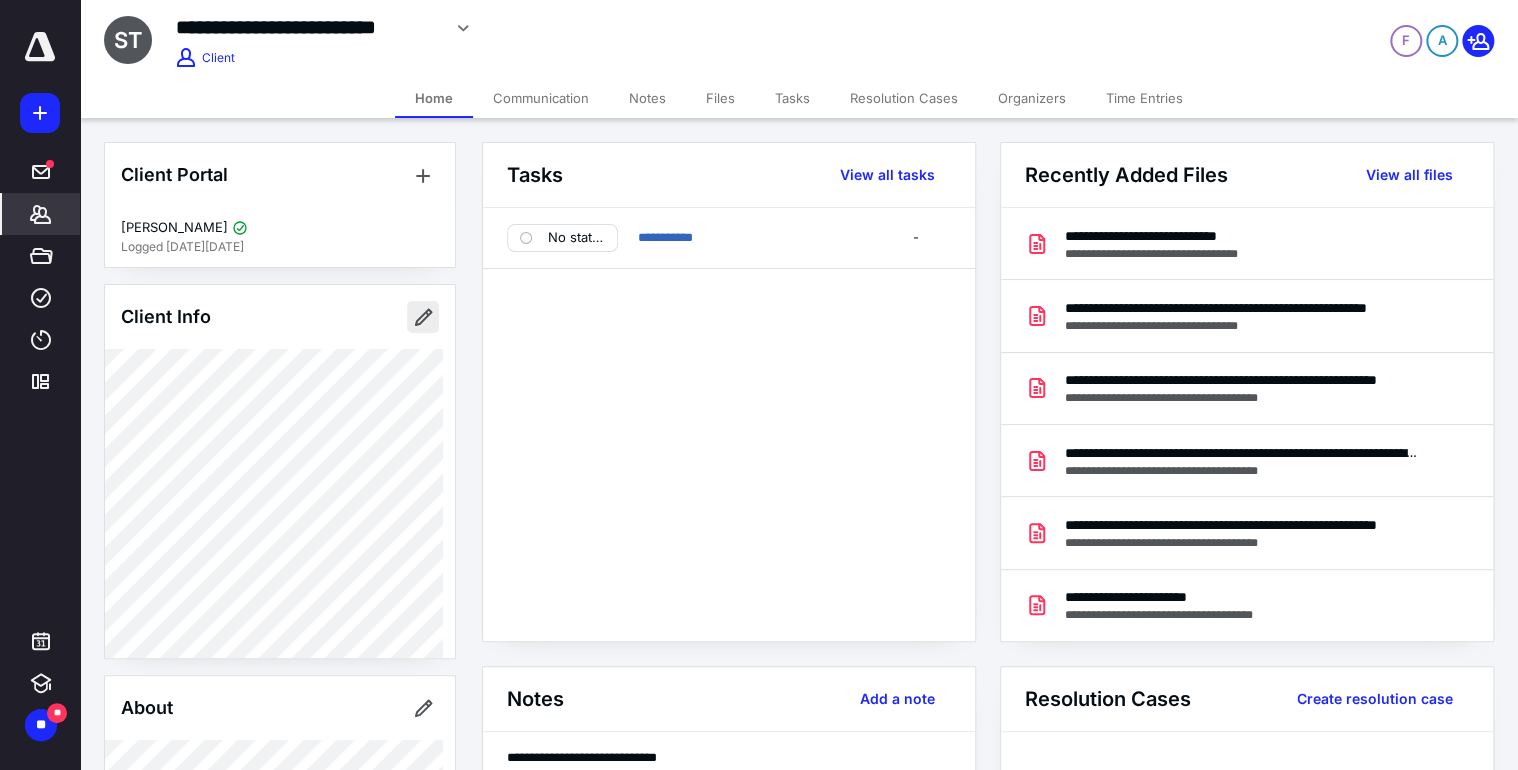 click at bounding box center [423, 317] 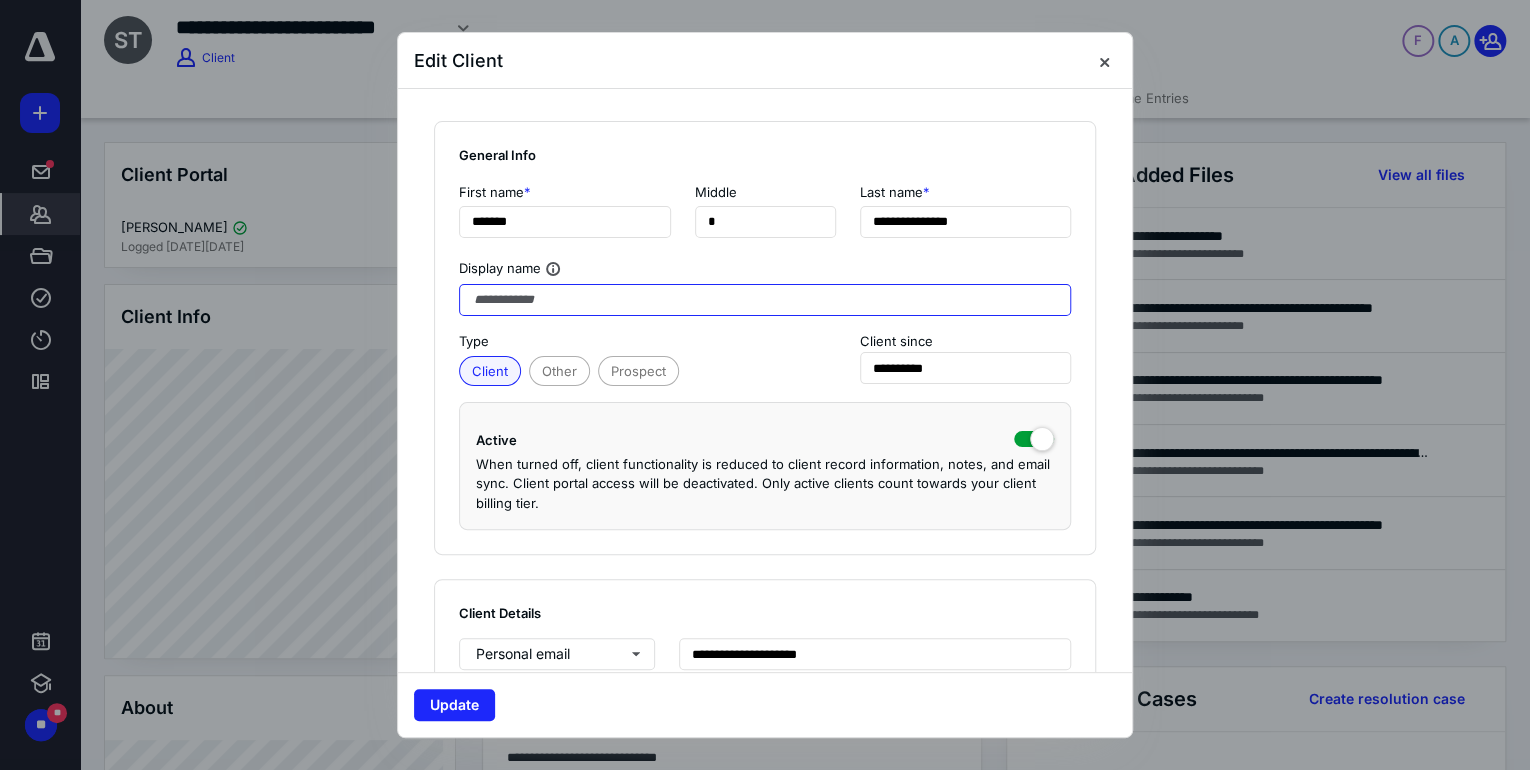 click at bounding box center [765, 300] 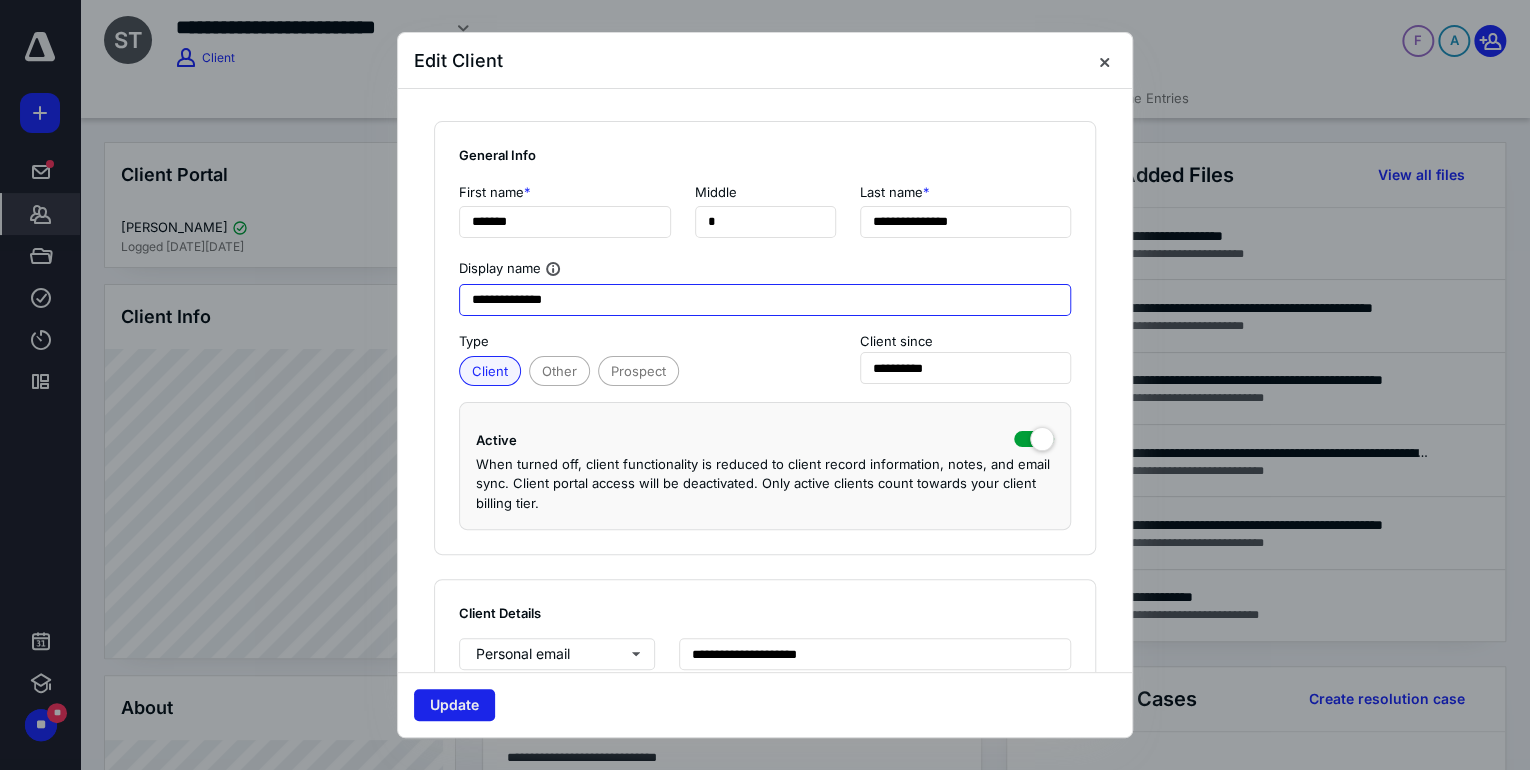 type on "**********" 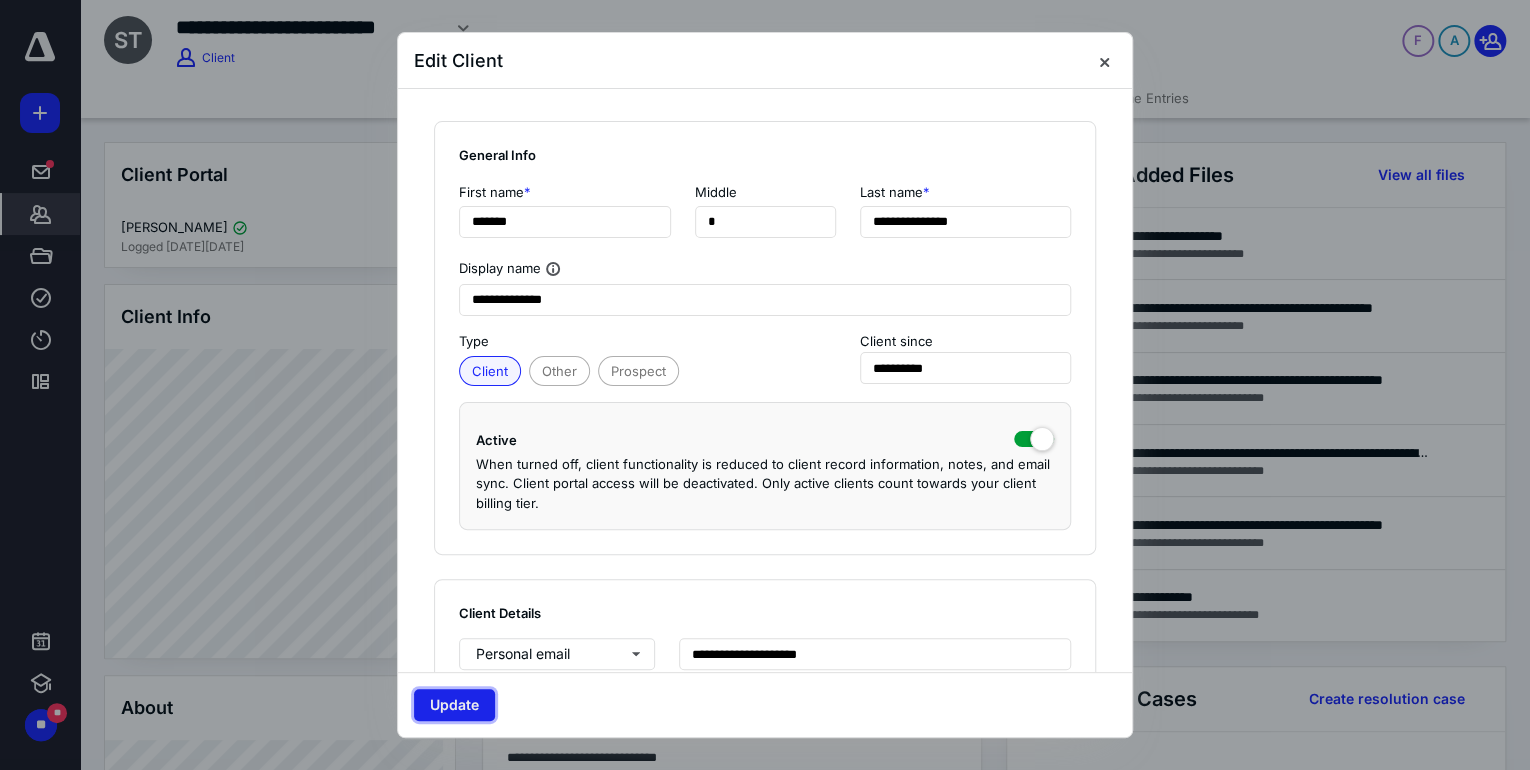 click on "Update" at bounding box center (454, 705) 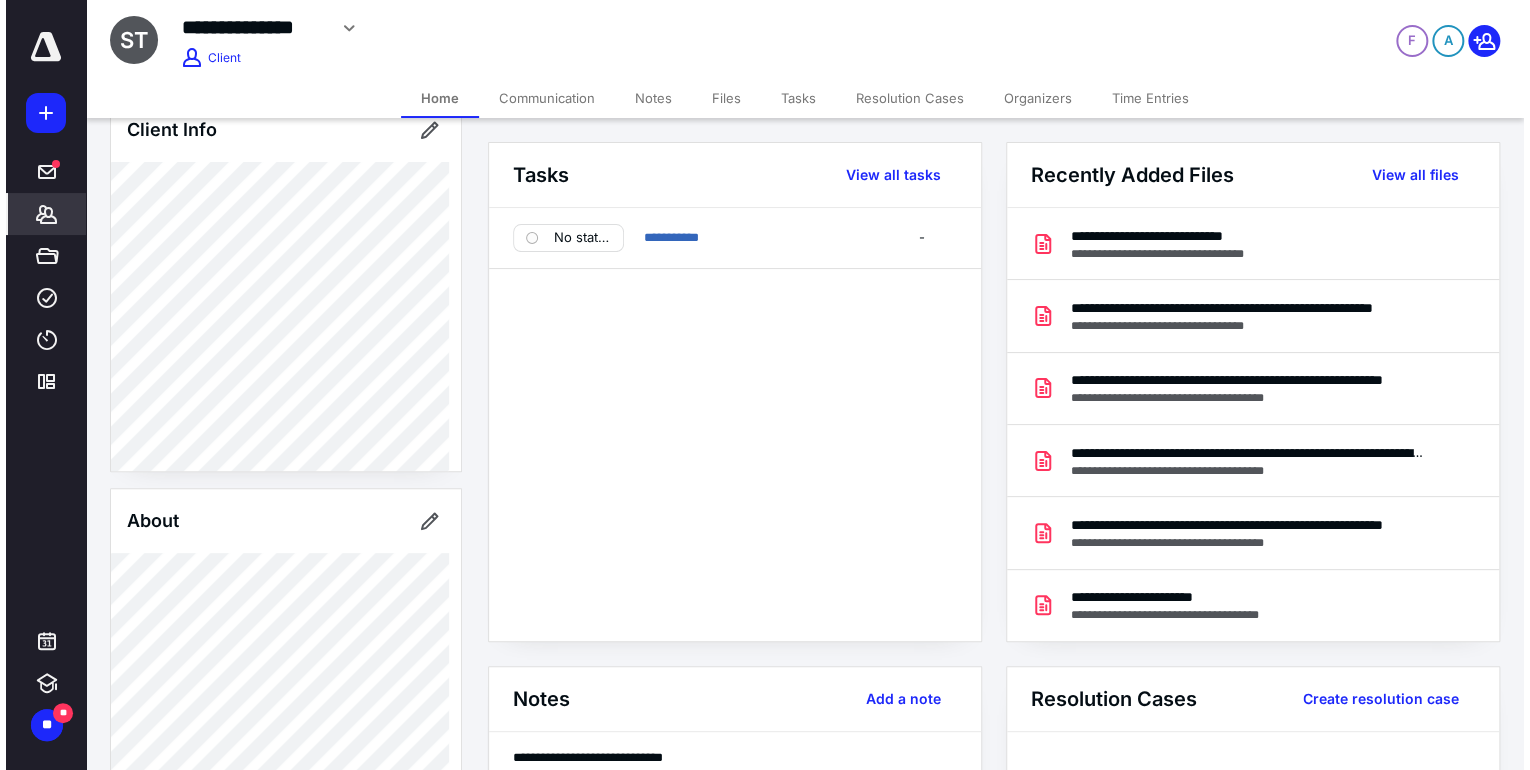 scroll, scrollTop: 0, scrollLeft: 0, axis: both 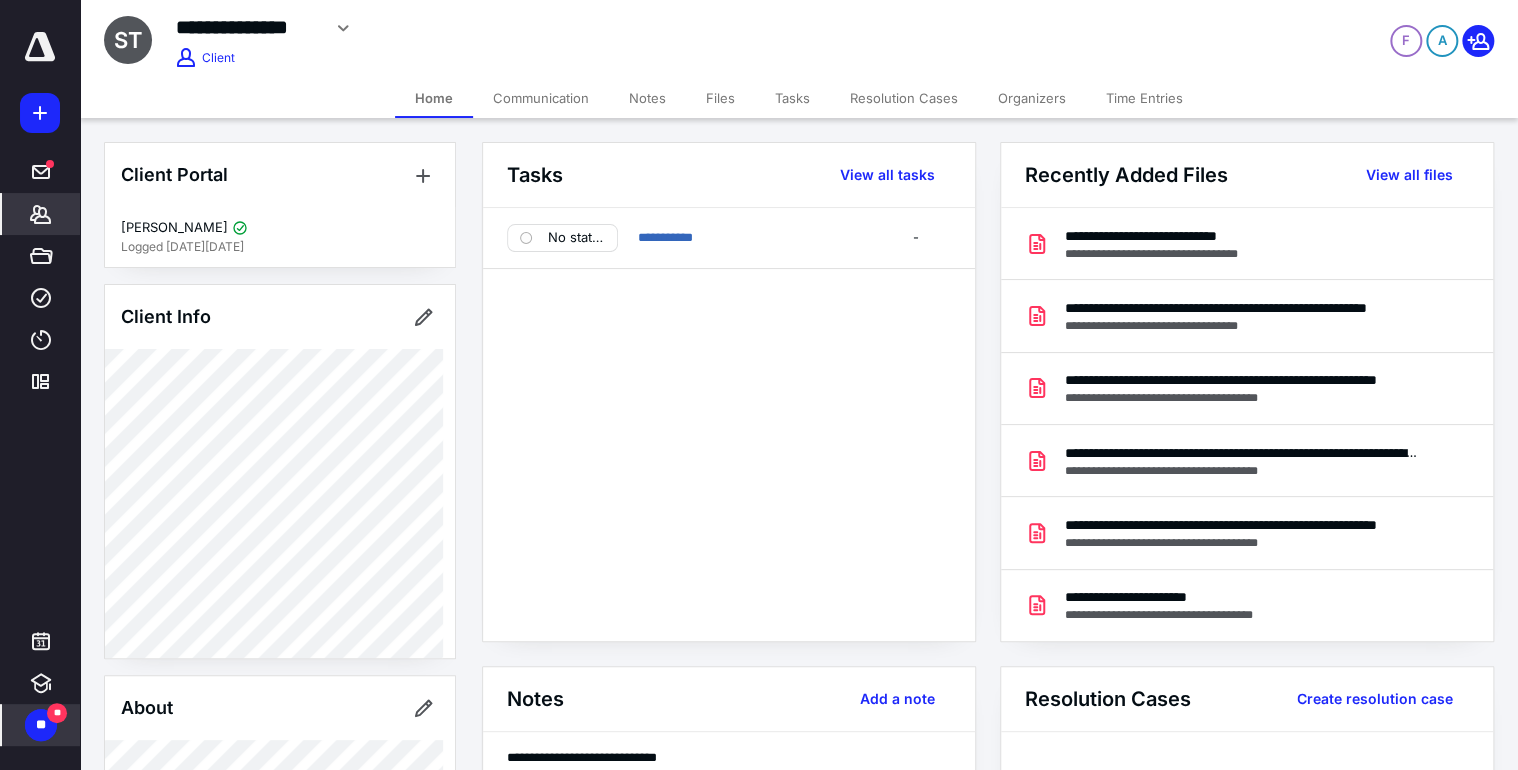 click on "**" at bounding box center [57, 713] 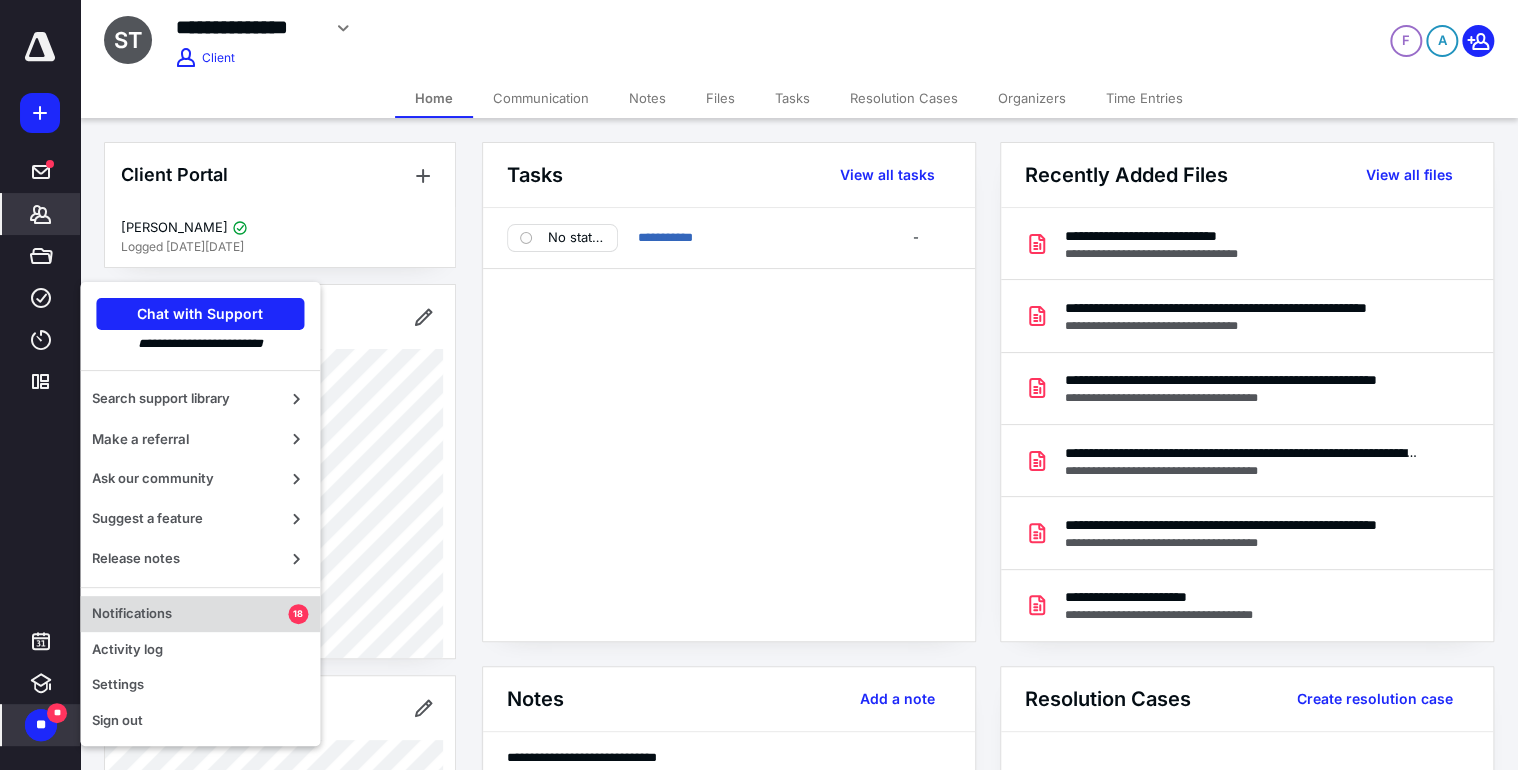 click on "Notifications" at bounding box center [190, 614] 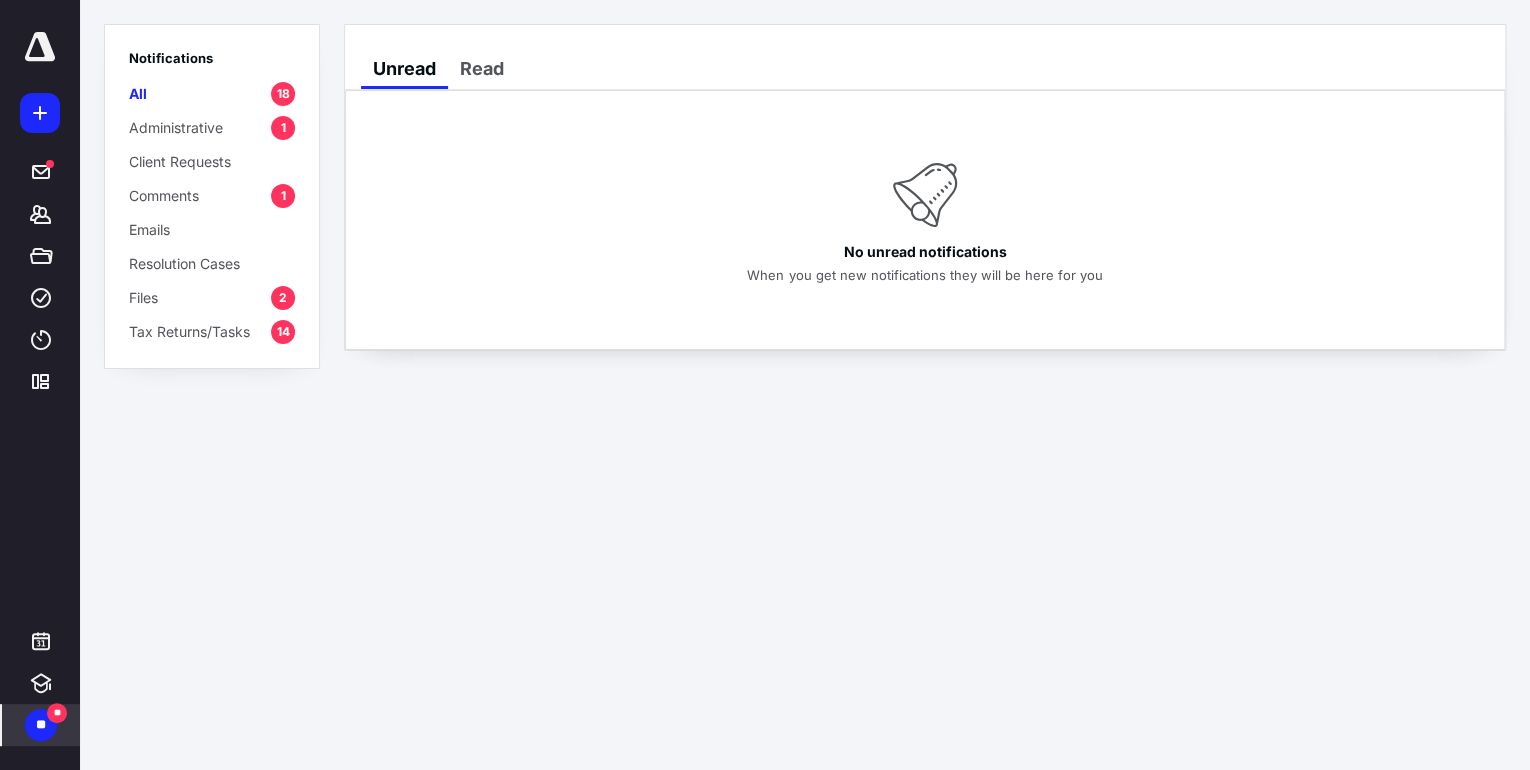 click on "All" at bounding box center [138, 93] 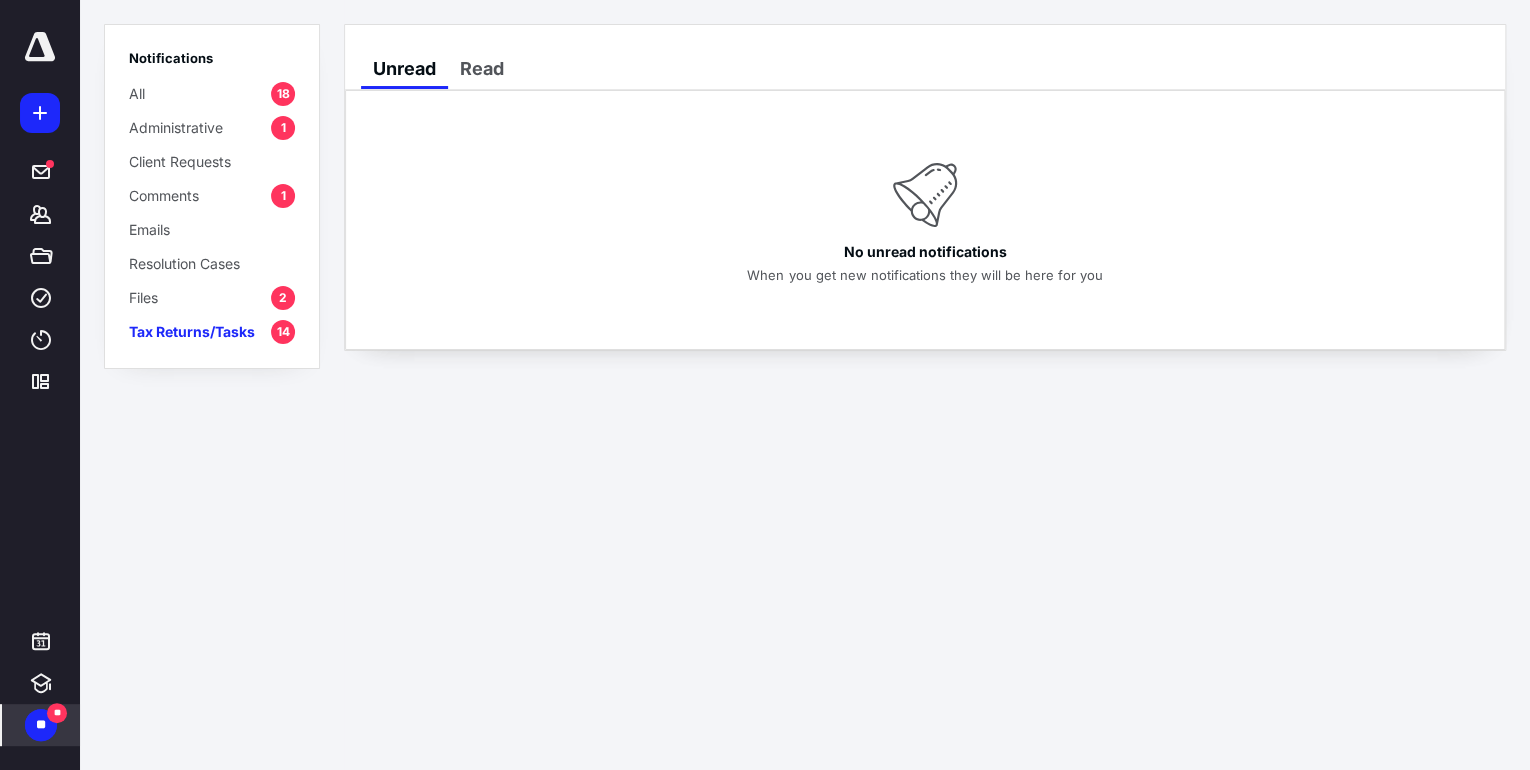 click on "All" at bounding box center (137, 93) 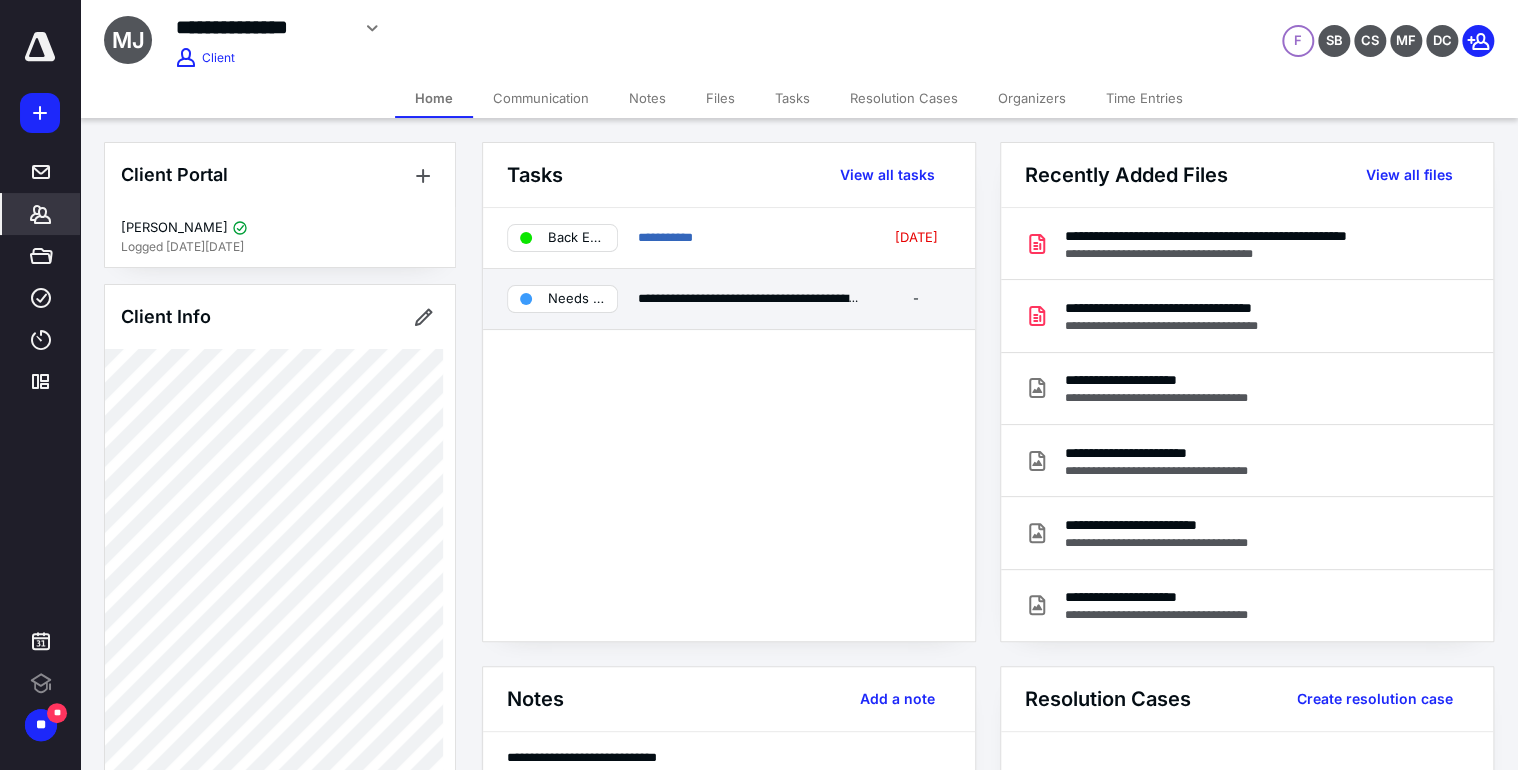 scroll, scrollTop: 0, scrollLeft: 0, axis: both 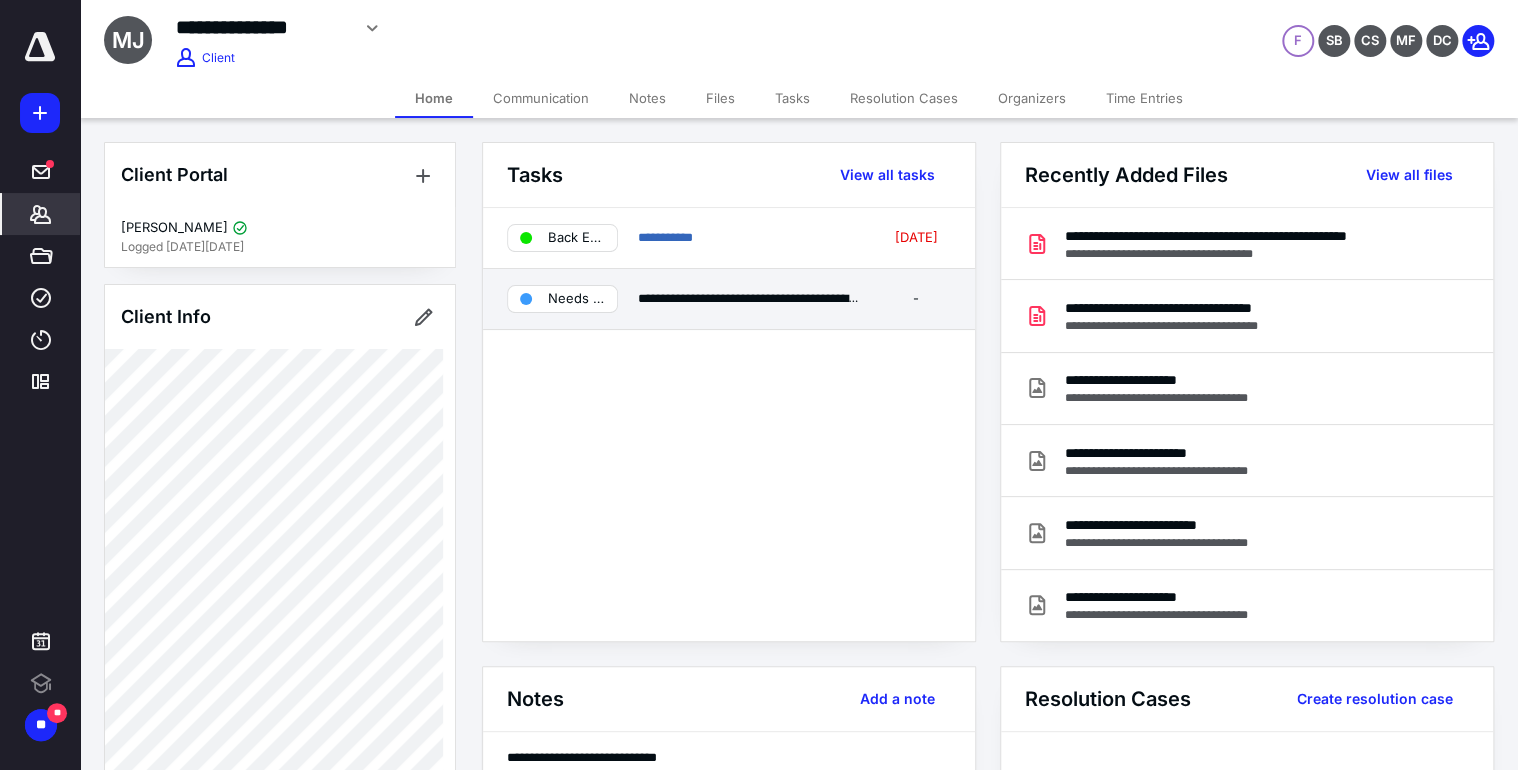 click on "Needs review" at bounding box center [576, 299] 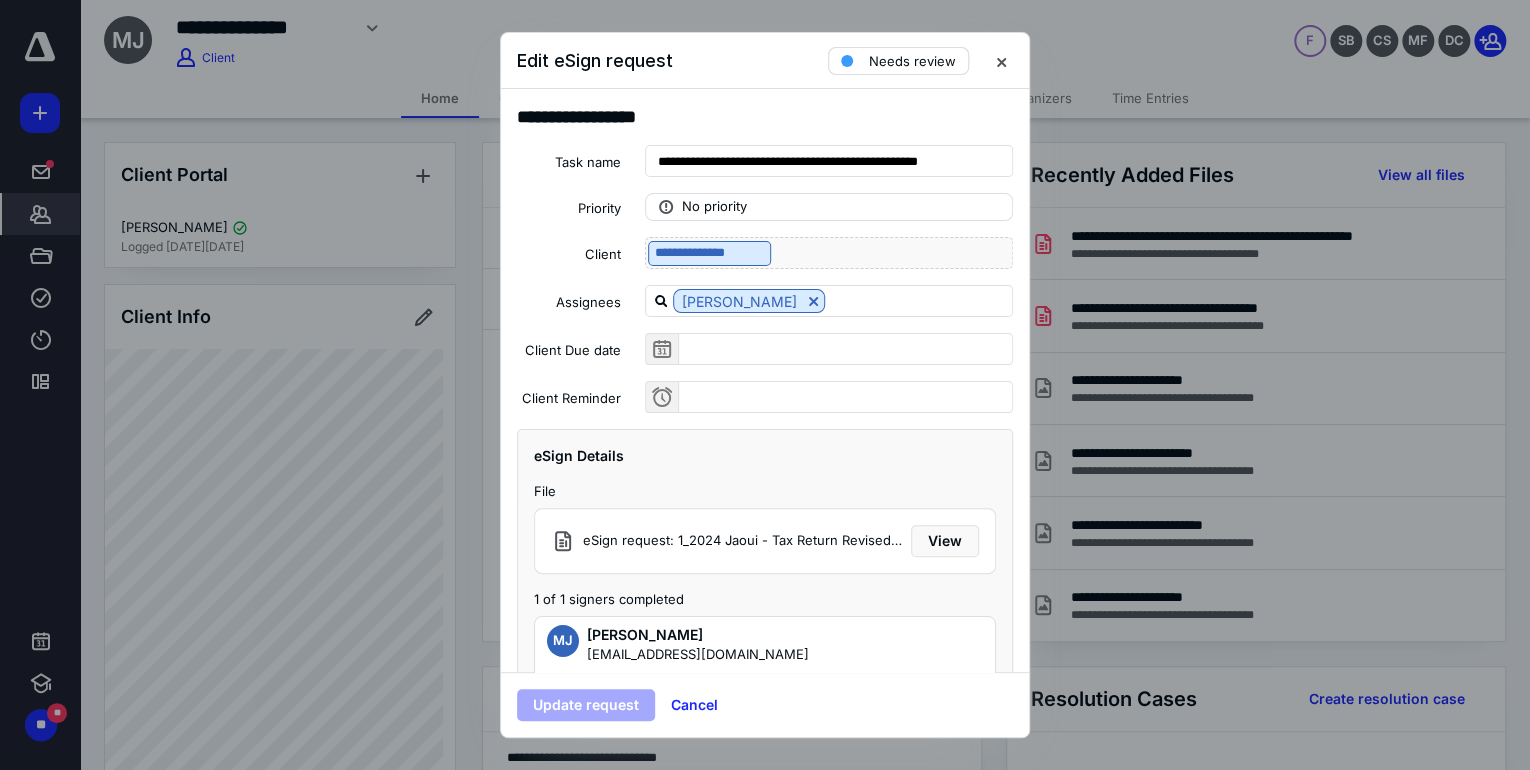 click on "Needs review" at bounding box center [912, 61] 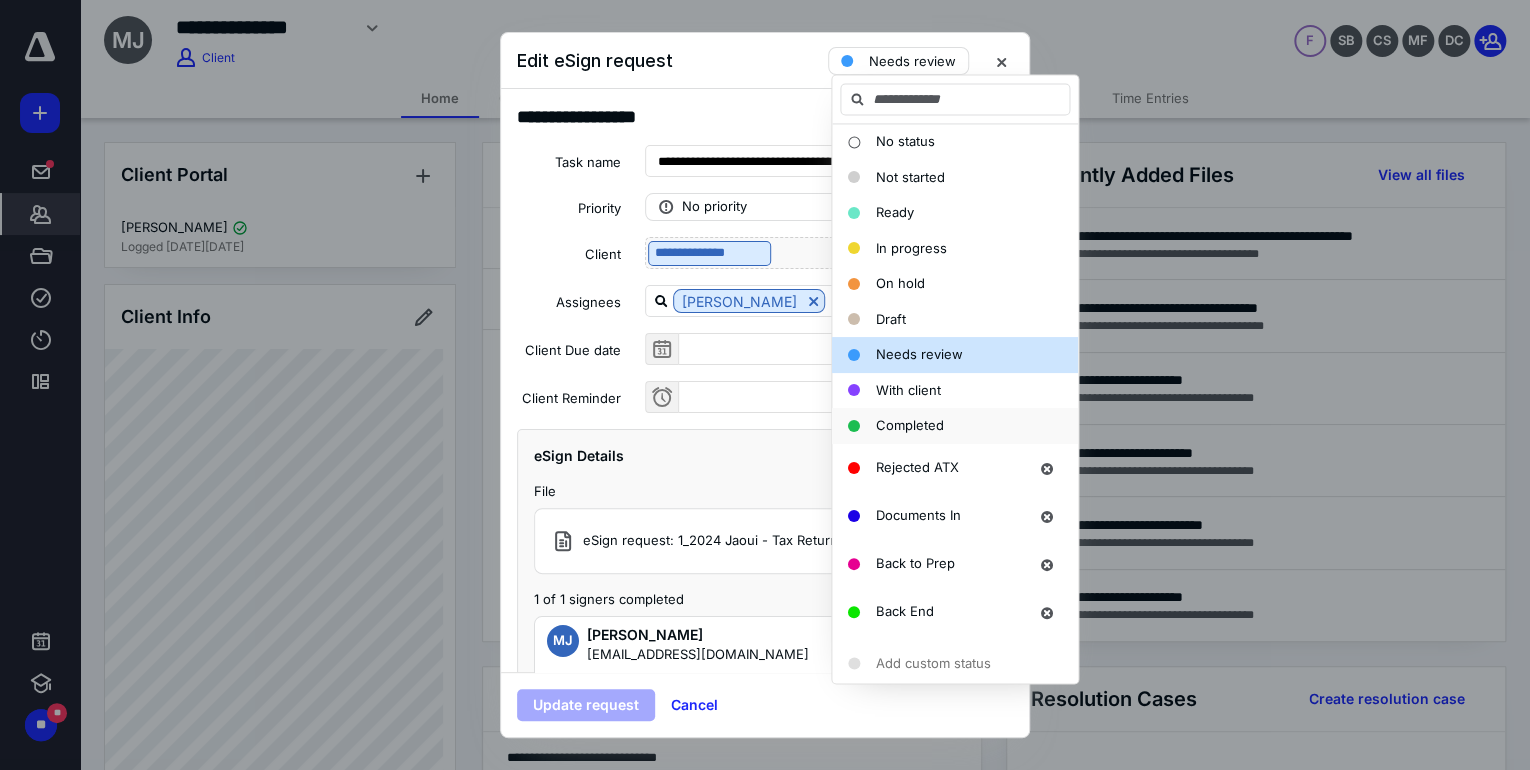 click on "Completed" at bounding box center [910, 425] 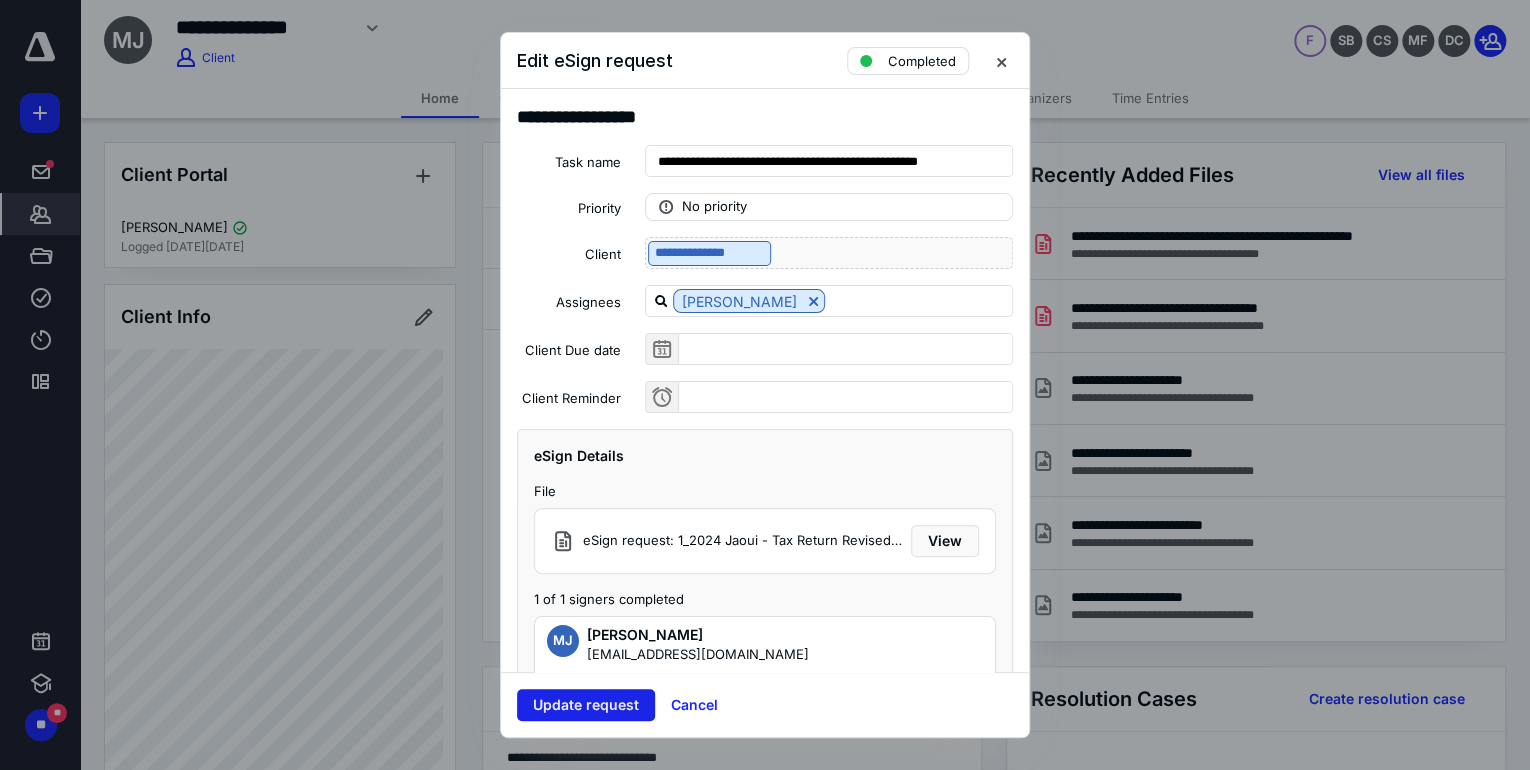 click on "Update request" at bounding box center (586, 705) 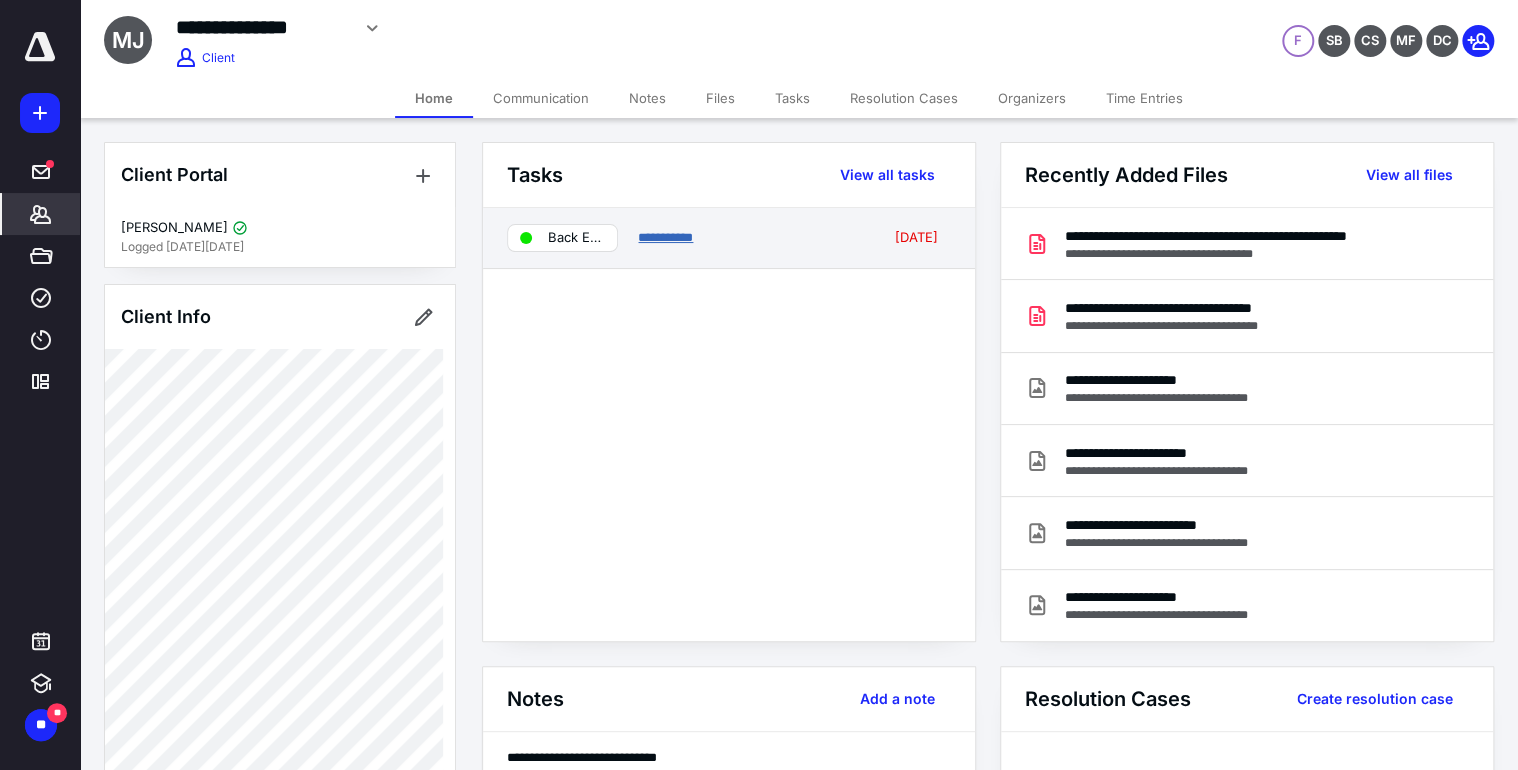 click on "**********" at bounding box center (665, 237) 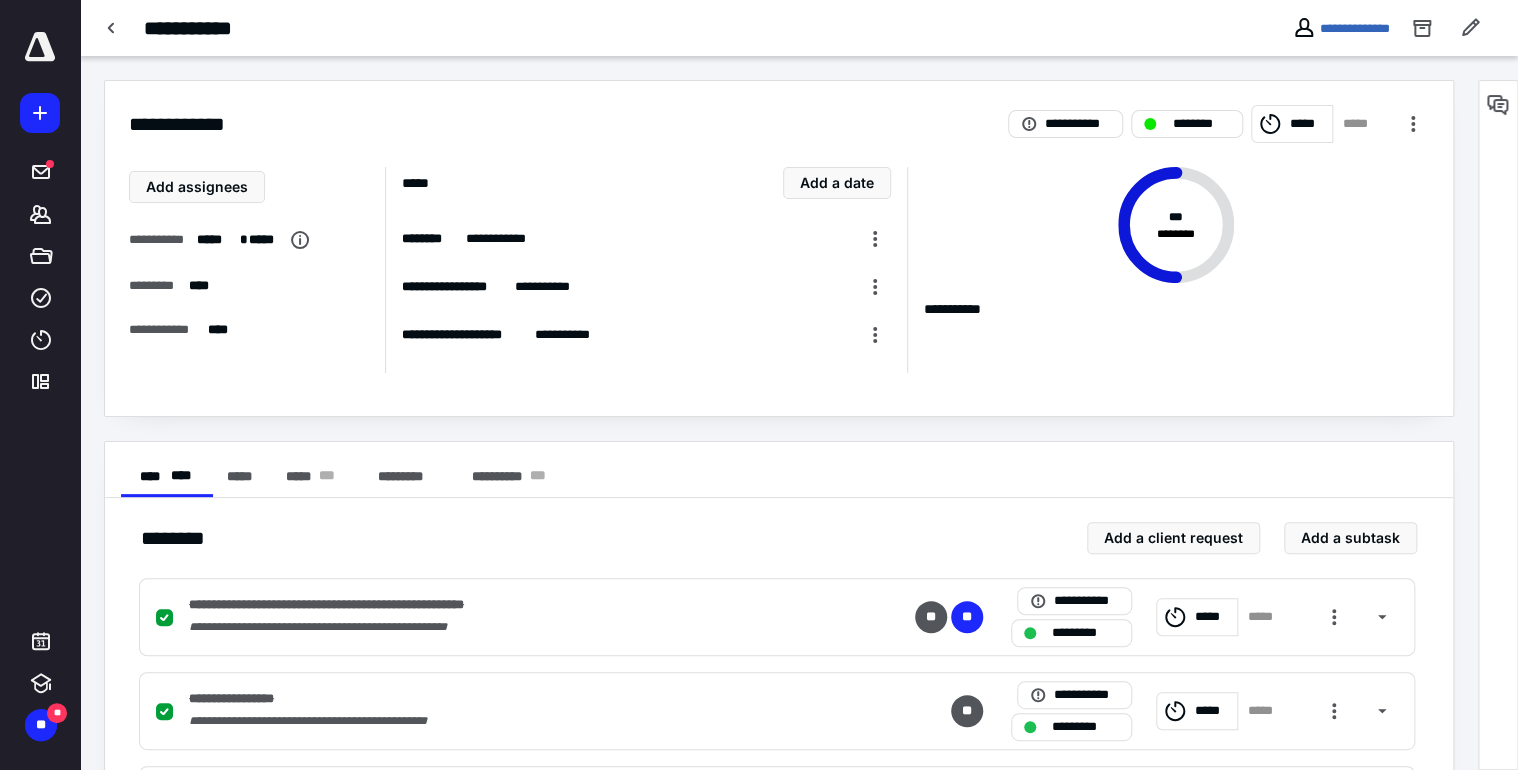 scroll, scrollTop: 640, scrollLeft: 0, axis: vertical 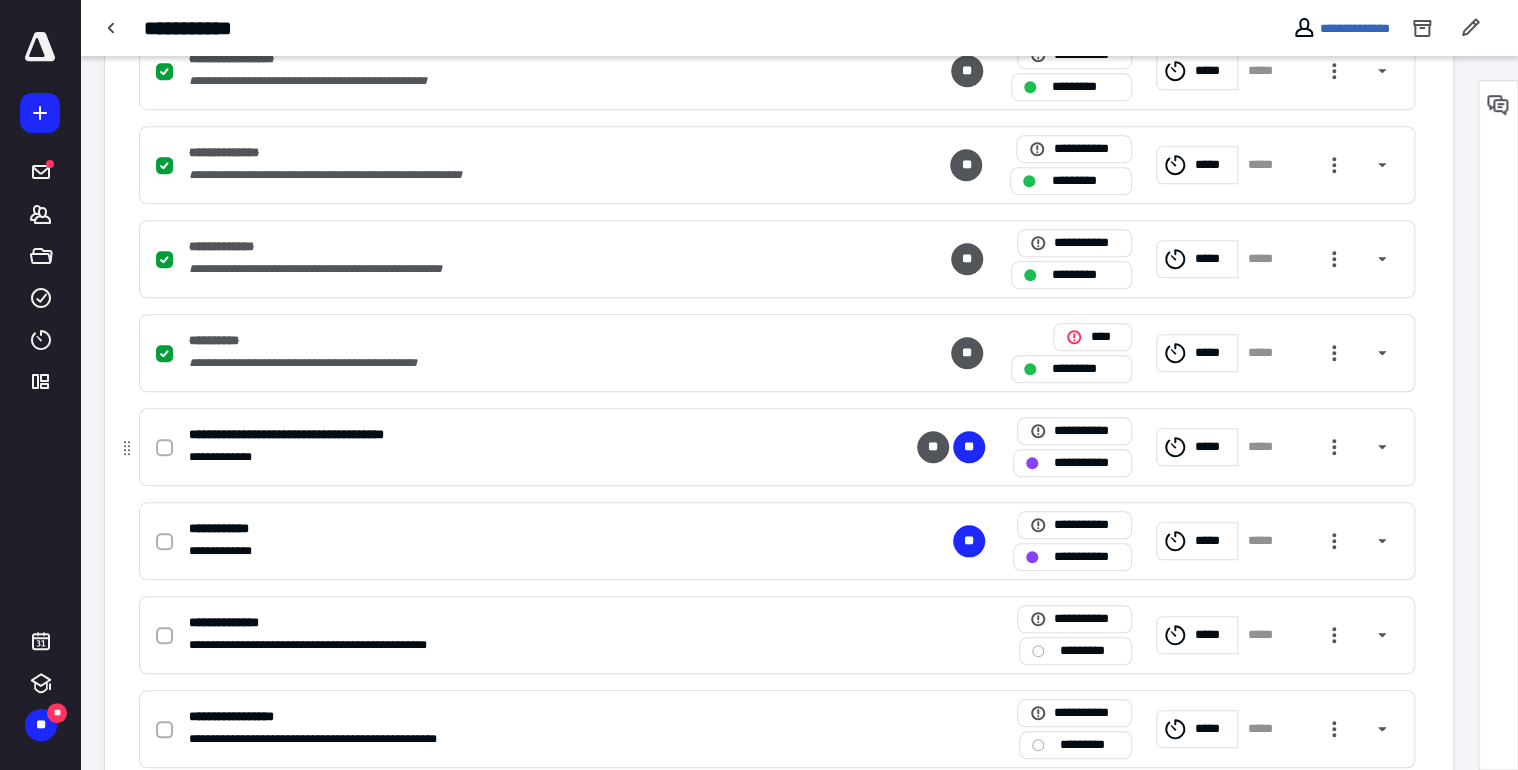 click 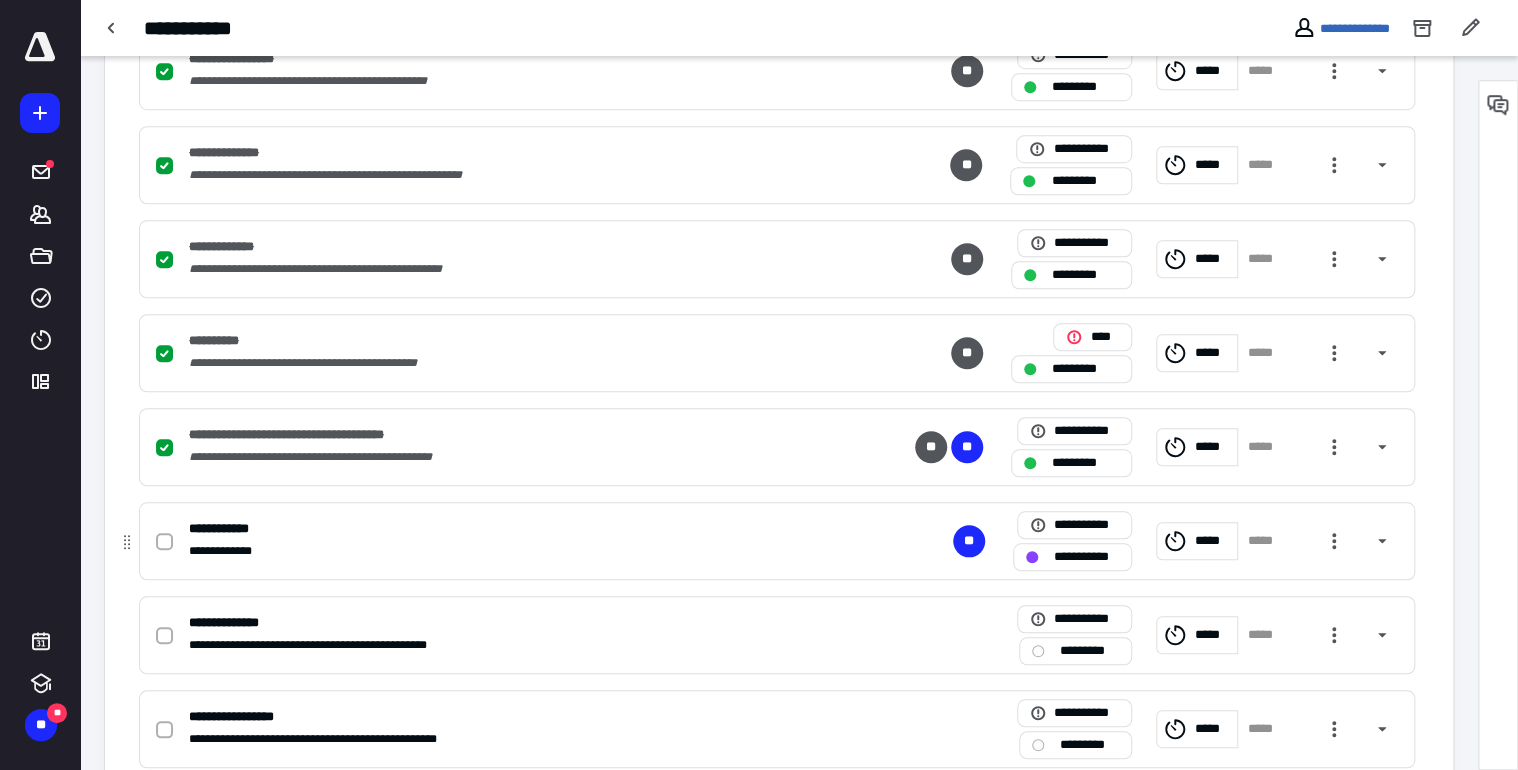 click at bounding box center (164, 542) 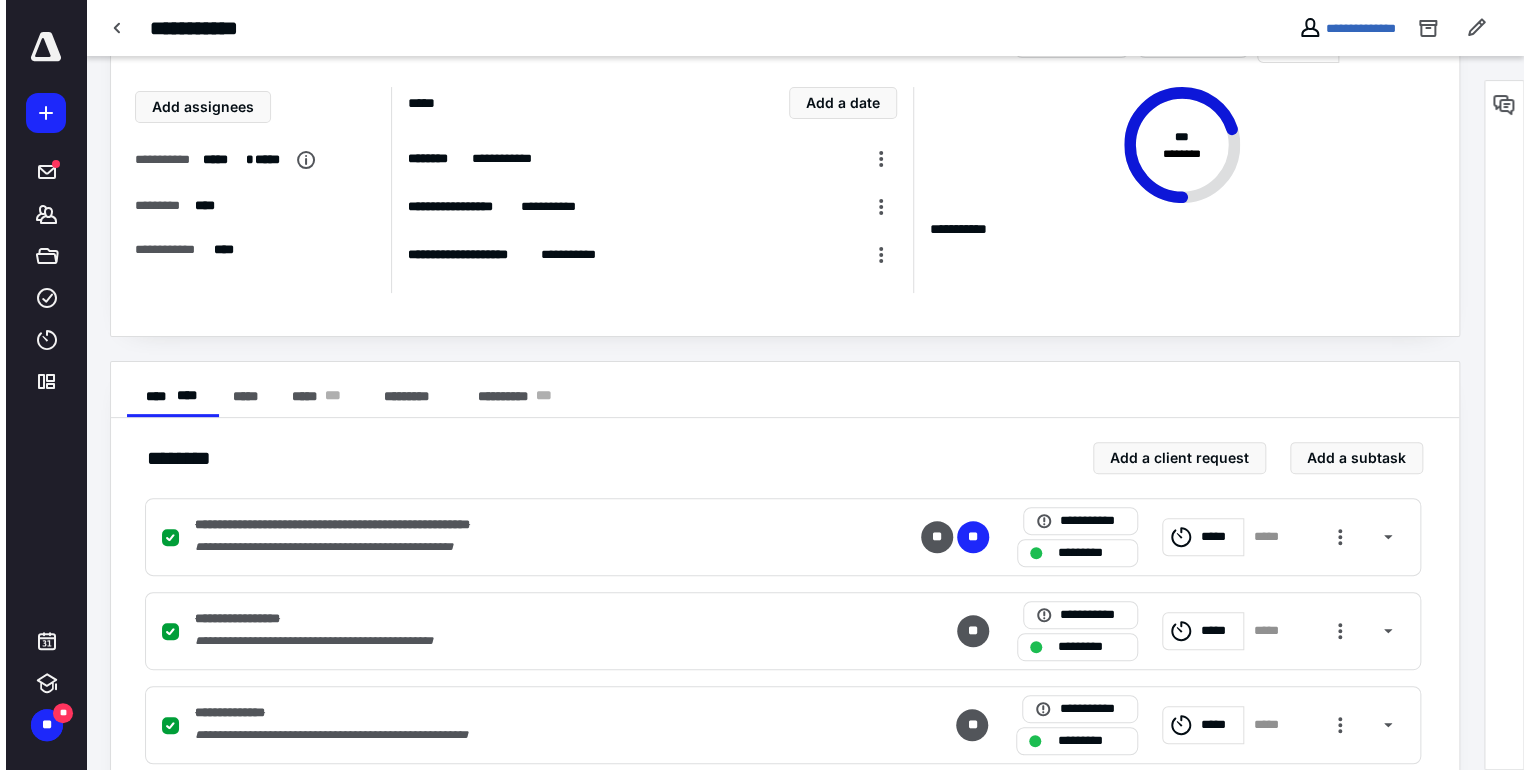 scroll, scrollTop: 0, scrollLeft: 0, axis: both 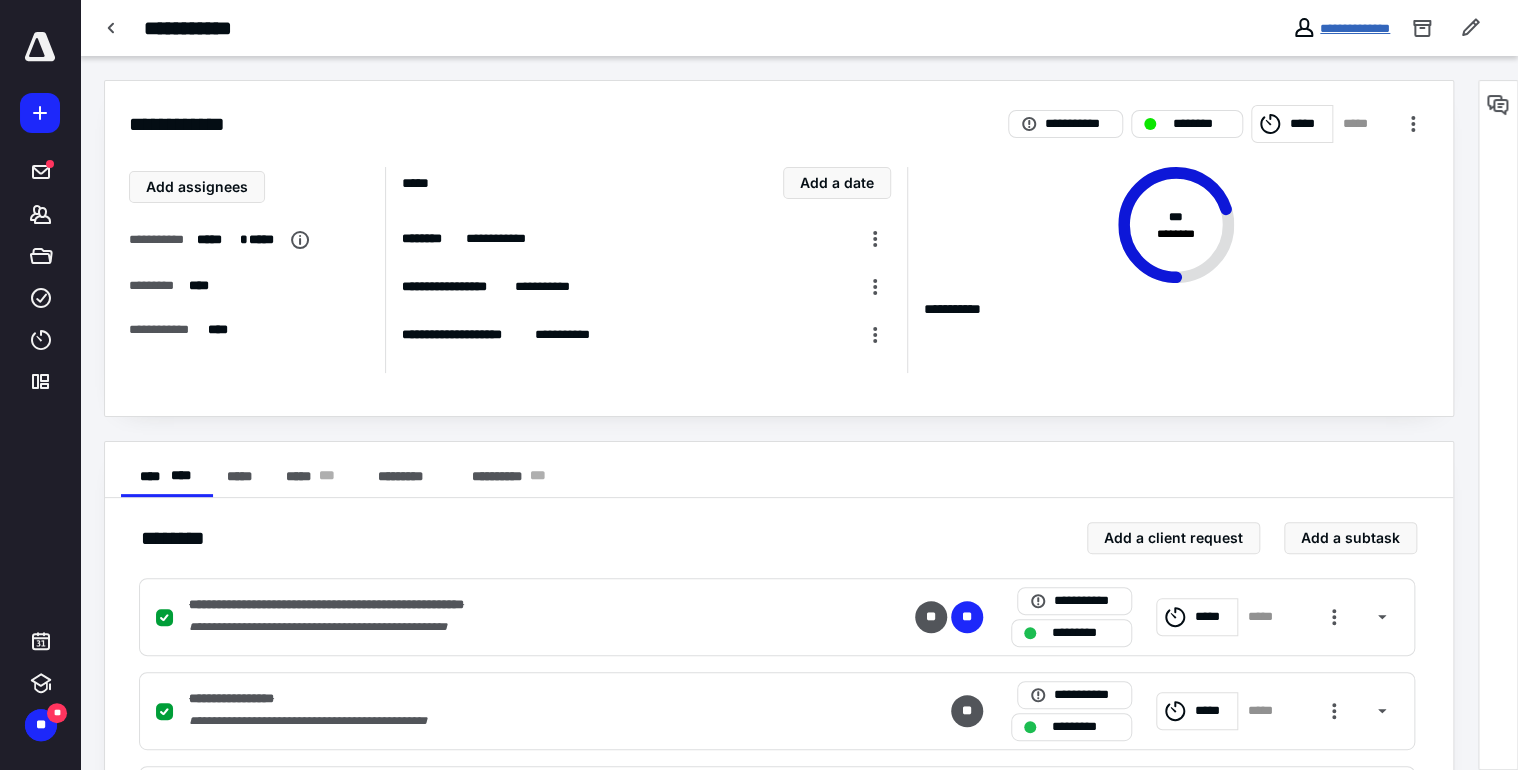 click on "**********" at bounding box center (1355, 28) 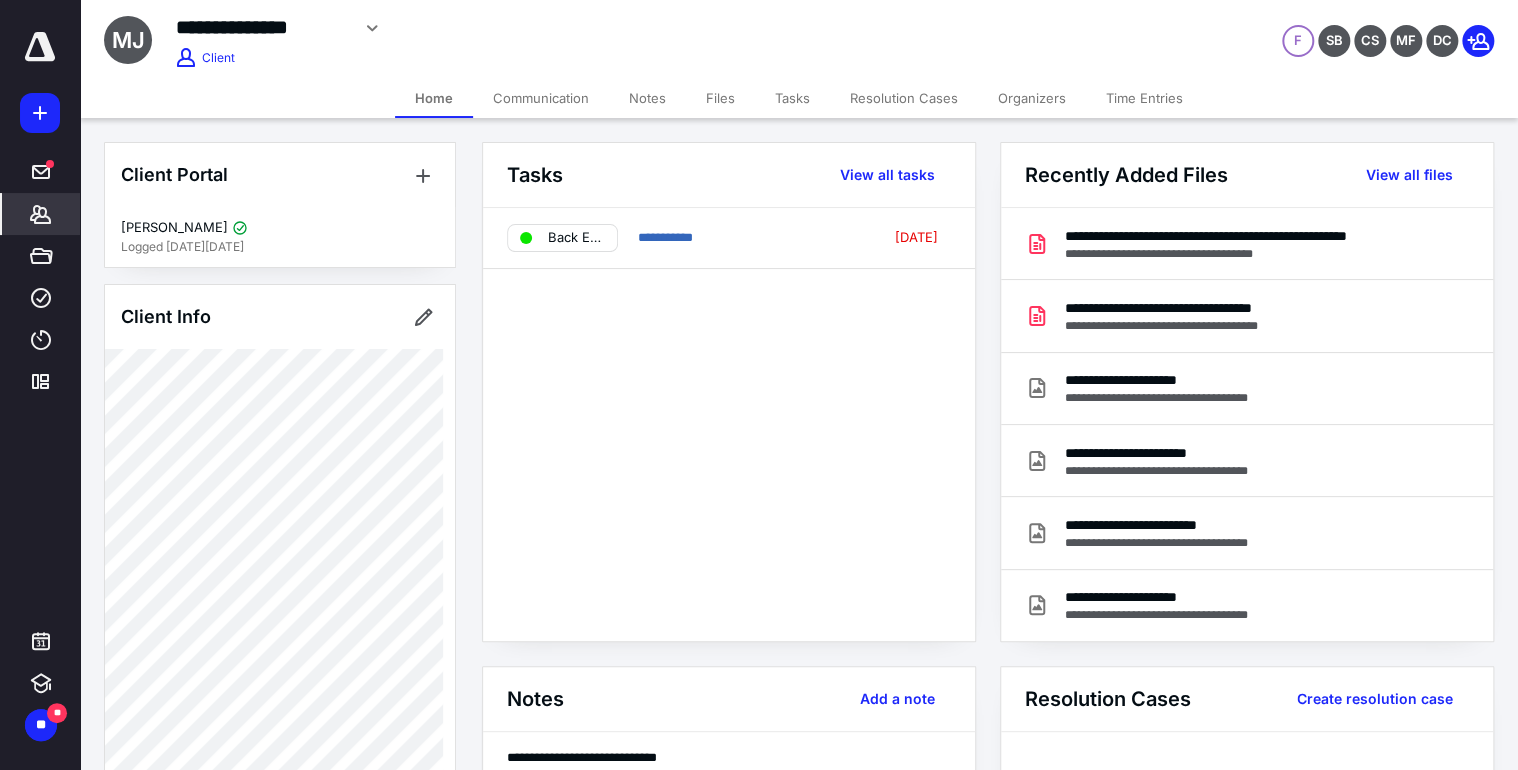 click on "Notes" at bounding box center (647, 98) 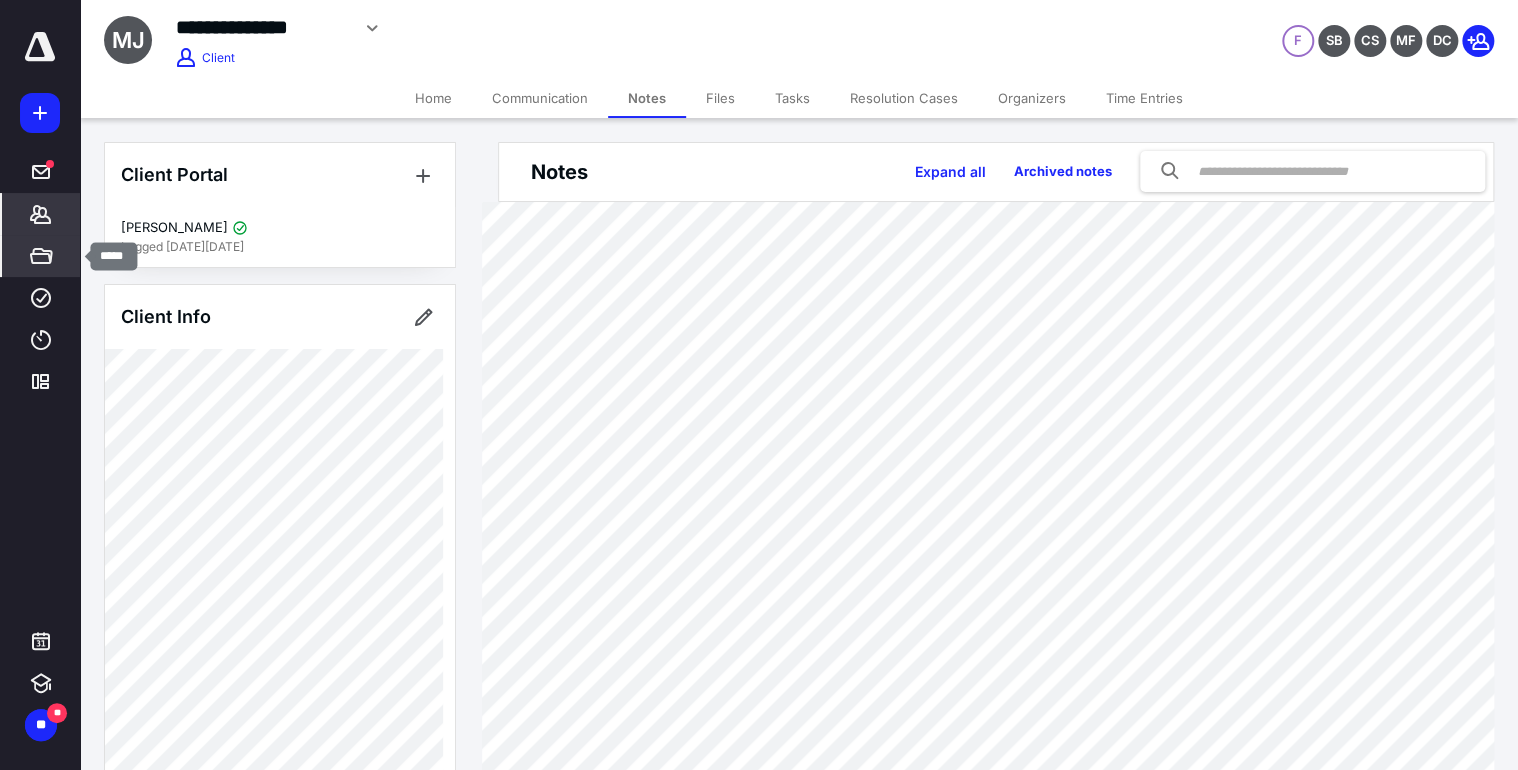 click 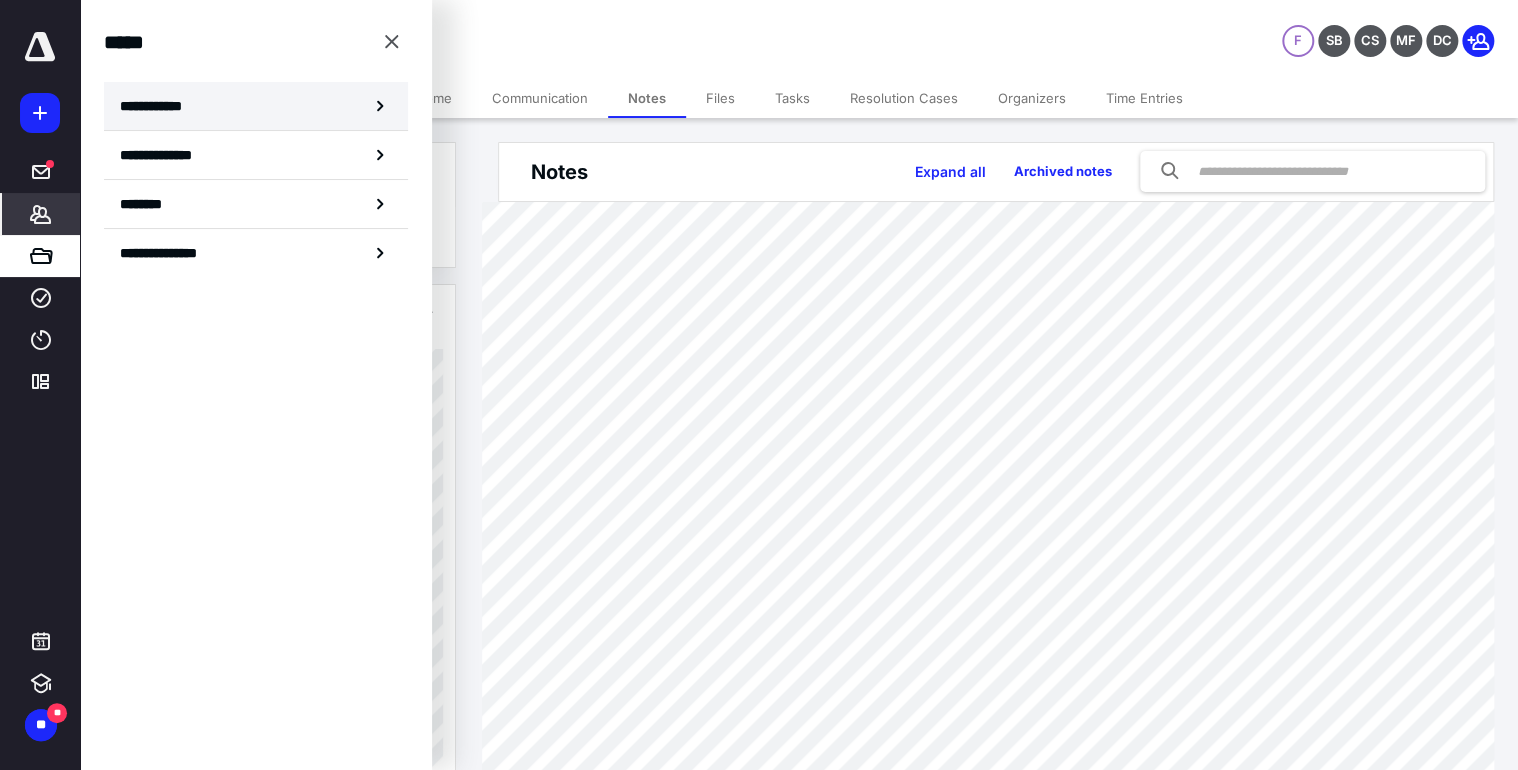 click on "**********" at bounding box center (157, 106) 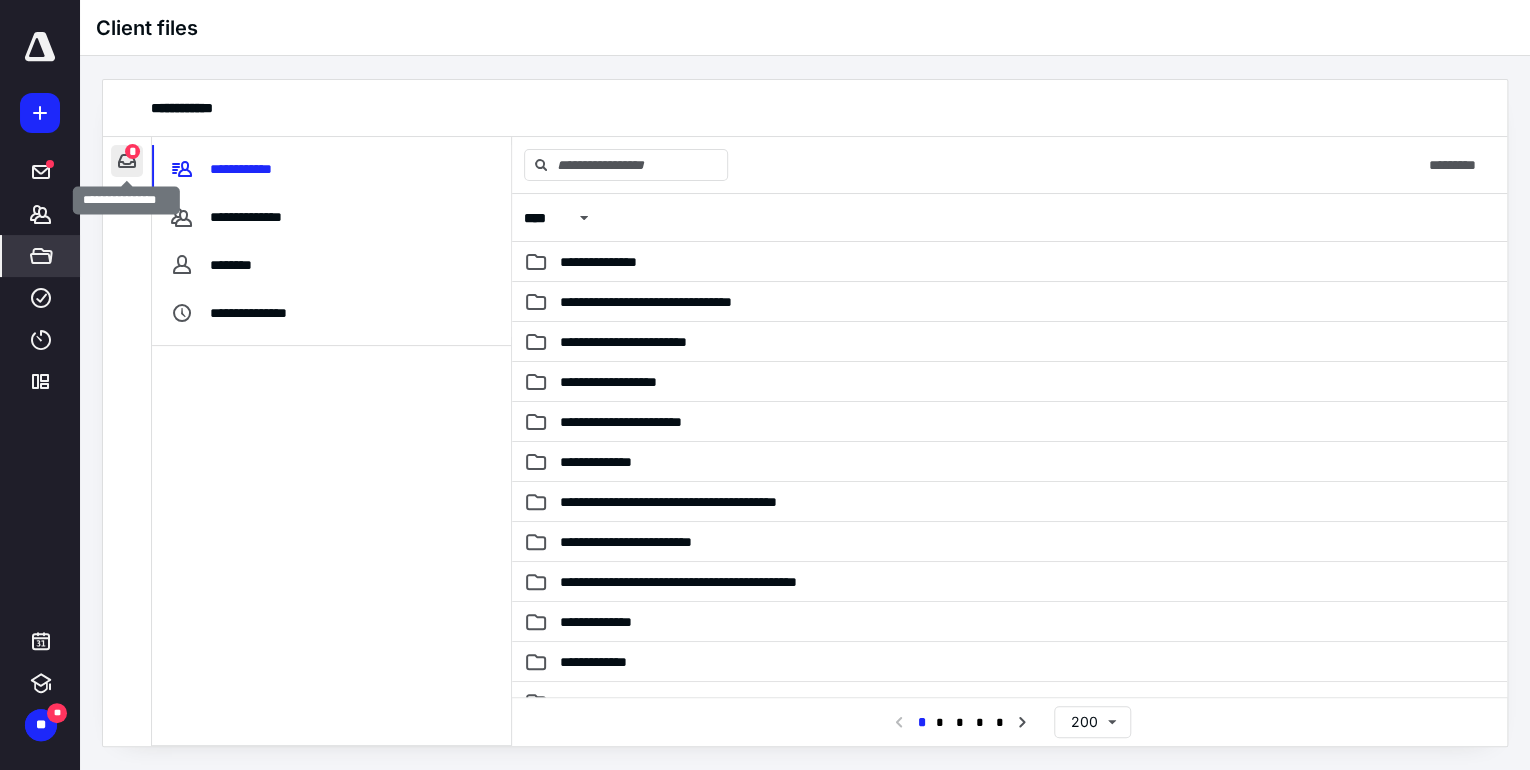 click at bounding box center (127, 161) 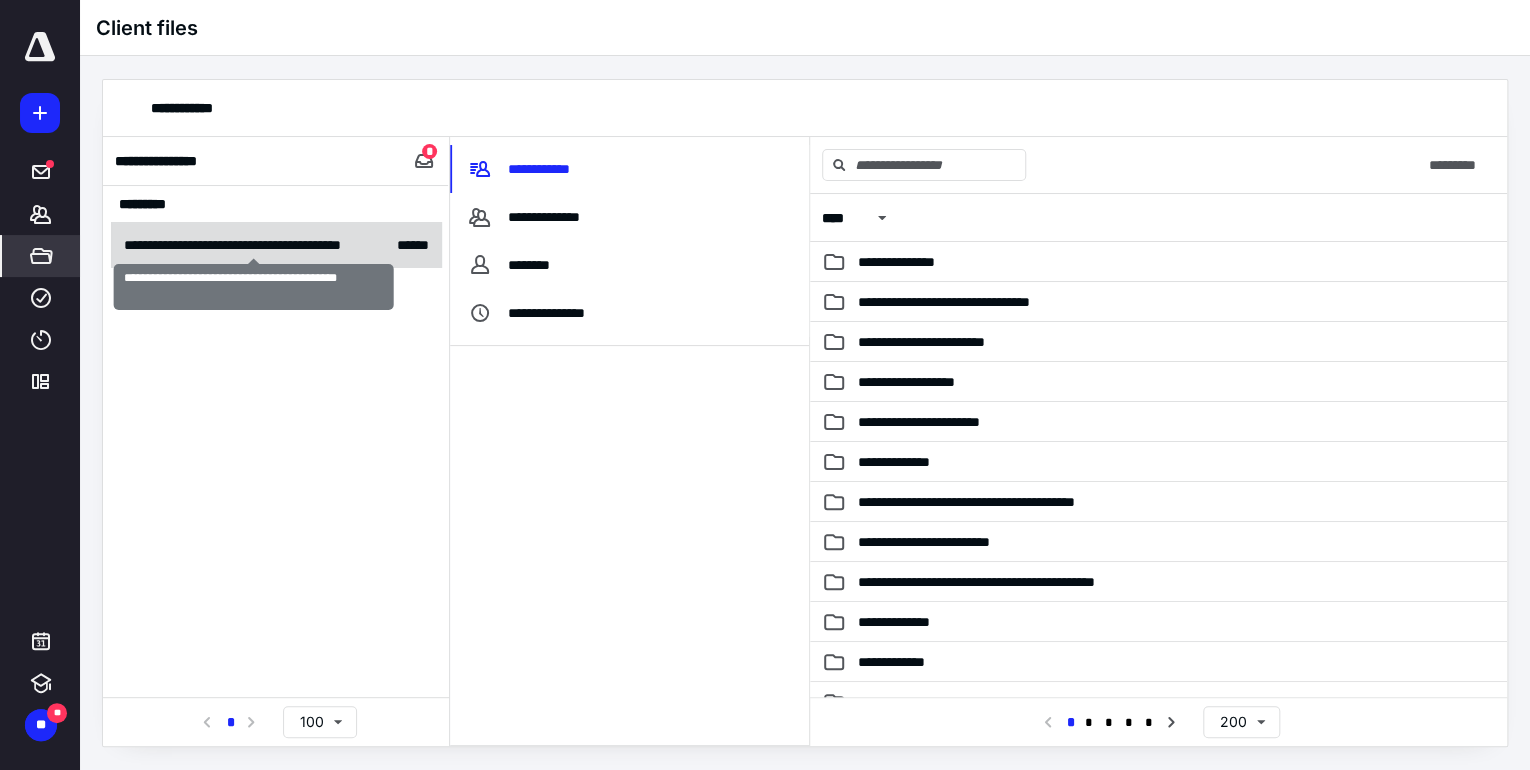 click on "**********" at bounding box center [254, 245] 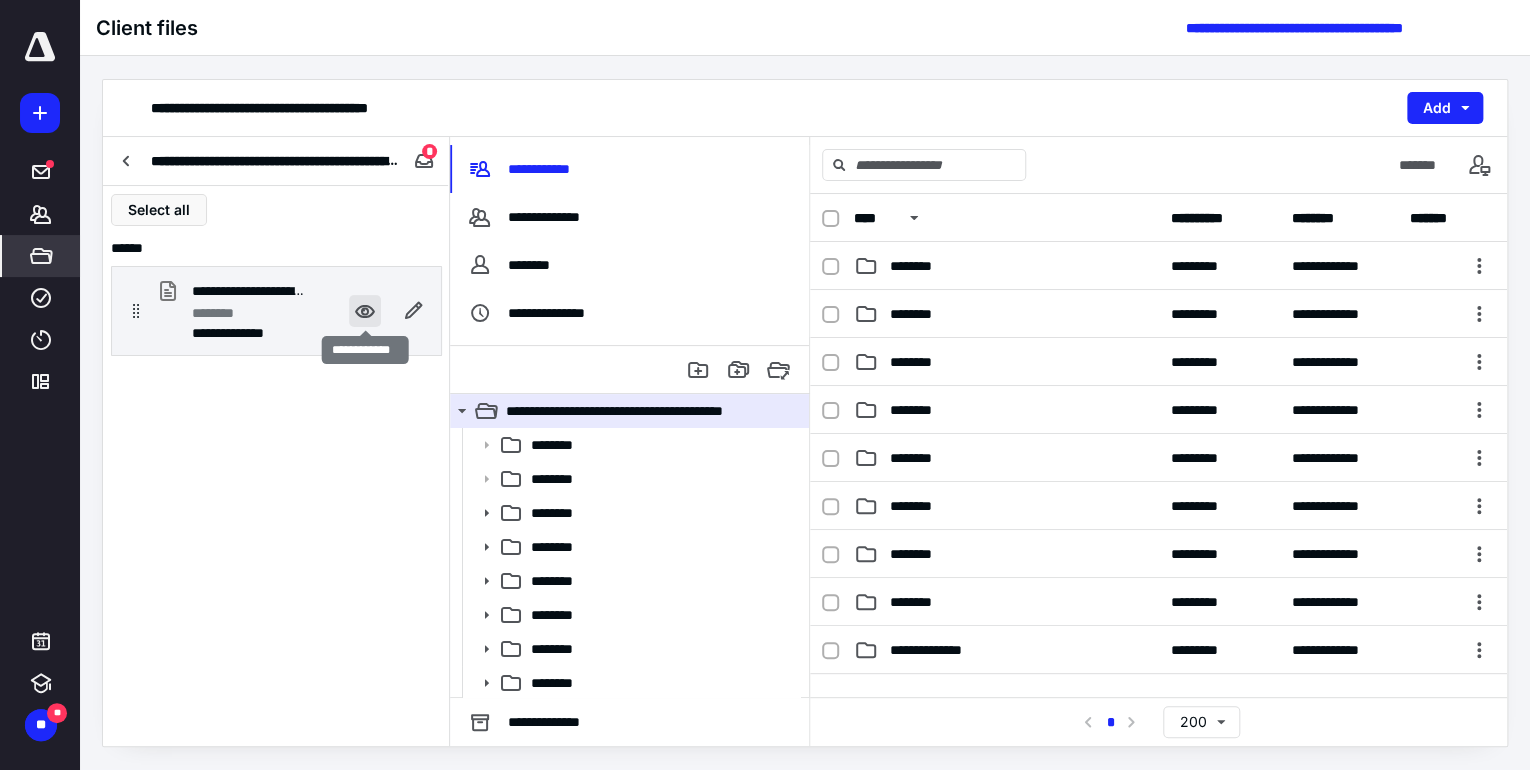 click at bounding box center (365, 311) 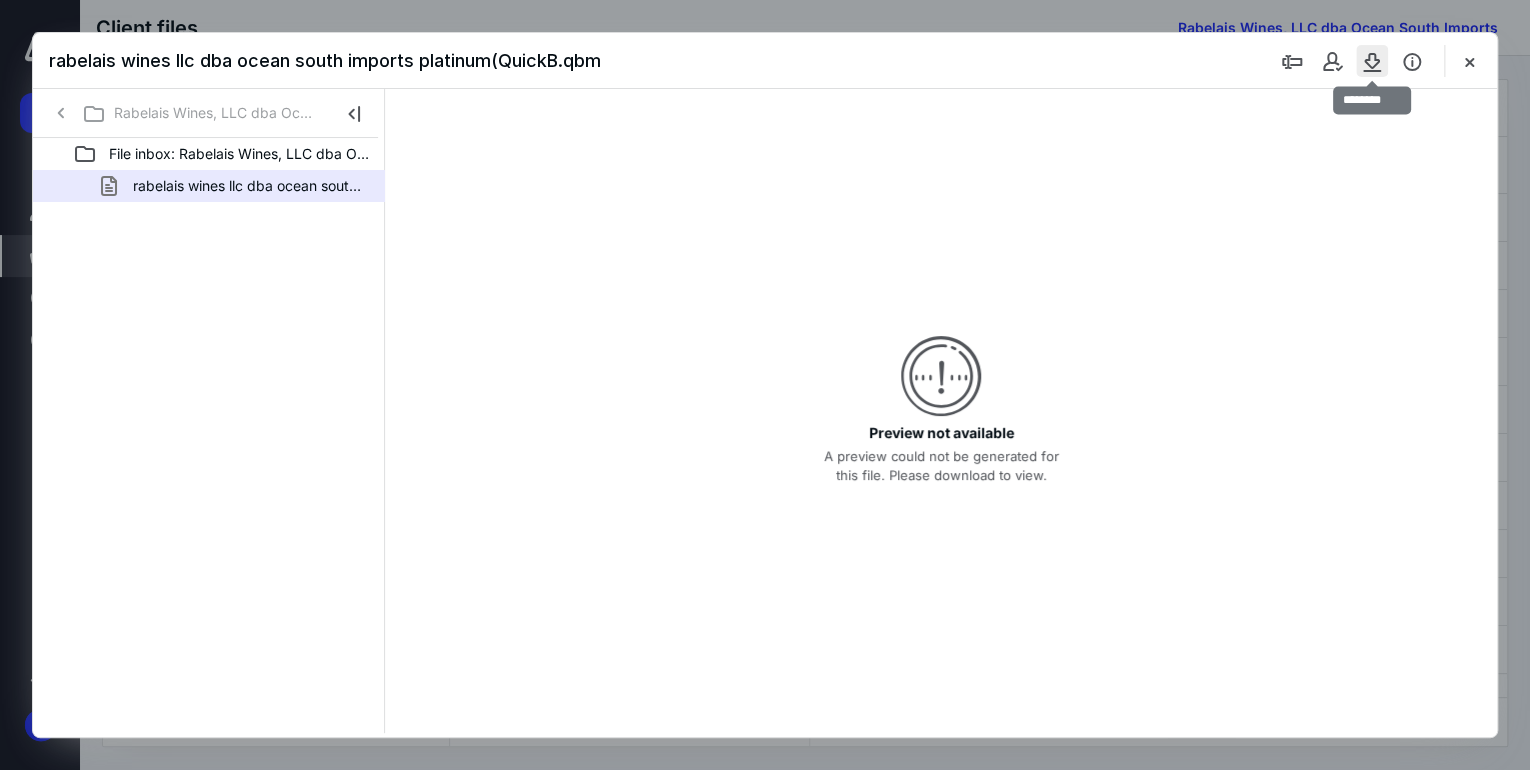 click at bounding box center [1372, 61] 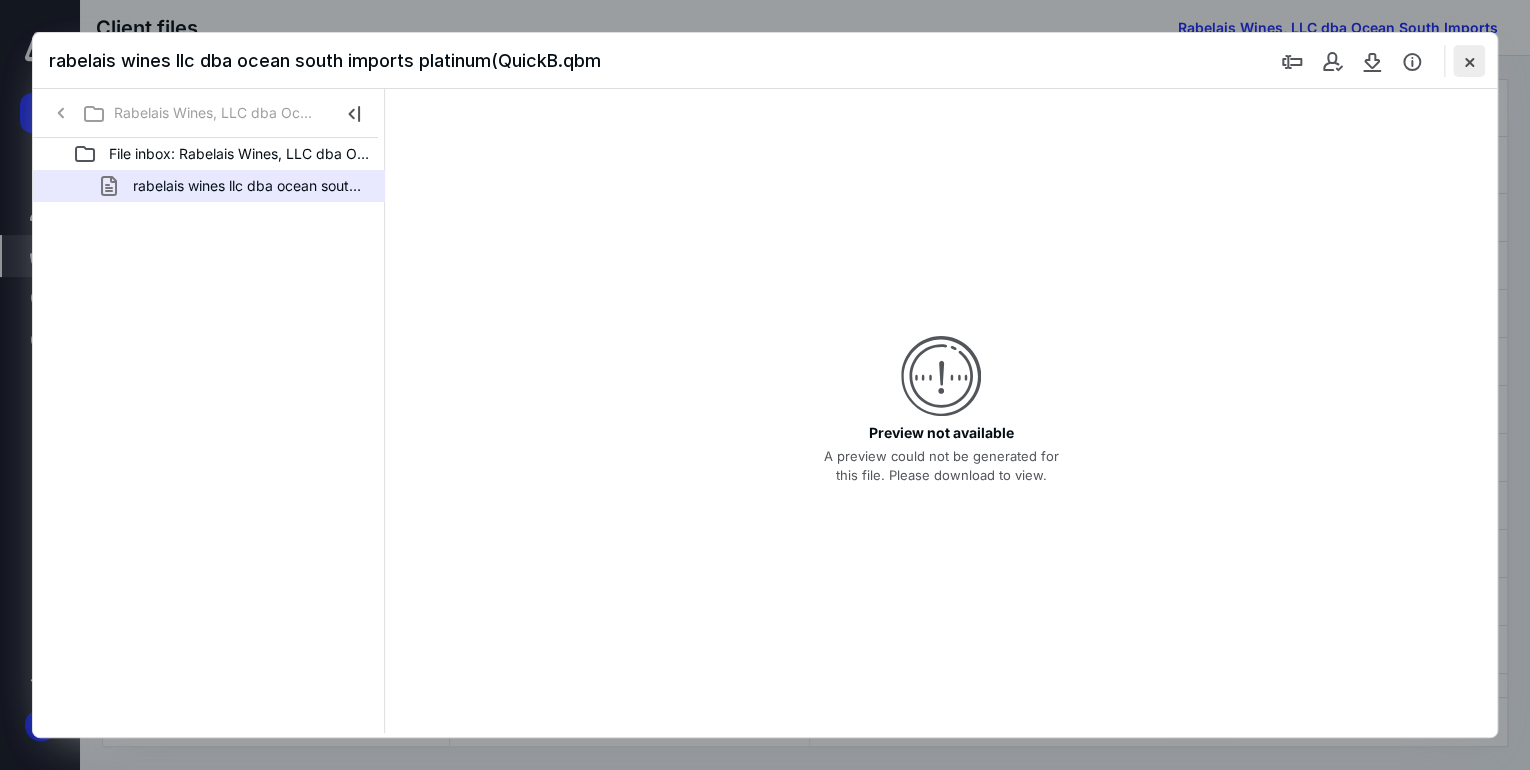 click at bounding box center (1469, 61) 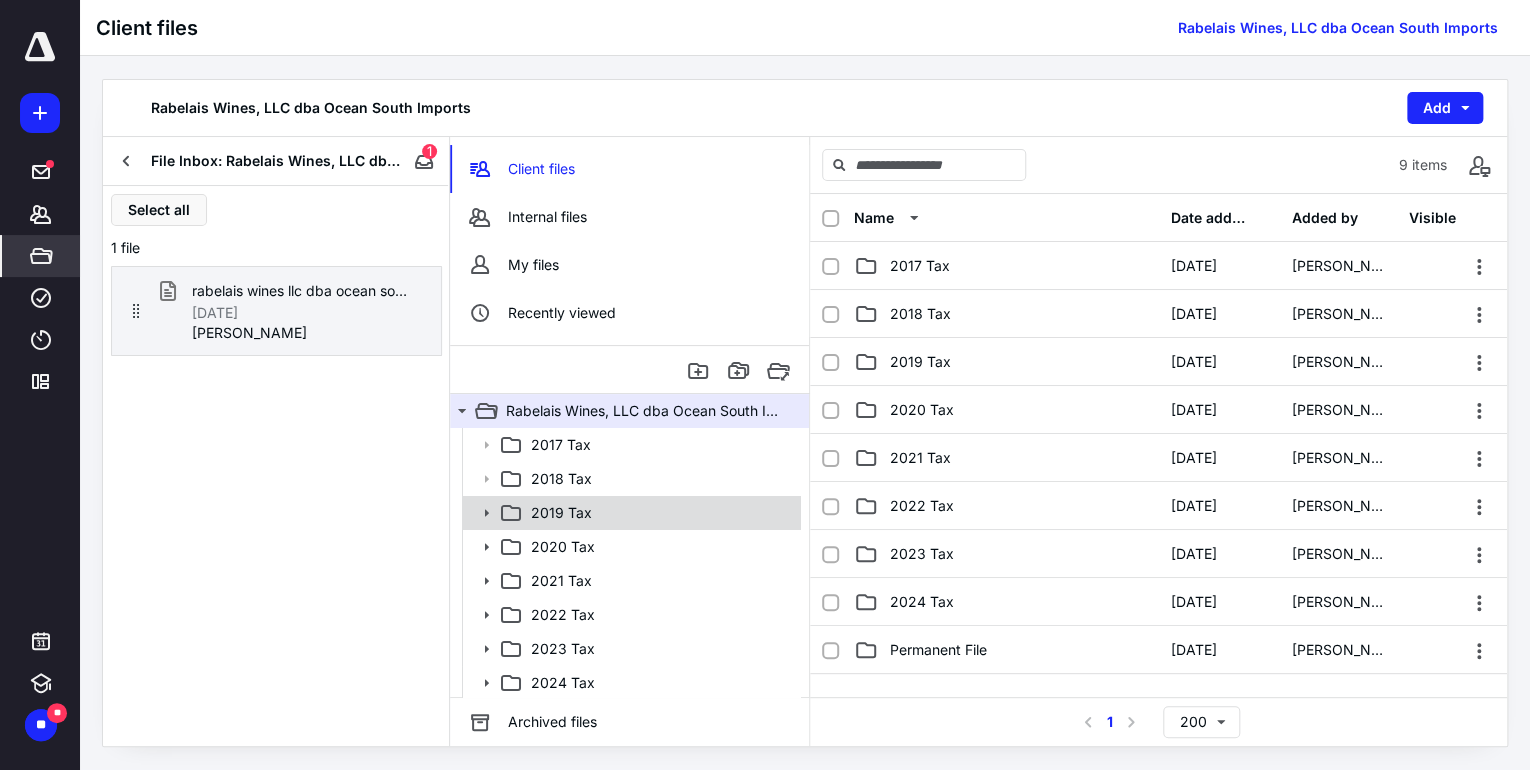 scroll, scrollTop: 36, scrollLeft: 0, axis: vertical 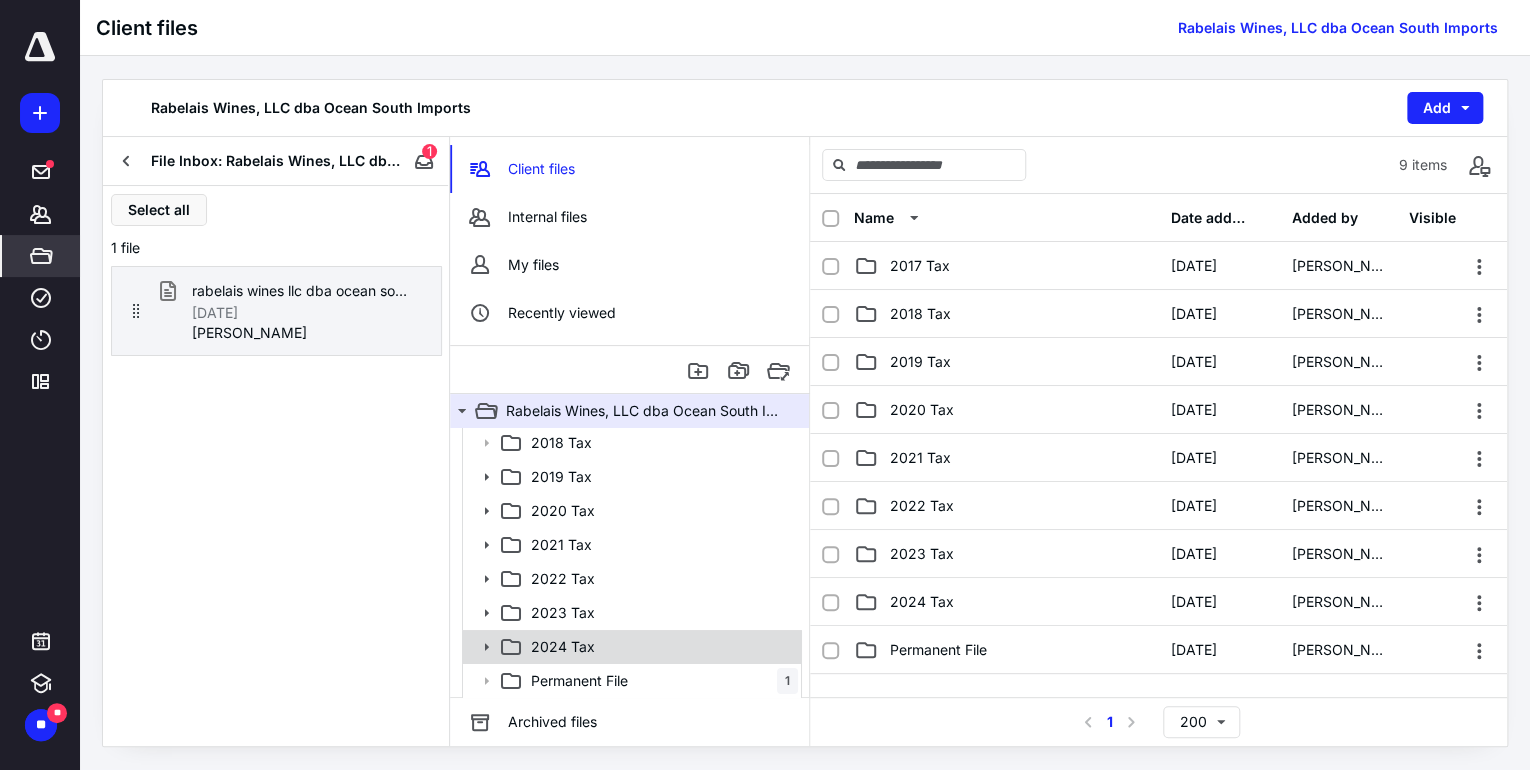 click 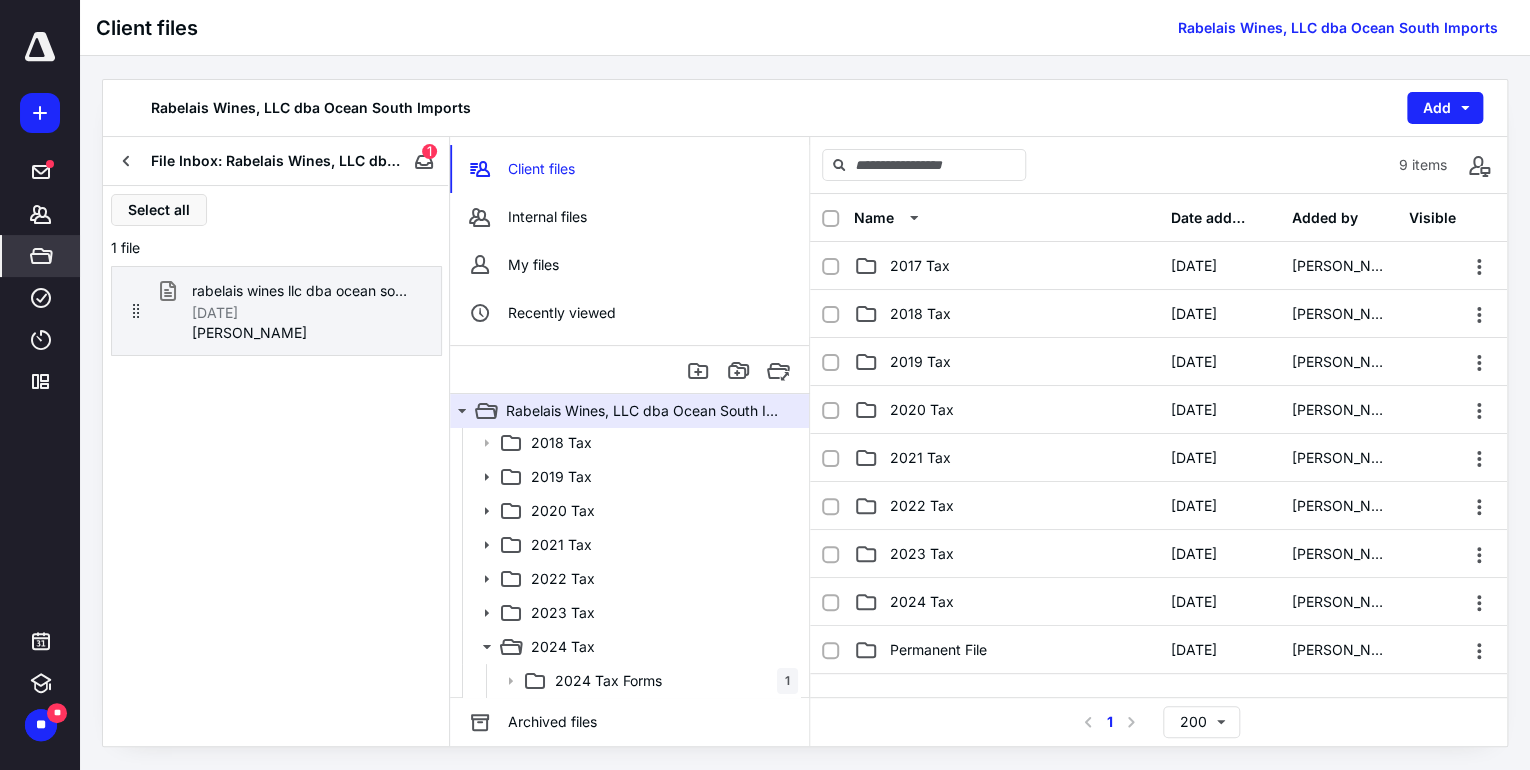 scroll, scrollTop: 138, scrollLeft: 0, axis: vertical 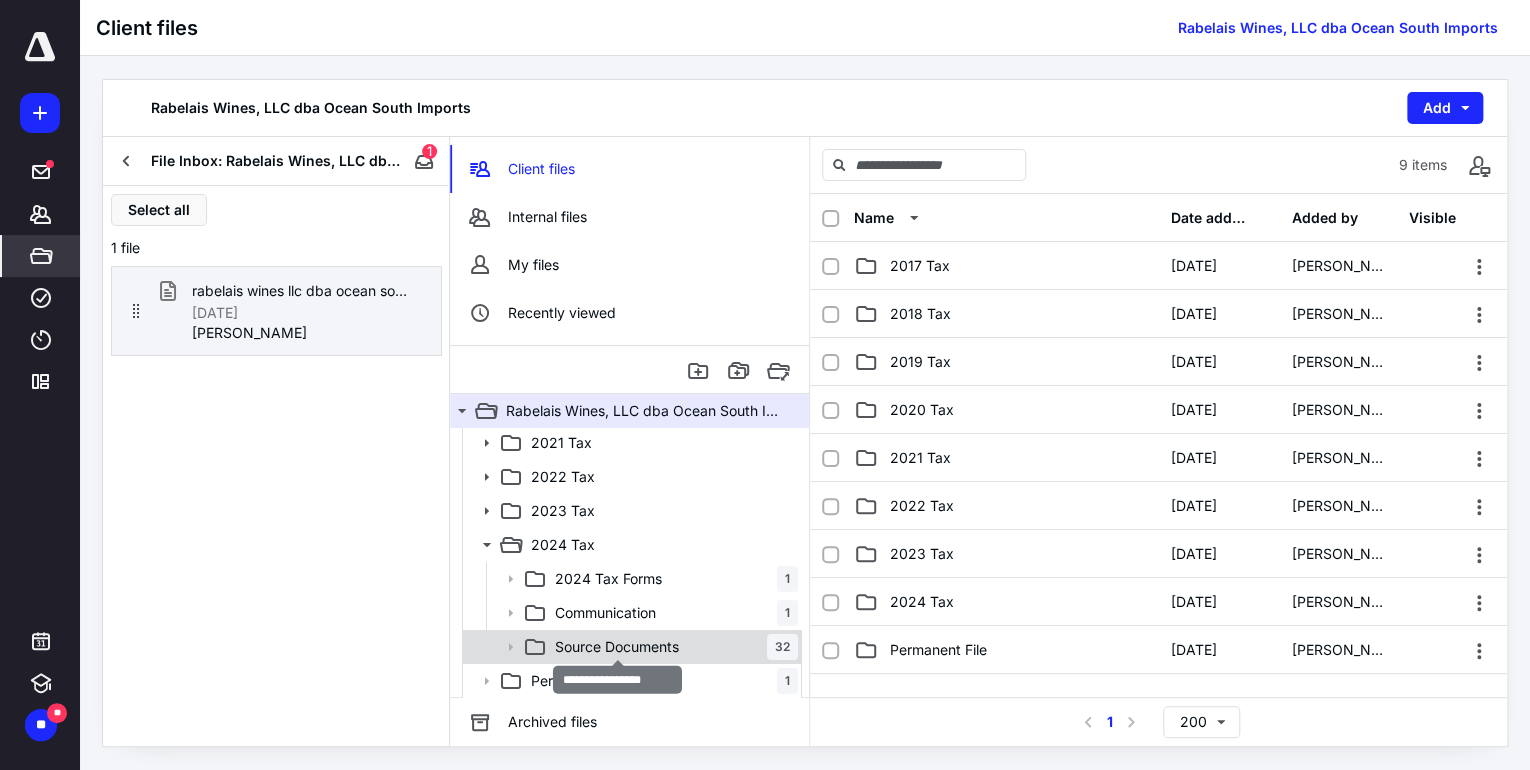 click on "Source Documents" at bounding box center (617, 647) 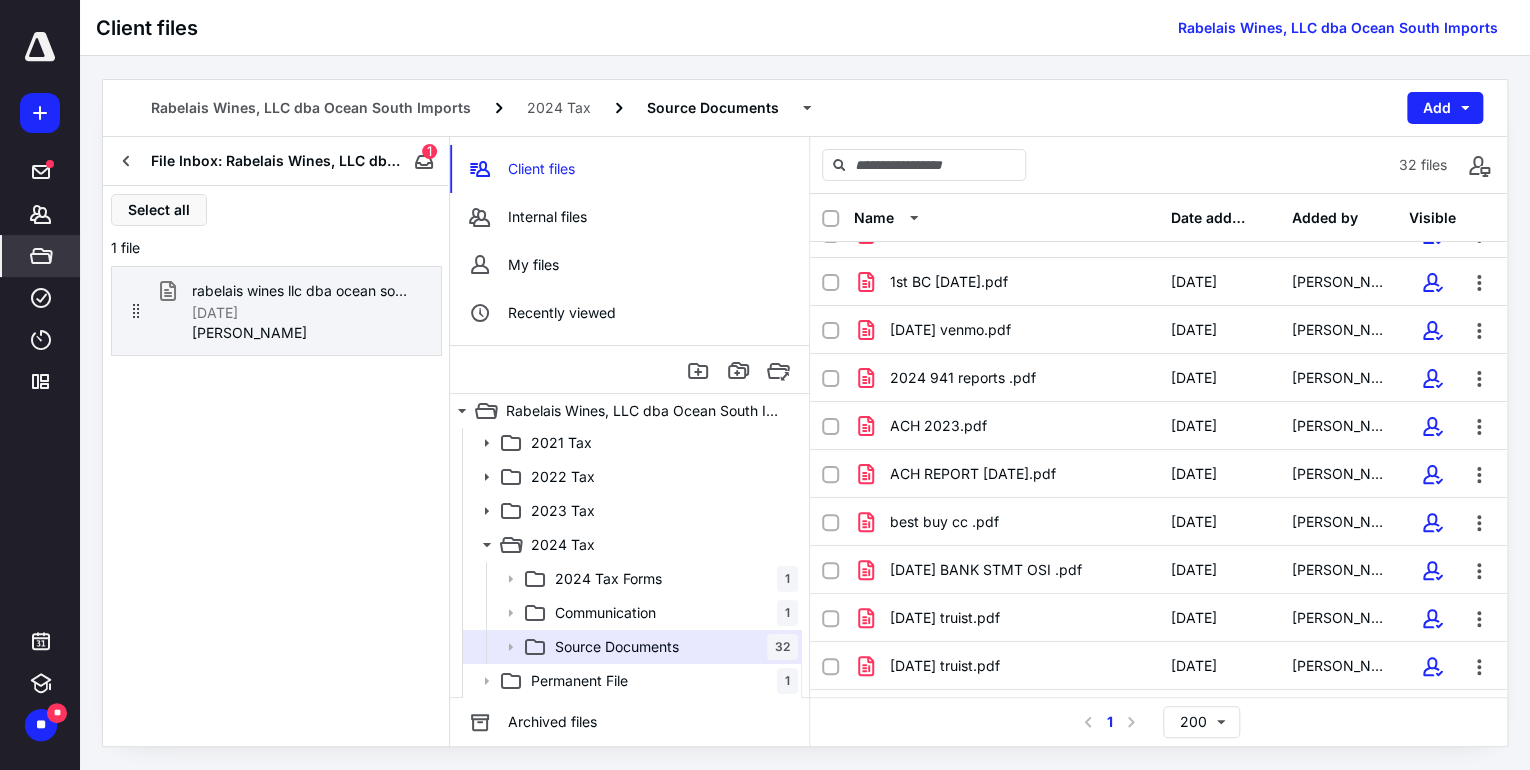 scroll, scrollTop: 1074, scrollLeft: 0, axis: vertical 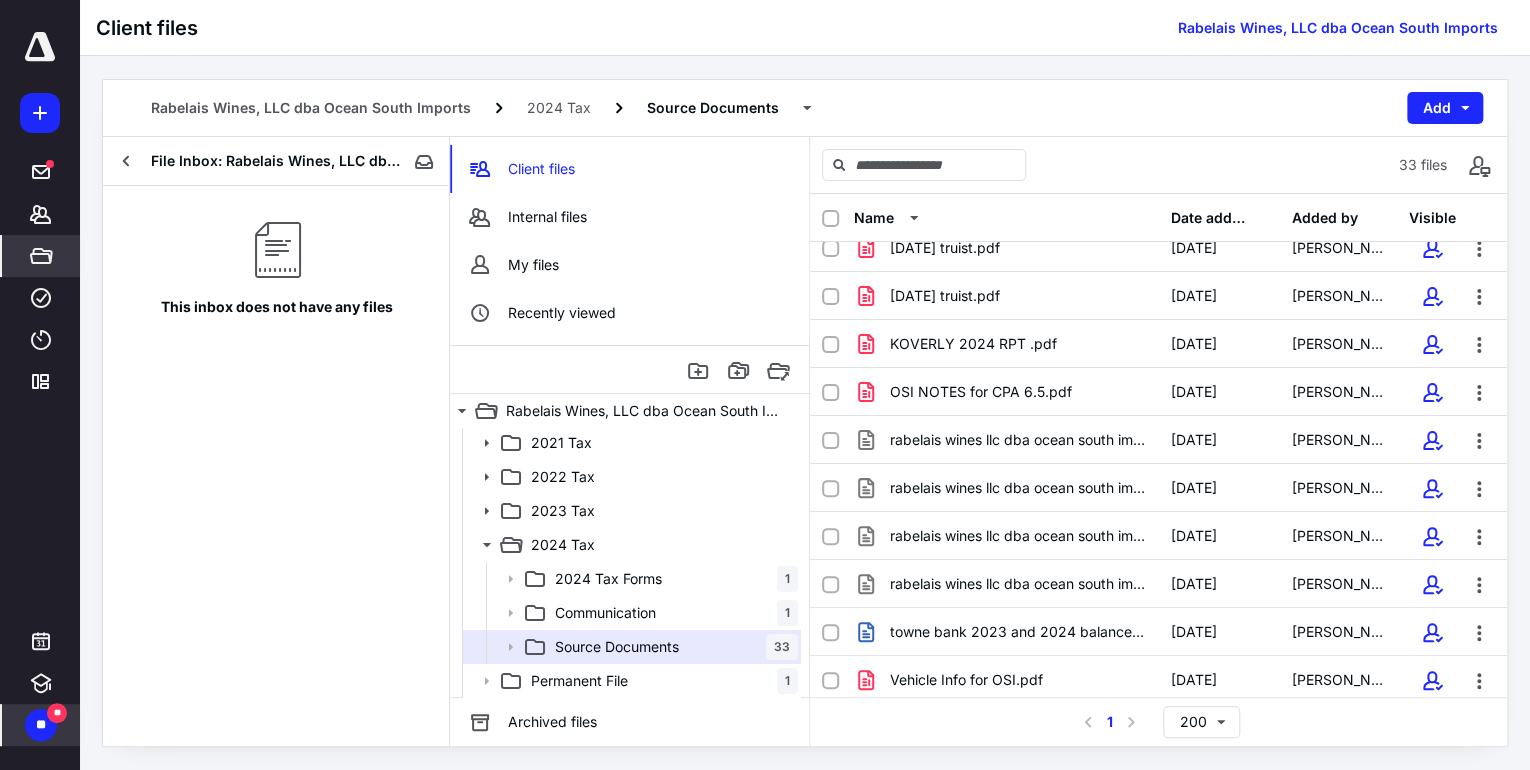 click on "**" at bounding box center [57, 713] 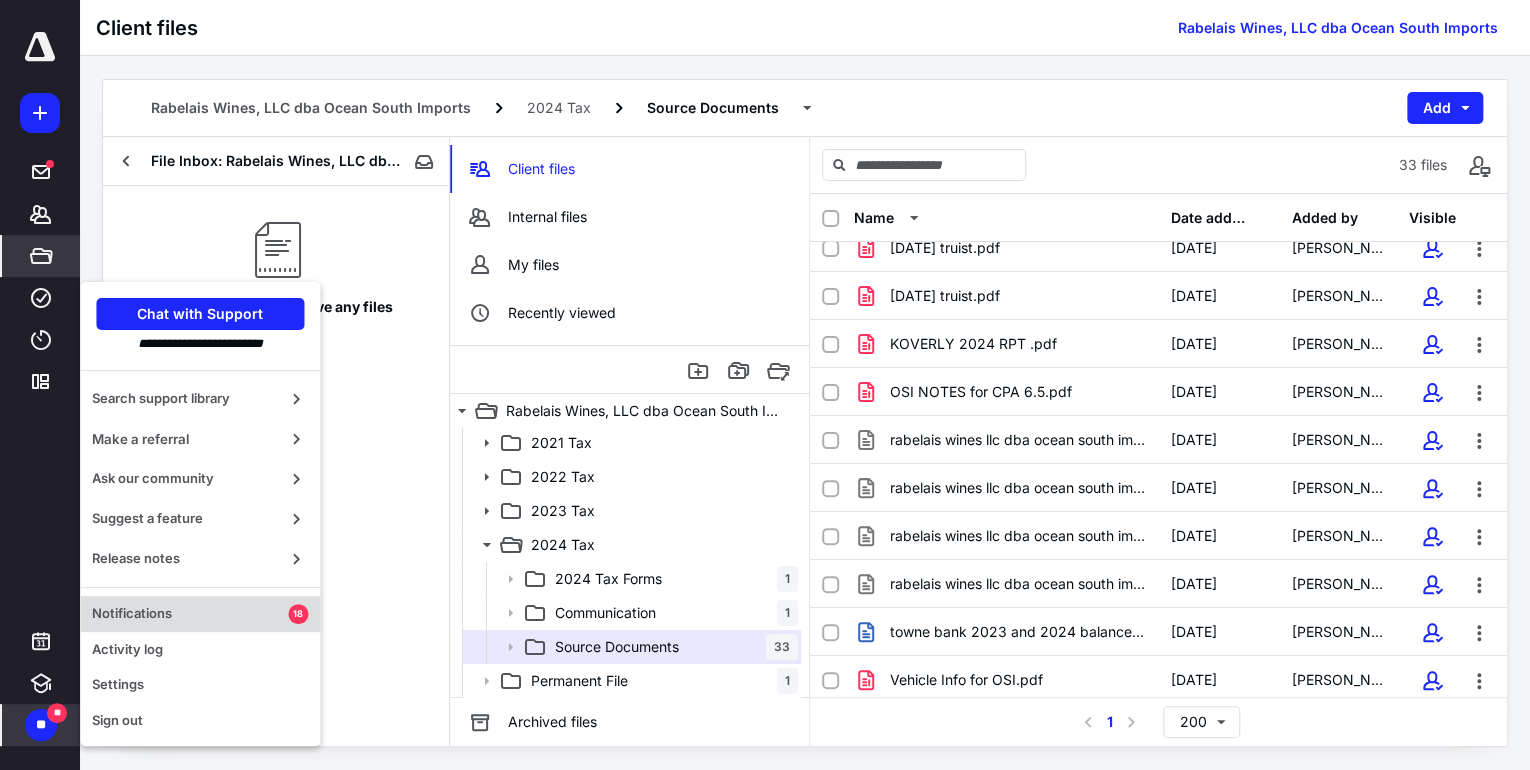 click on "Notifications" at bounding box center (190, 614) 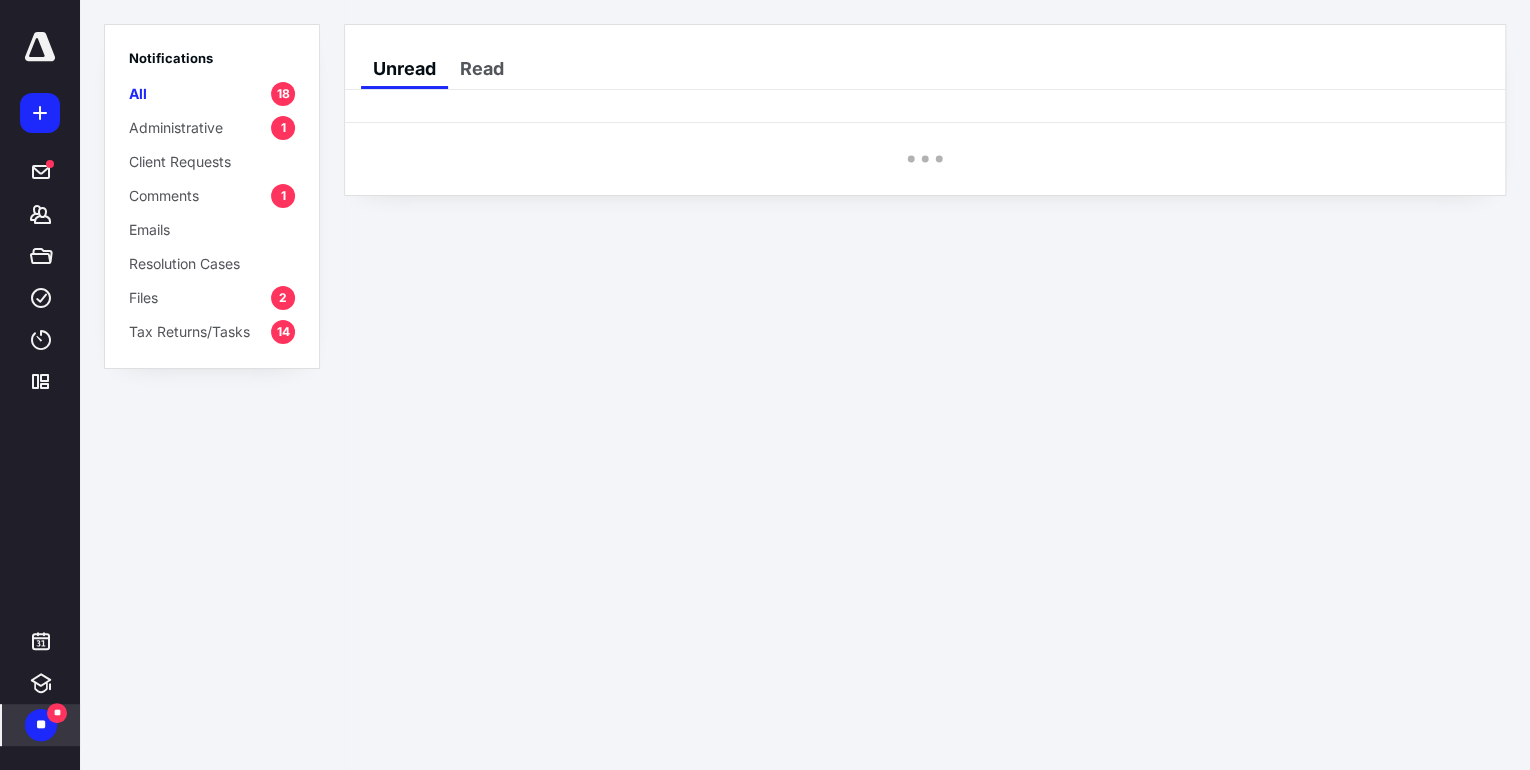 click on "All 18" at bounding box center (212, 93) 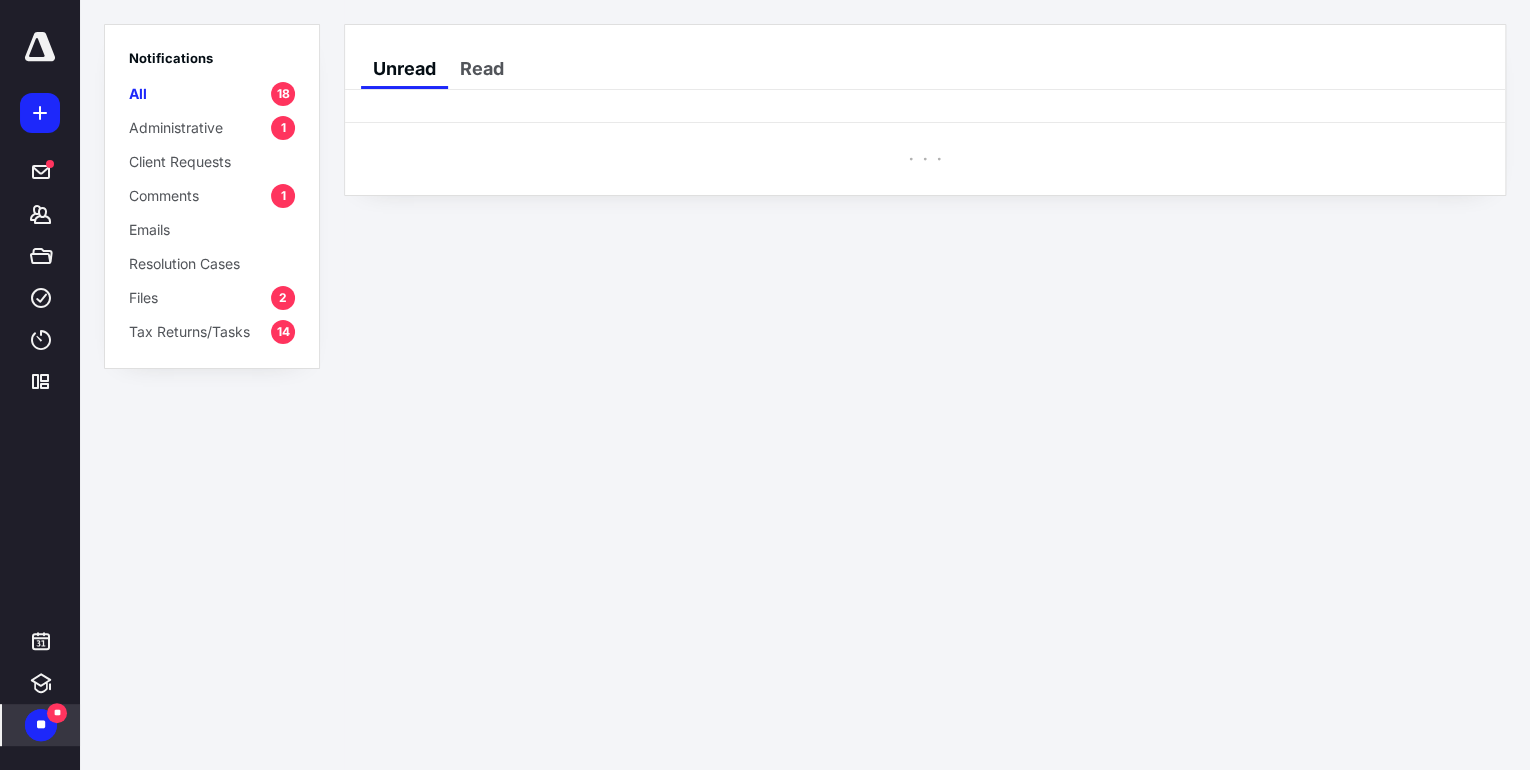 click on "Notifications All 18 Administrative 1 Client Requests Comments 1 Emails Resolution Cases Files 2 Tax Returns/Tasks 14" at bounding box center [212, 196] 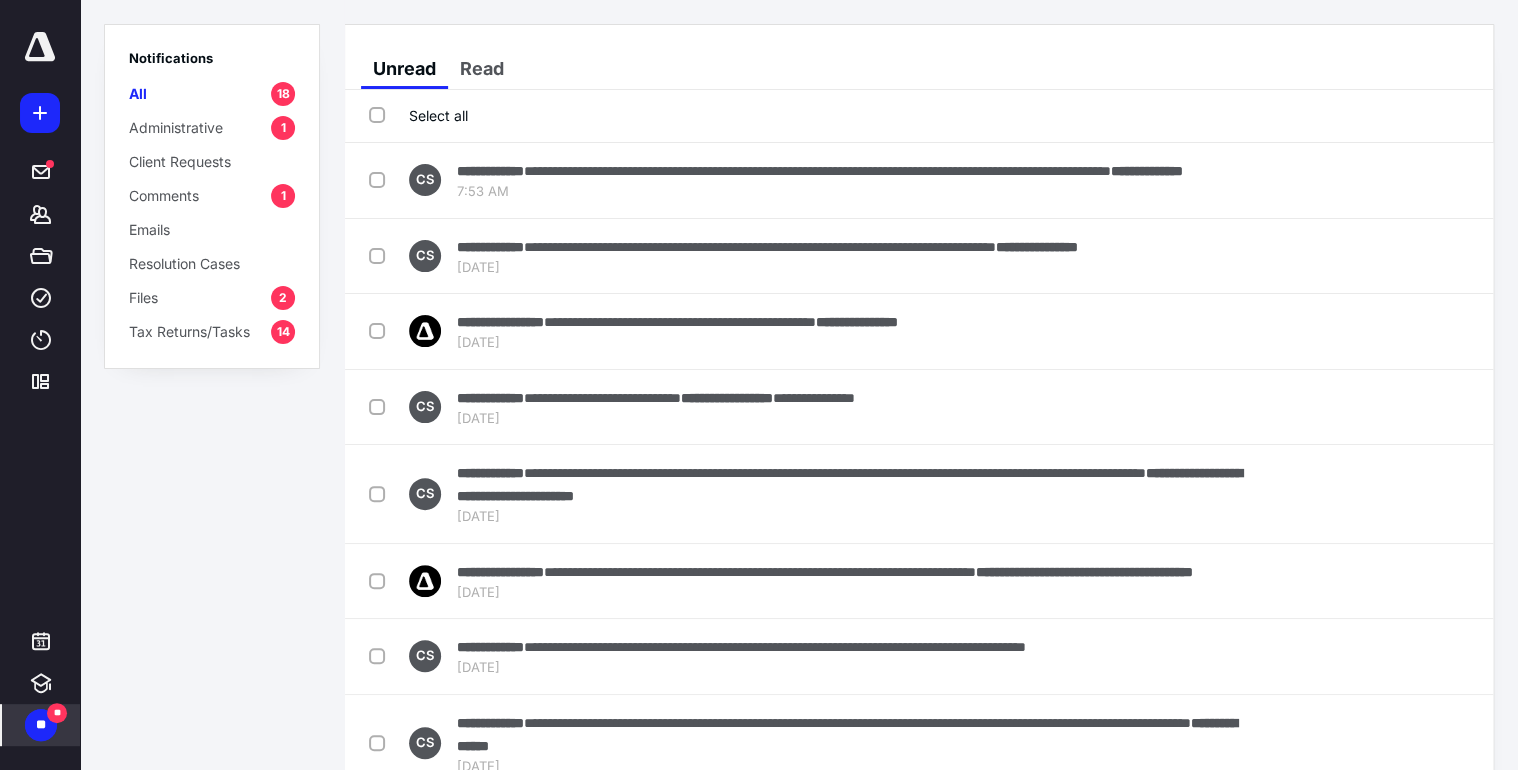 click on "All" at bounding box center (138, 93) 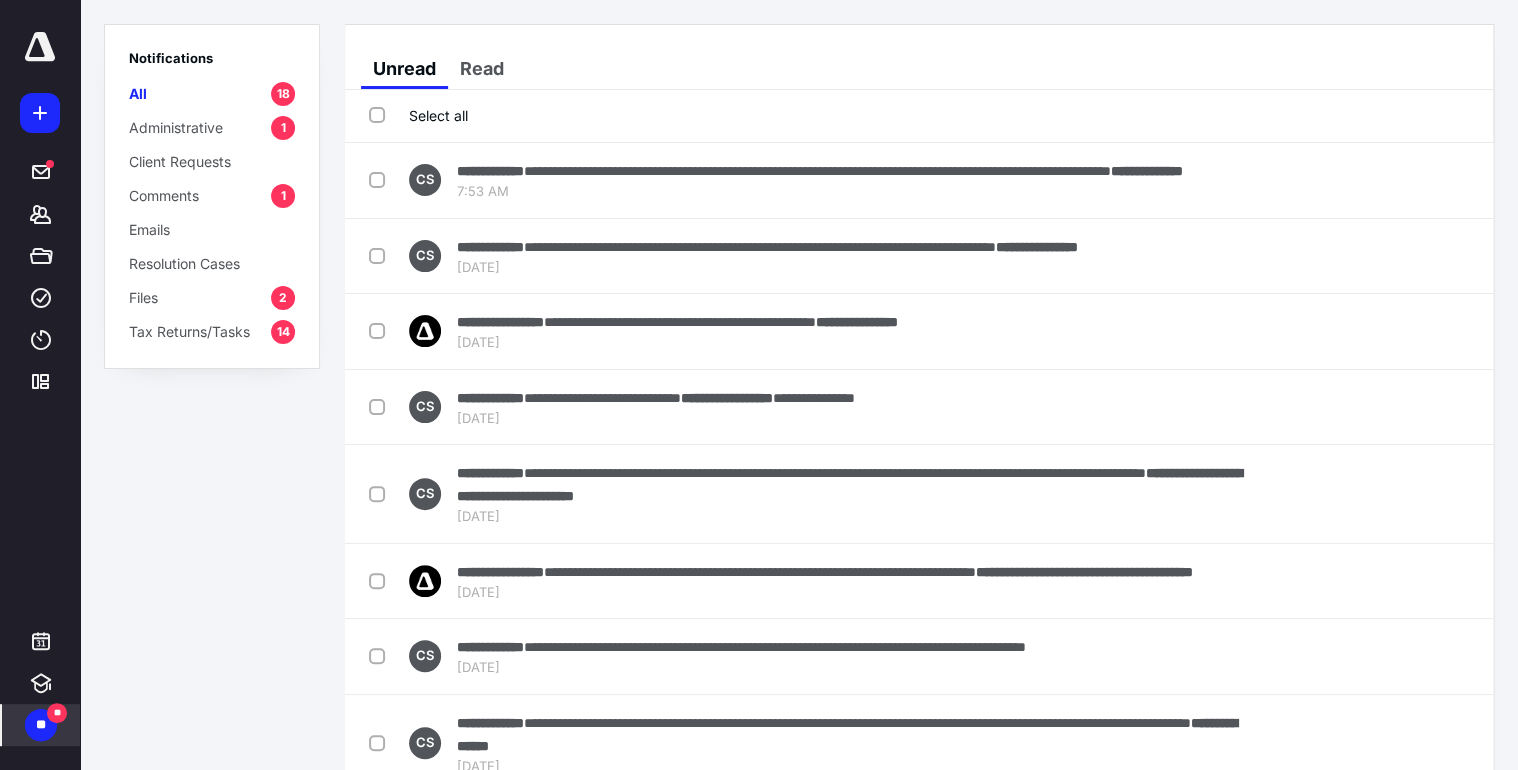 click on "Select all" at bounding box center (418, 115) 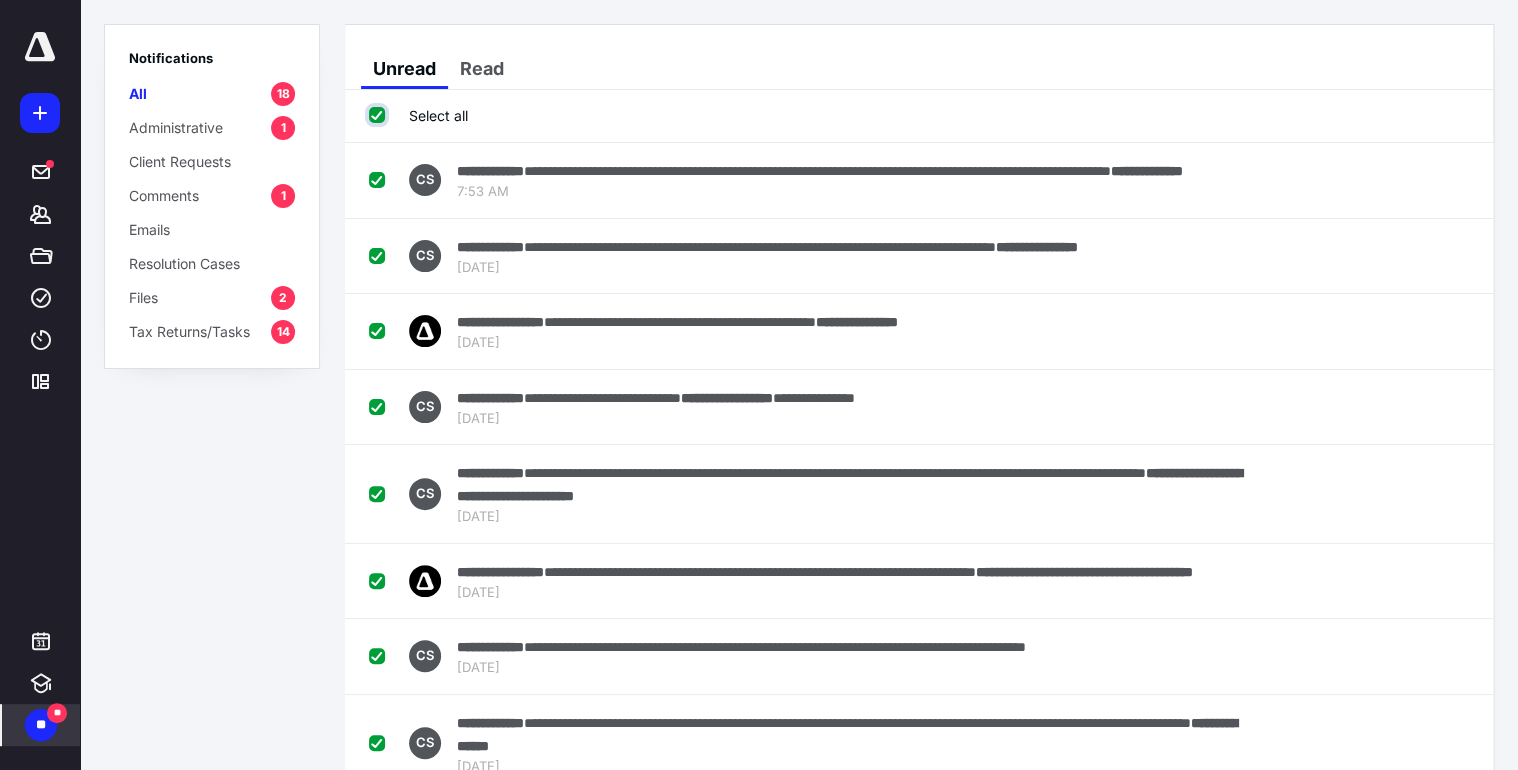 checkbox on "true" 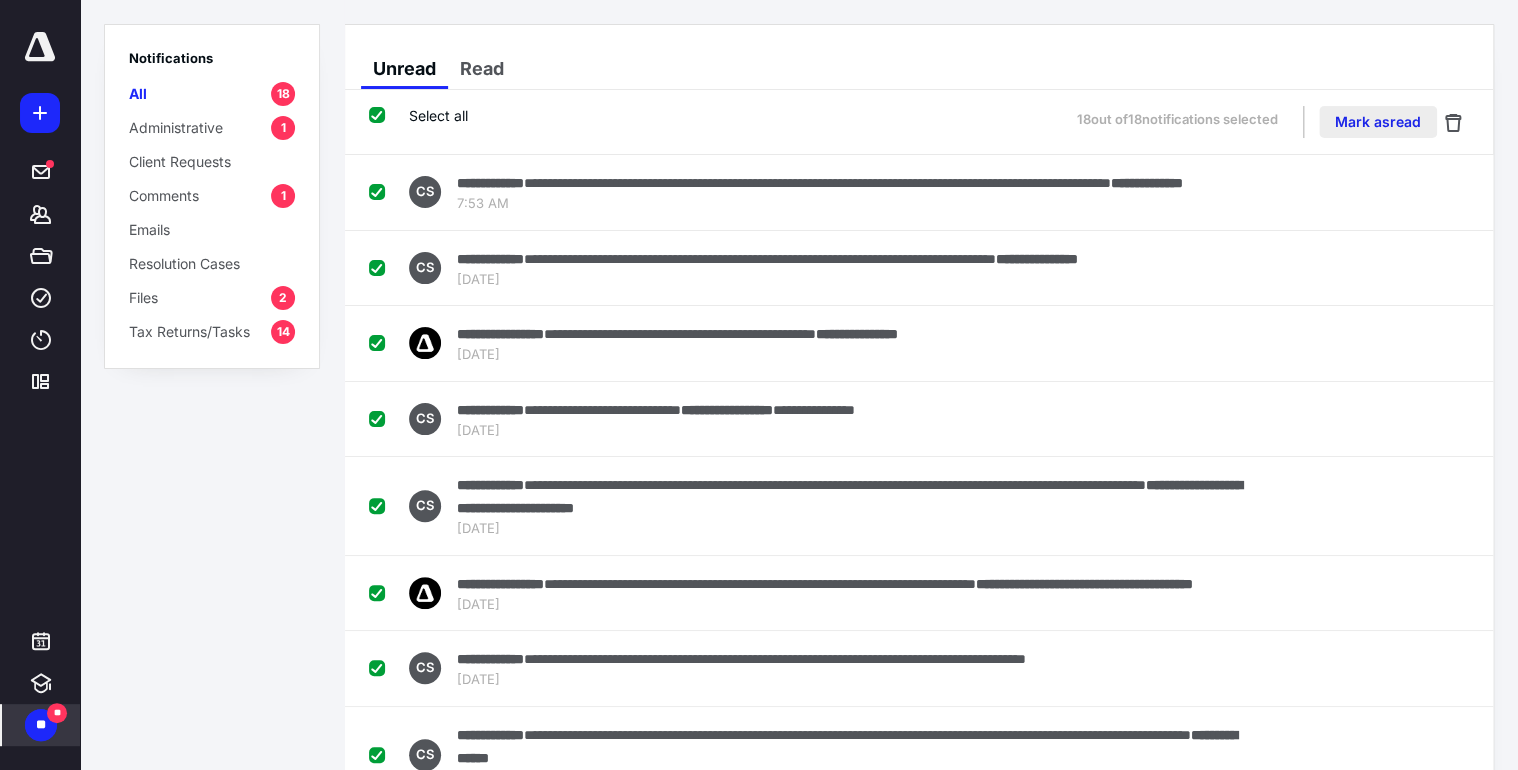 click on "Mark as  read" at bounding box center (1378, 122) 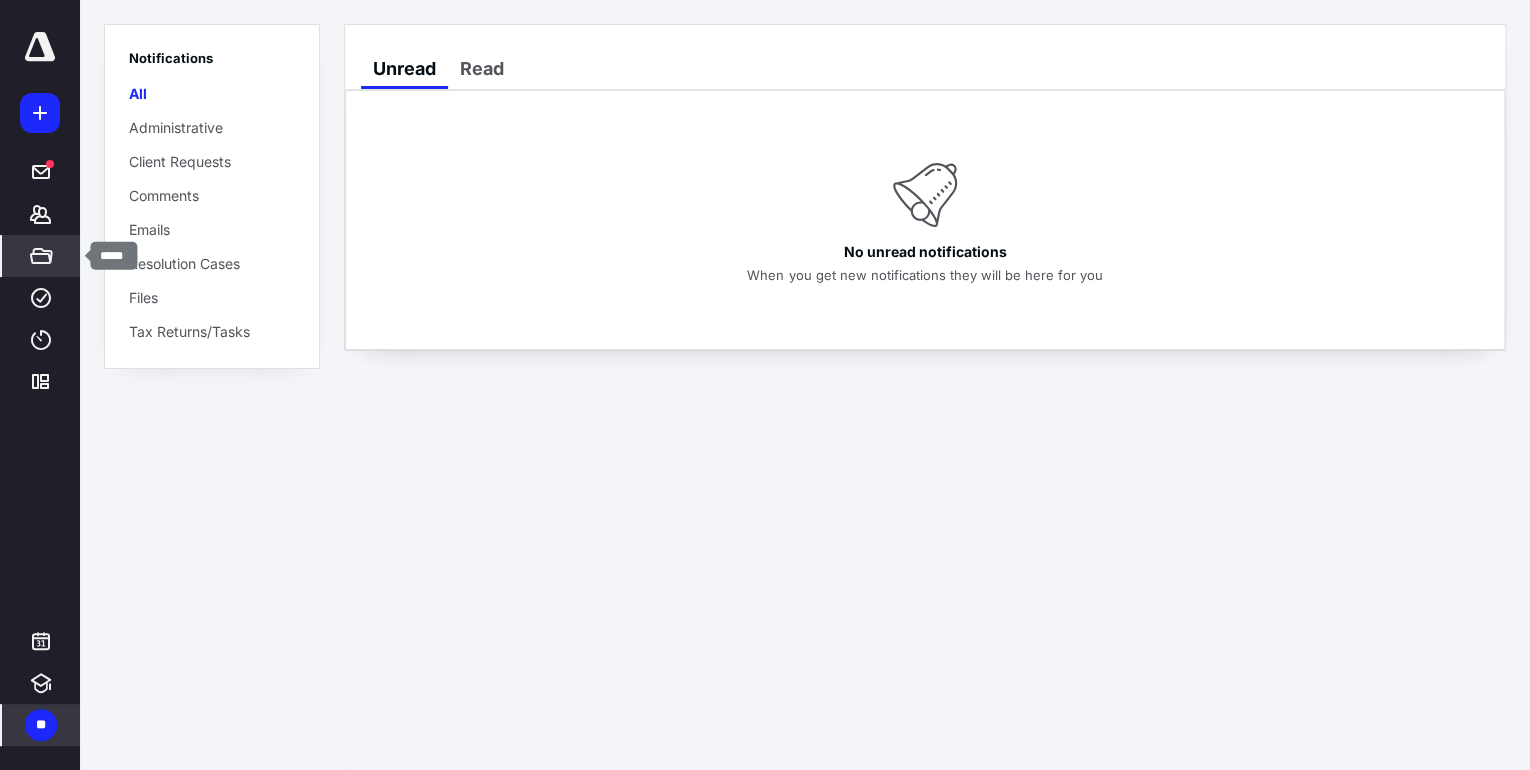 click on "*****" at bounding box center (41, 256) 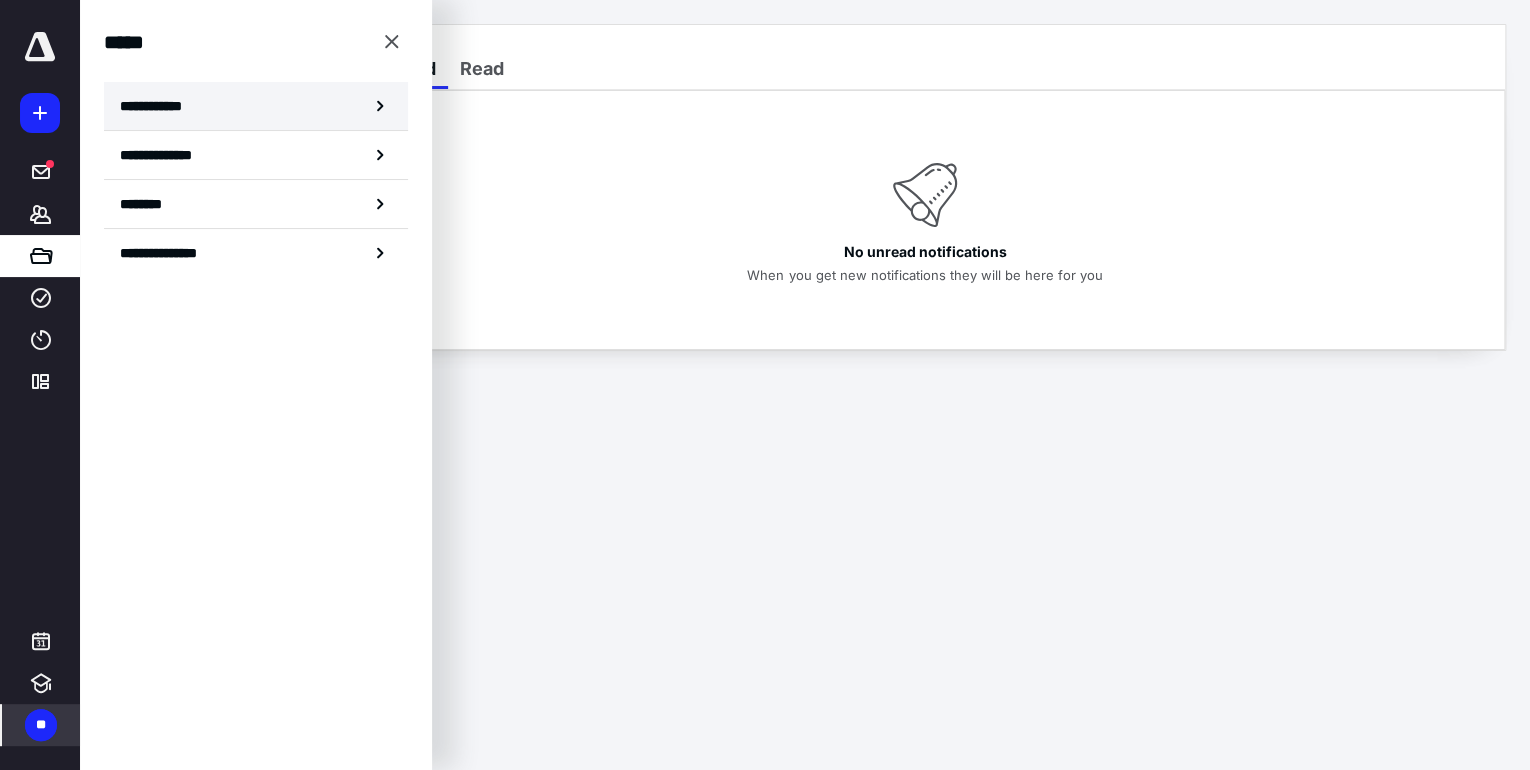 click on "**********" at bounding box center (157, 106) 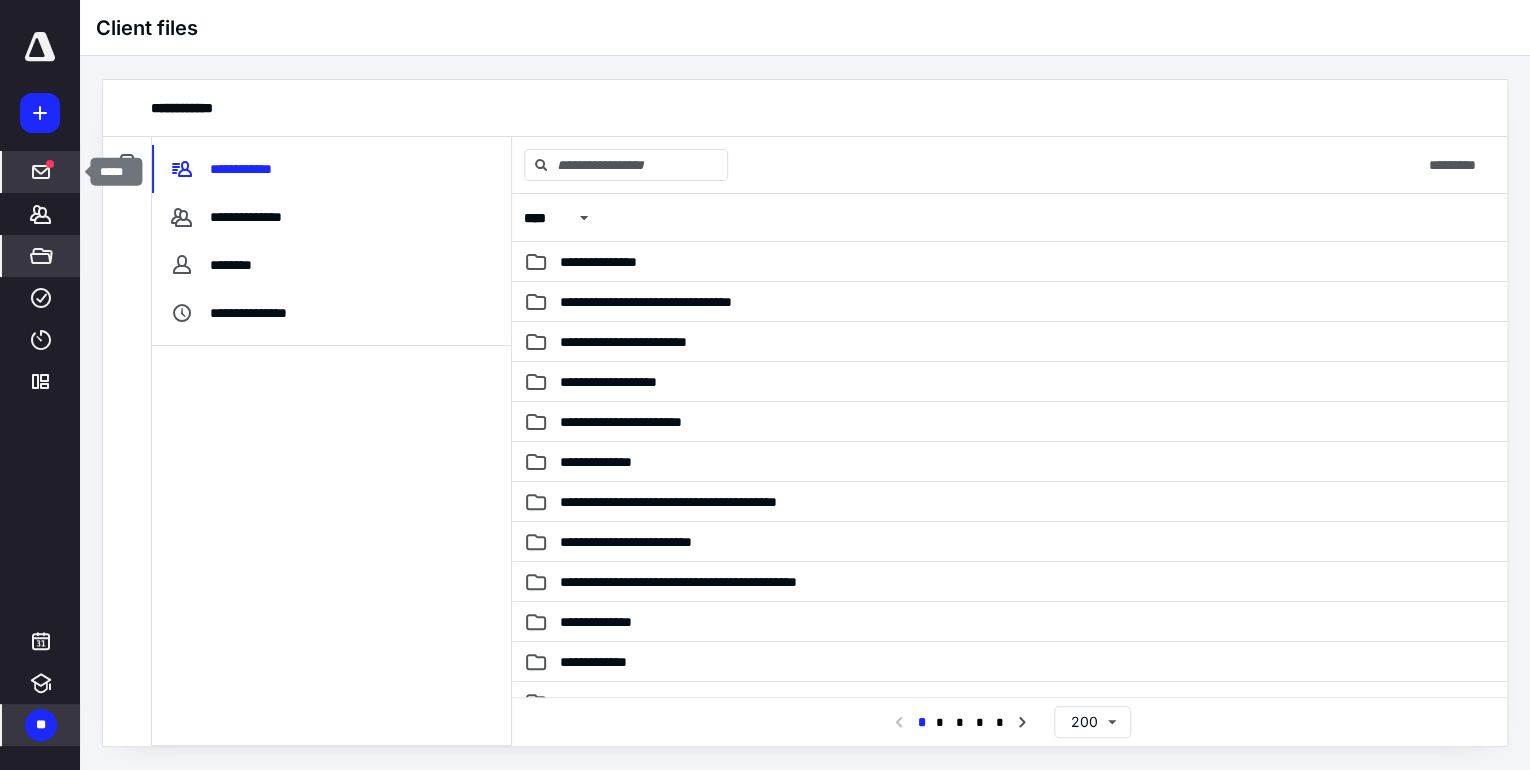 click 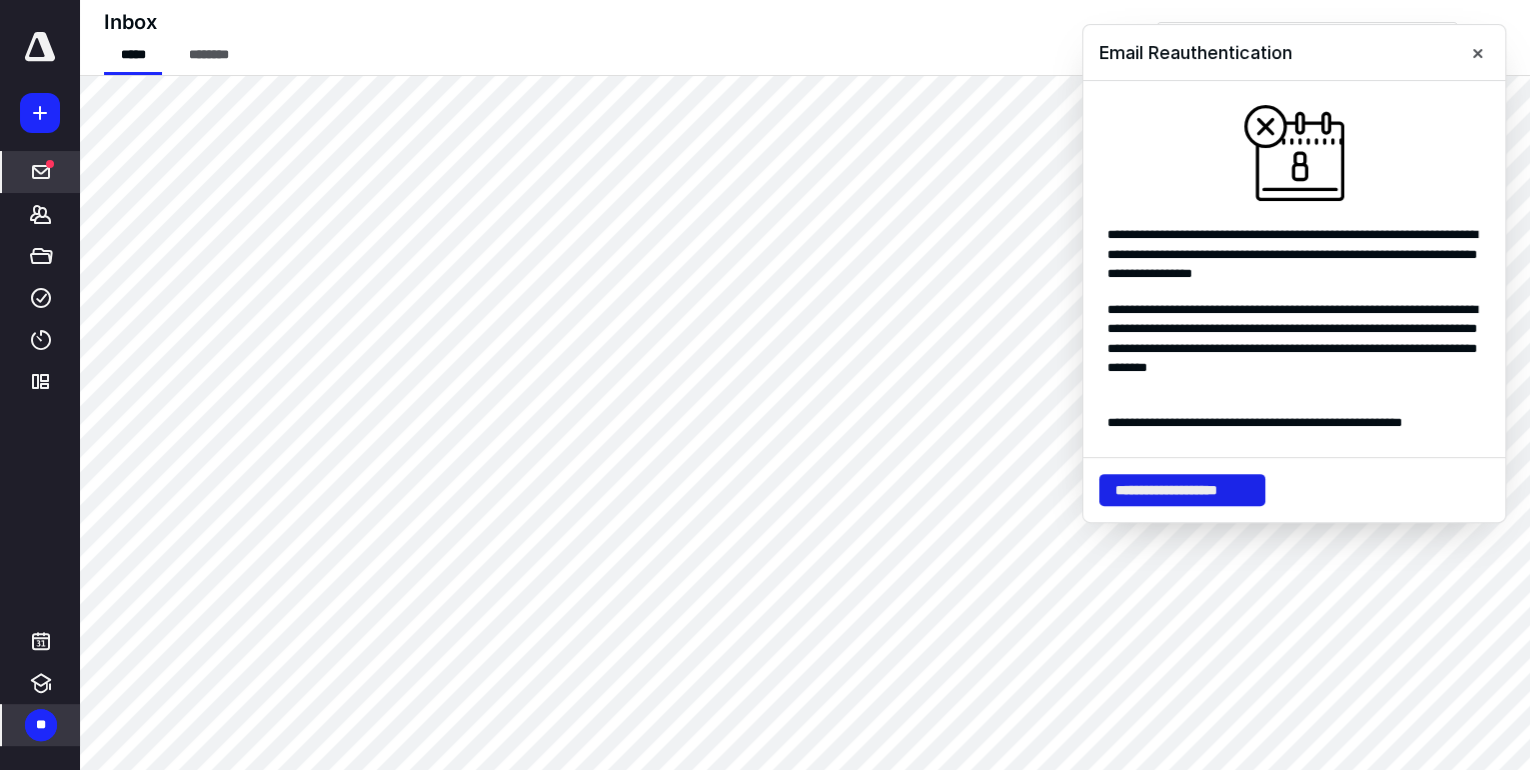 click on "**********" at bounding box center (1182, 490) 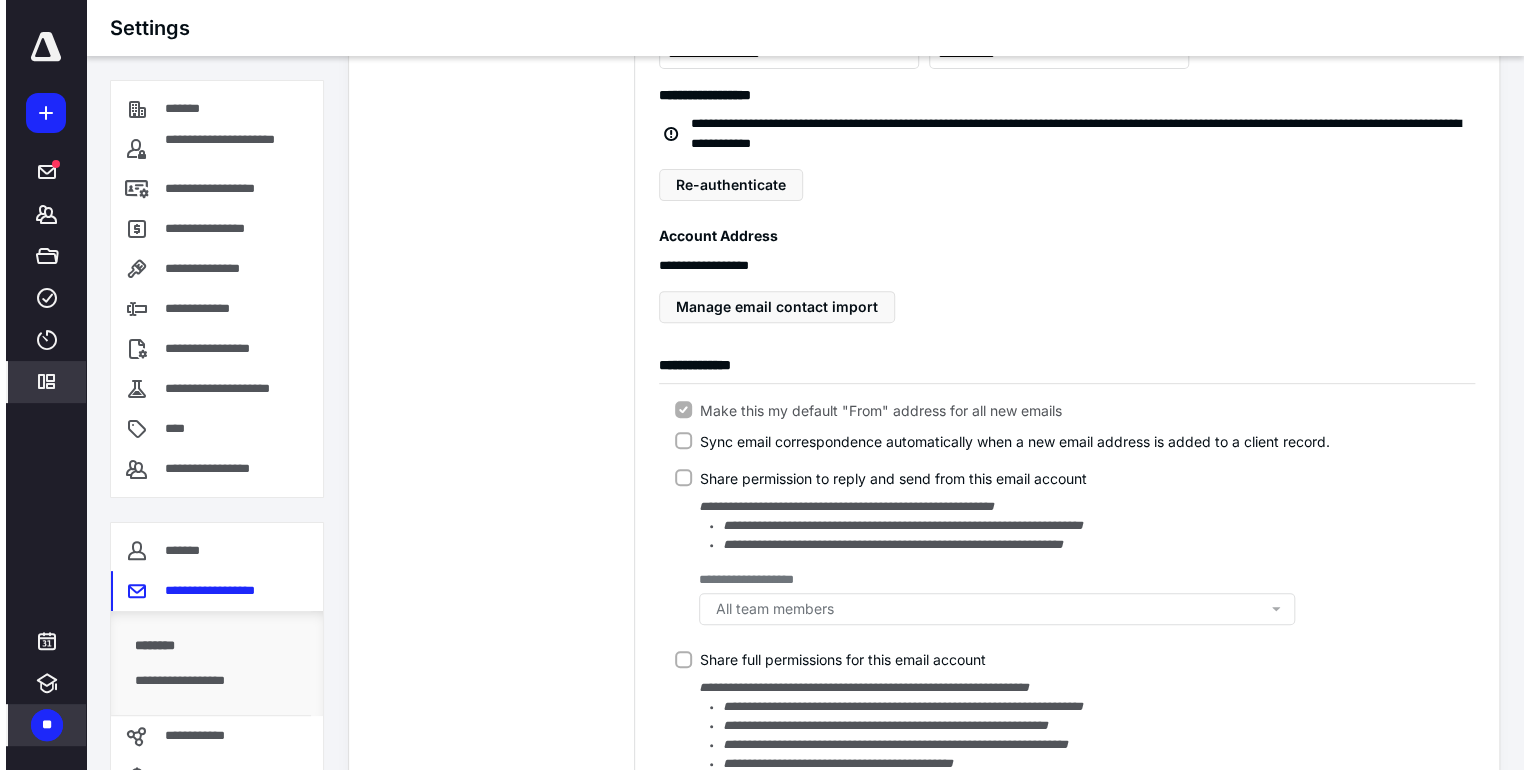 scroll, scrollTop: 0, scrollLeft: 0, axis: both 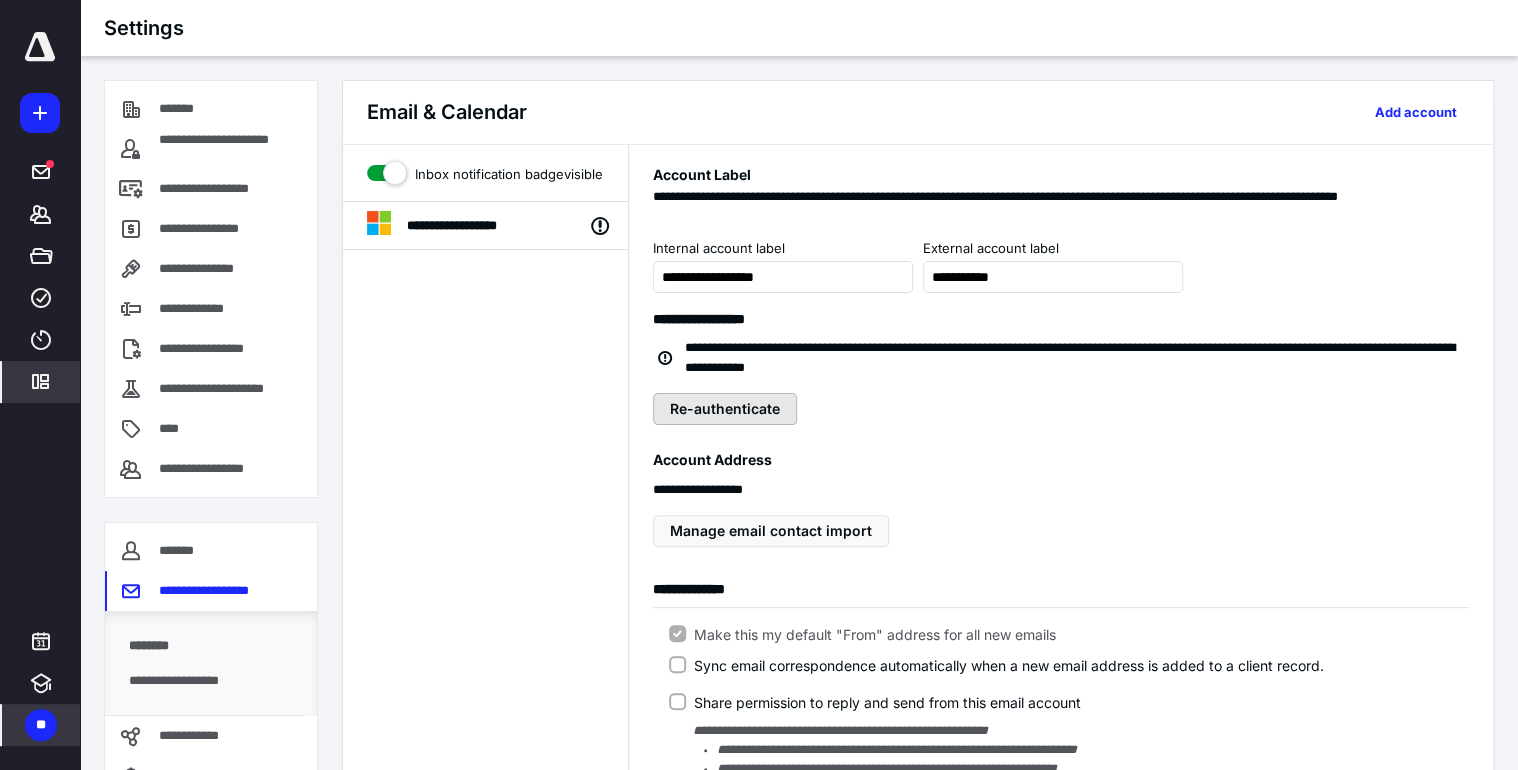 click on "Re-authenticate" at bounding box center (725, 409) 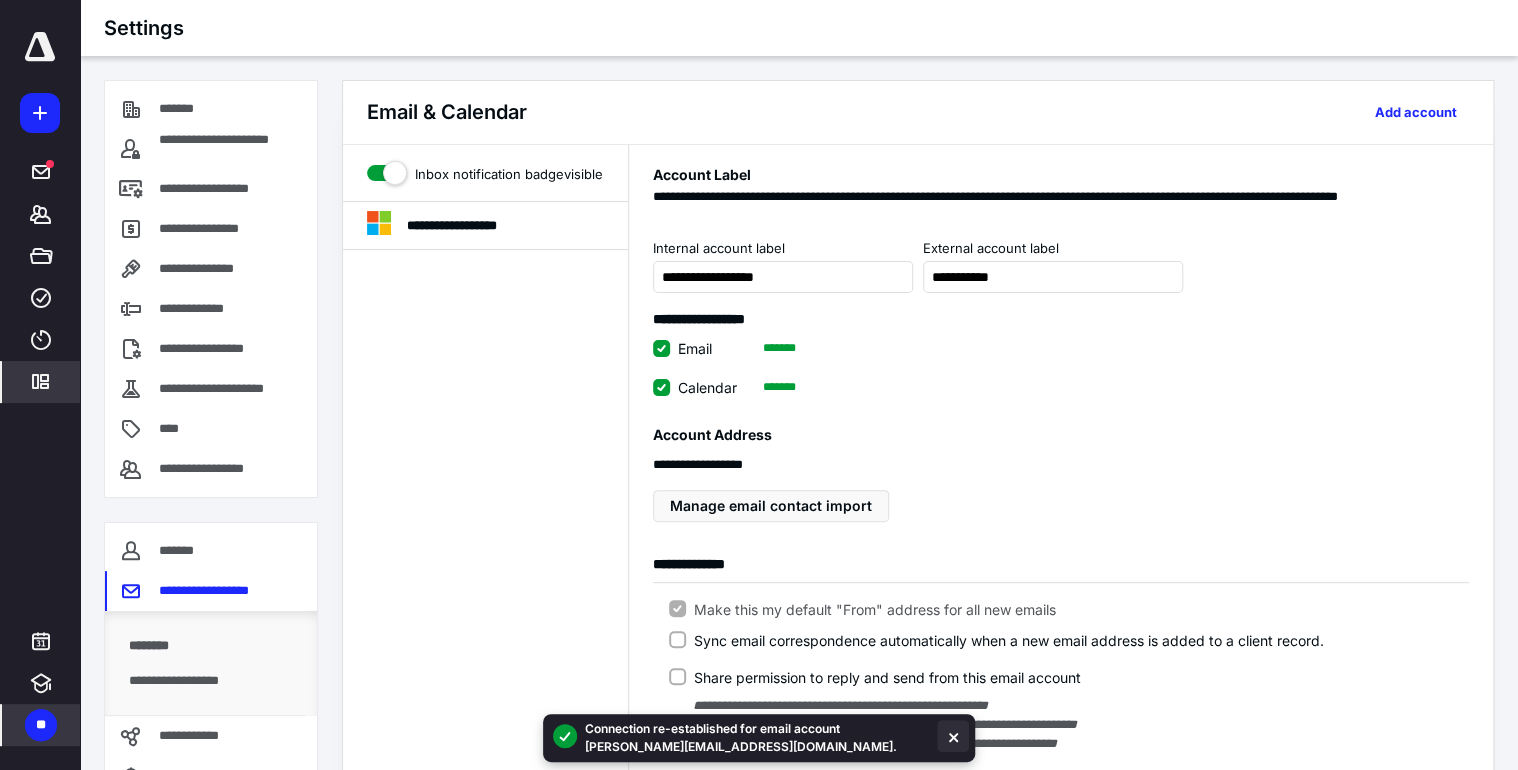 click at bounding box center (953, 736) 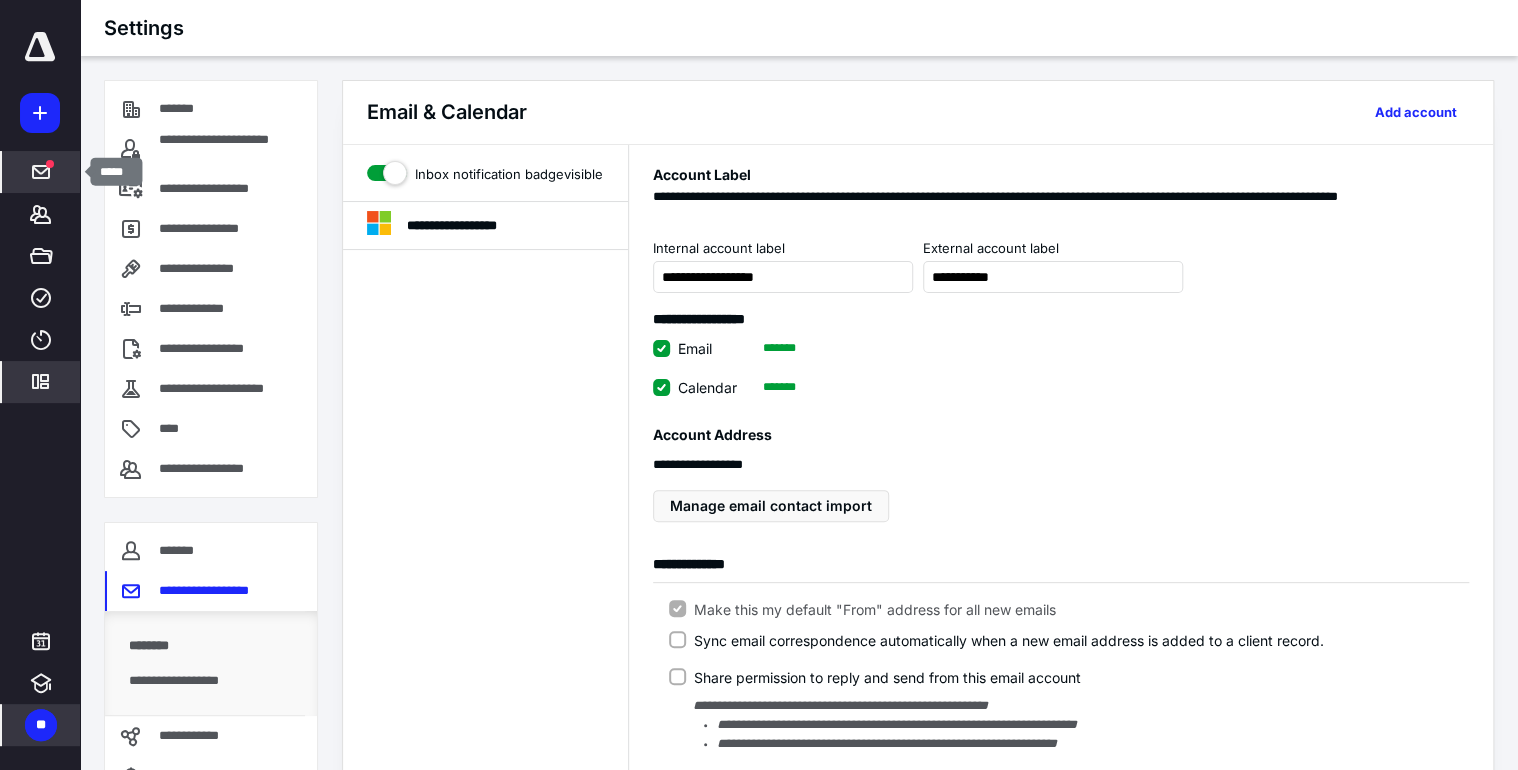click at bounding box center (50, 164) 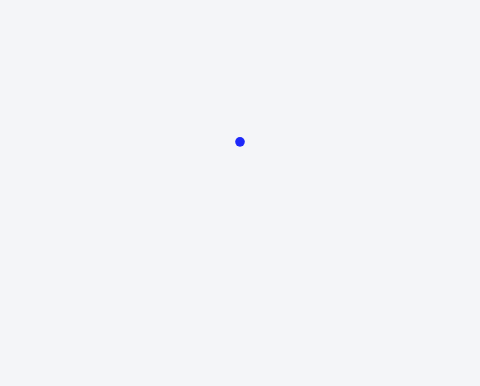 scroll, scrollTop: 0, scrollLeft: 0, axis: both 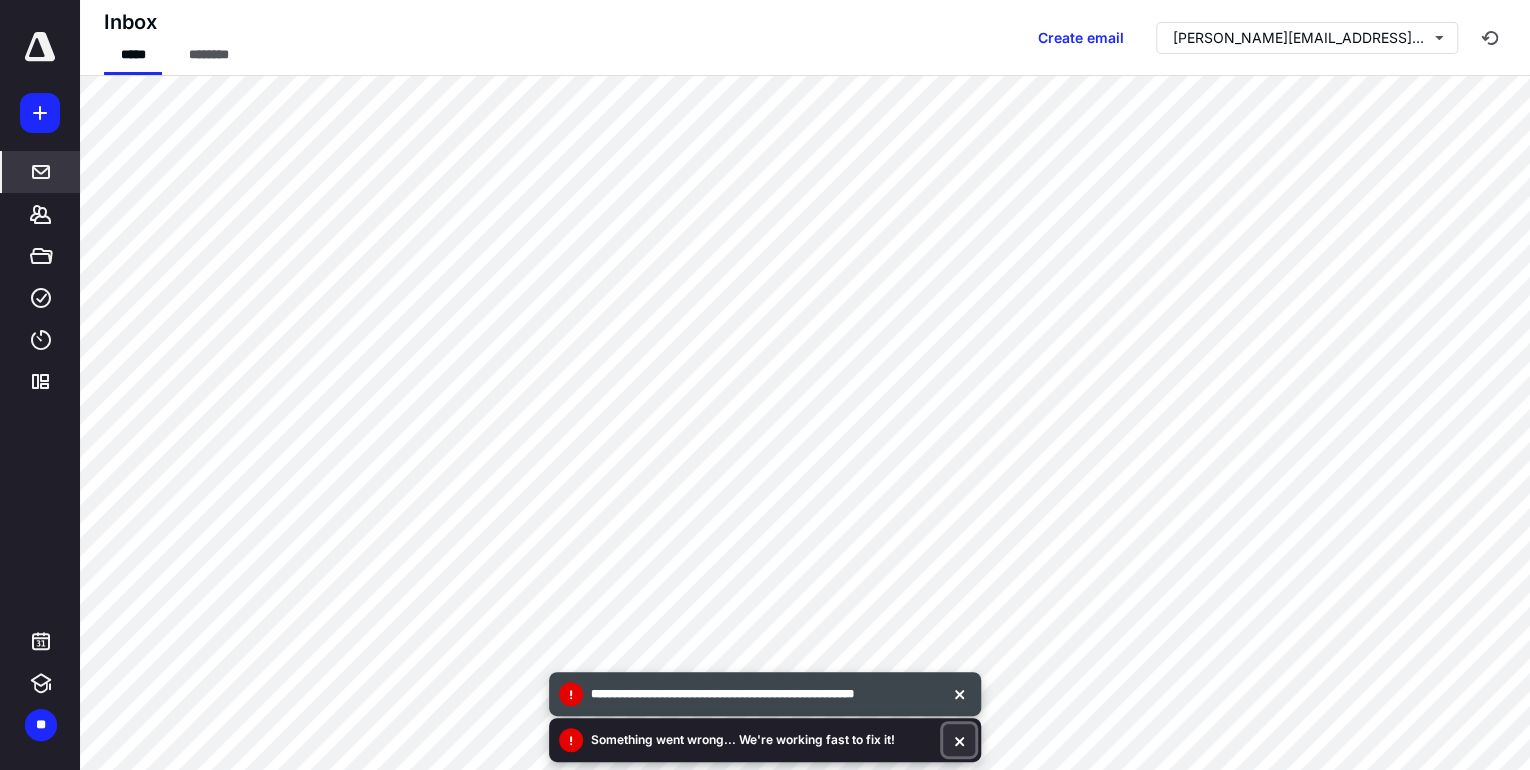click at bounding box center [959, 740] 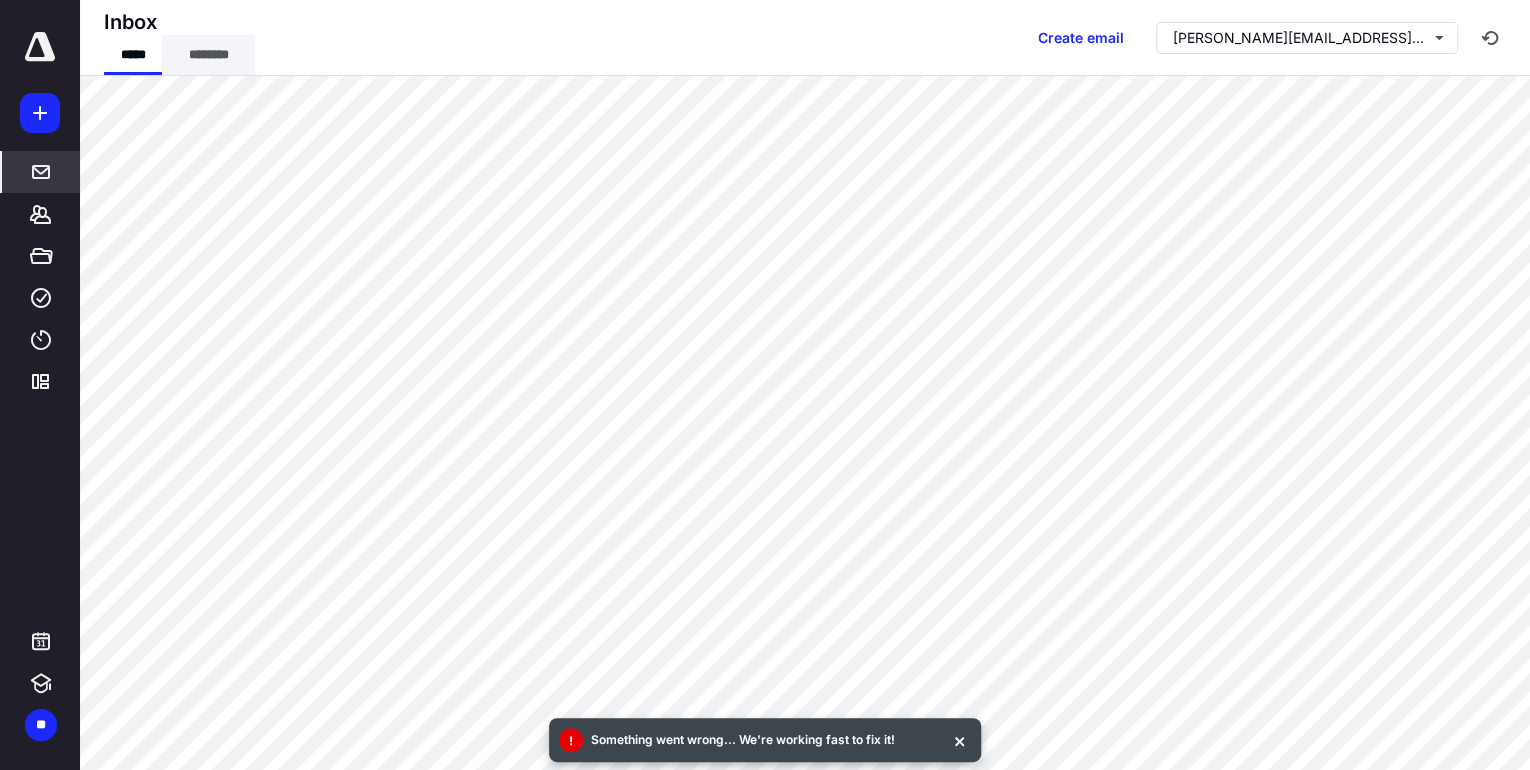 click on "********" at bounding box center [208, 55] 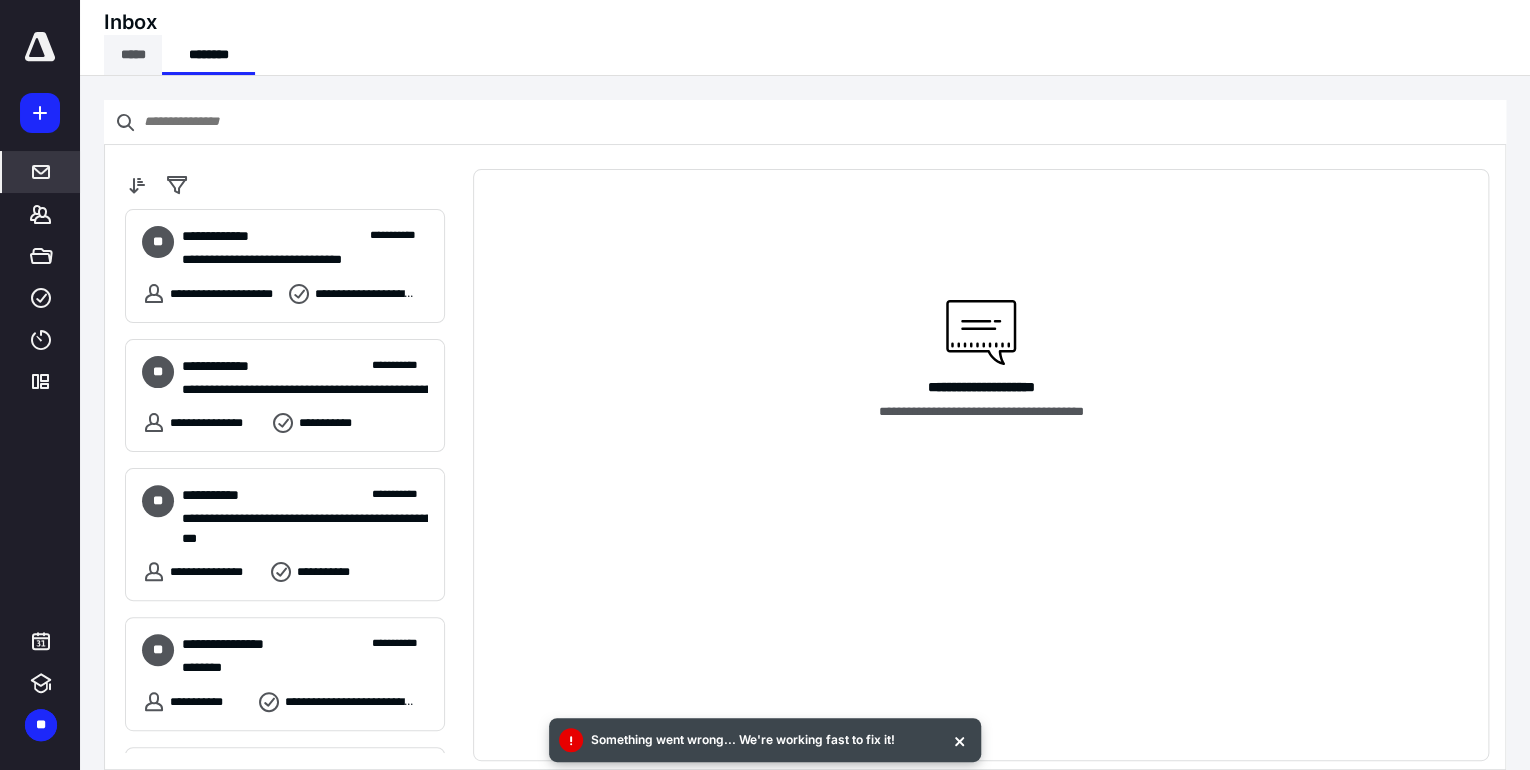 click on "*****" at bounding box center (133, 55) 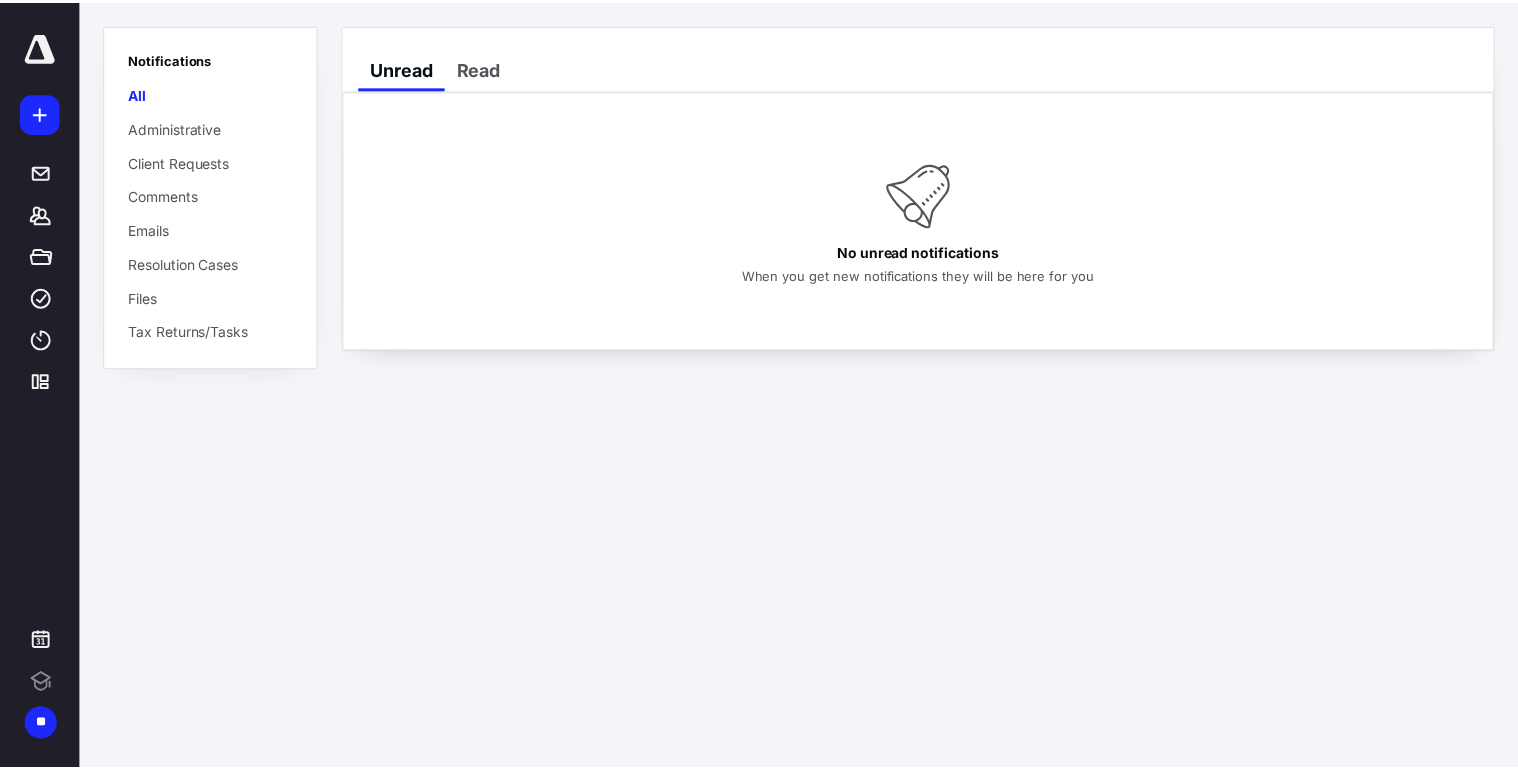 scroll, scrollTop: 0, scrollLeft: 0, axis: both 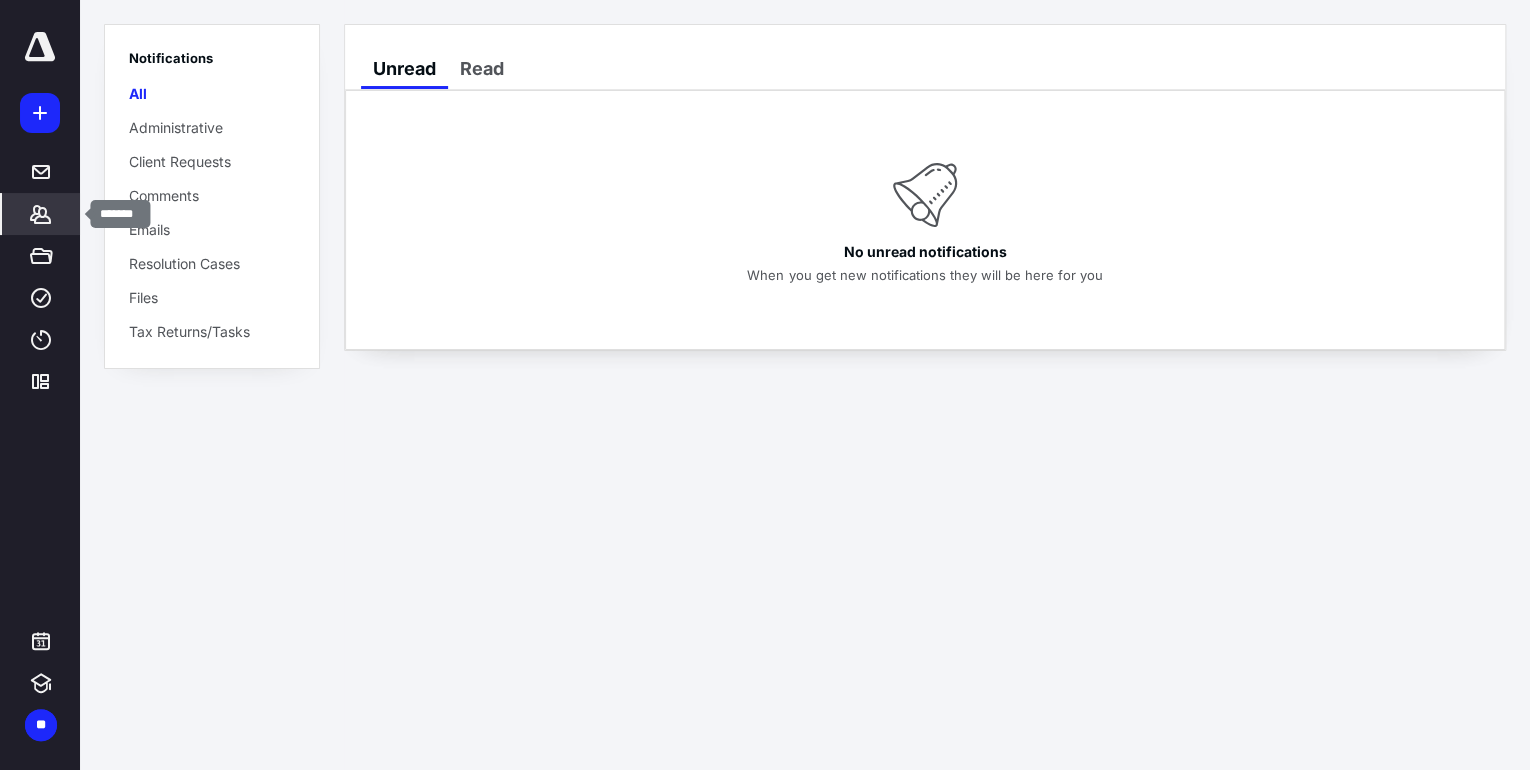 click 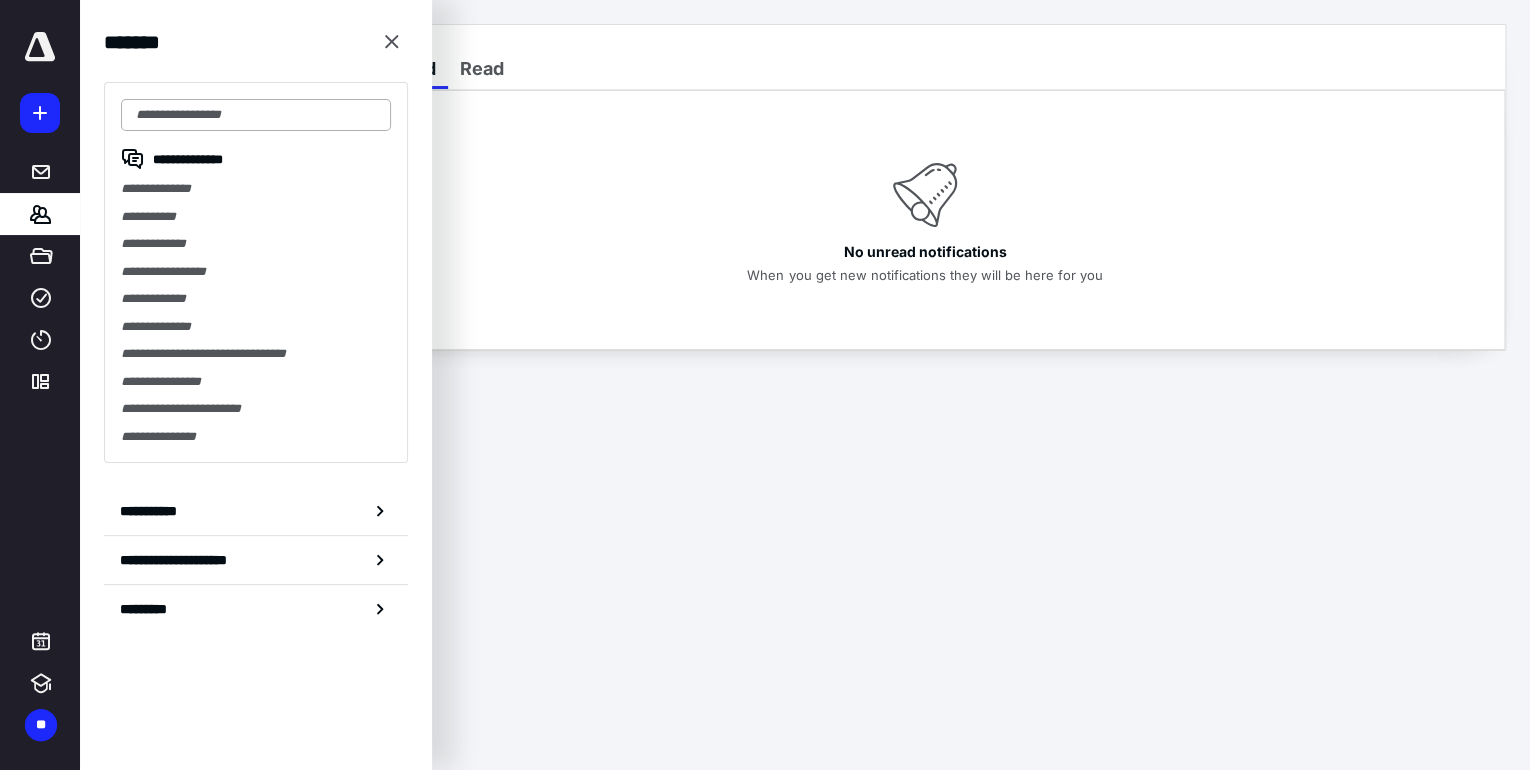 click at bounding box center (256, 115) 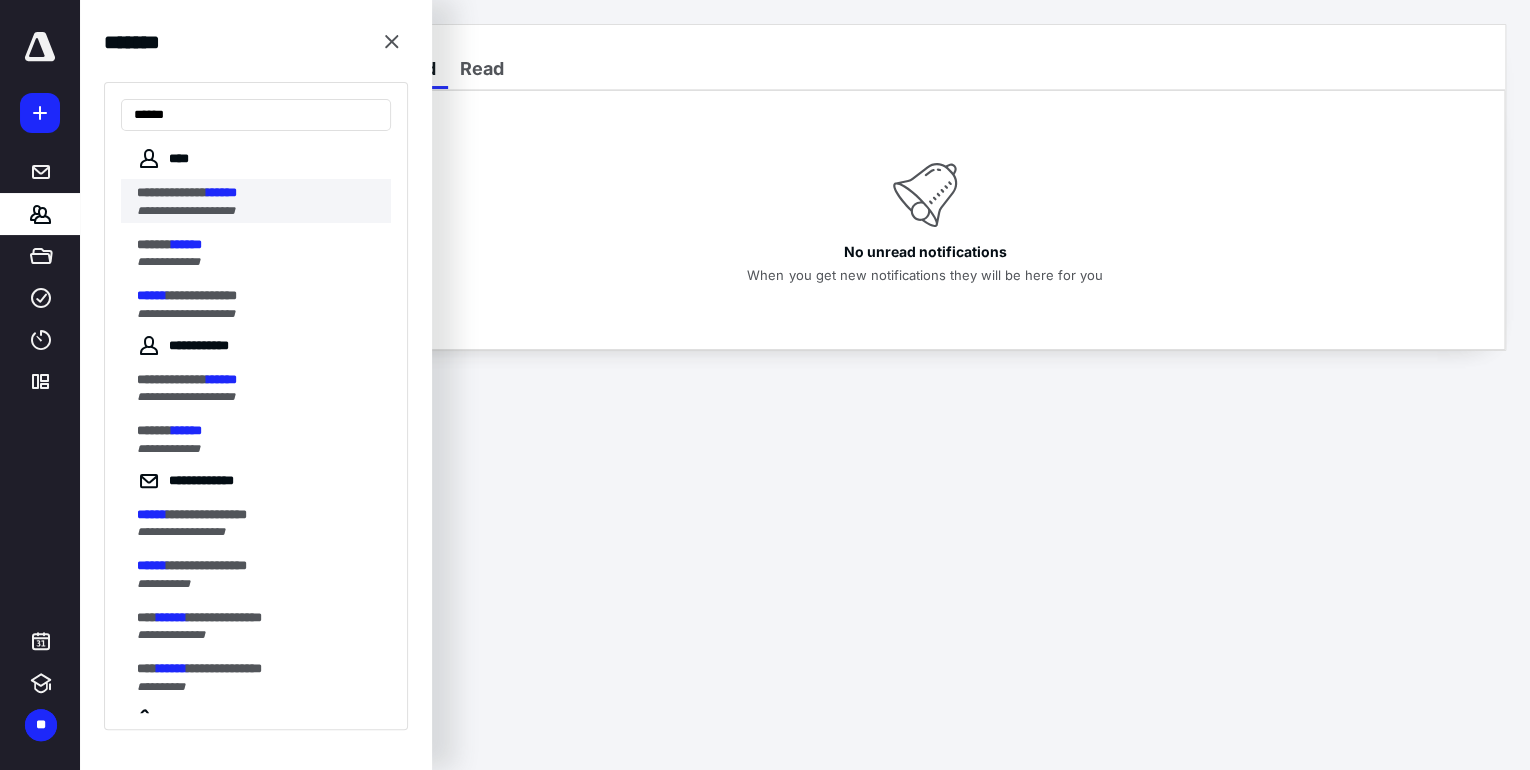 type on "******" 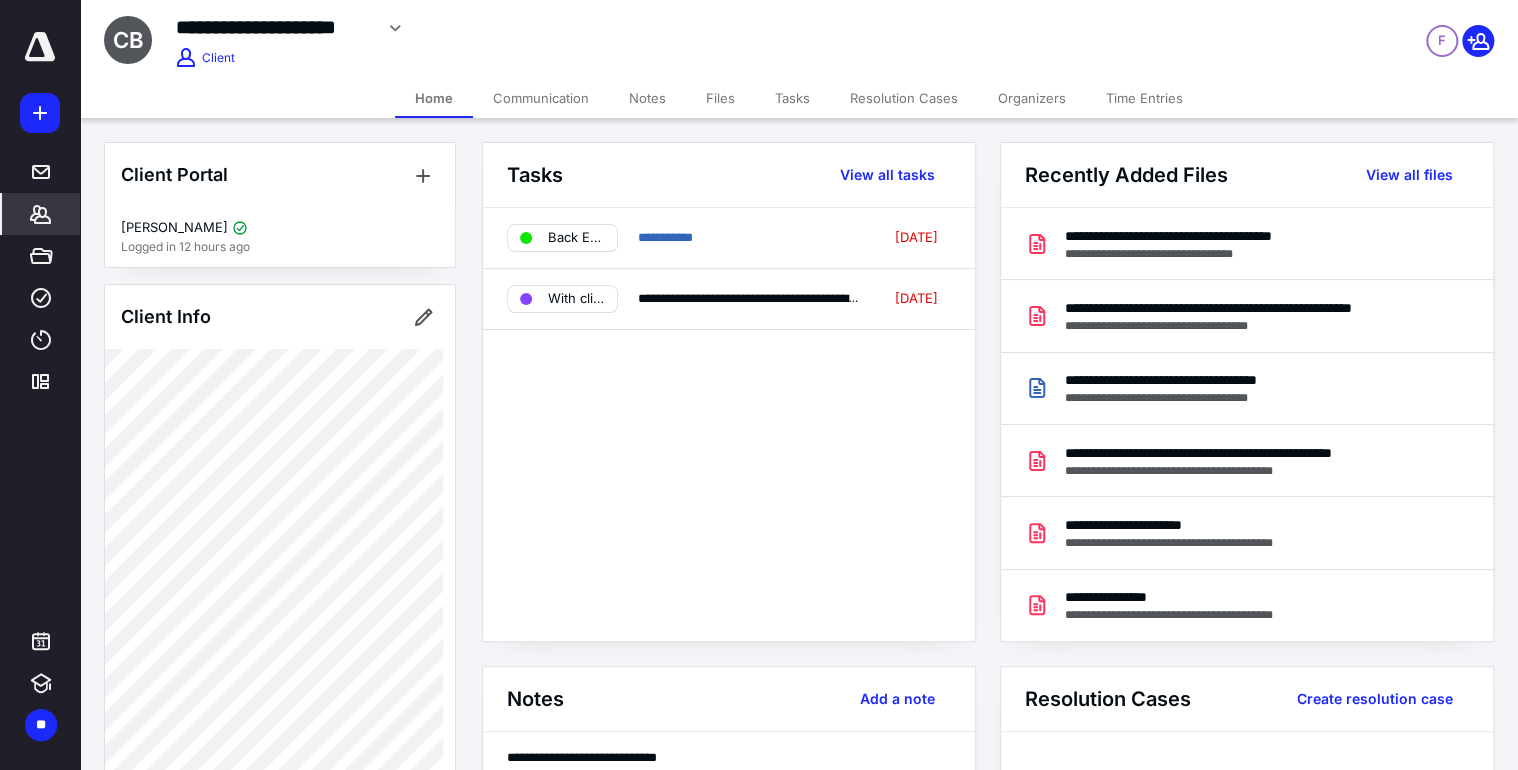 click on "Notes" at bounding box center [647, 98] 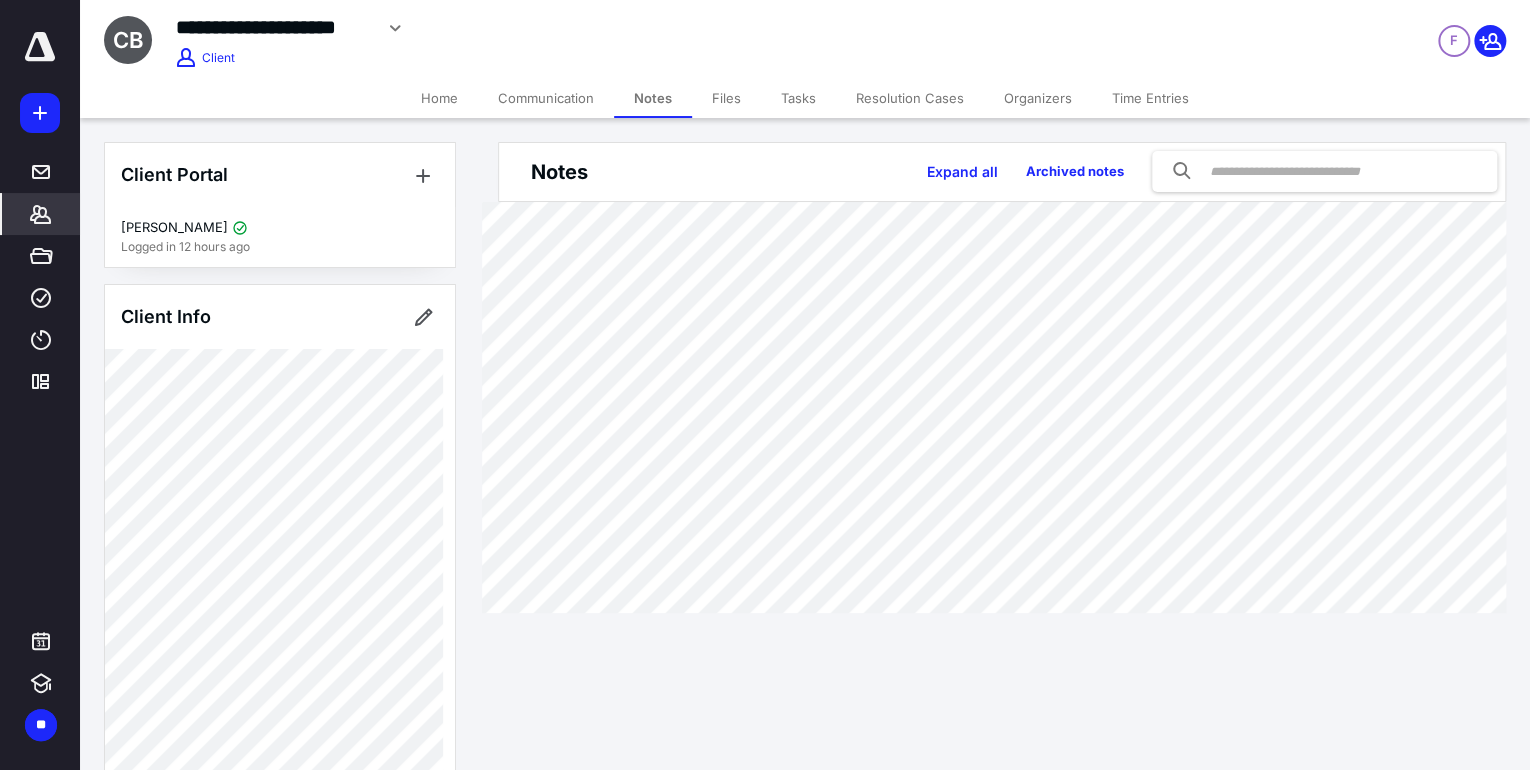 click on "Tasks" at bounding box center [798, 98] 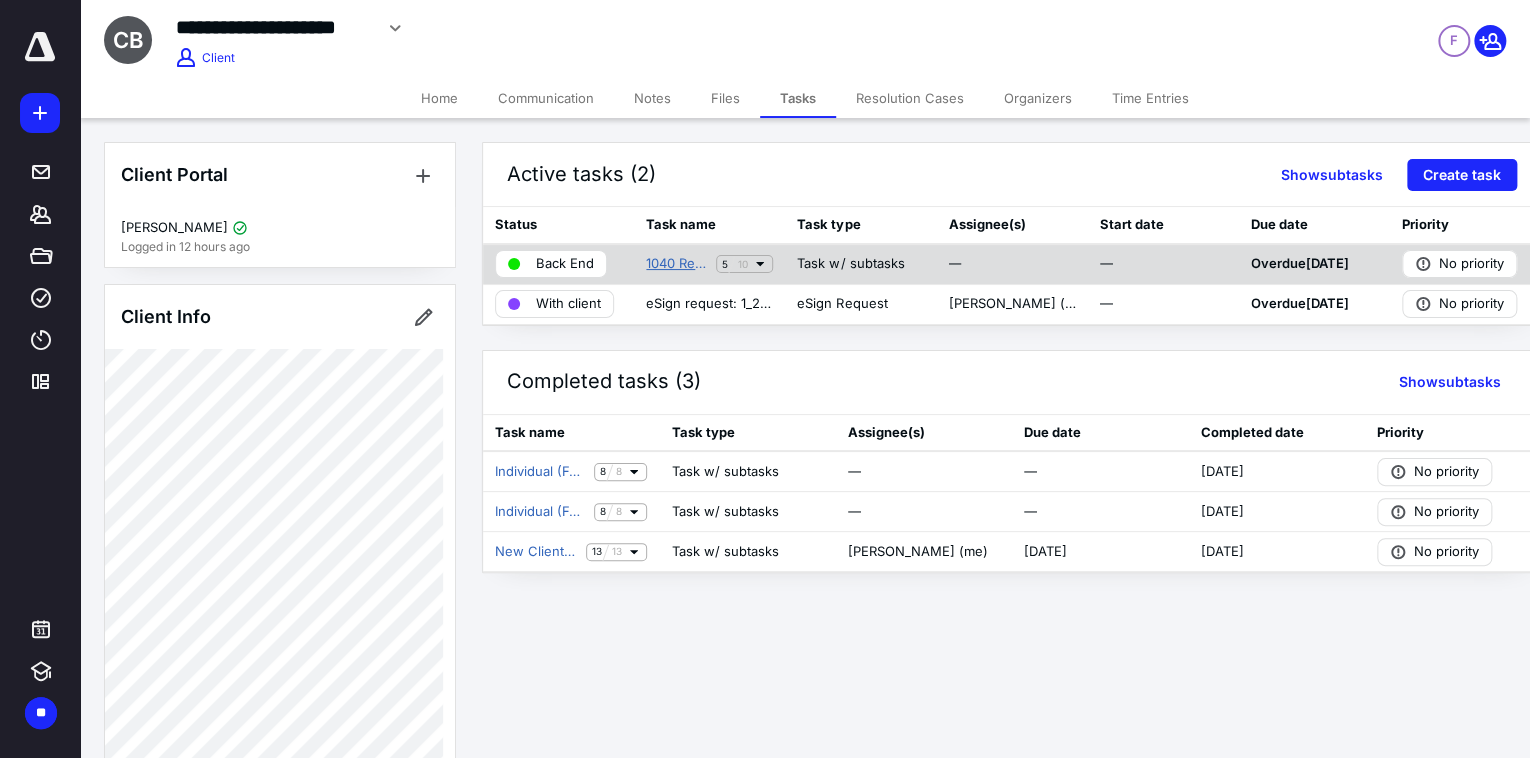 click on "1040 Return" at bounding box center (677, 264) 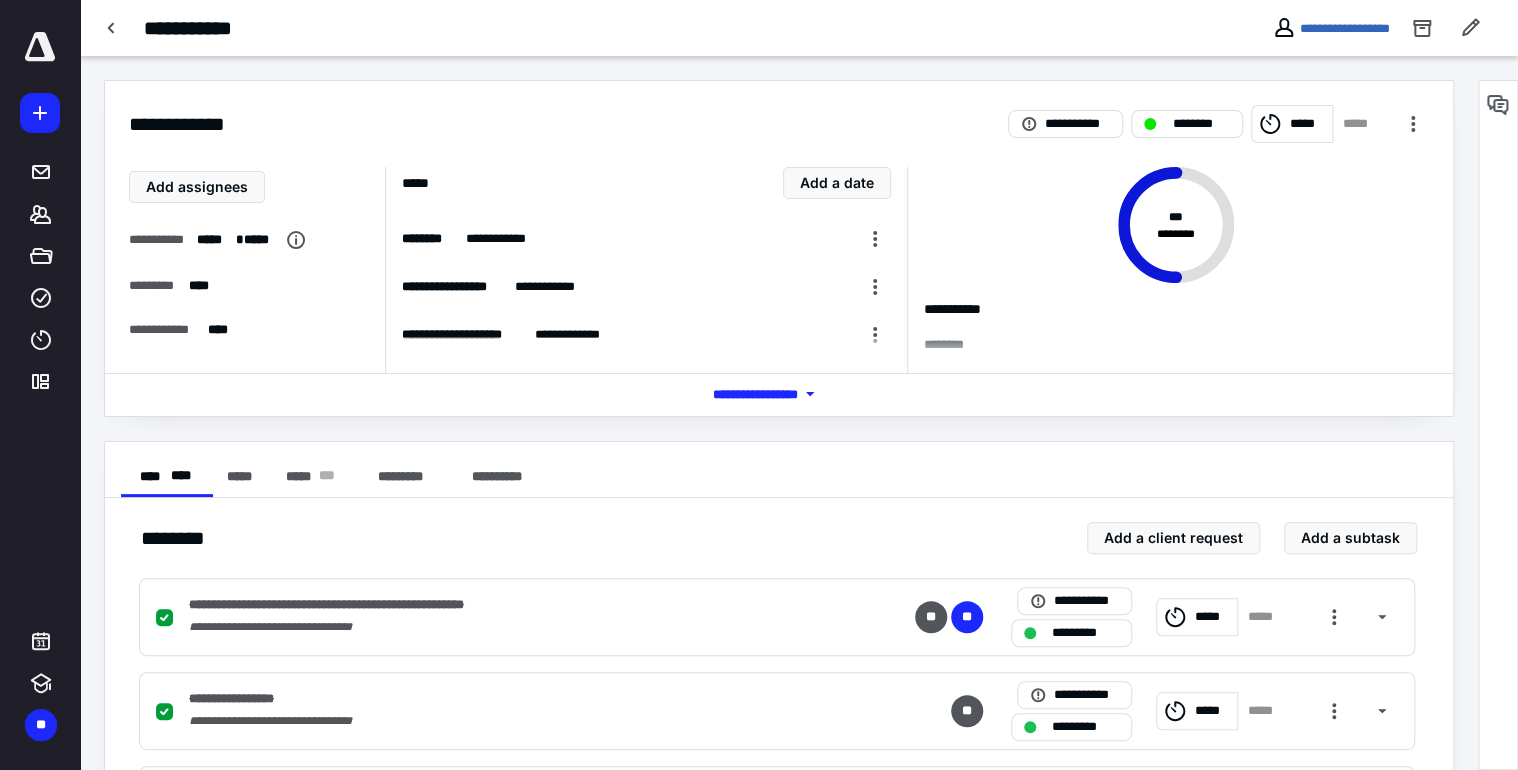 scroll, scrollTop: 640, scrollLeft: 0, axis: vertical 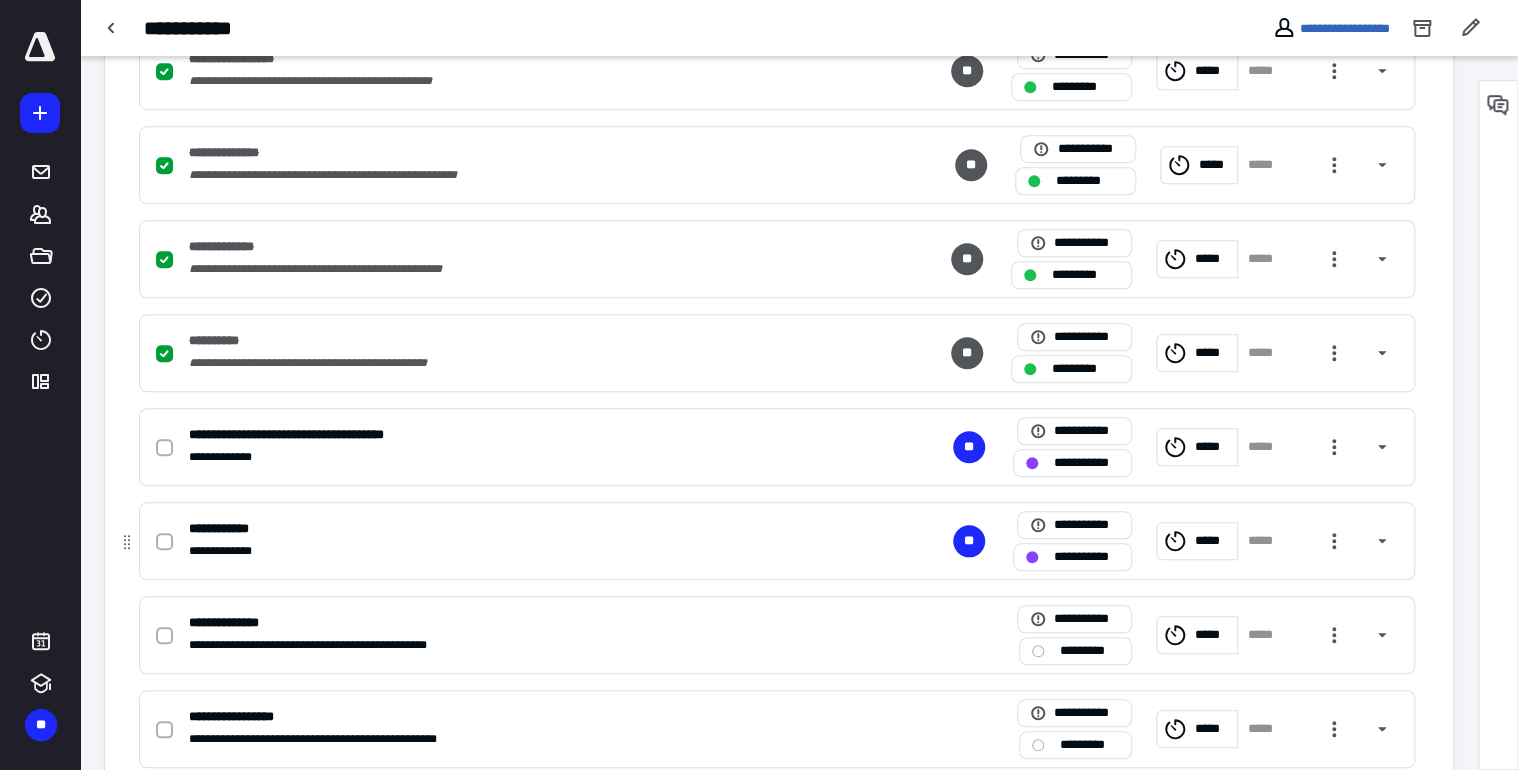 click 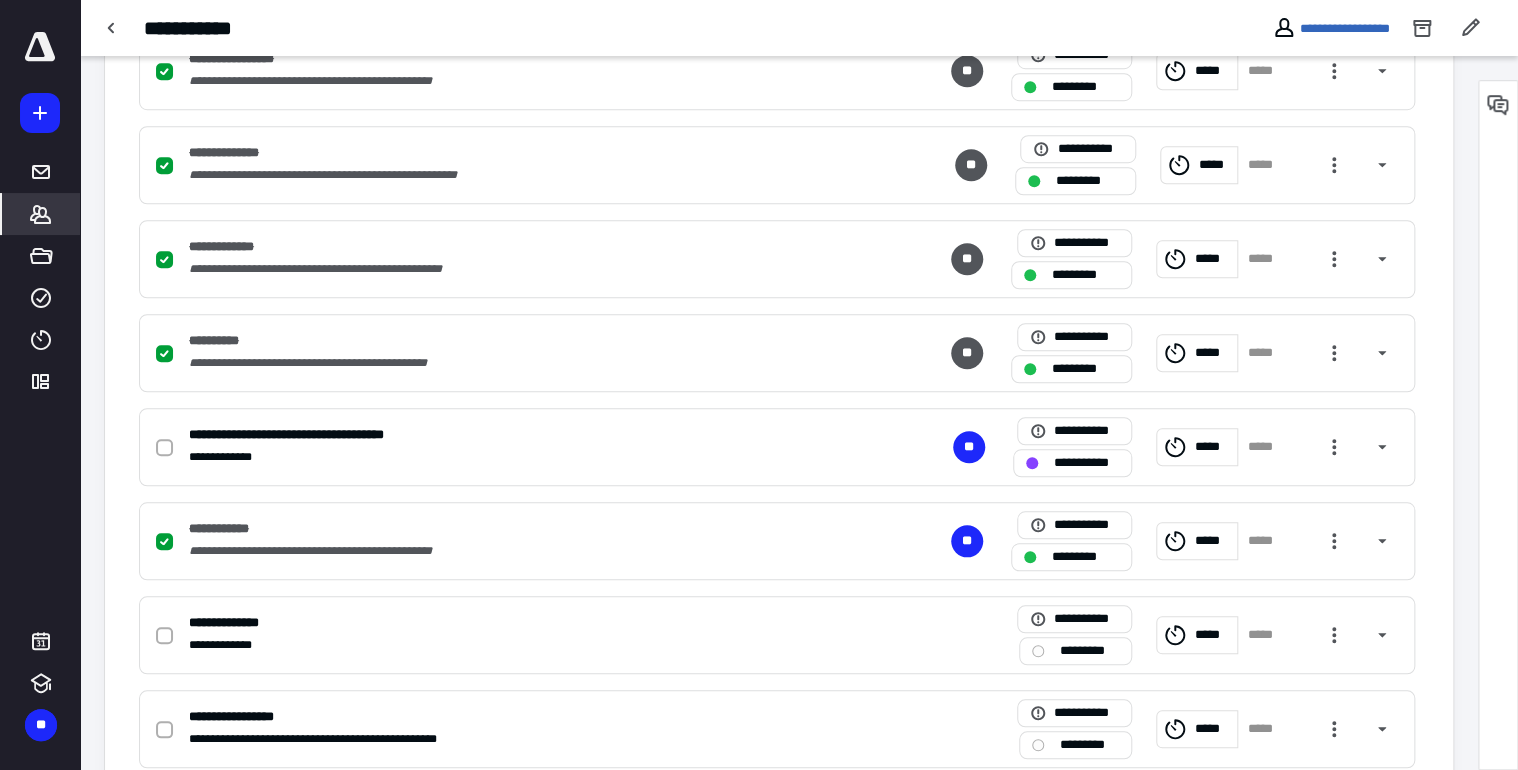 click on "*******" at bounding box center [41, 214] 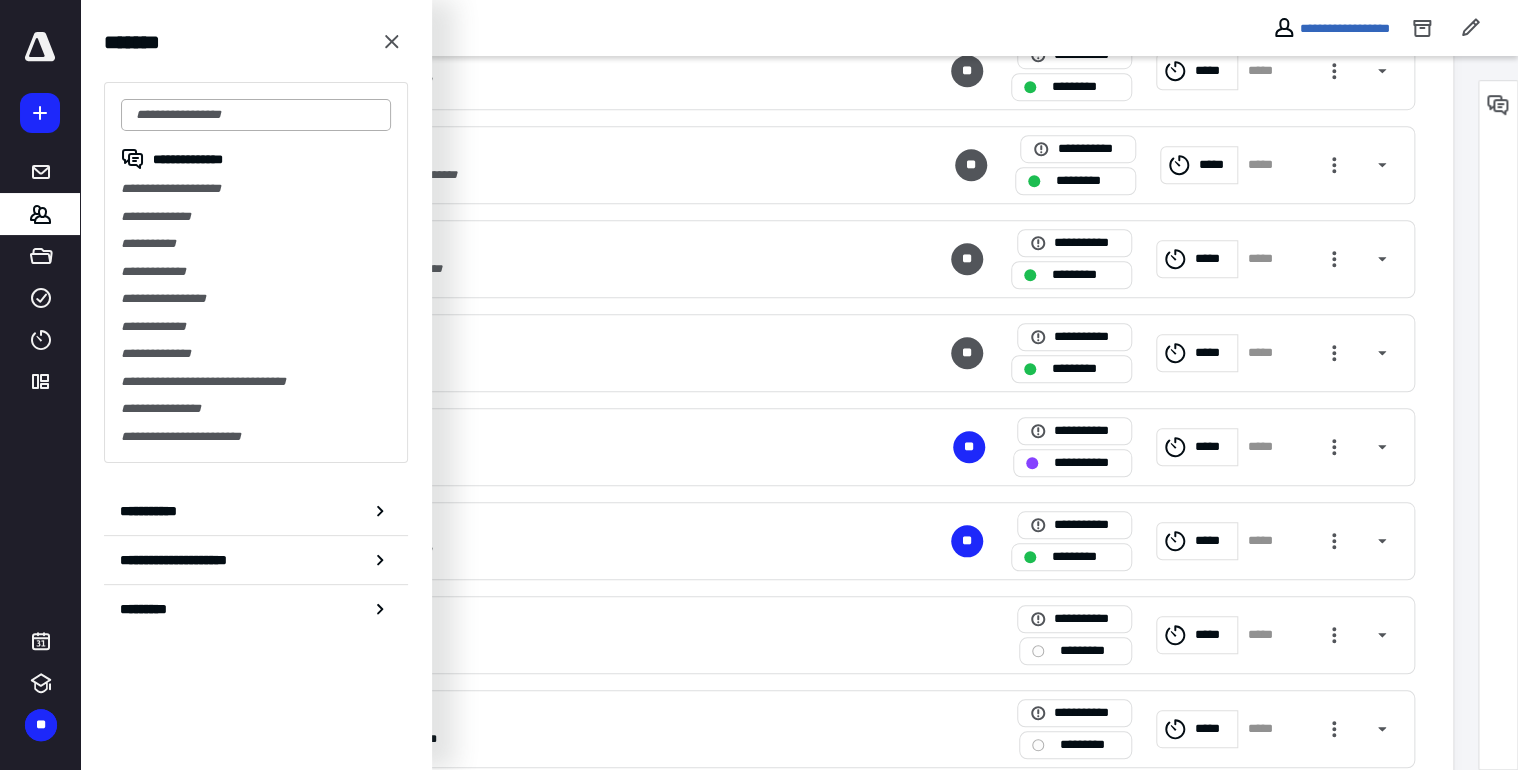 click at bounding box center [256, 115] 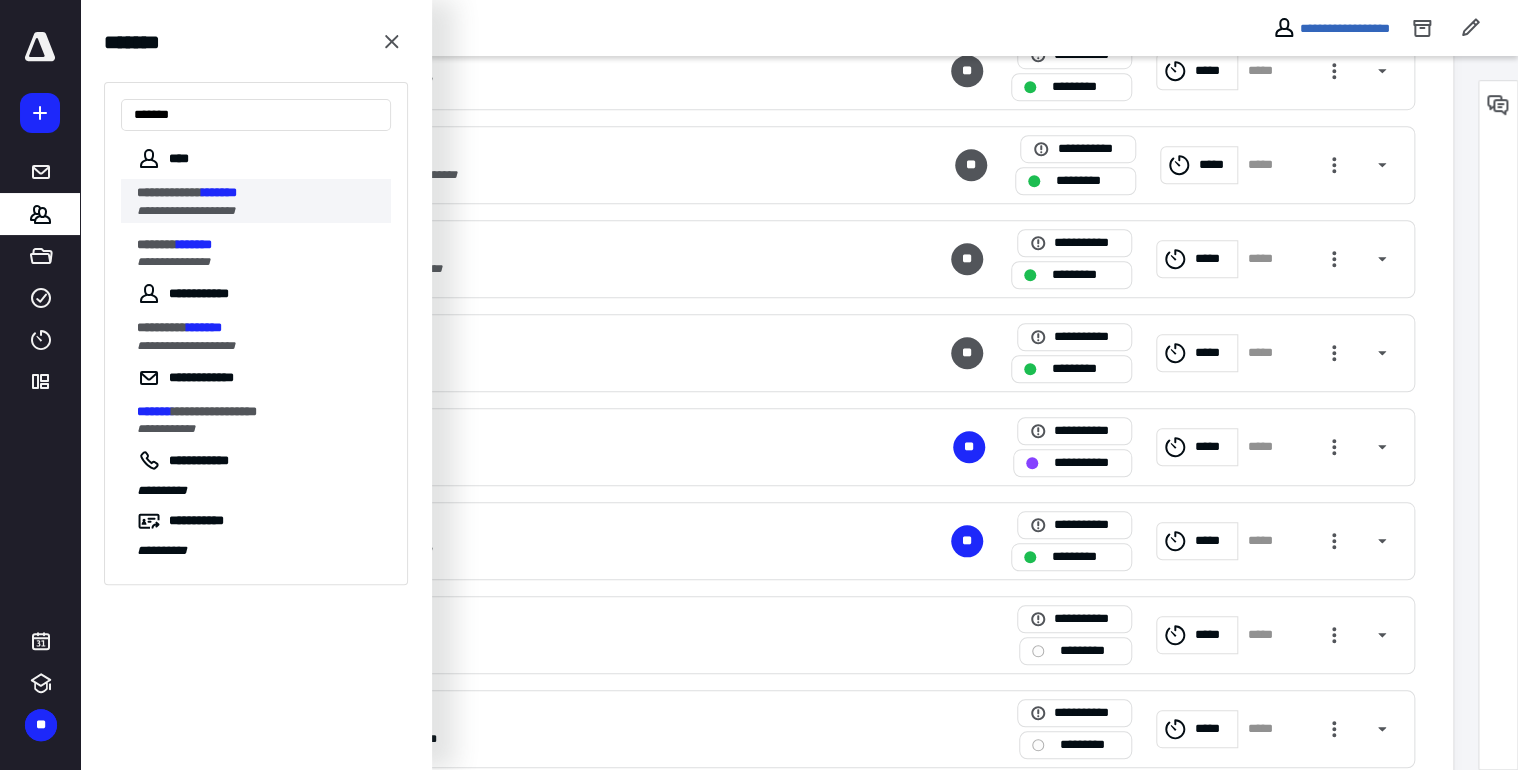type on "*******" 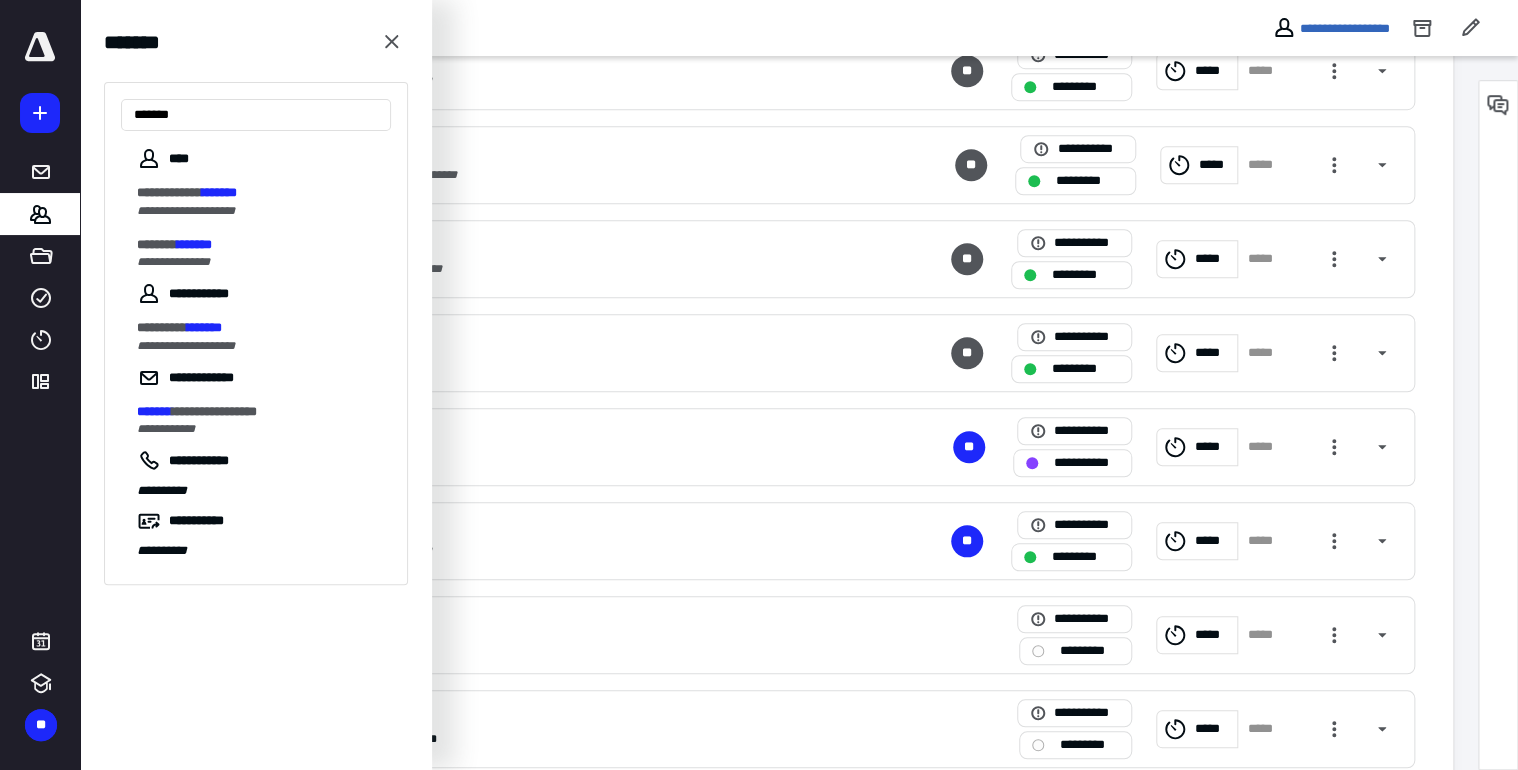 scroll, scrollTop: 0, scrollLeft: 0, axis: both 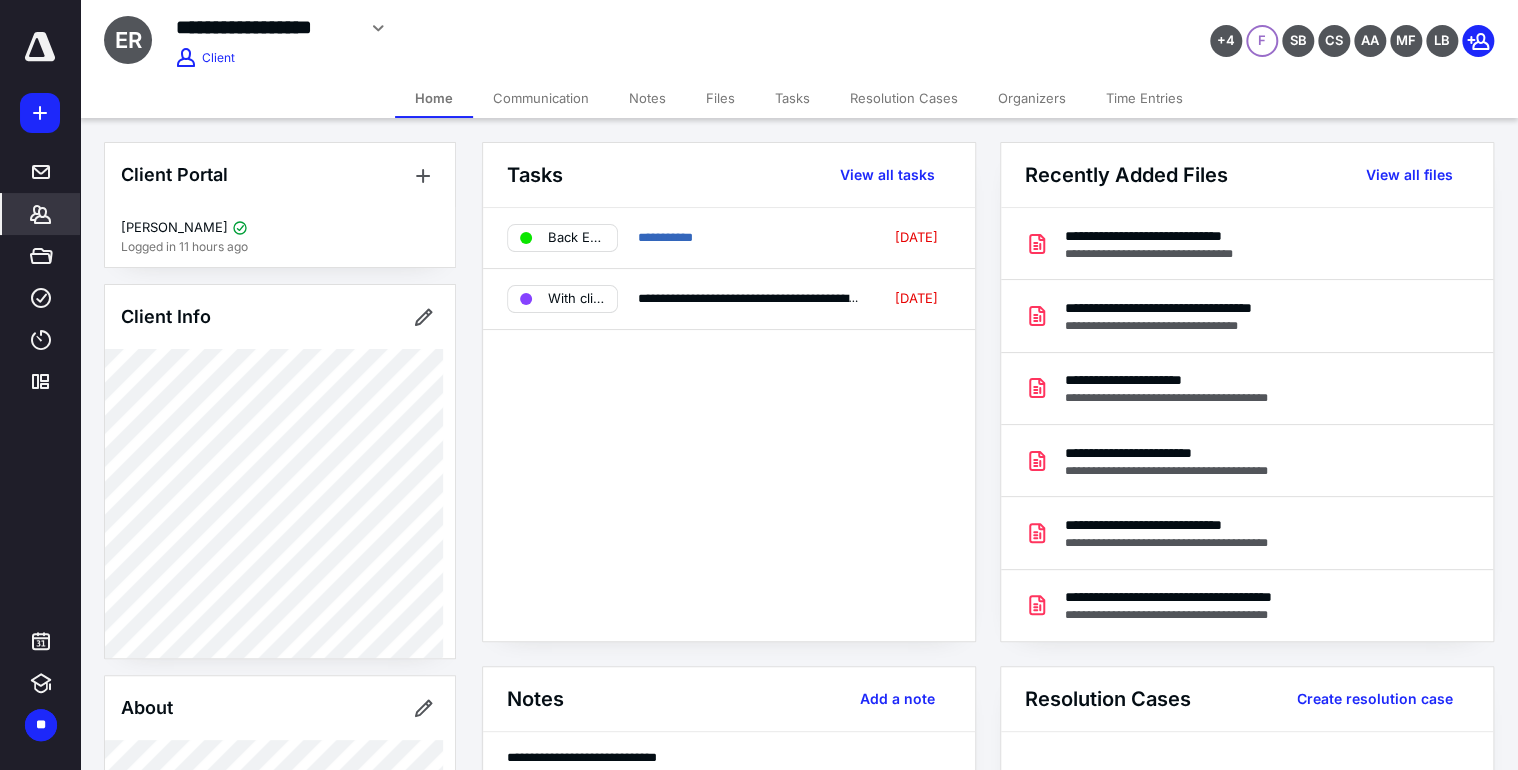 click on "Notes" at bounding box center [647, 98] 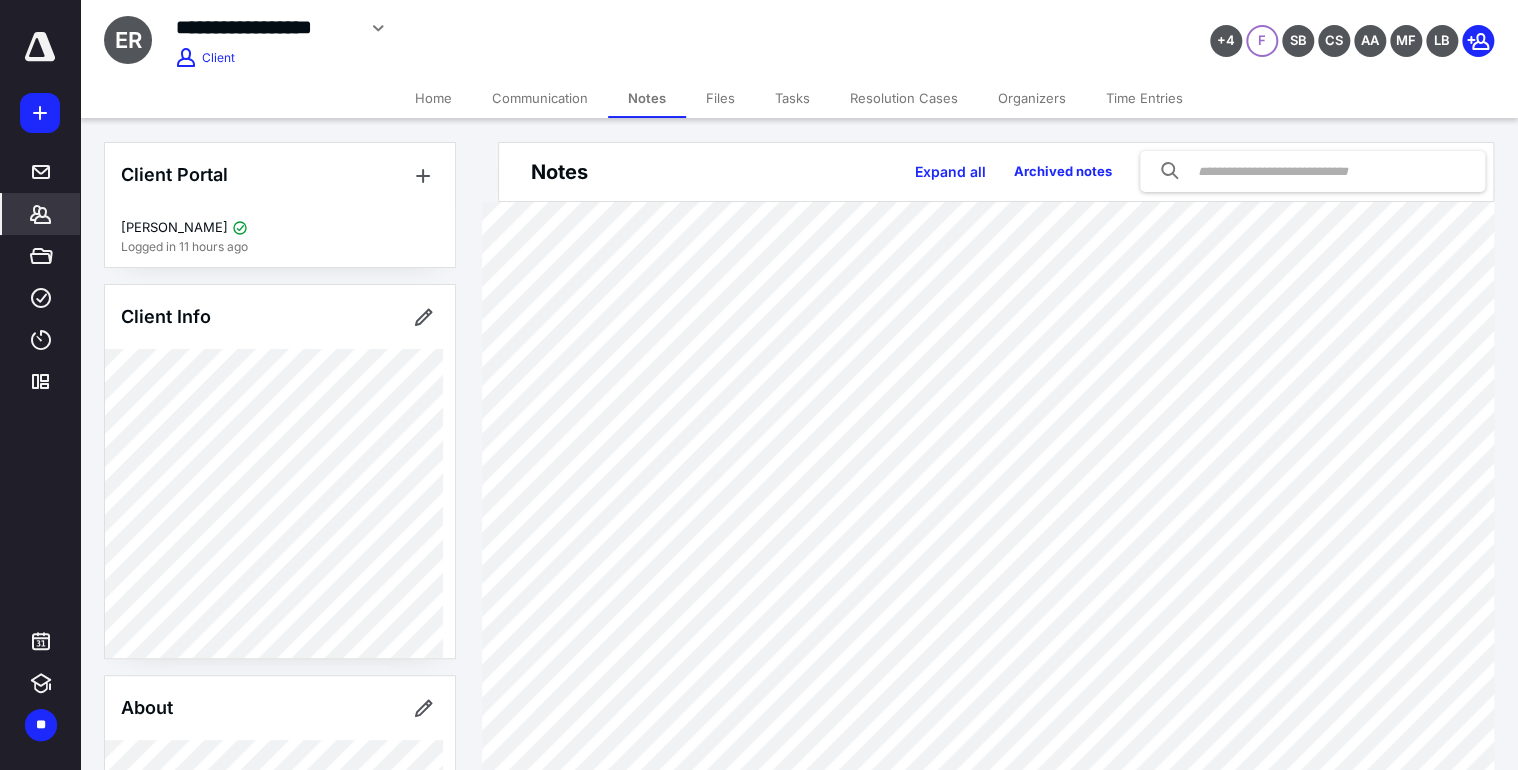 click on "Tasks" at bounding box center [792, 98] 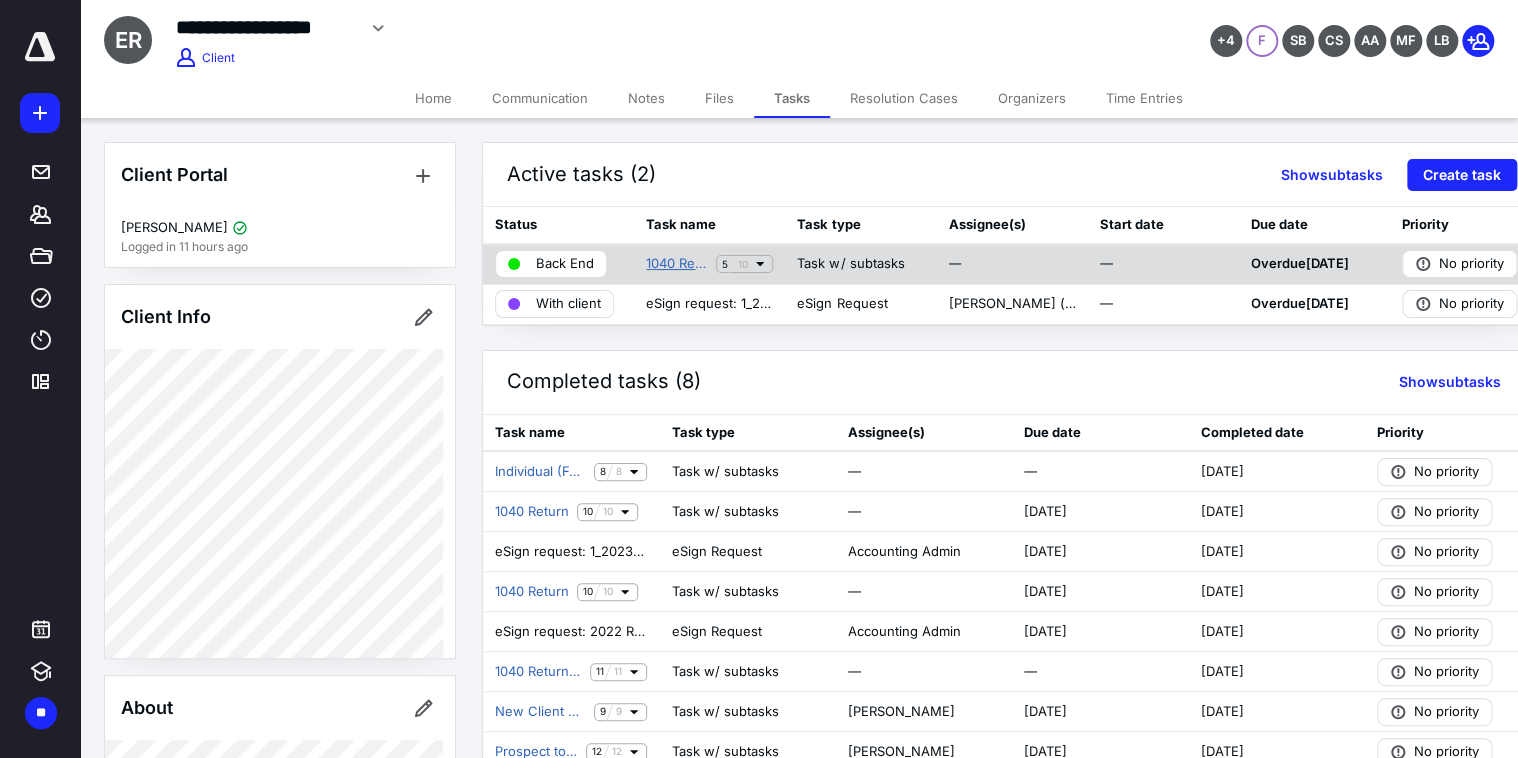 click on "1040 Return" at bounding box center (677, 264) 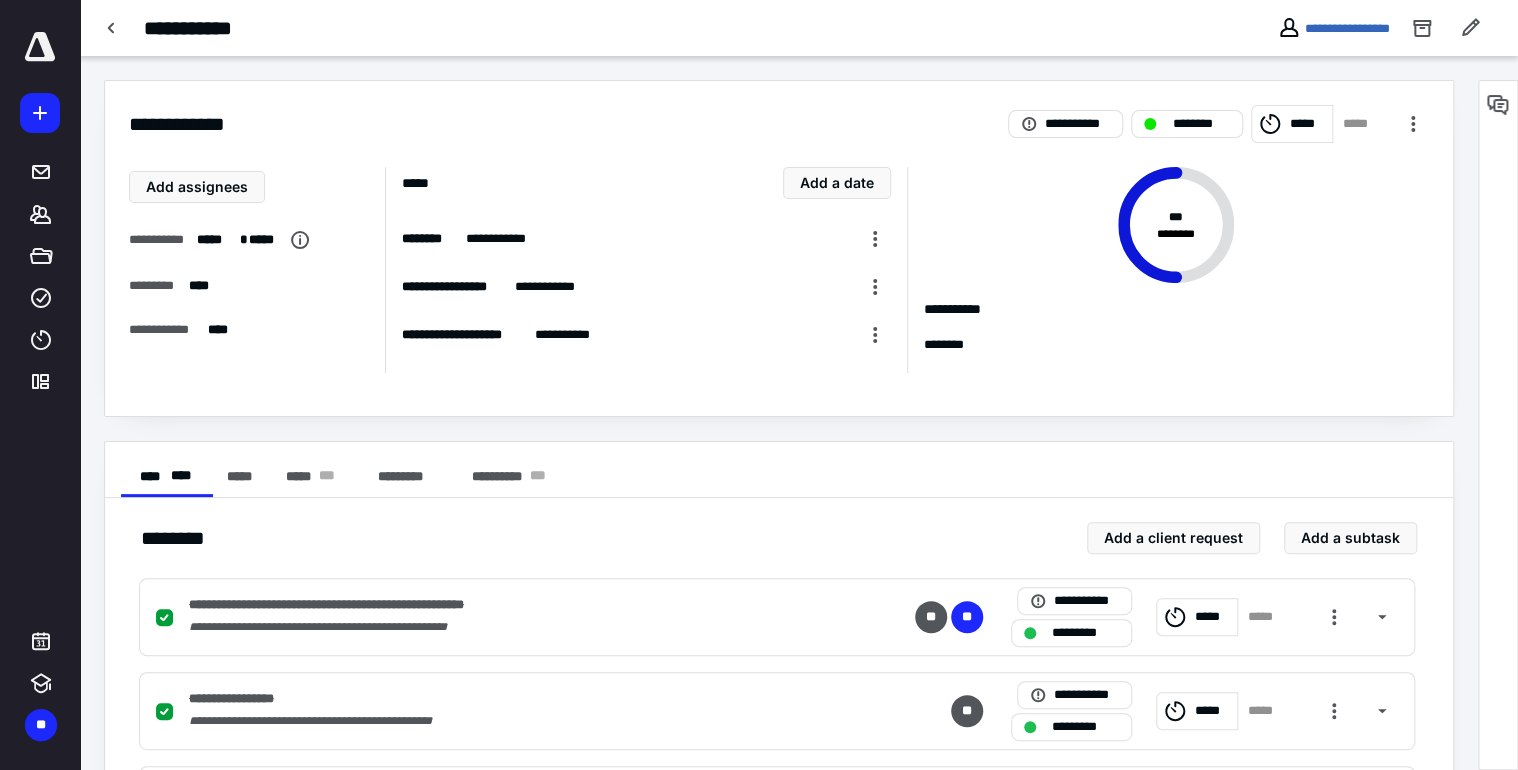 scroll, scrollTop: 560, scrollLeft: 0, axis: vertical 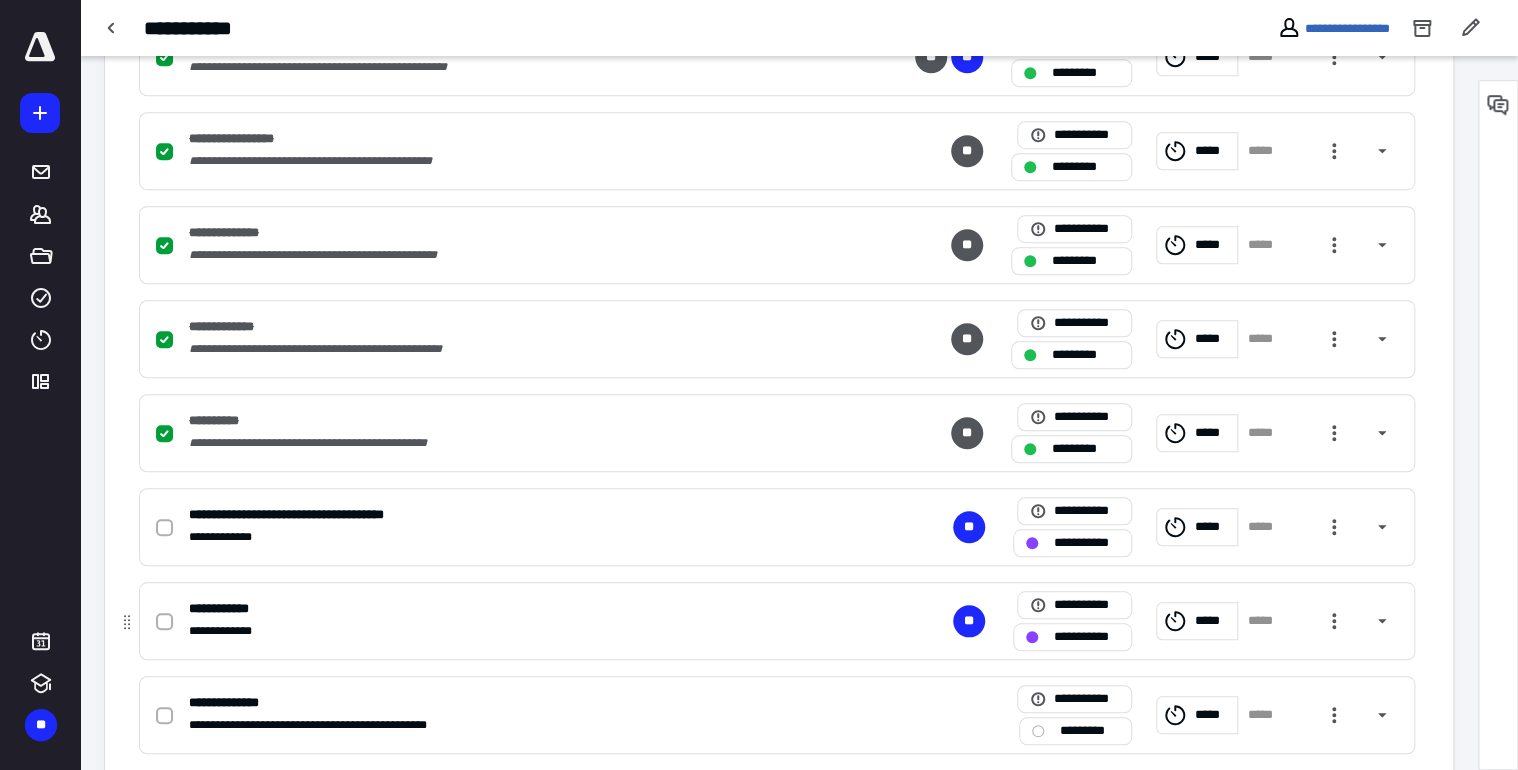 click 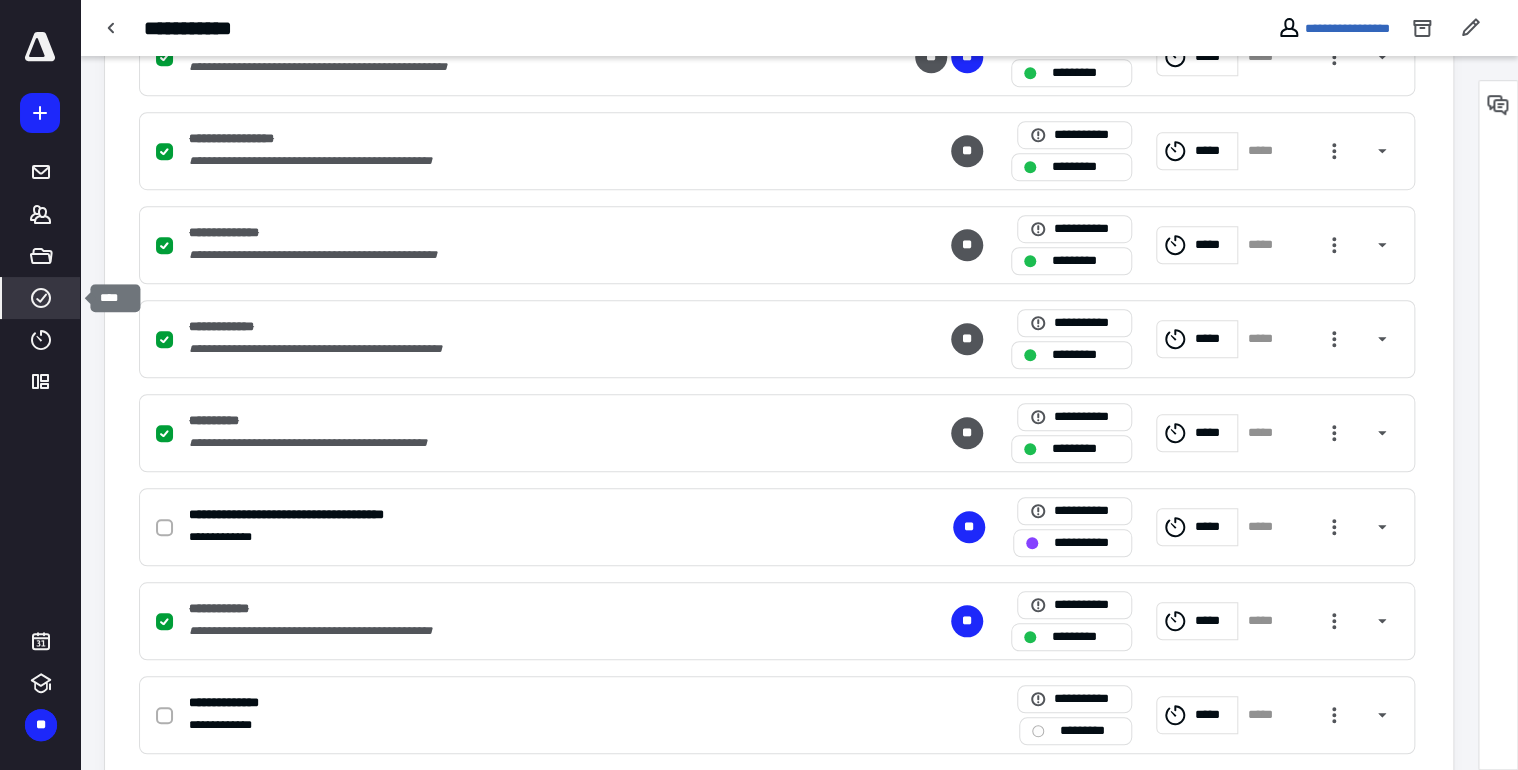click on "****" at bounding box center [41, 298] 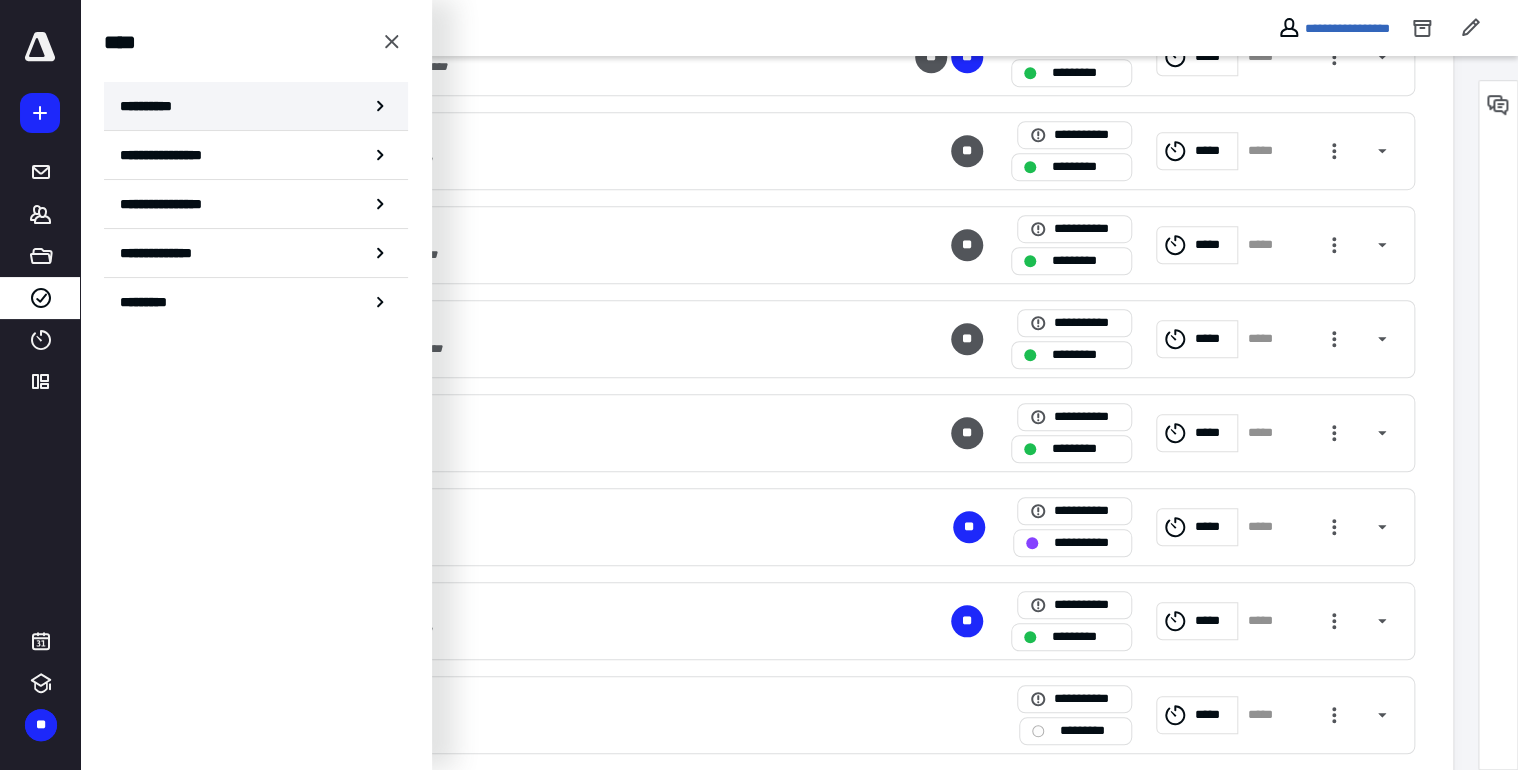 click on "**********" at bounding box center [256, 106] 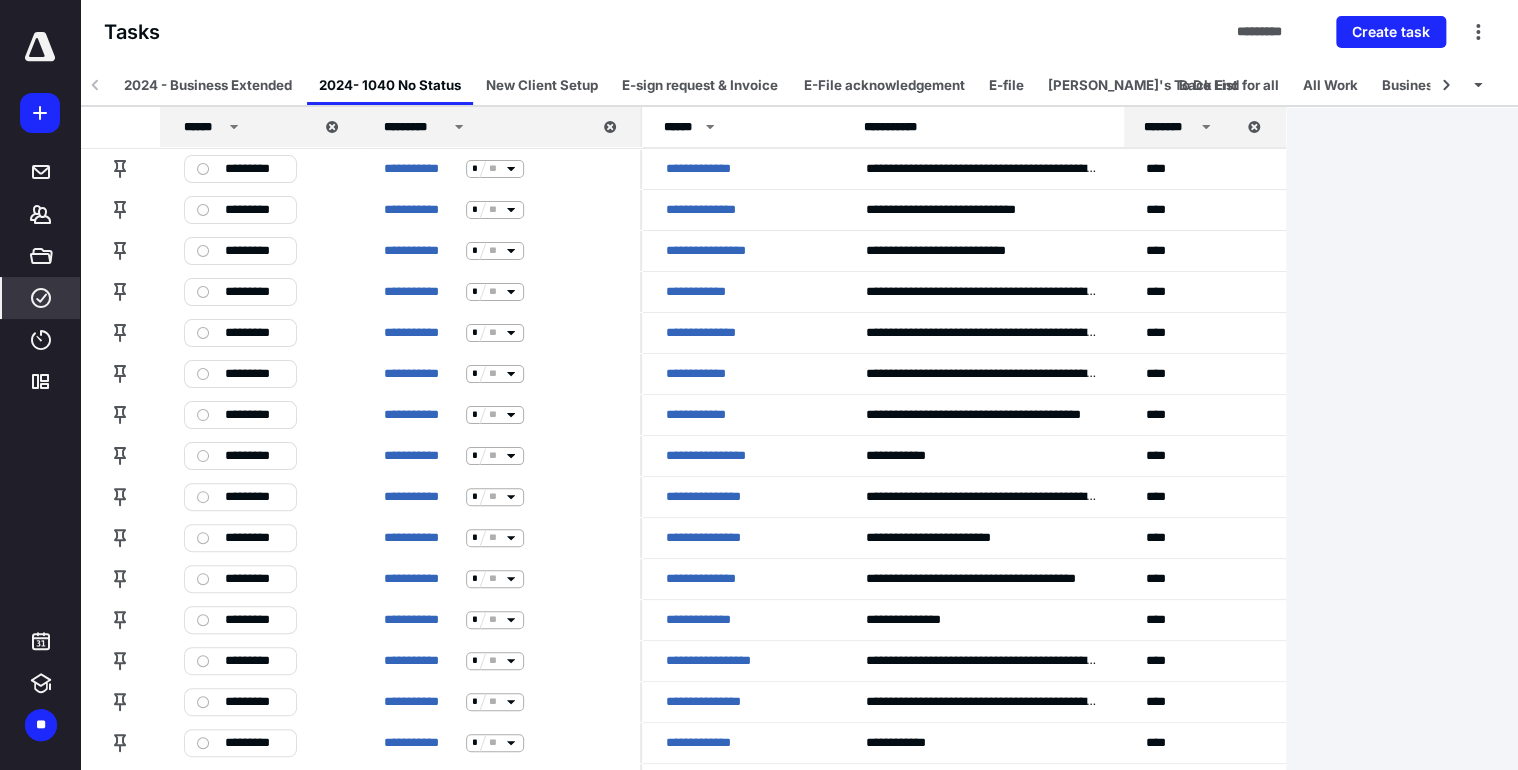 click on "E-sign request & Invoice" at bounding box center (700, 85) 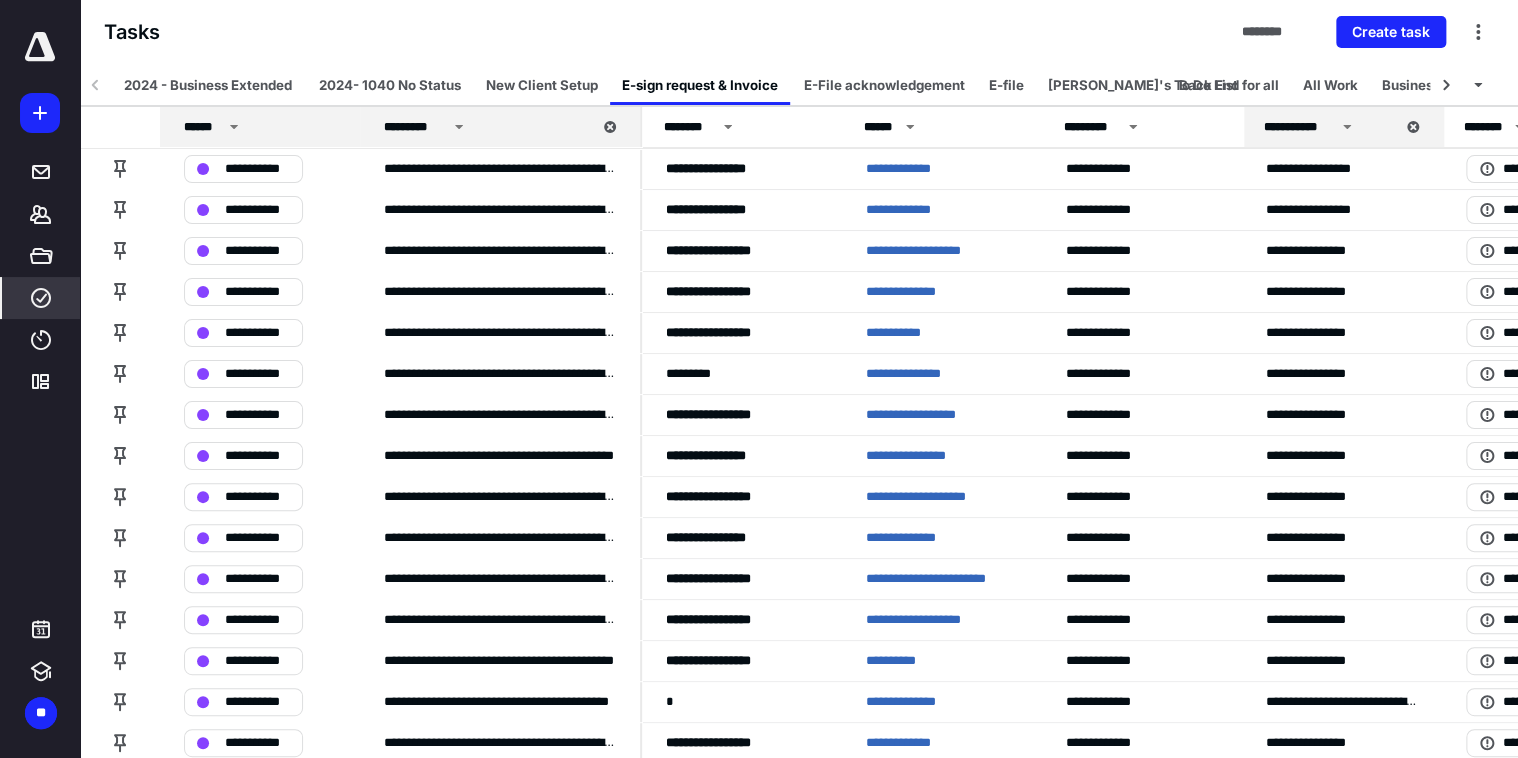 click on "******" at bounding box center [263, 127] 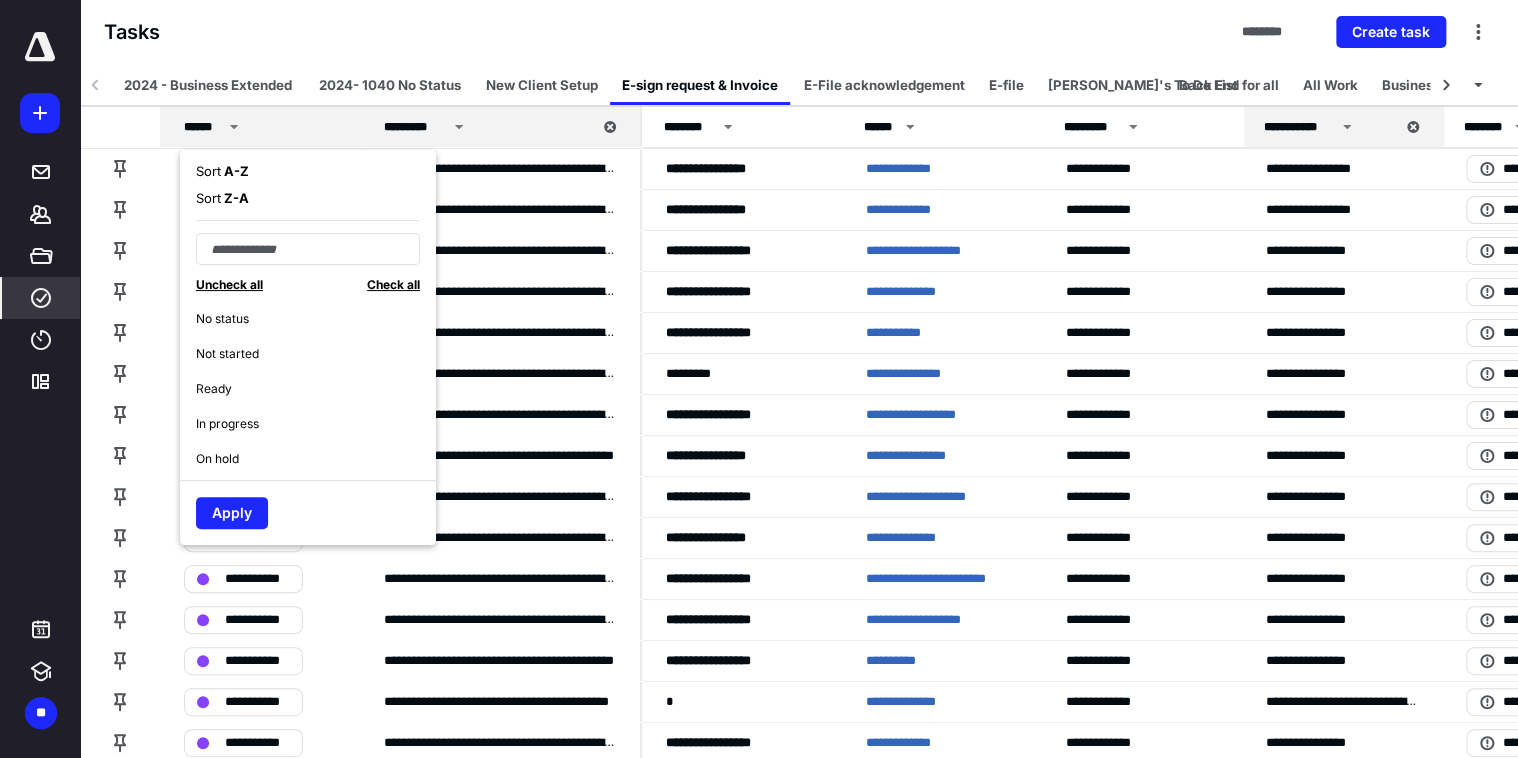 click on "No status" at bounding box center [222, 319] 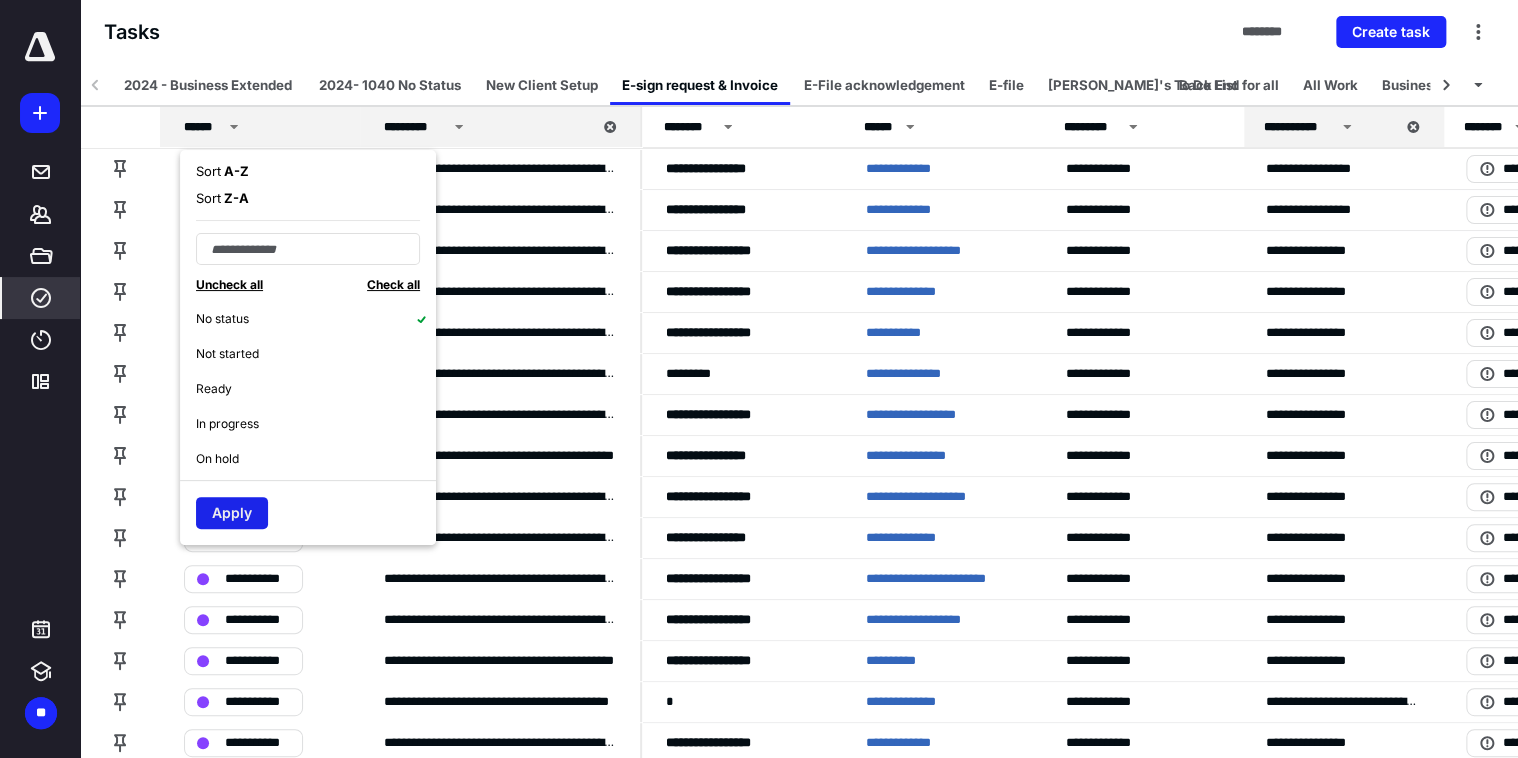 click on "Apply" at bounding box center (232, 513) 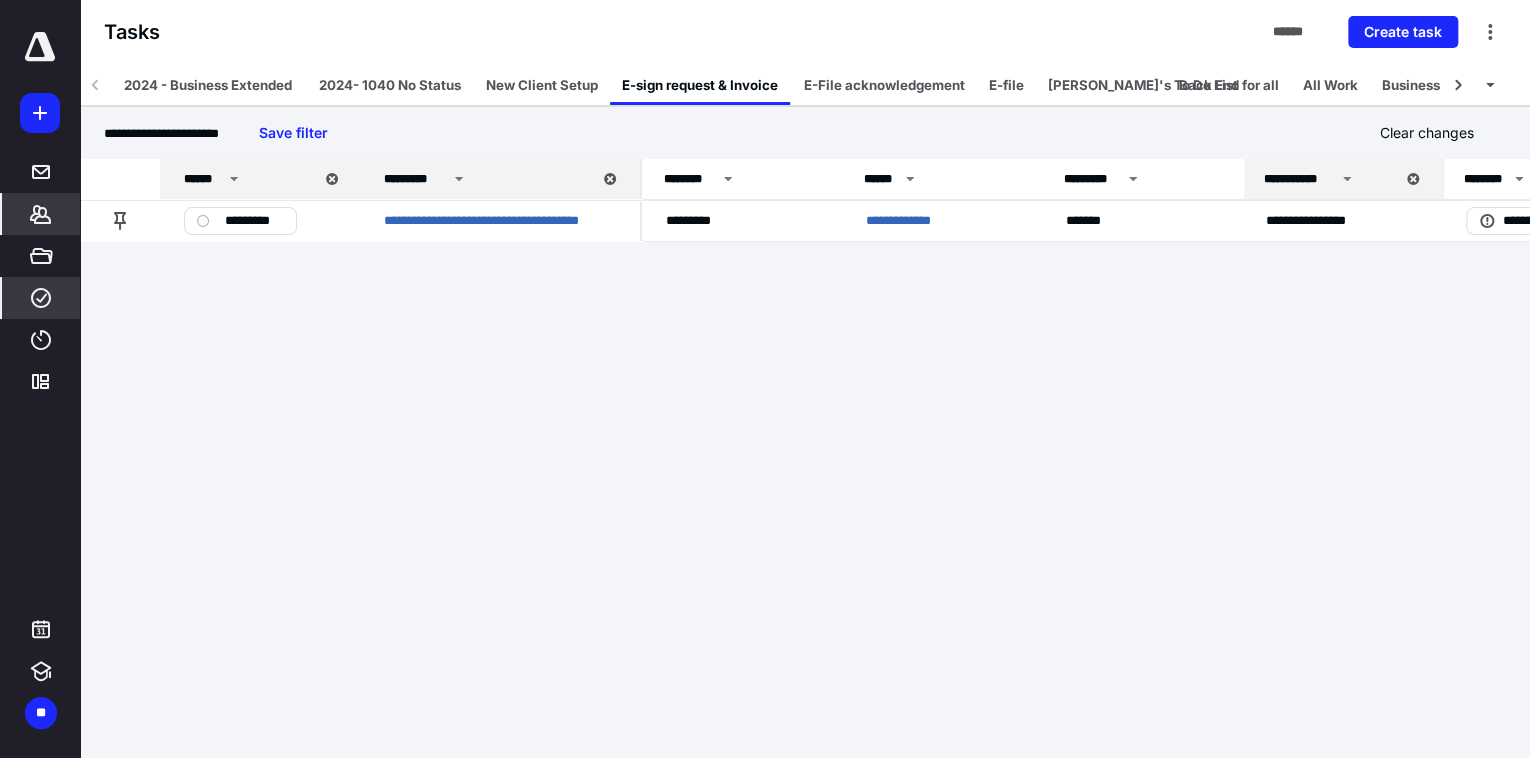 click 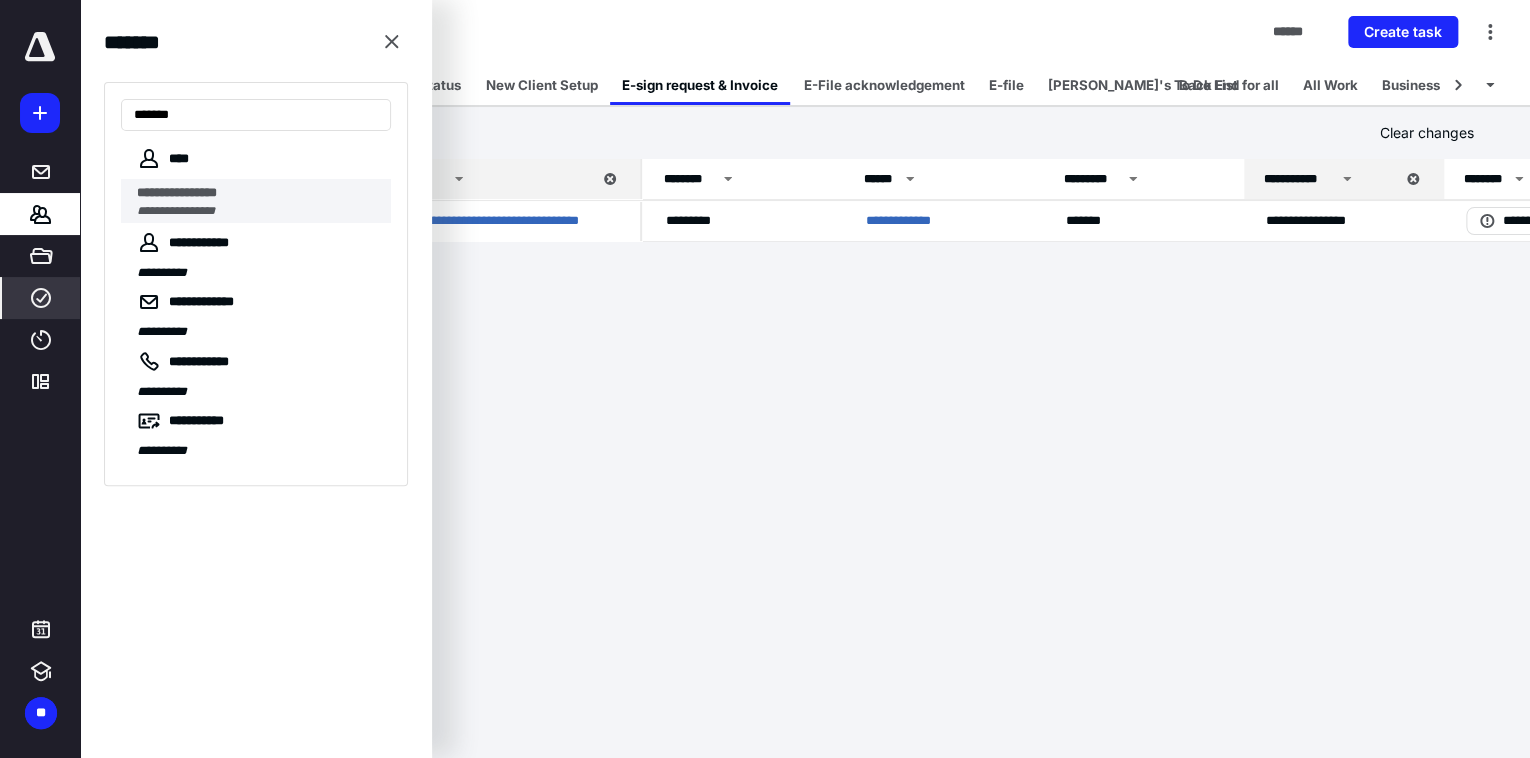 type on "******" 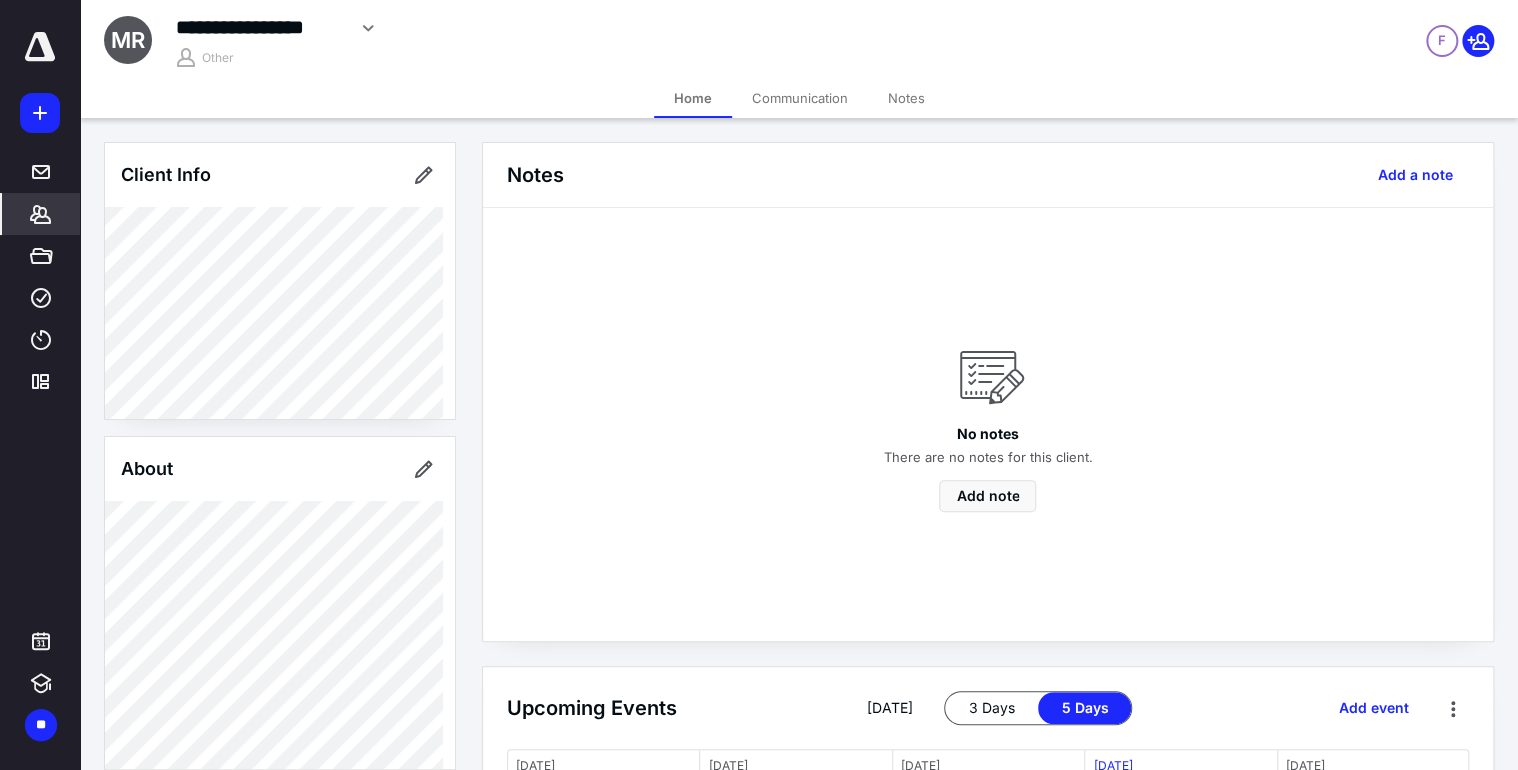 scroll, scrollTop: 543, scrollLeft: 0, axis: vertical 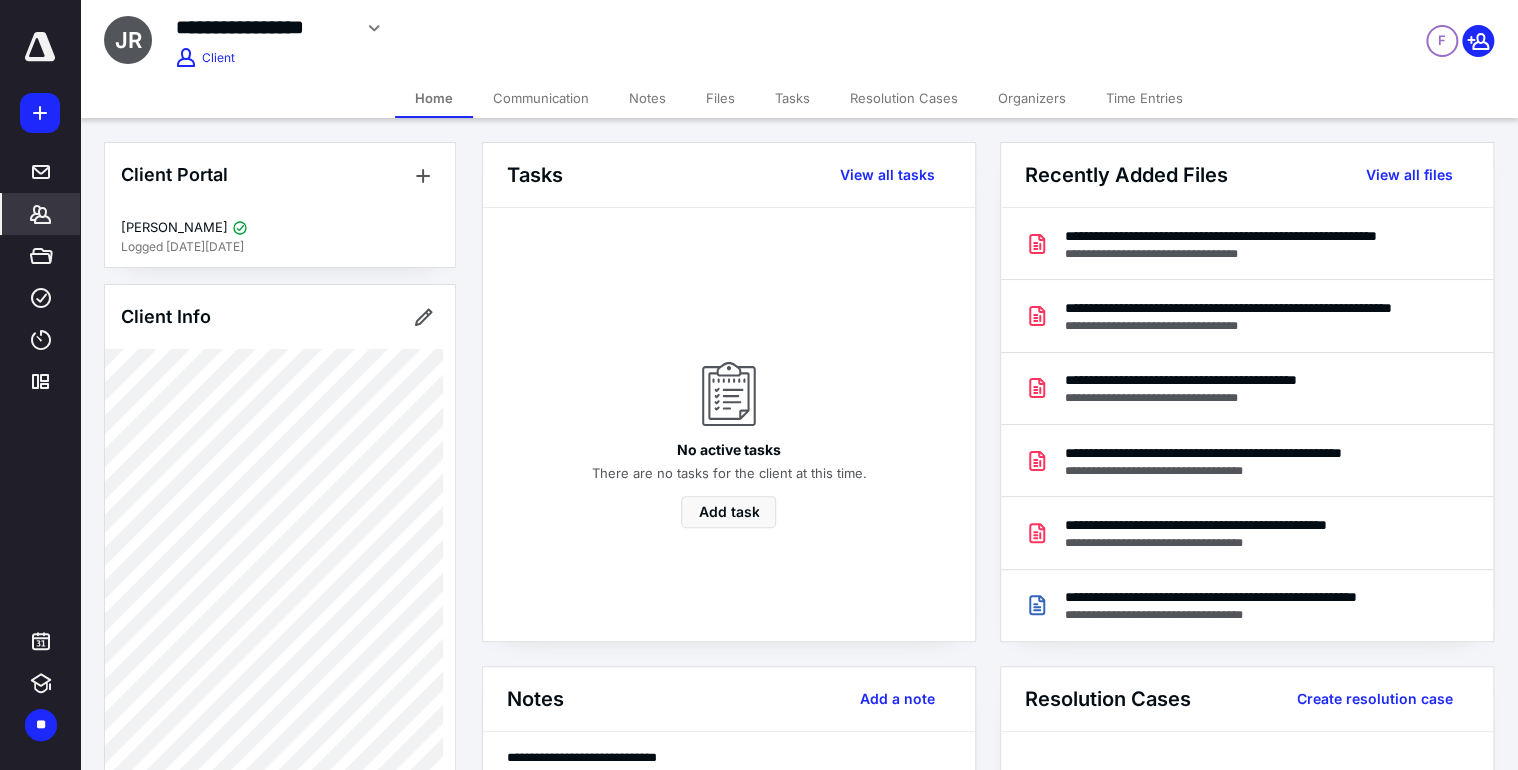 click on "Notes" at bounding box center [647, 98] 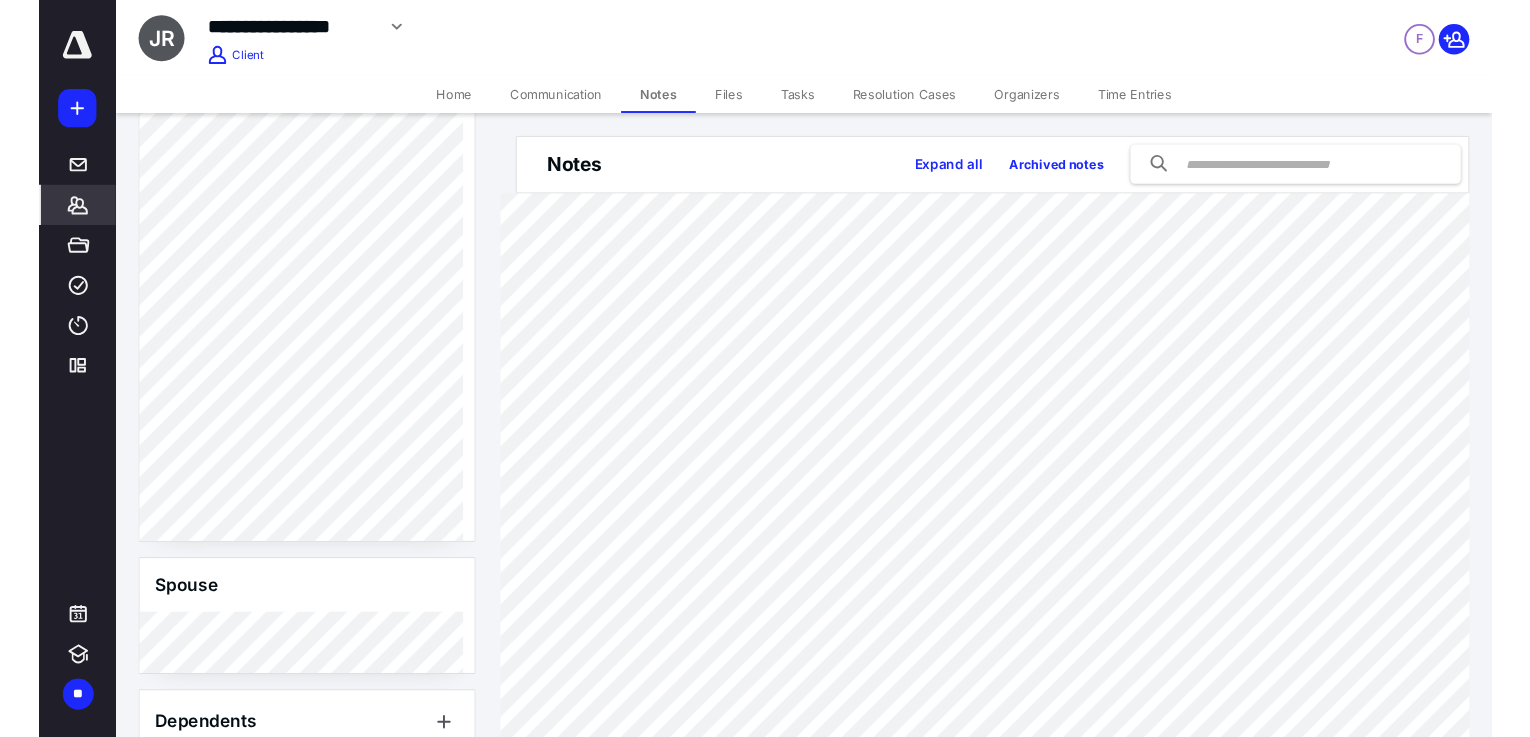 scroll, scrollTop: 1360, scrollLeft: 0, axis: vertical 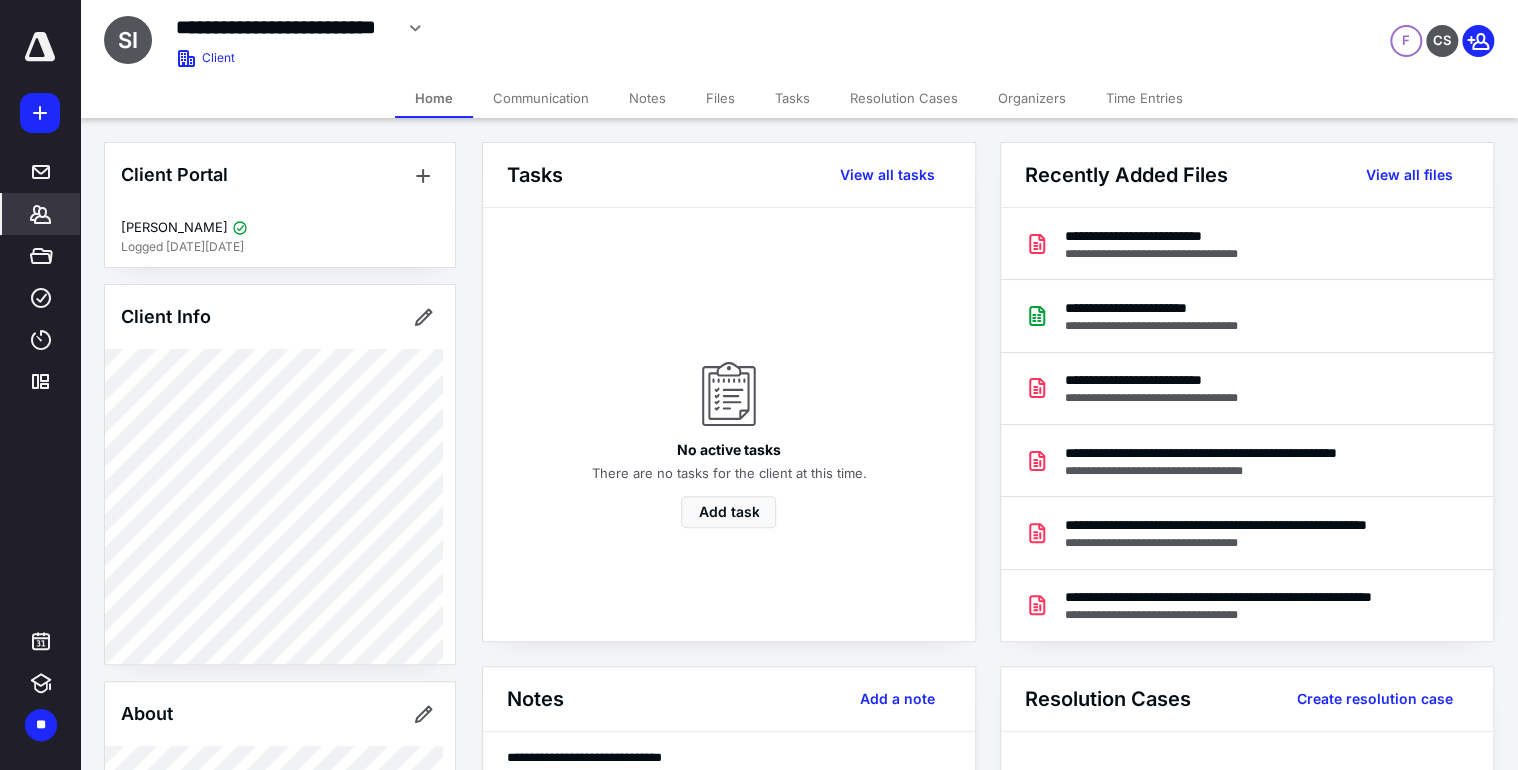 click on "Notes" at bounding box center (647, 98) 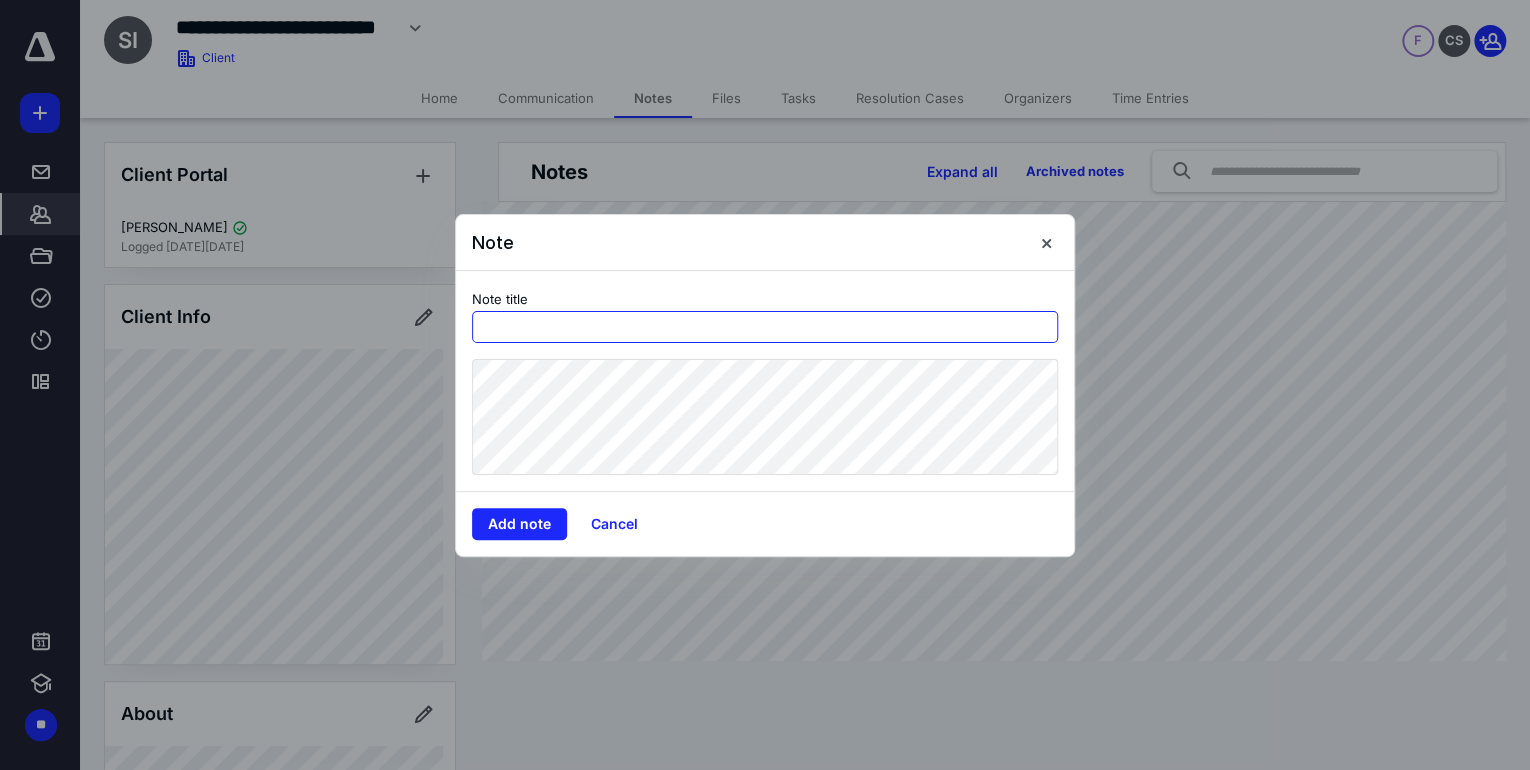 click at bounding box center [765, 327] 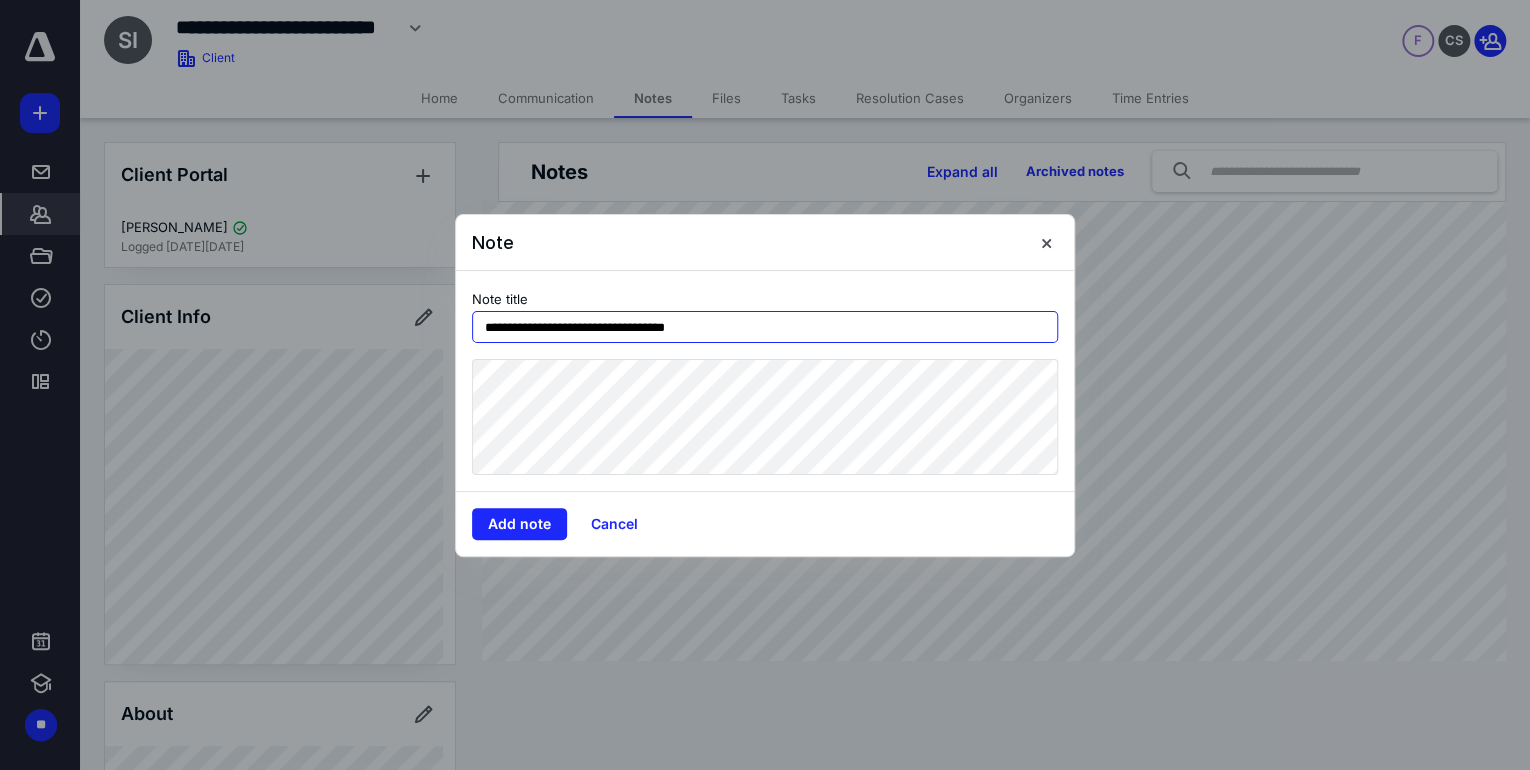 type on "**********" 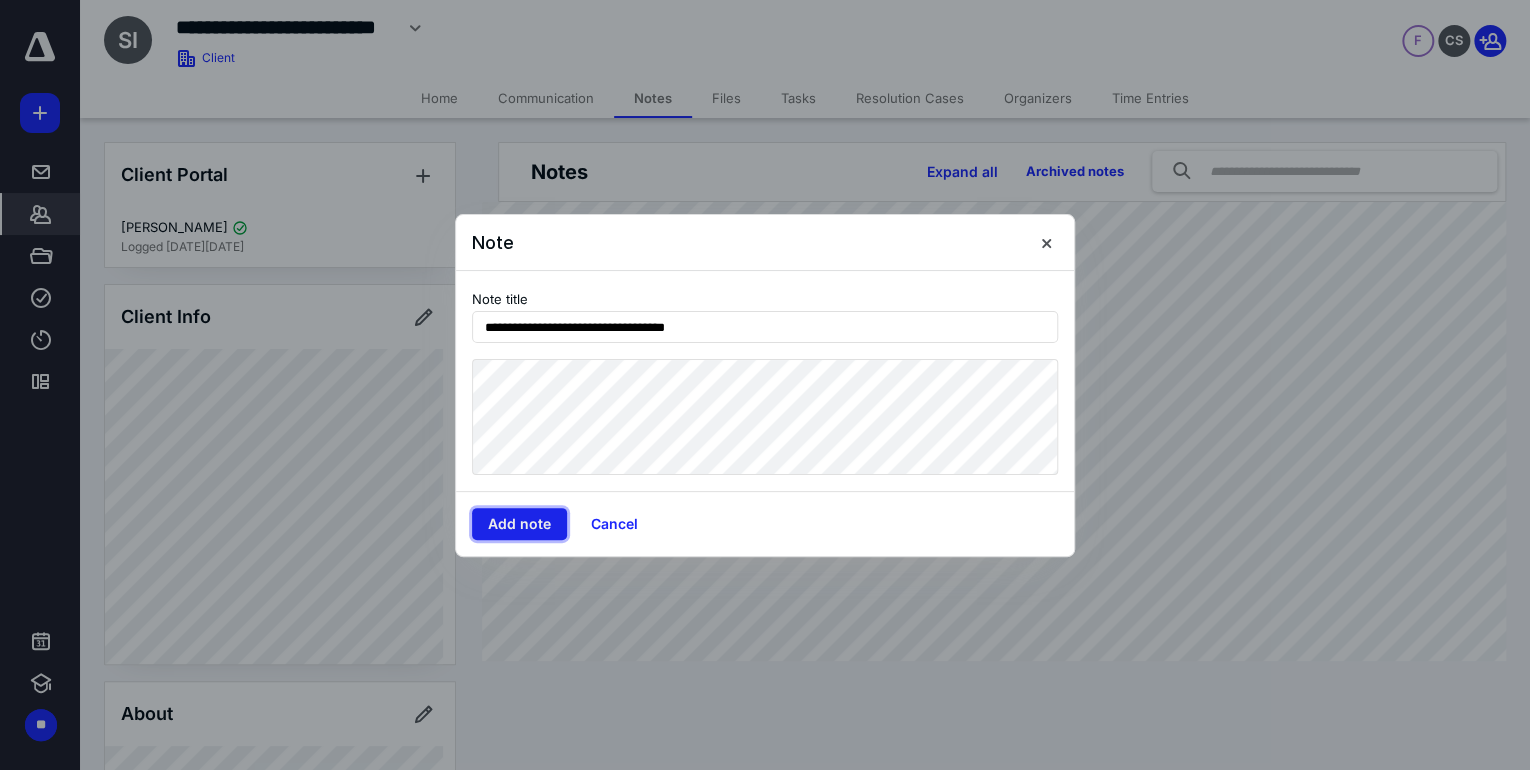click on "Add note" at bounding box center [519, 524] 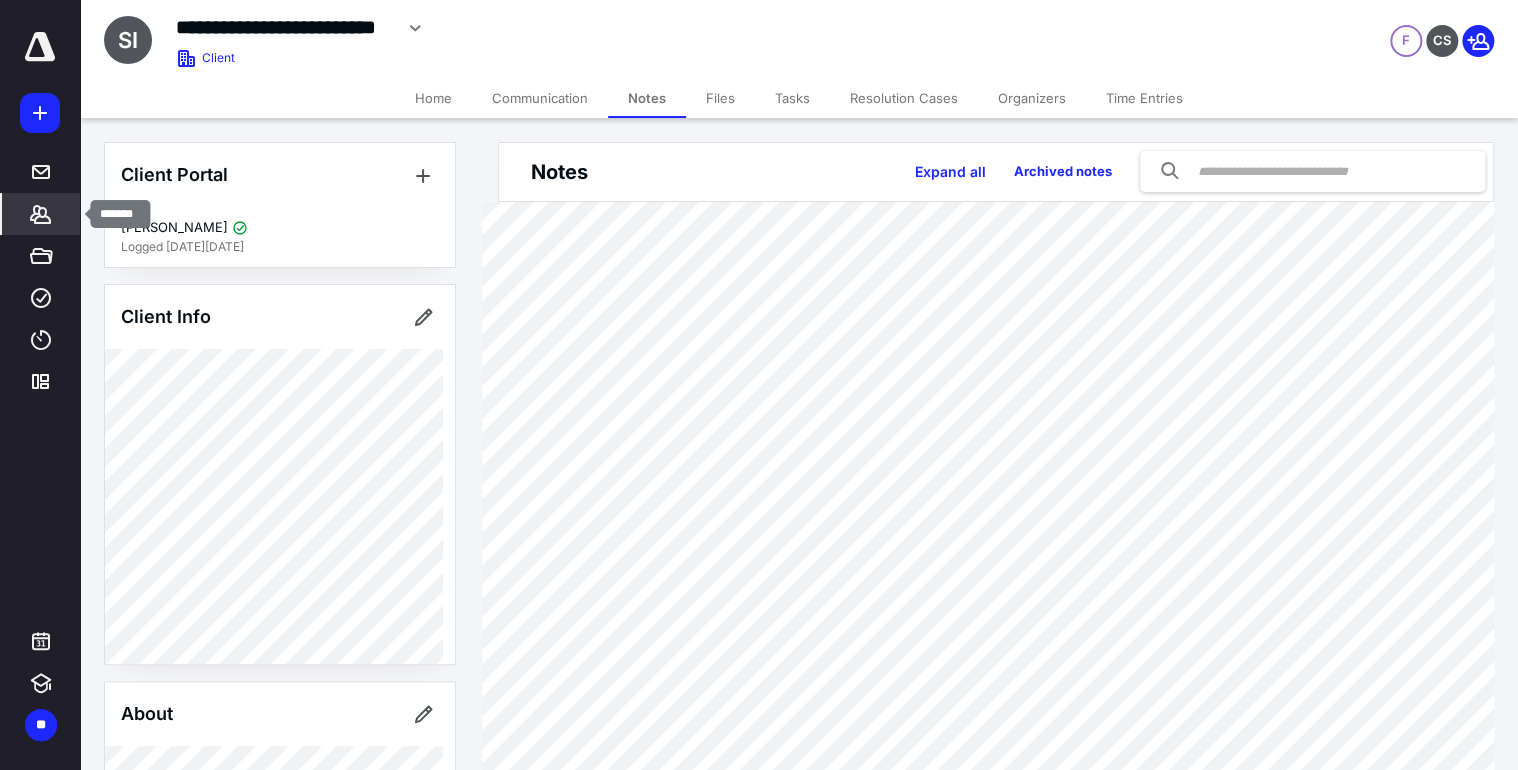 click on "*******" at bounding box center (41, 214) 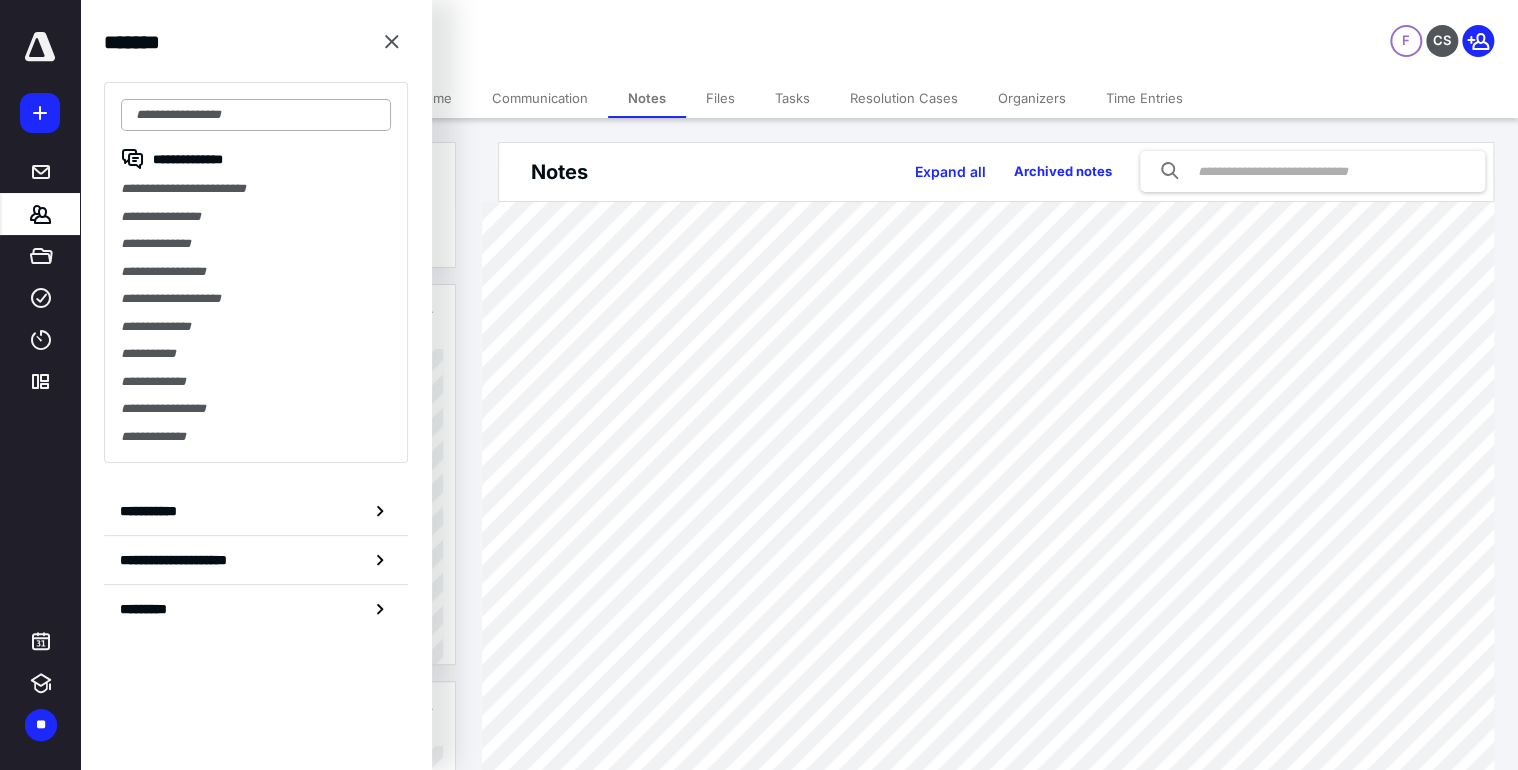 click at bounding box center [256, 115] 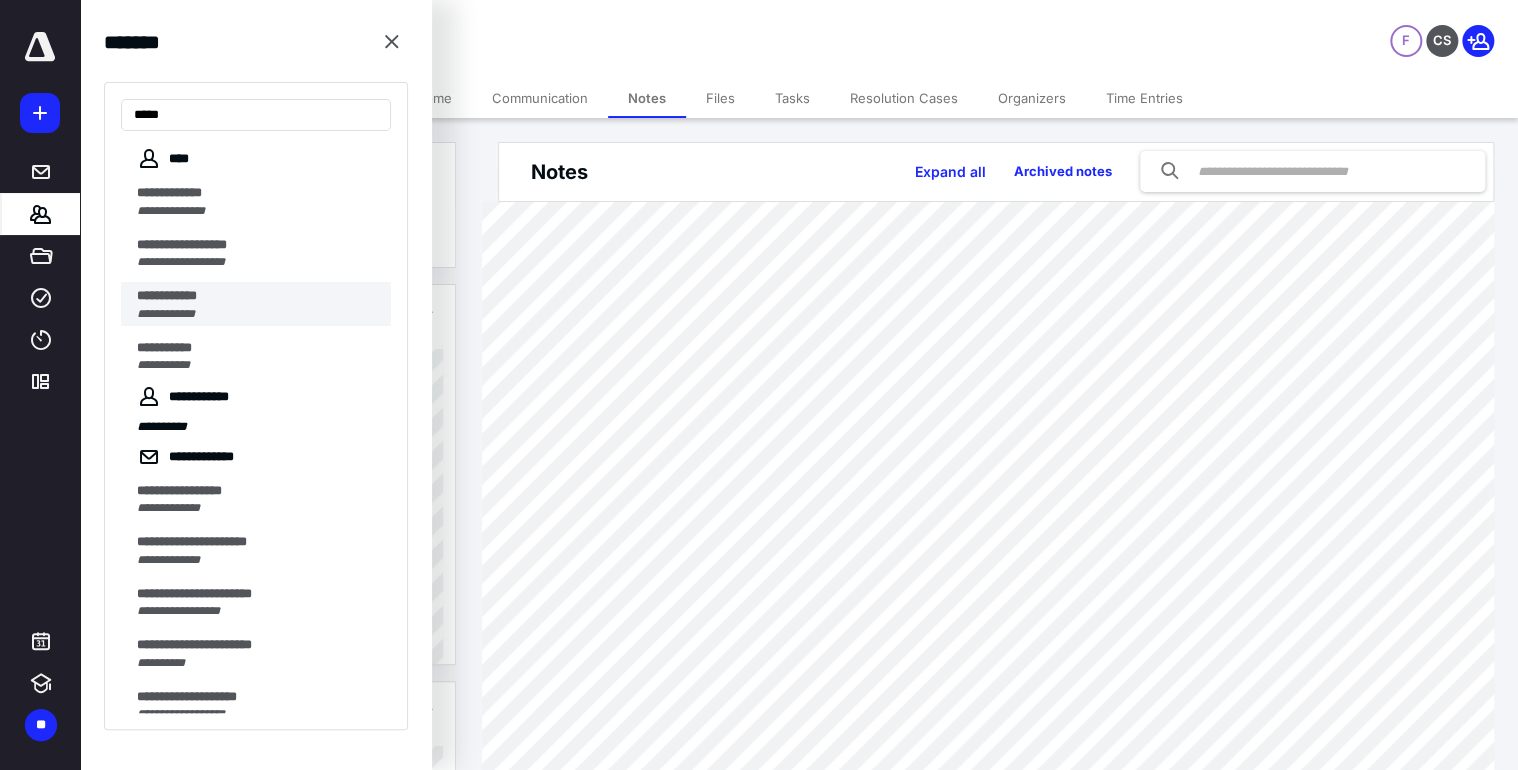 type on "****" 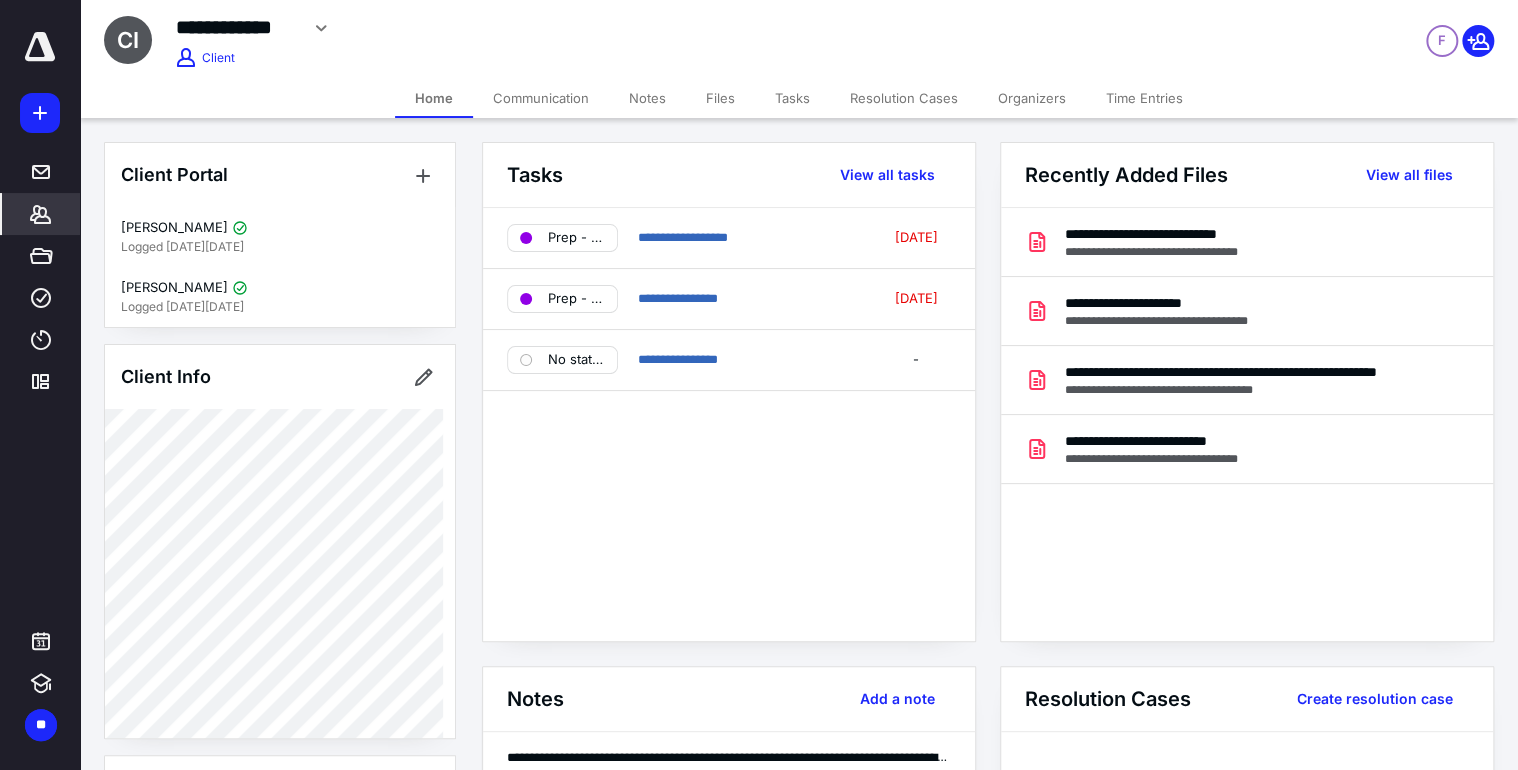 click on "Notes" at bounding box center [647, 98] 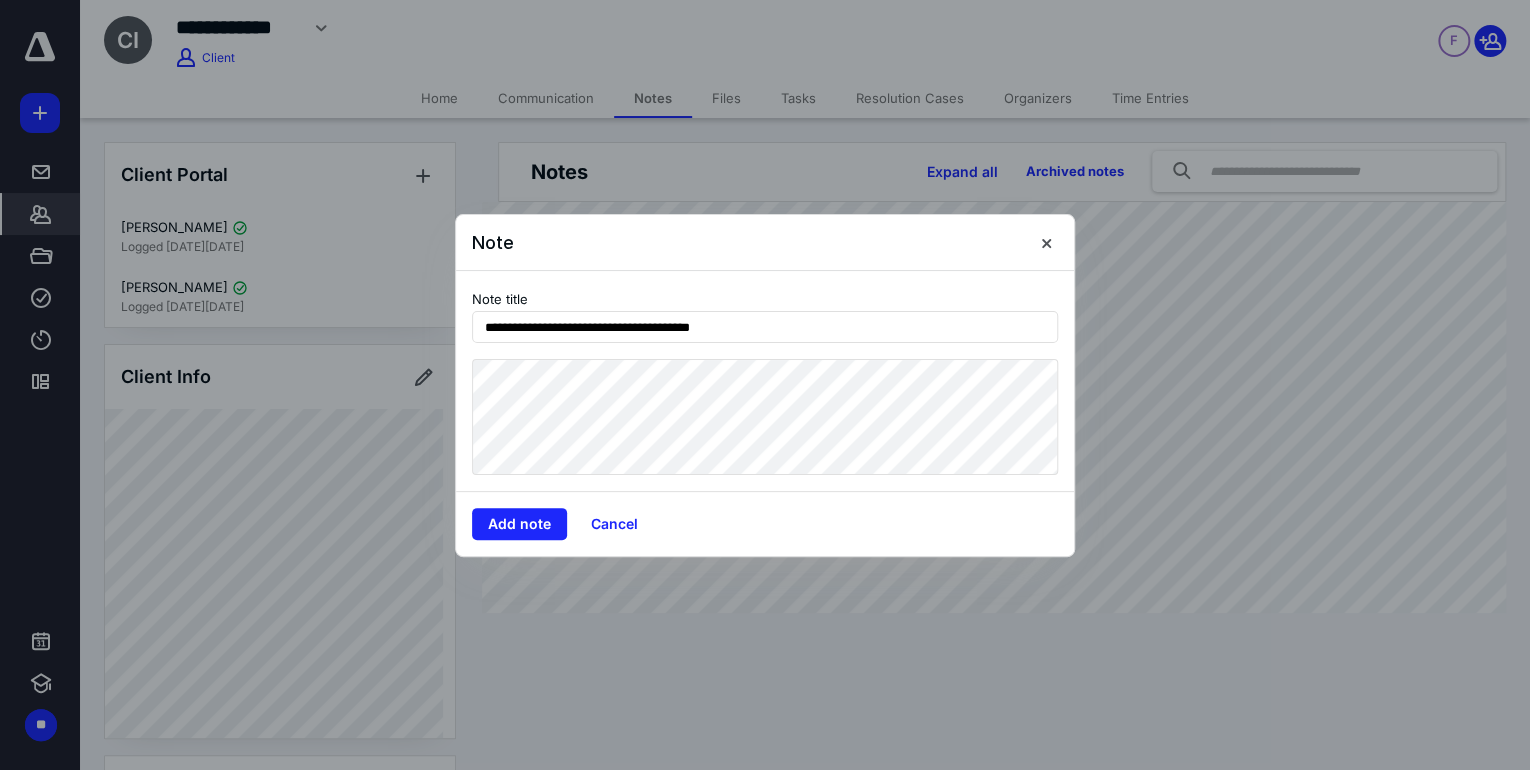 type on "**********" 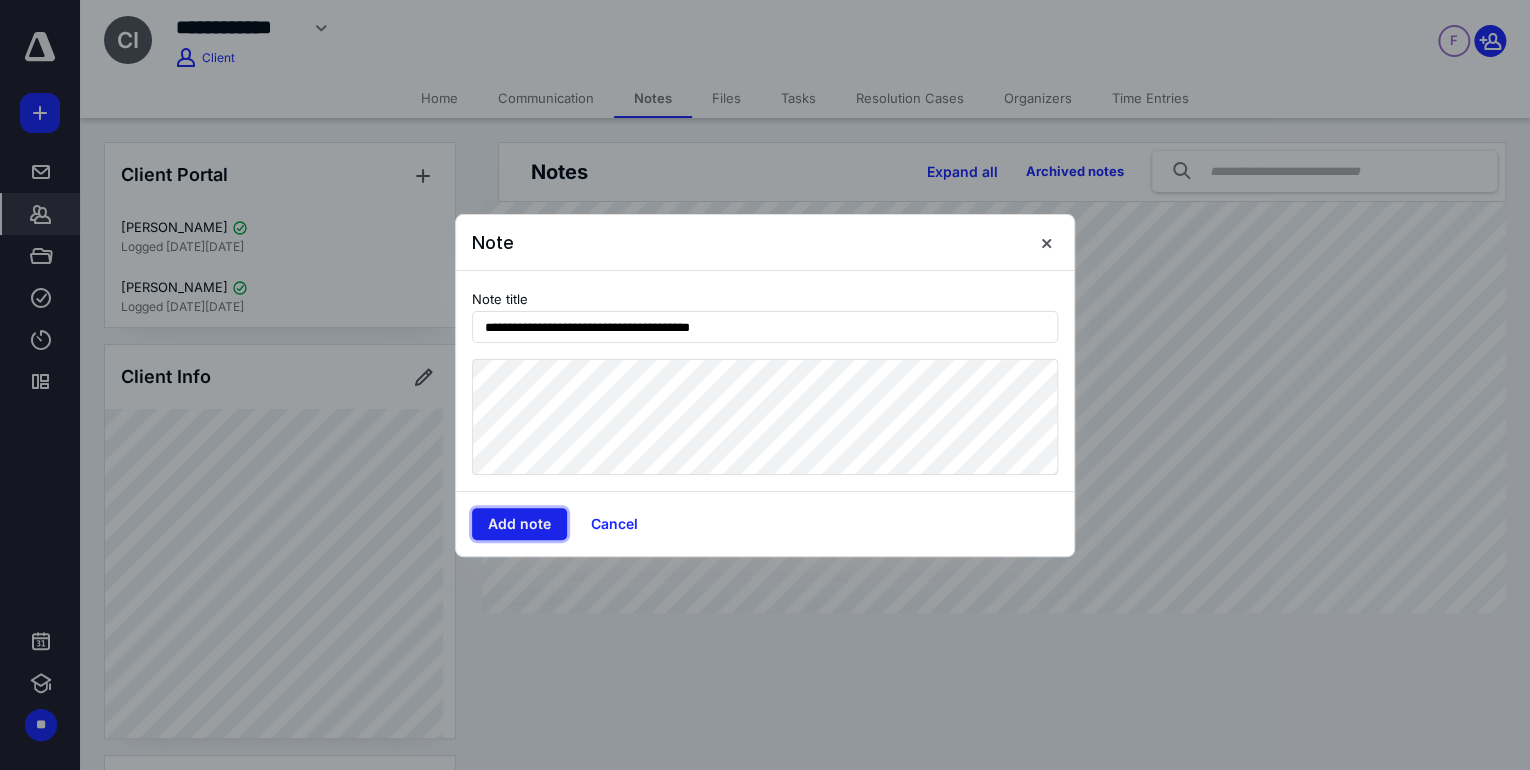 click on "Add note" at bounding box center [519, 524] 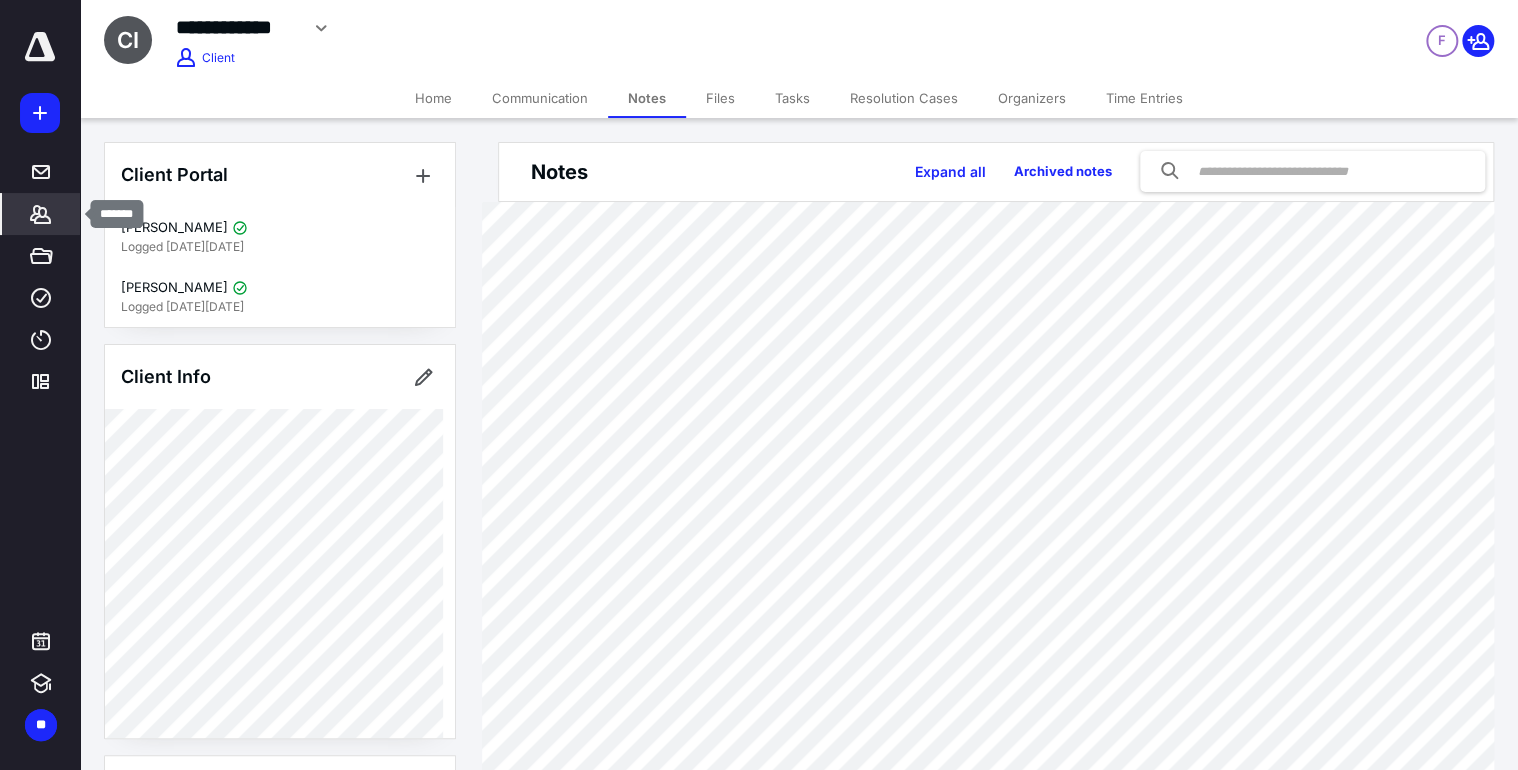 click 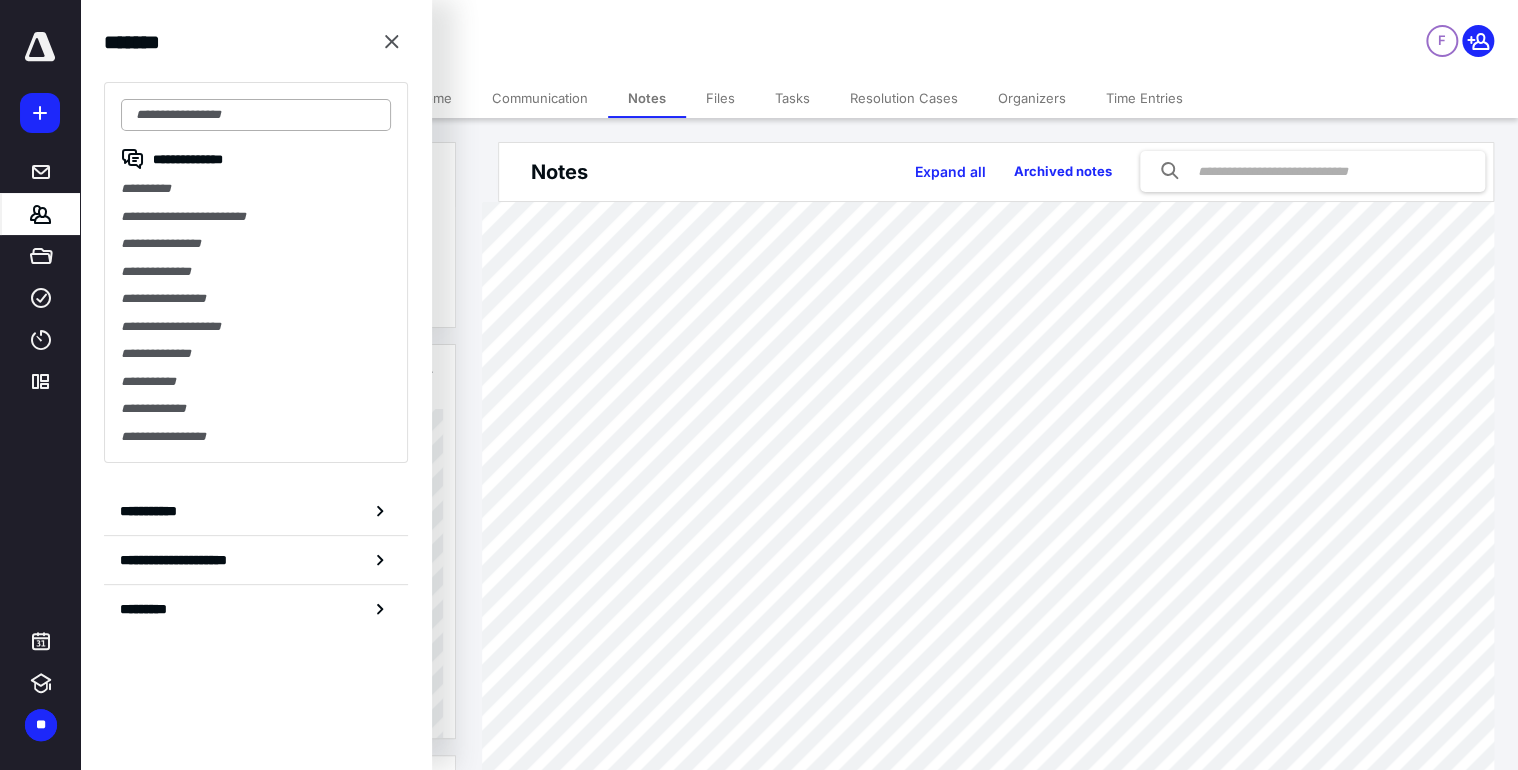 click at bounding box center (256, 115) 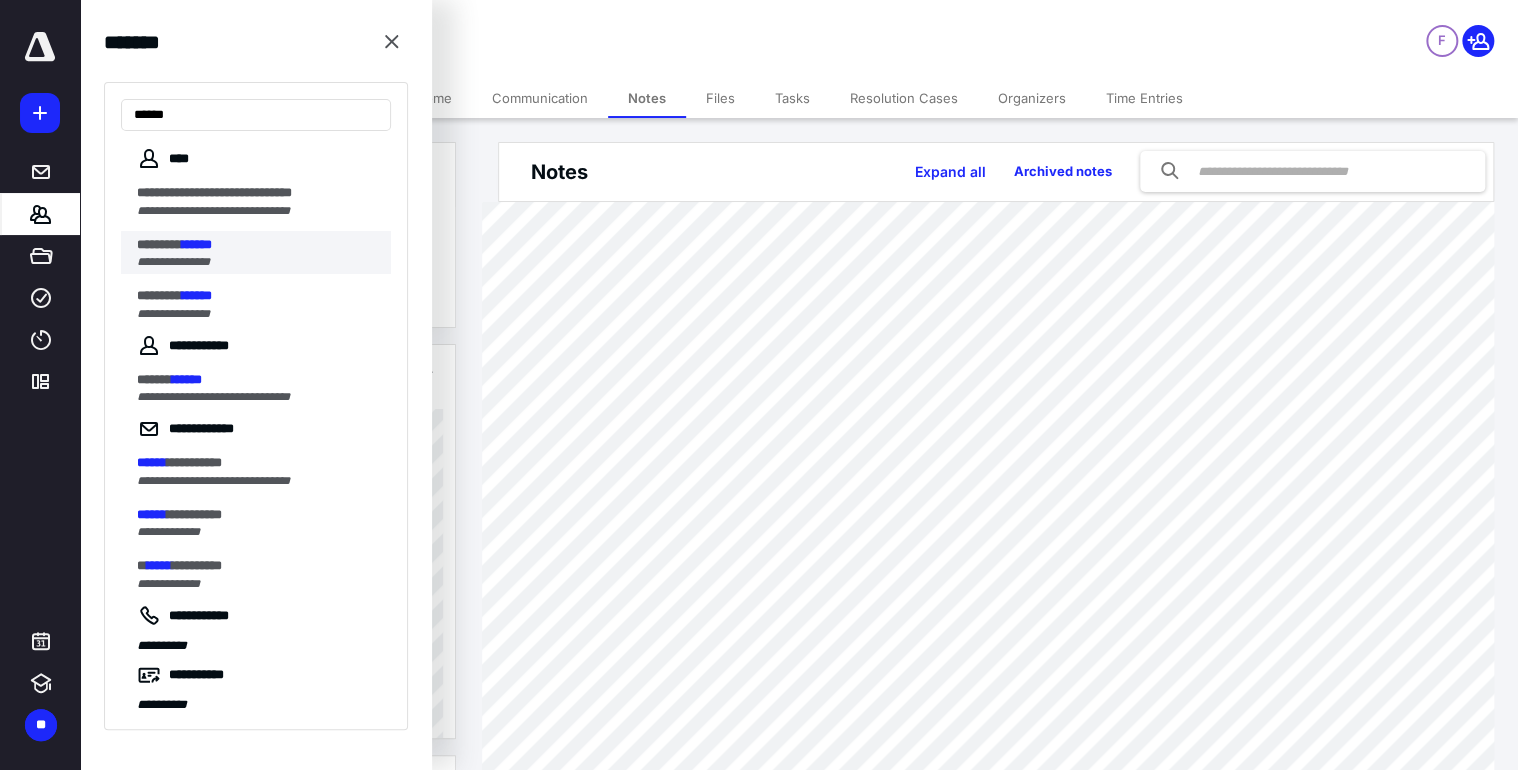 type on "******" 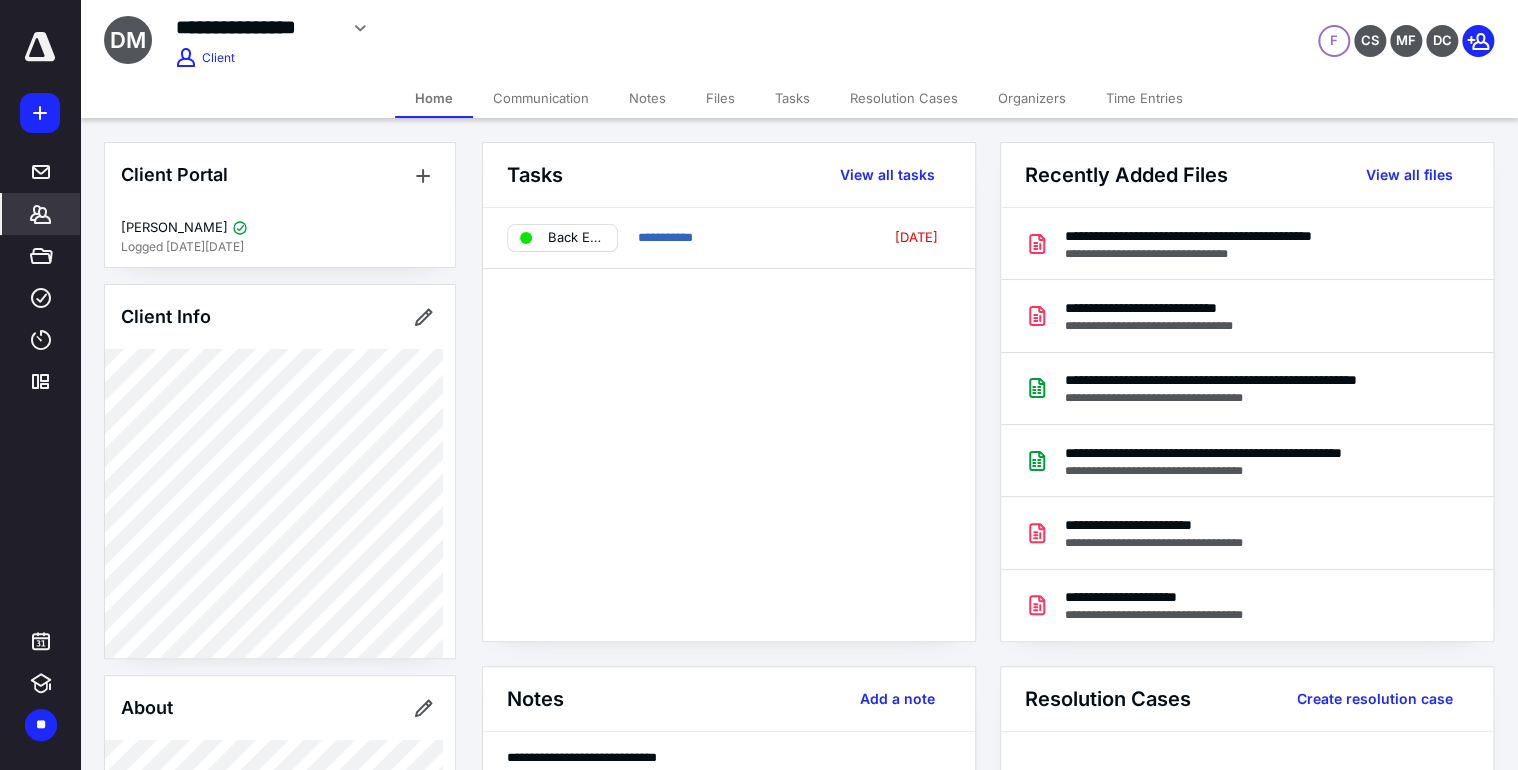 click on "Notes" at bounding box center (647, 98) 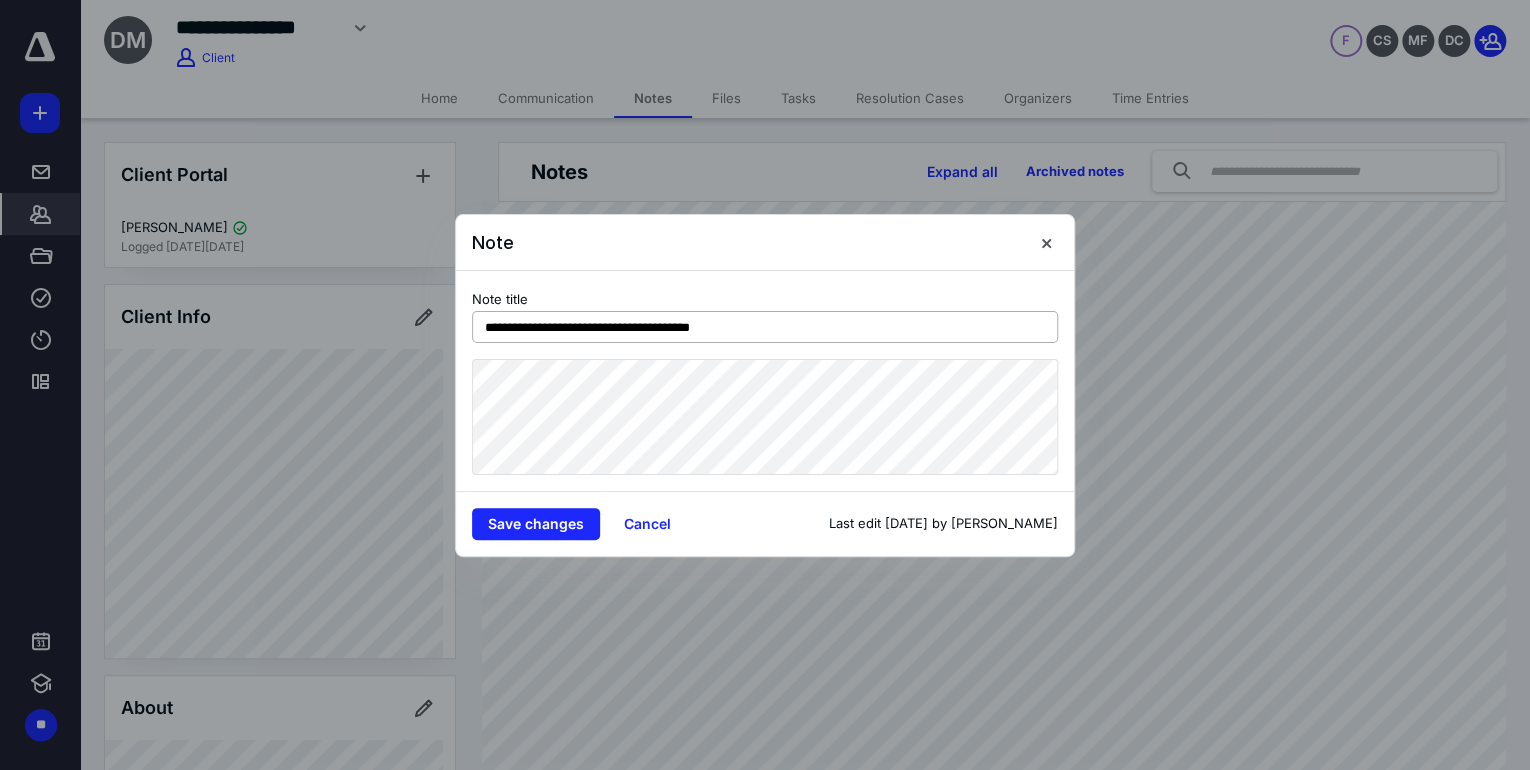 drag, startPoint x: 684, startPoint y: 328, endPoint x: 660, endPoint y: 326, distance: 24.083189 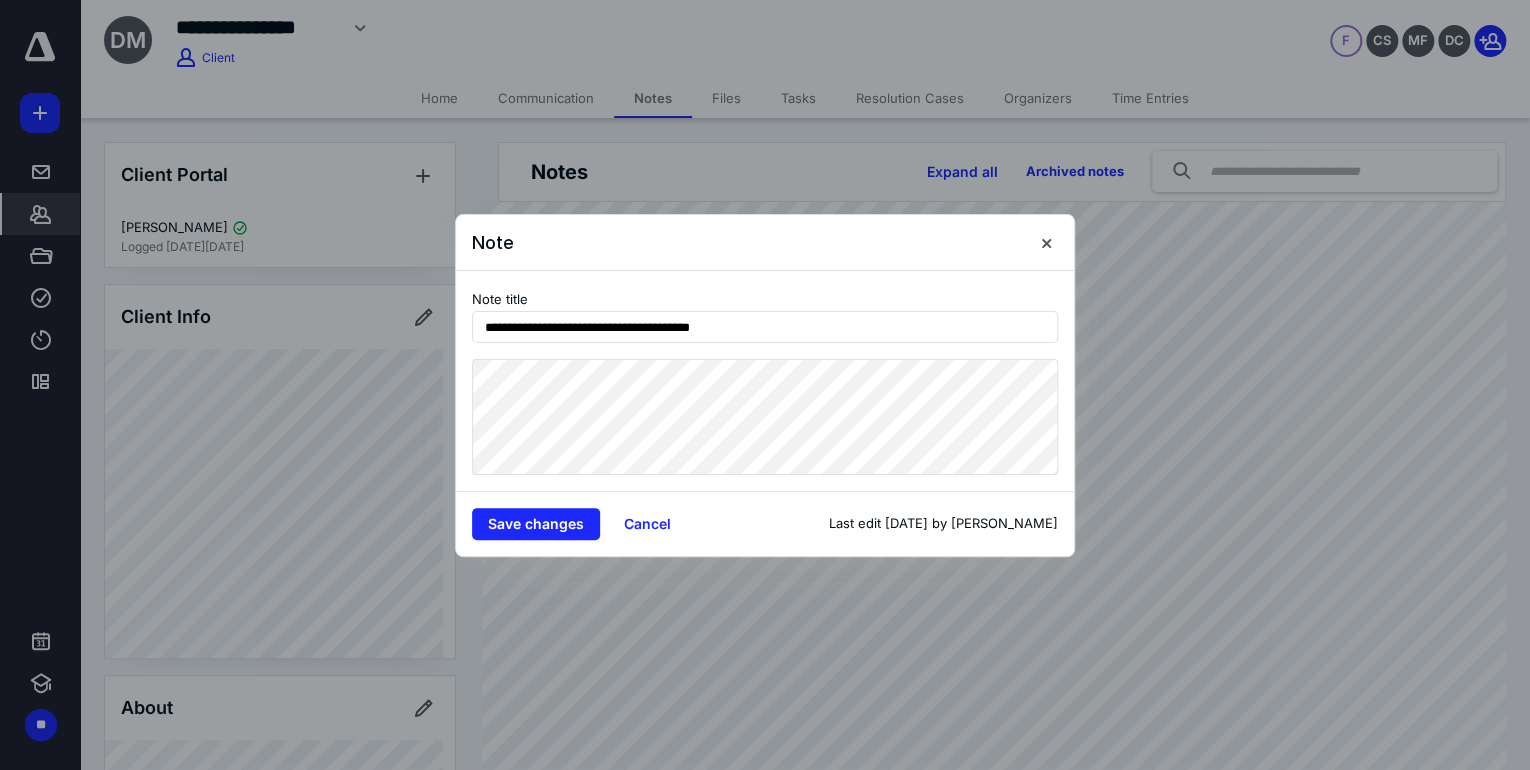 type on "**********" 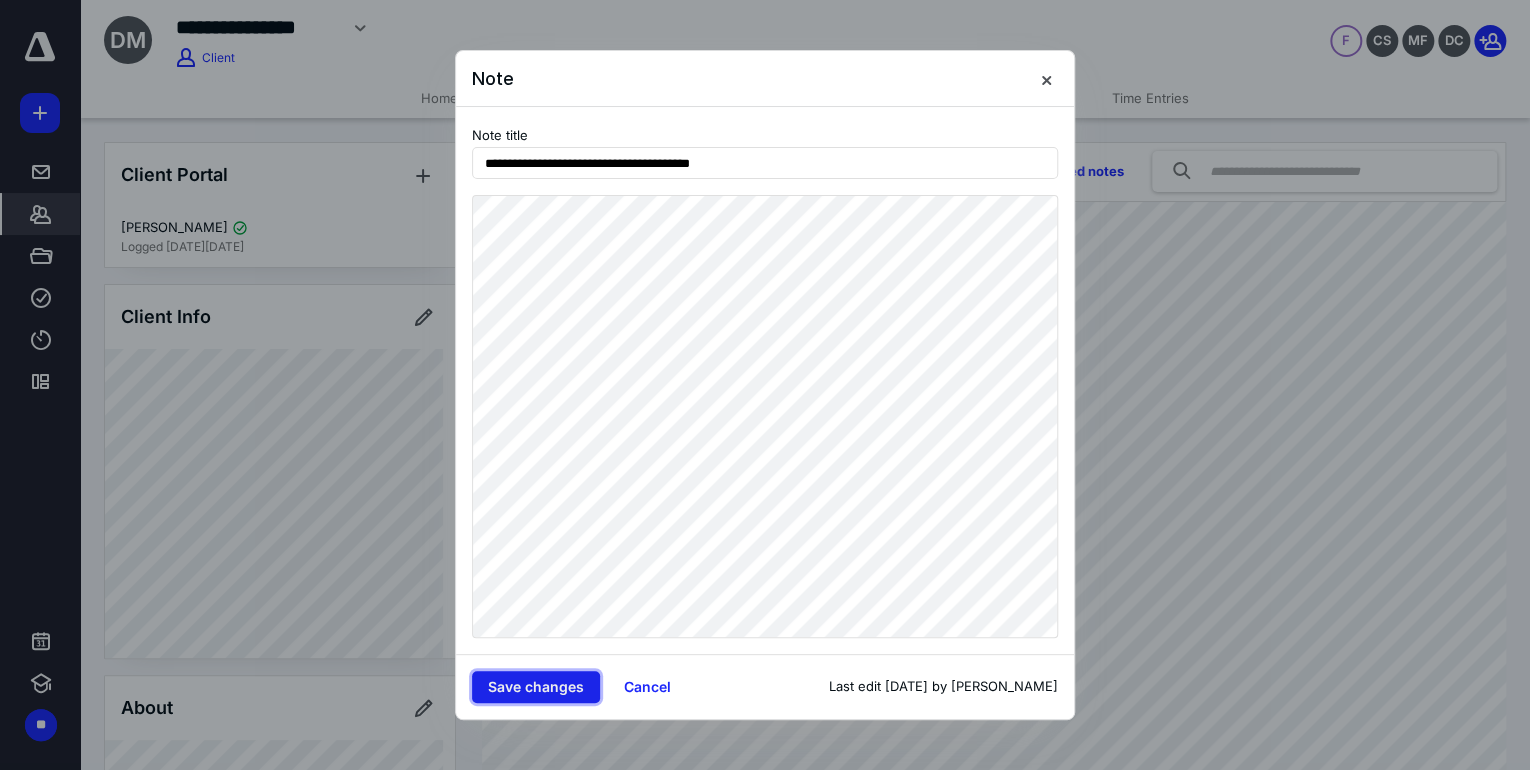 click on "Save changes" at bounding box center (536, 687) 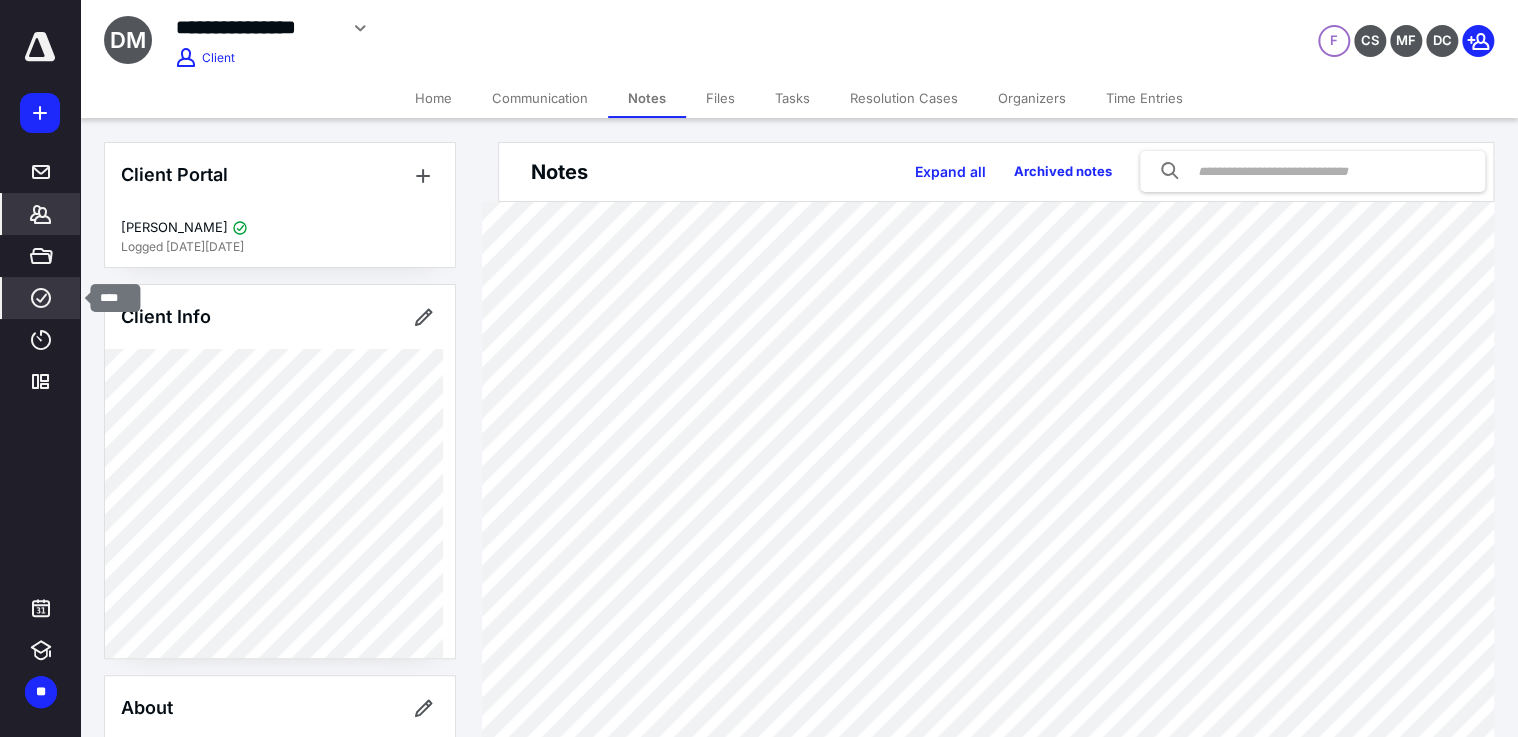 click 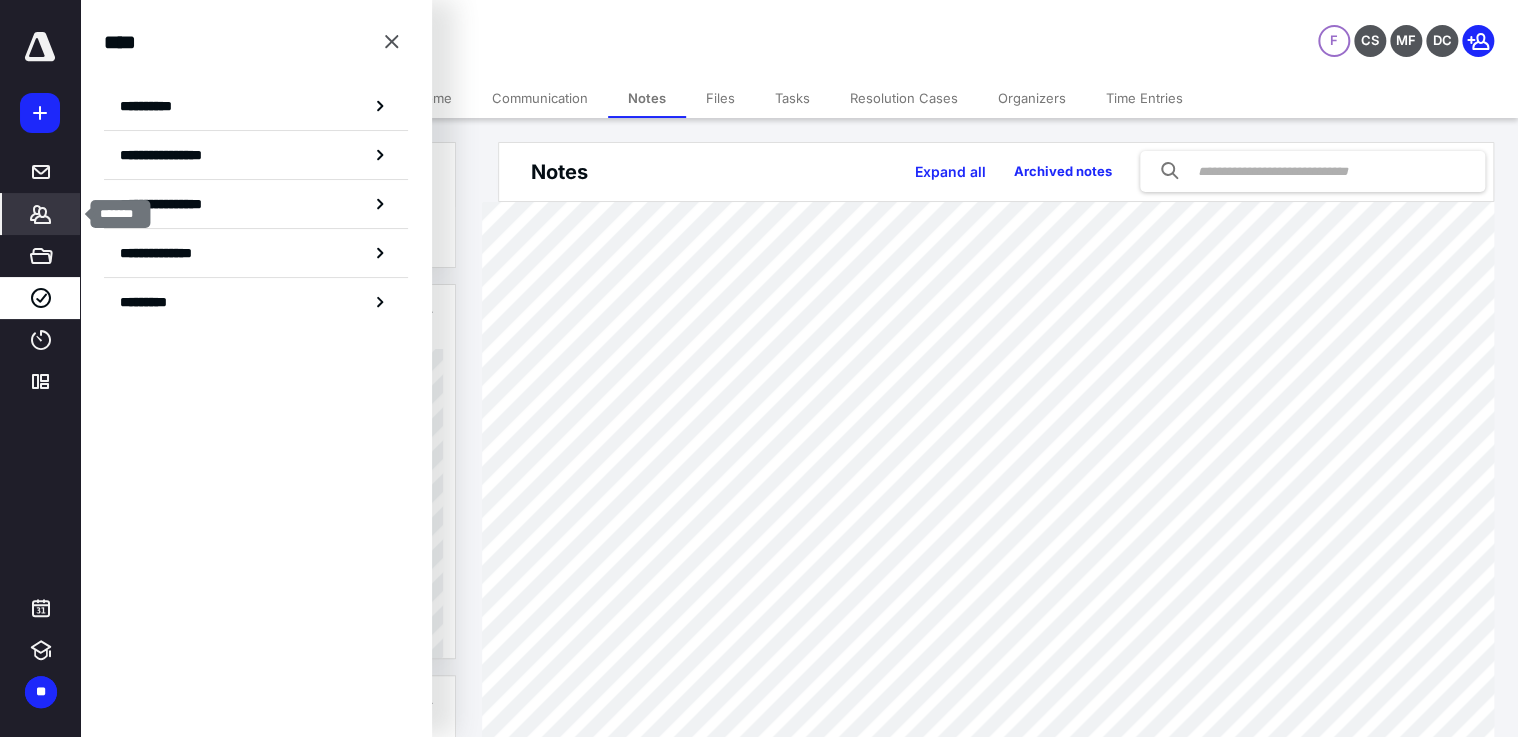 click 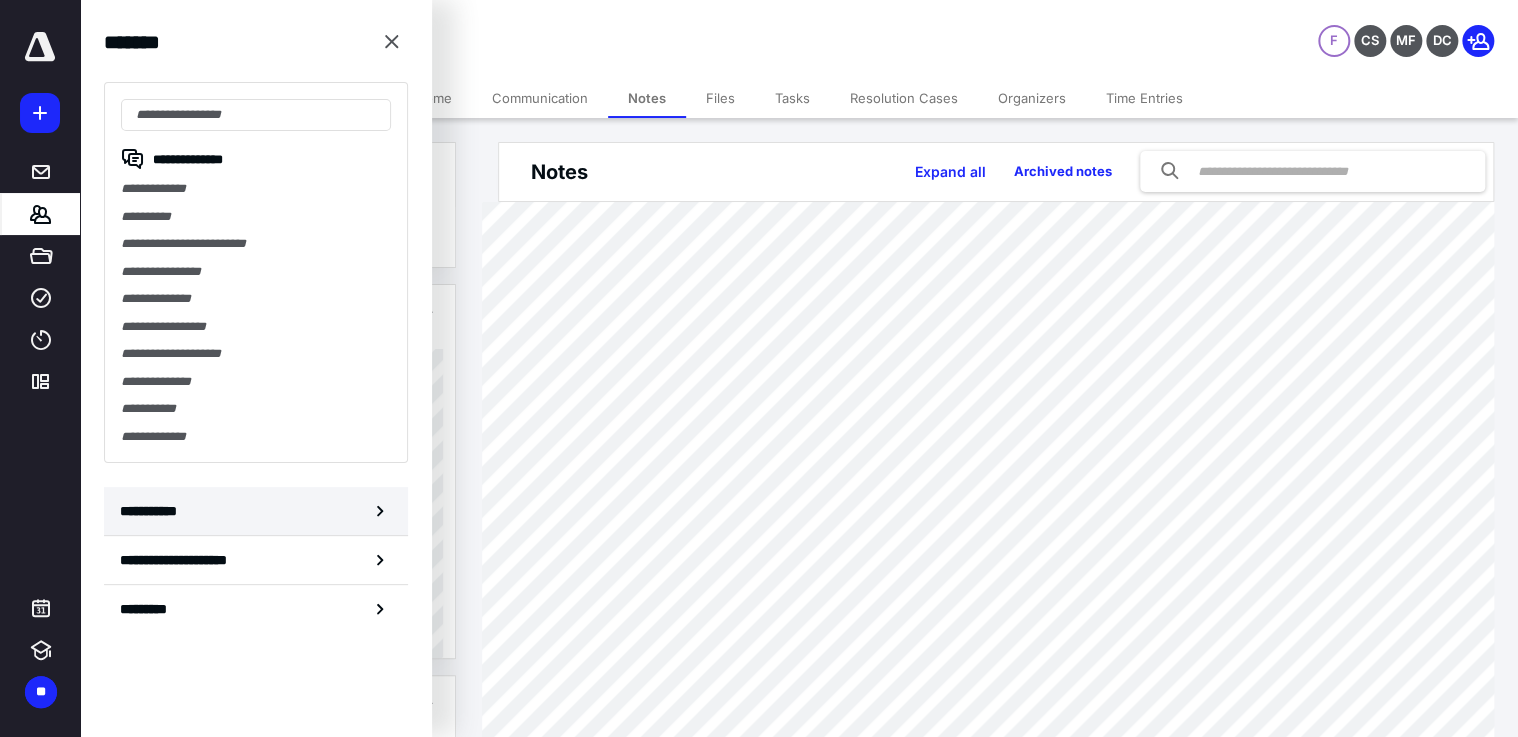 click on "**********" at bounding box center [256, 511] 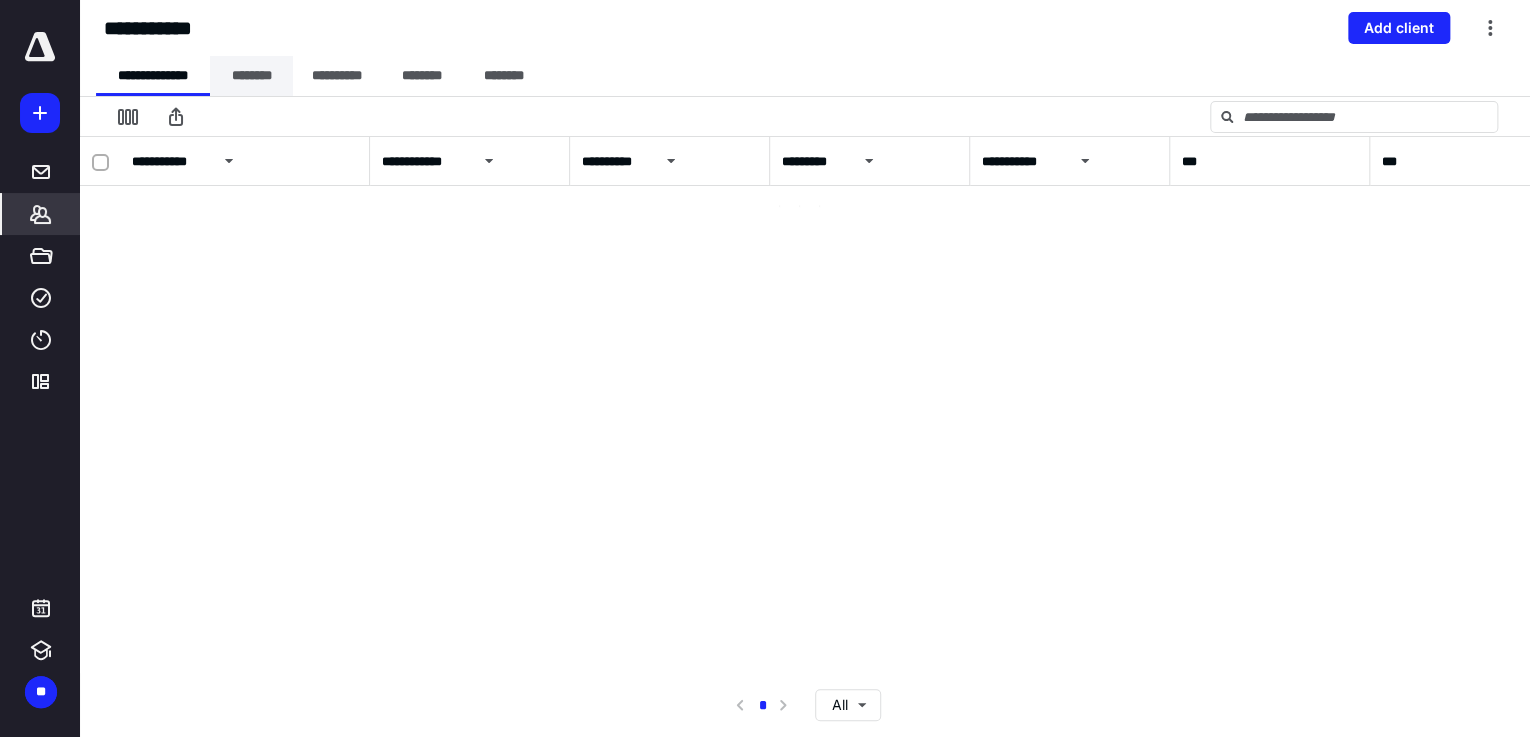 click on "********" at bounding box center (251, 76) 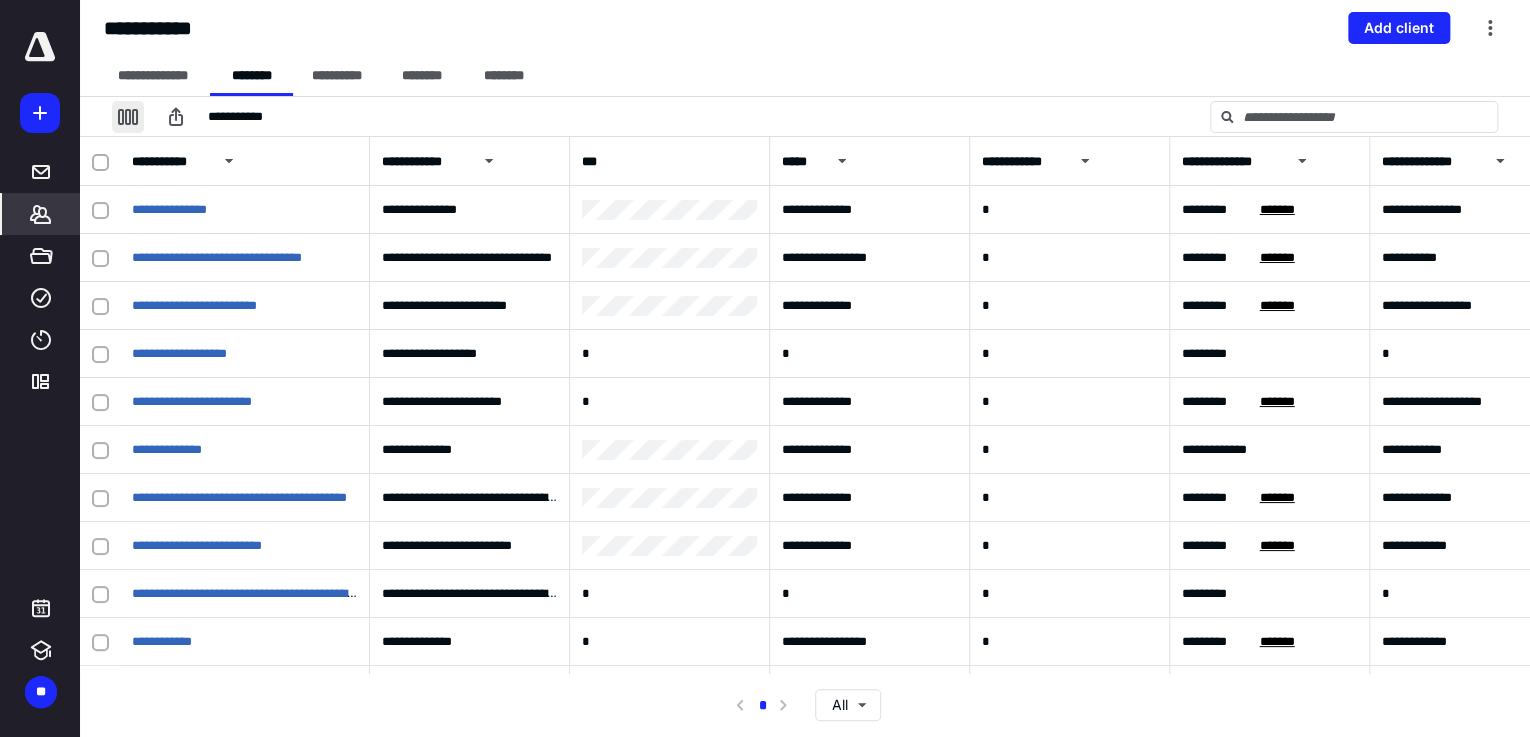 click at bounding box center (128, 117) 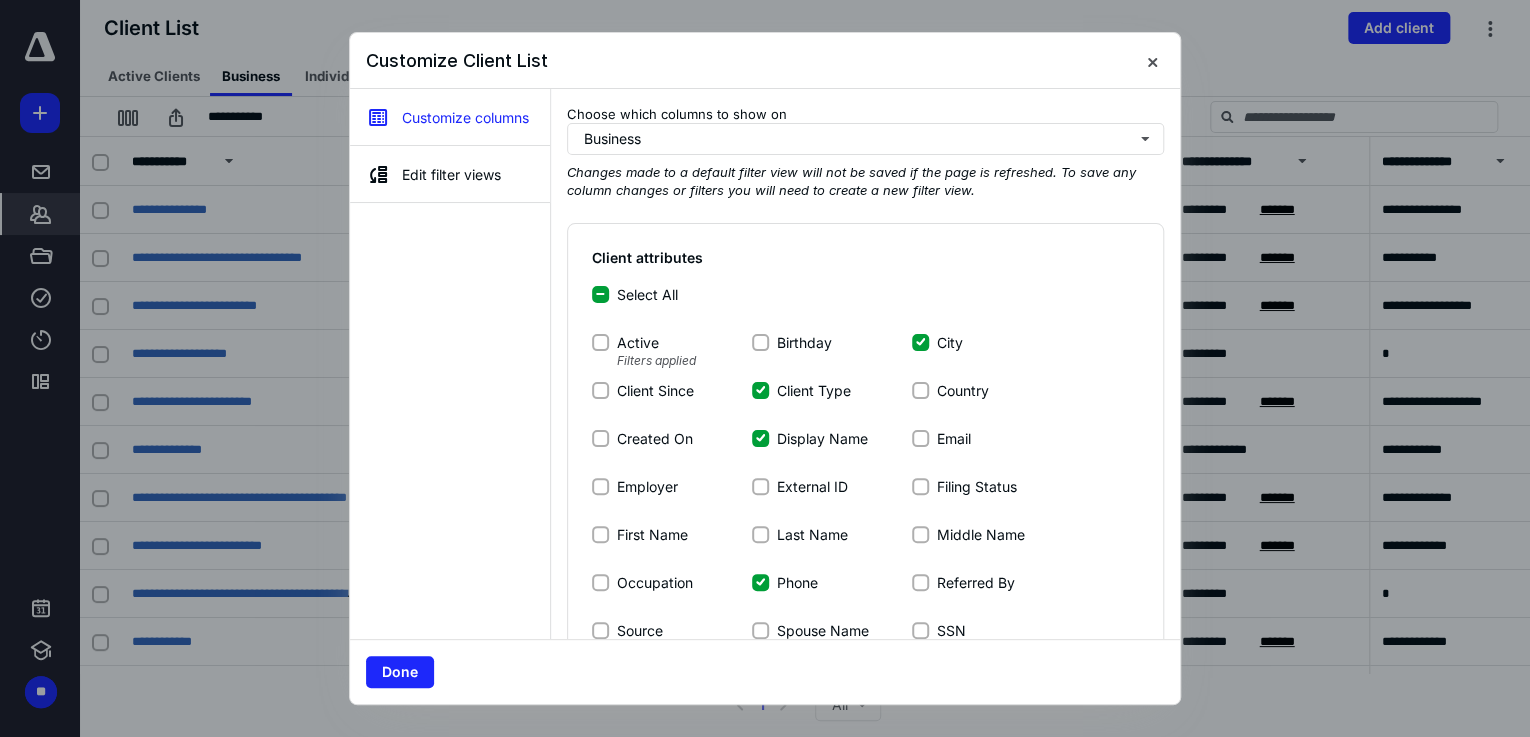 click on "Client Type" at bounding box center (760, 390) 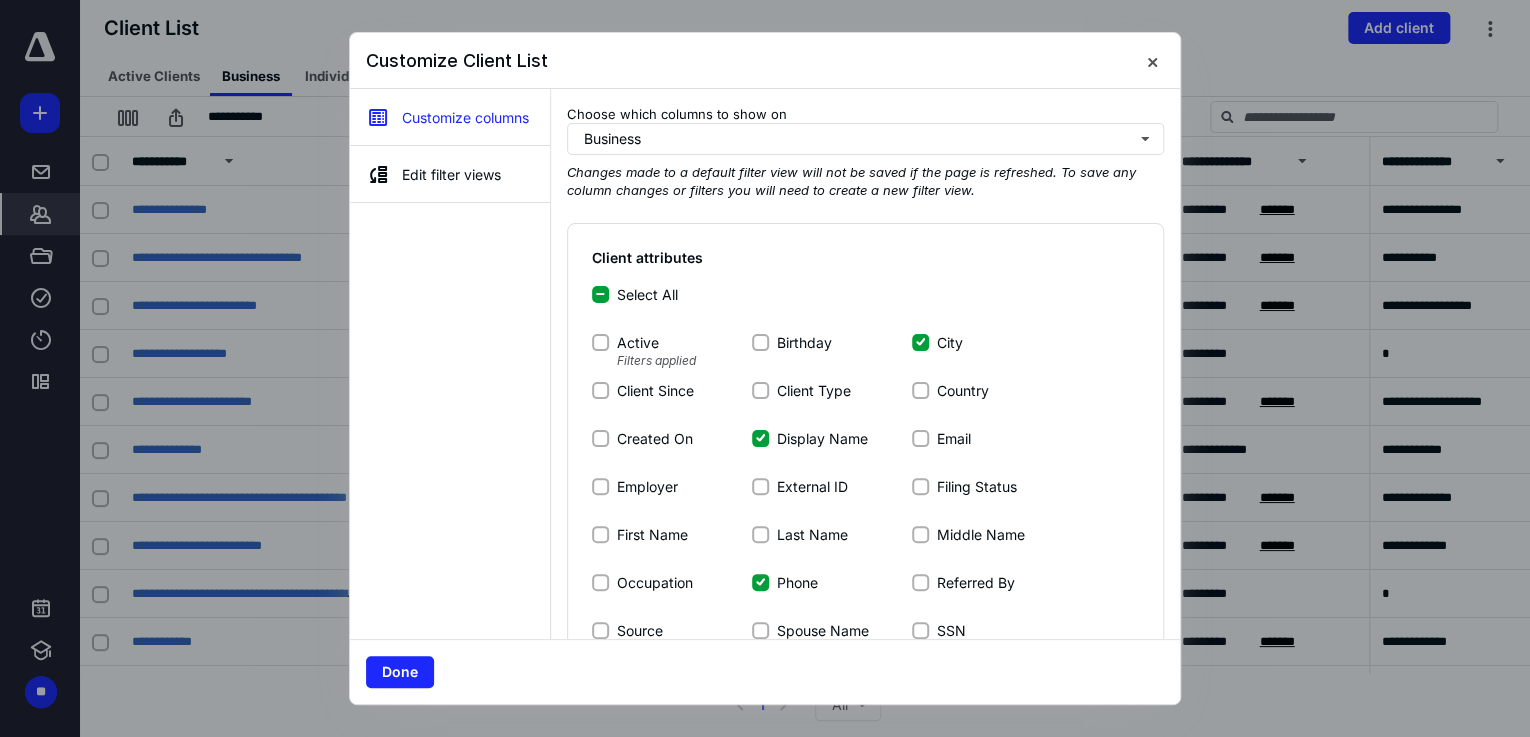 click on "City" at bounding box center (920, 342) 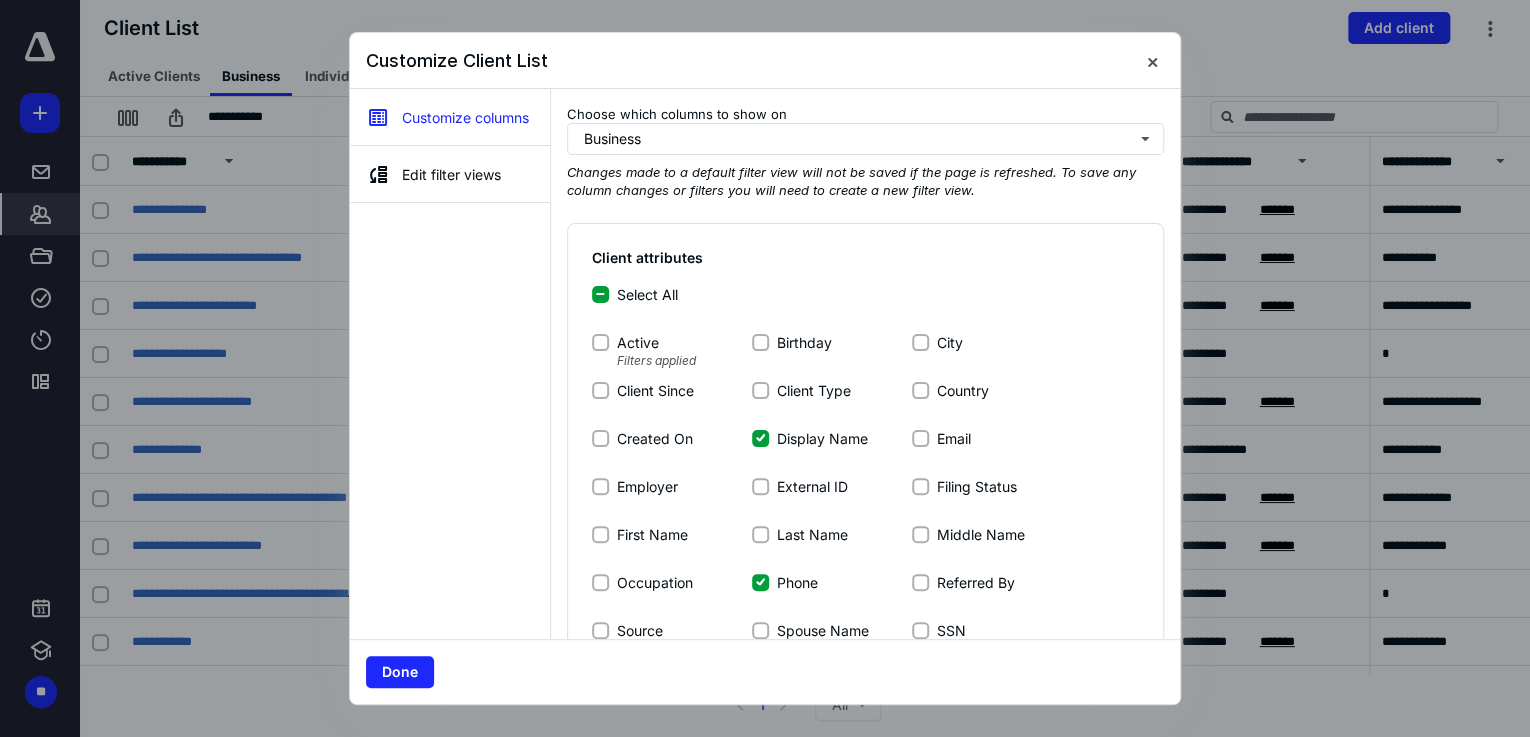 scroll, scrollTop: 240, scrollLeft: 0, axis: vertical 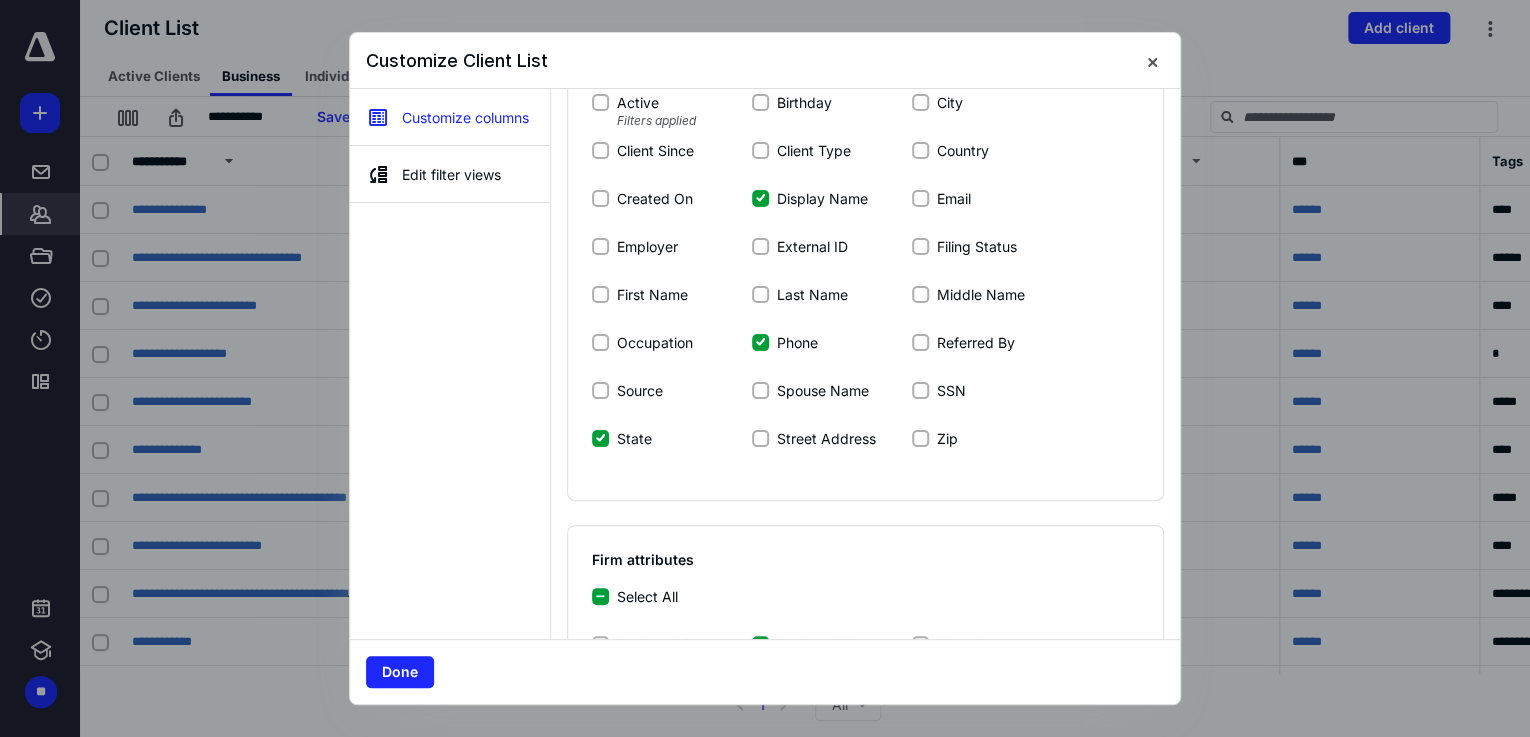 click on "Phone" at bounding box center [760, 342] 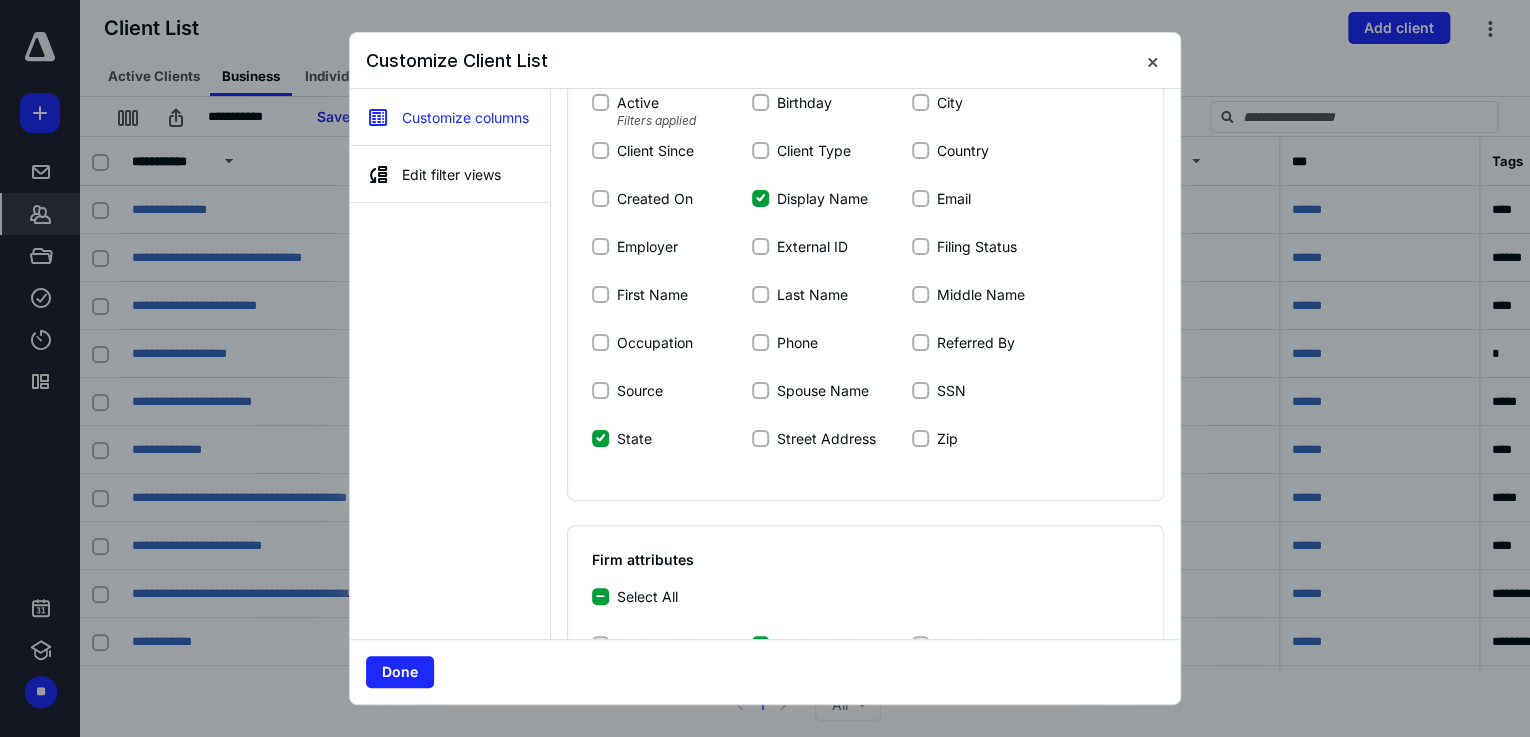 click on "State" at bounding box center (600, 438) 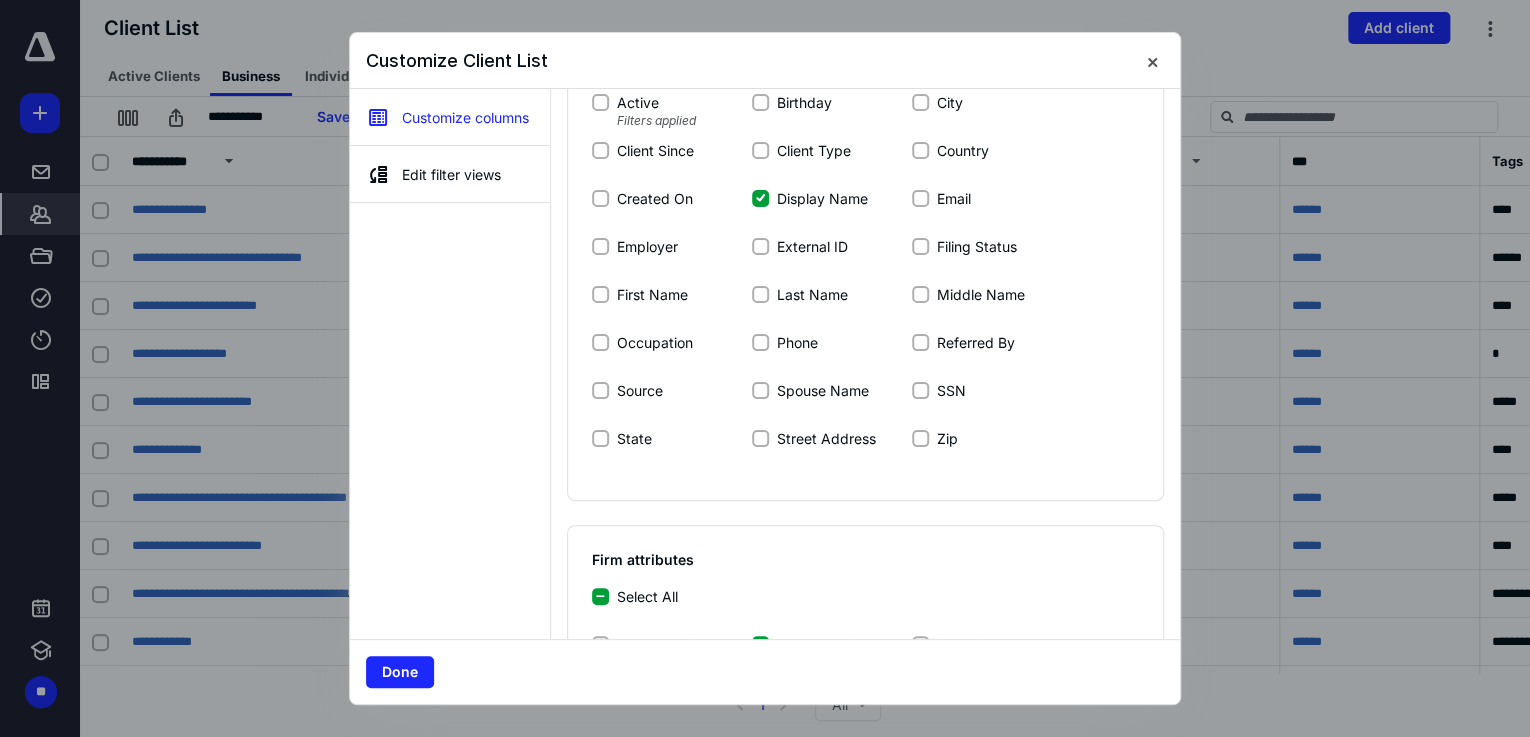 scroll, scrollTop: 640, scrollLeft: 0, axis: vertical 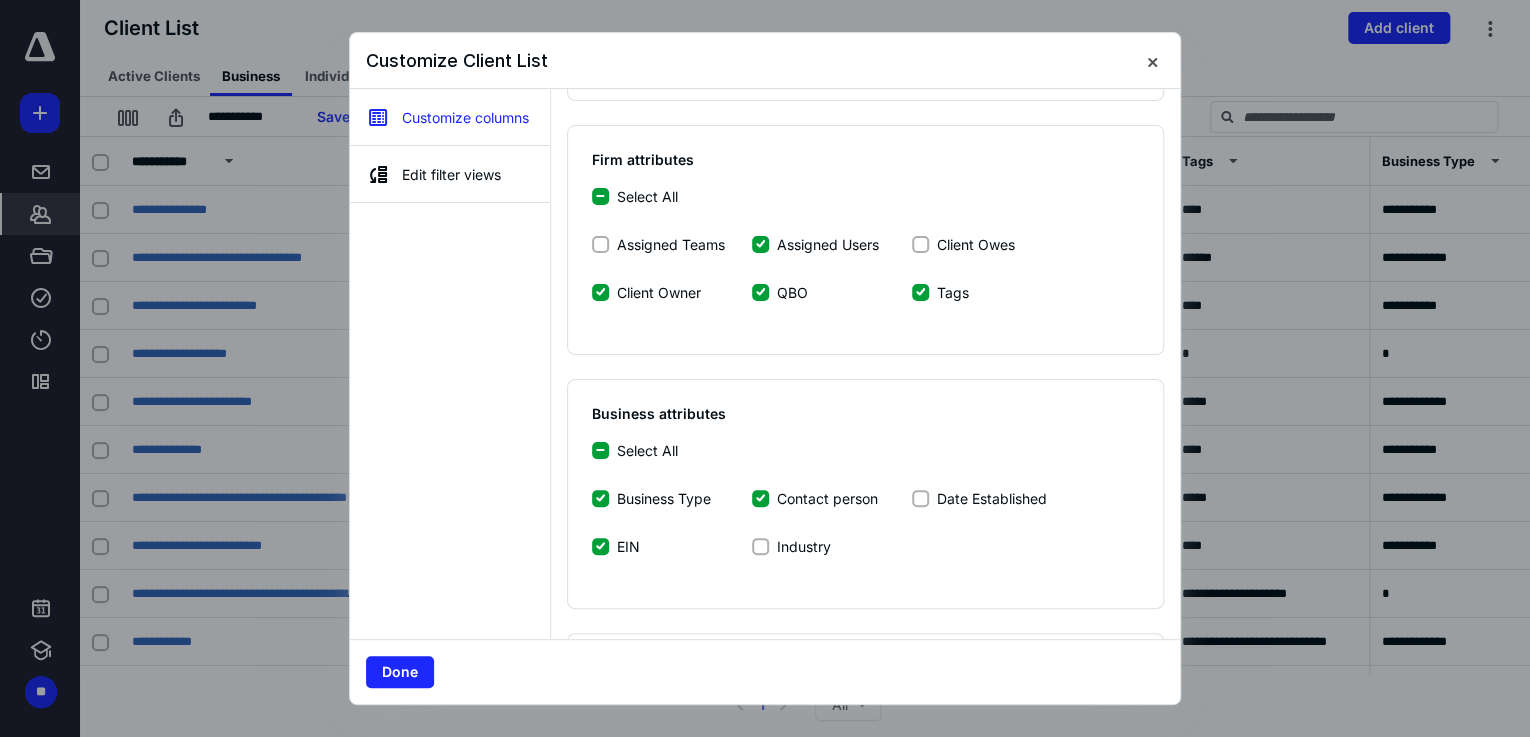 click 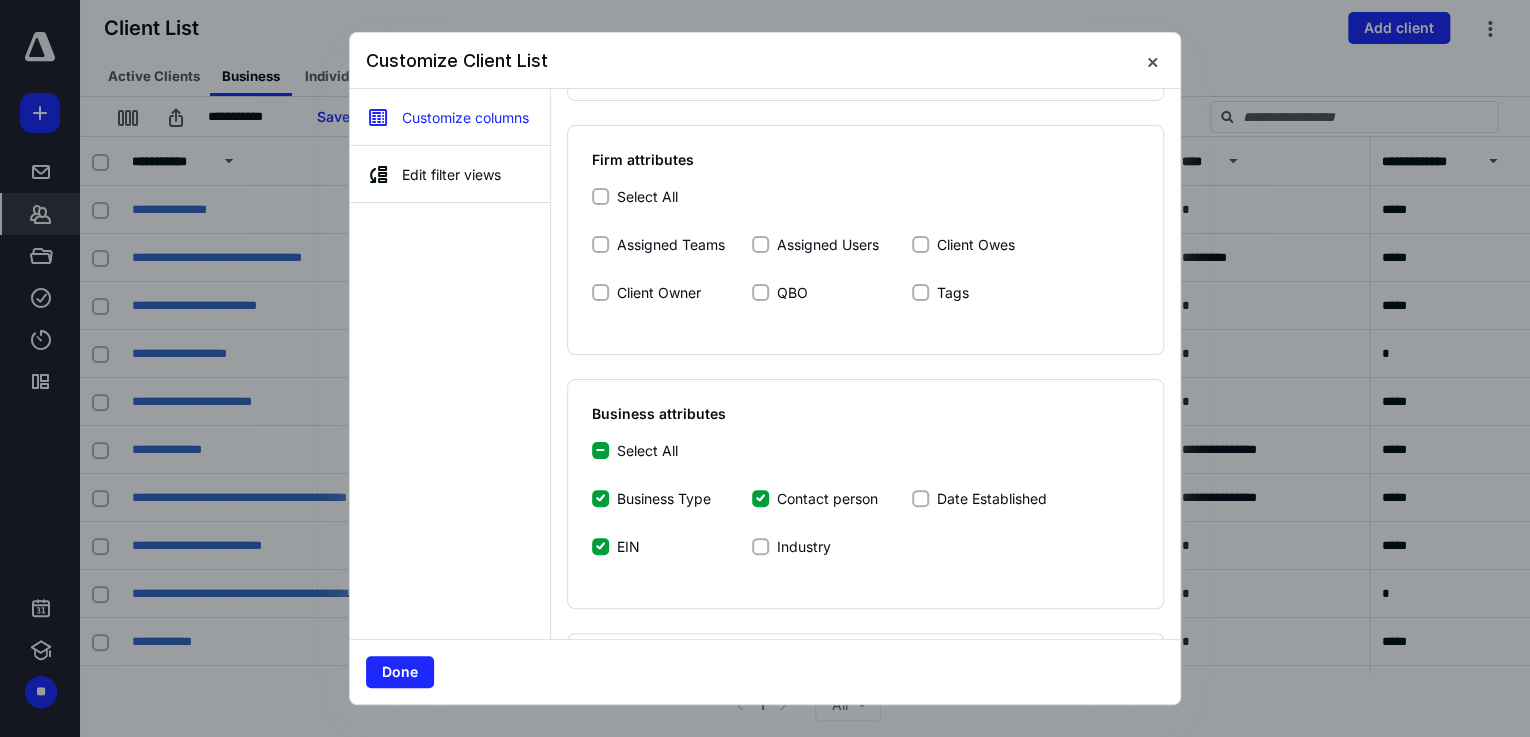 click on "Select All" at bounding box center [600, 450] 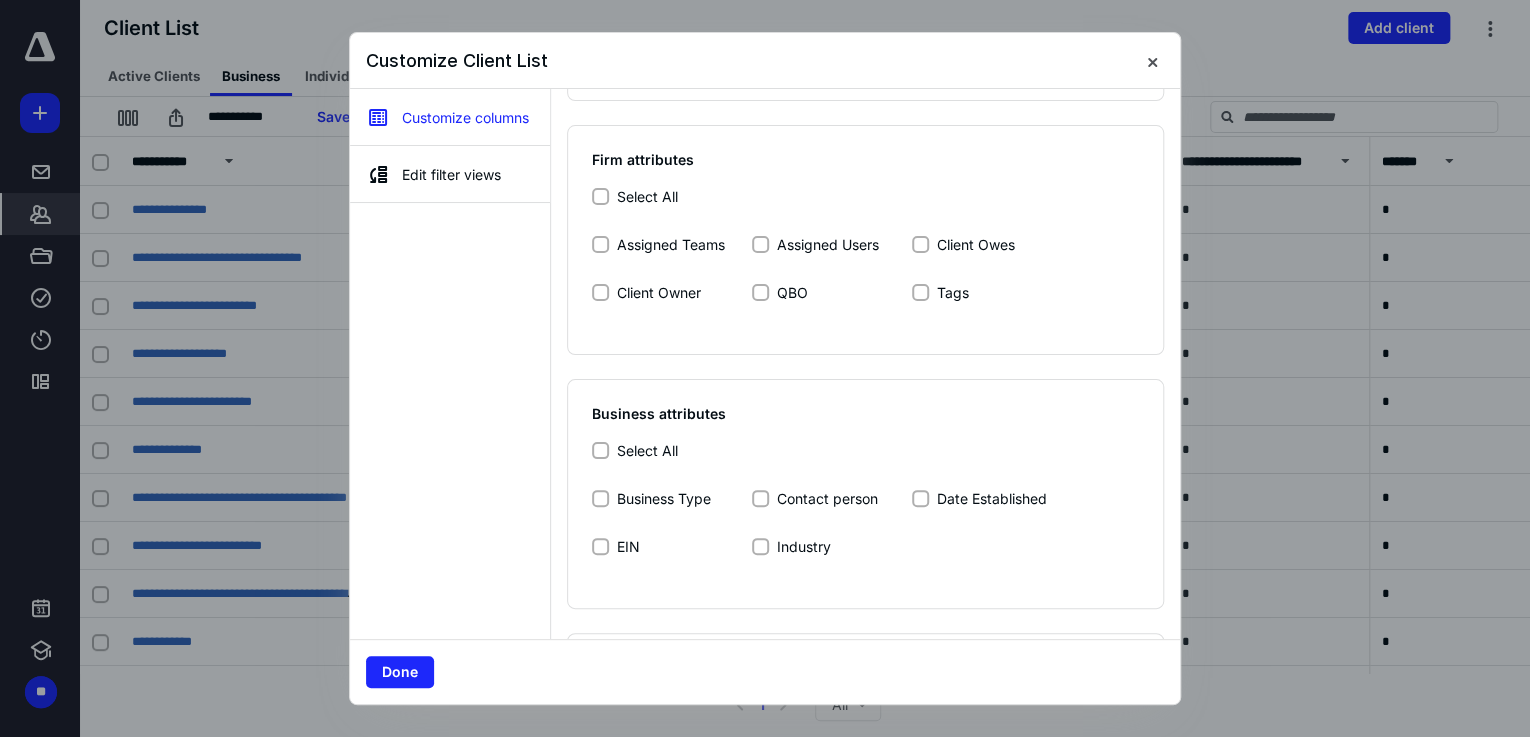 click on "Contact person" at bounding box center (832, 508) 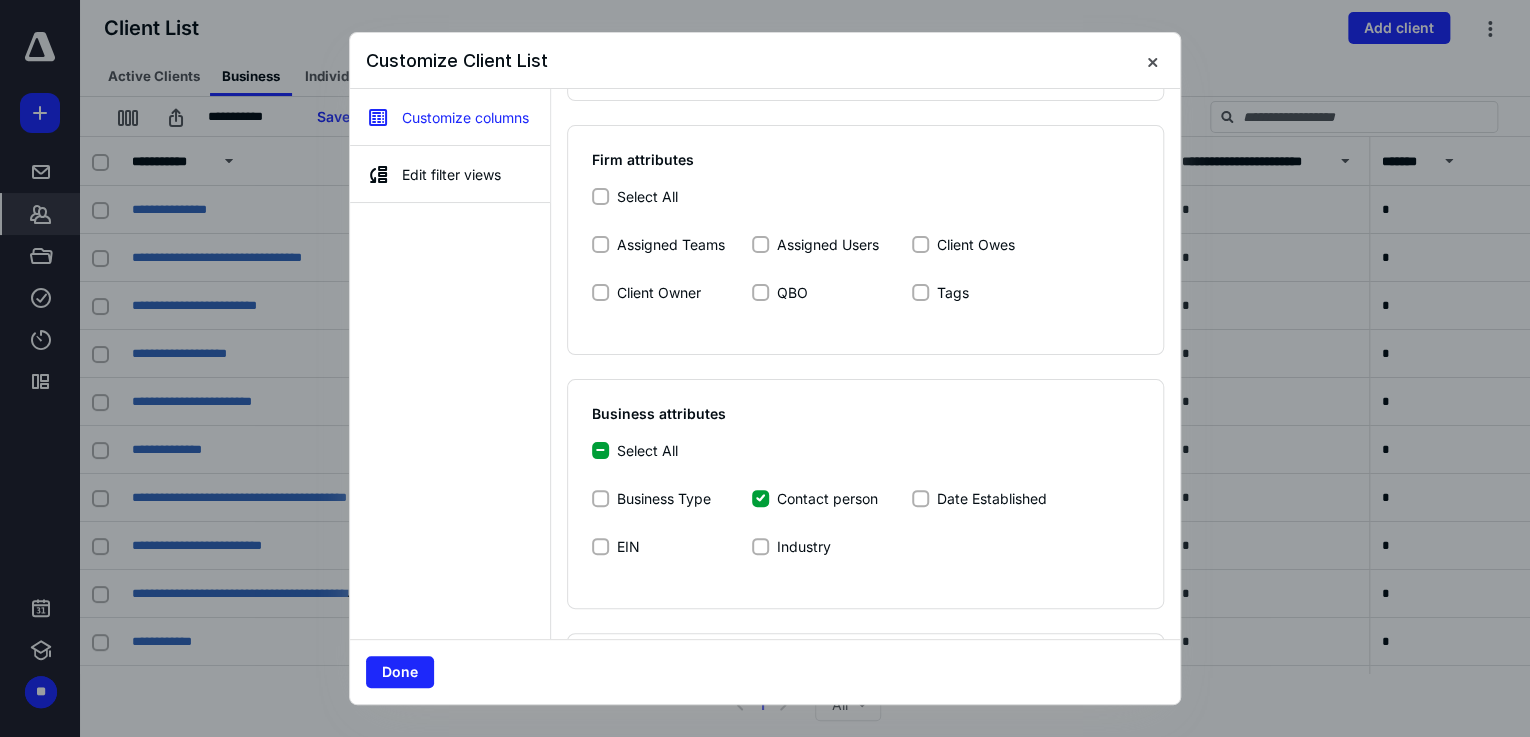 scroll, scrollTop: 980, scrollLeft: 0, axis: vertical 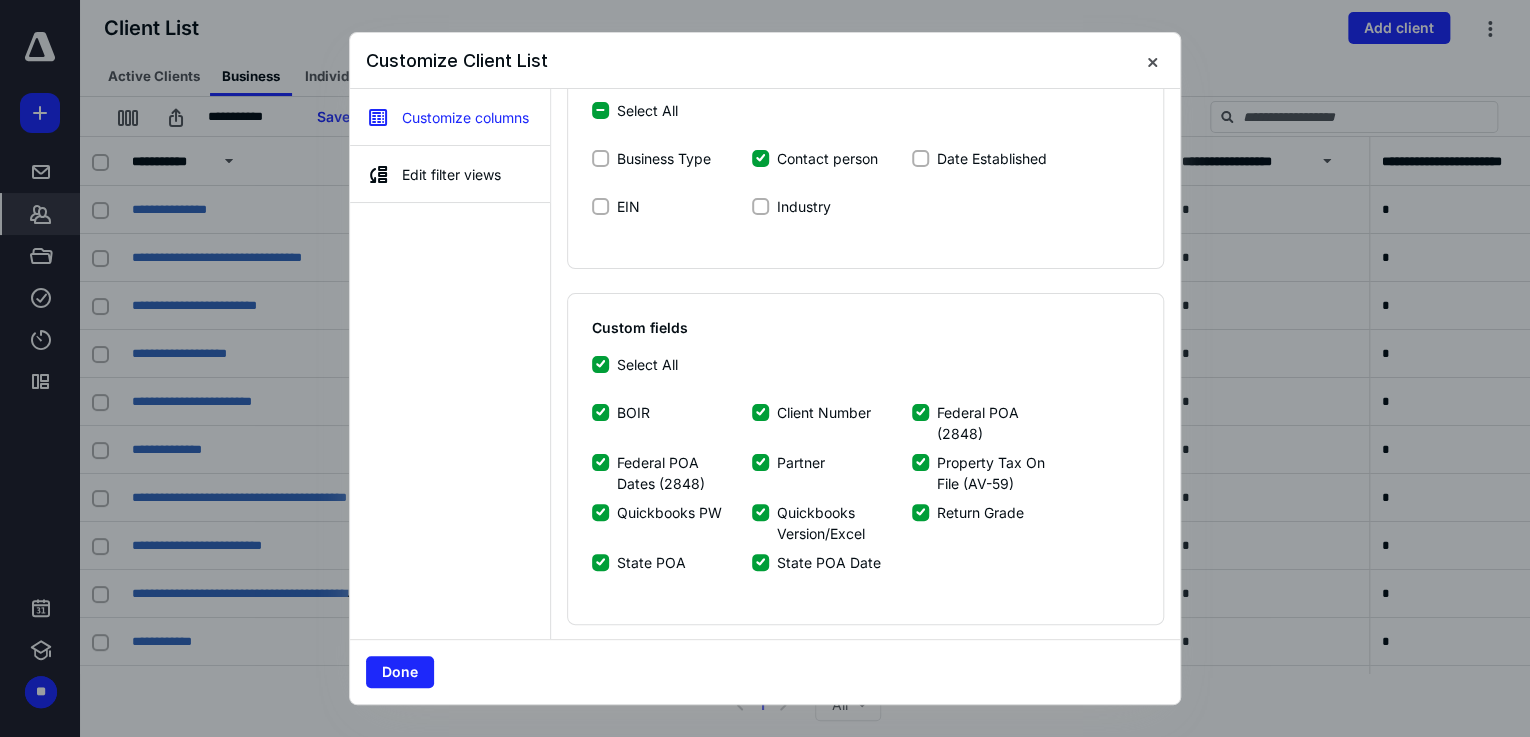 click 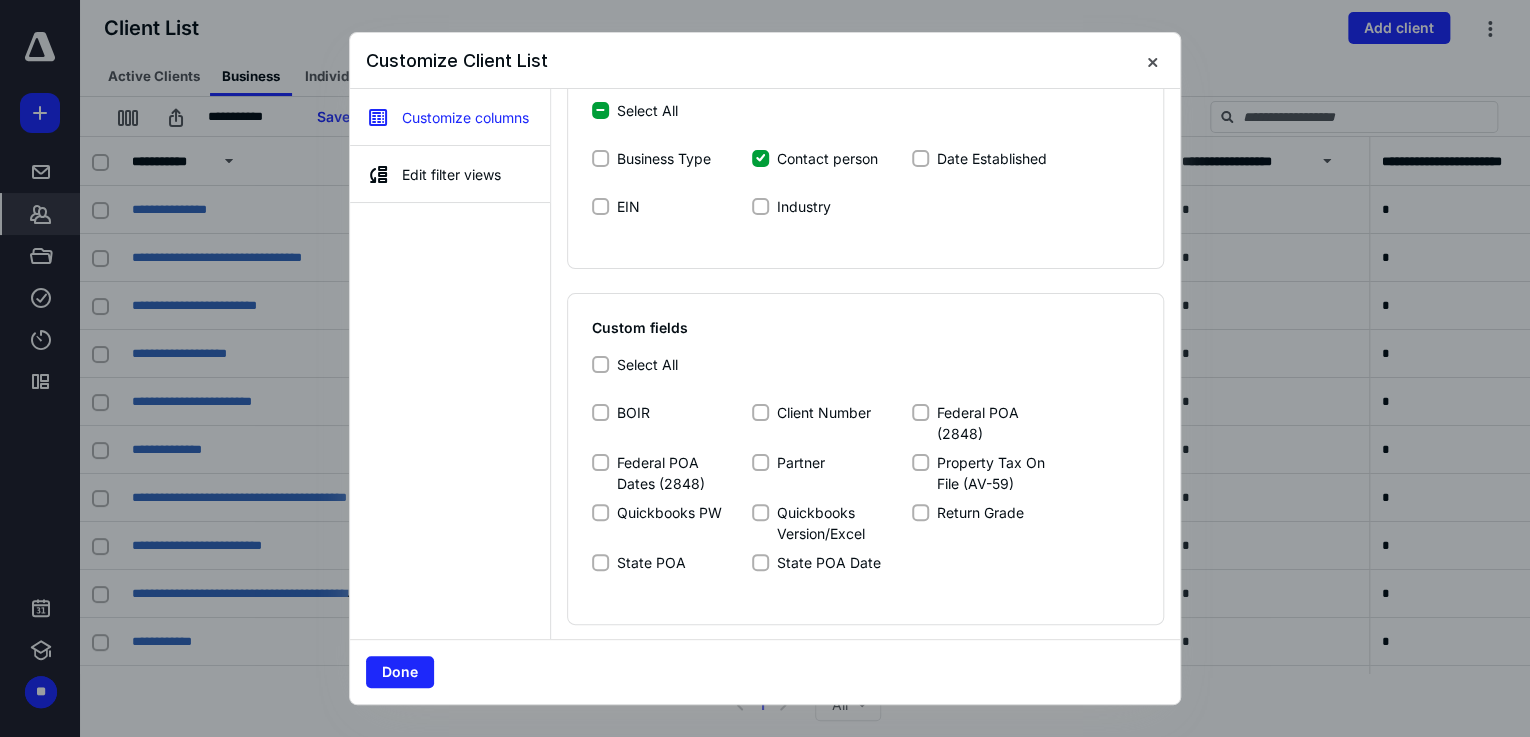 click 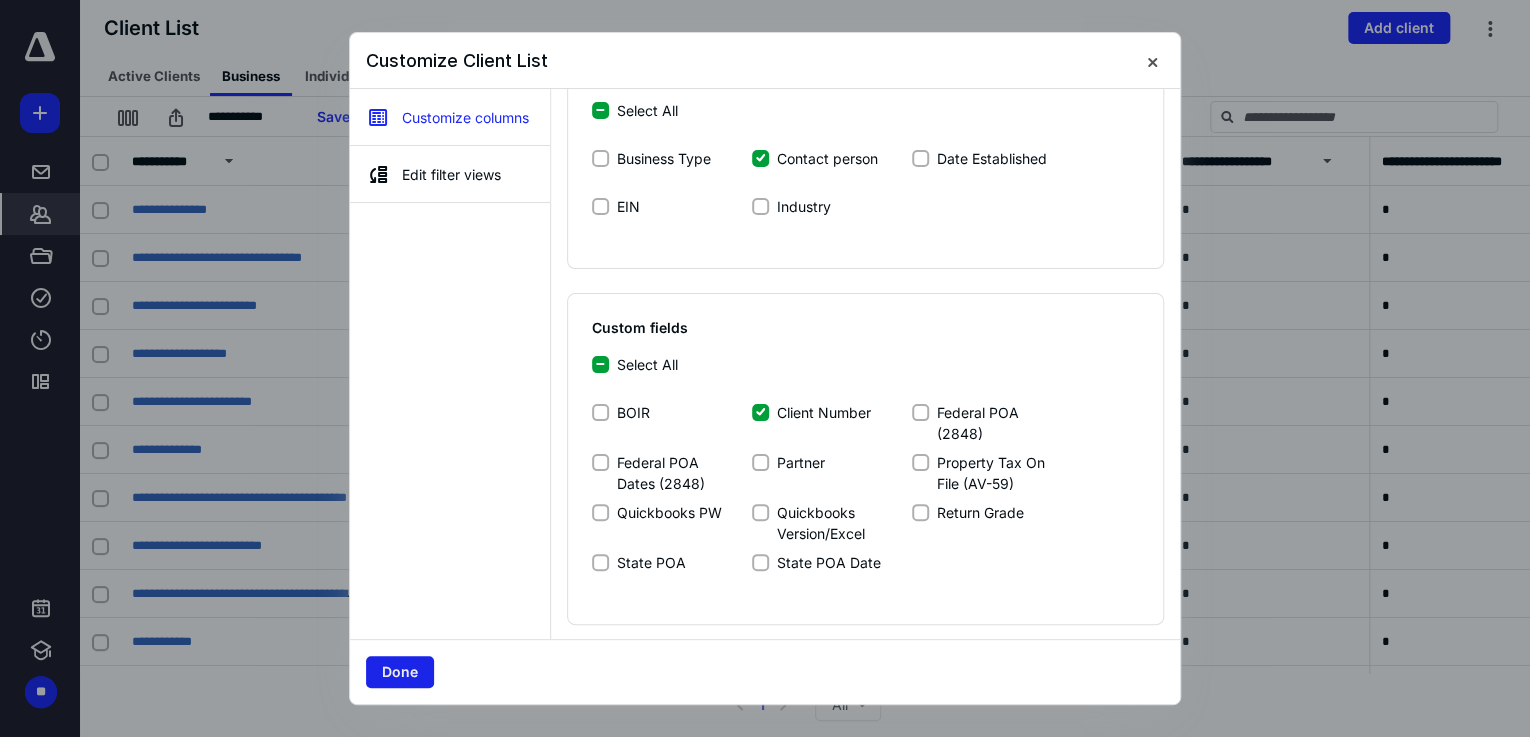 click on "Done" at bounding box center (400, 672) 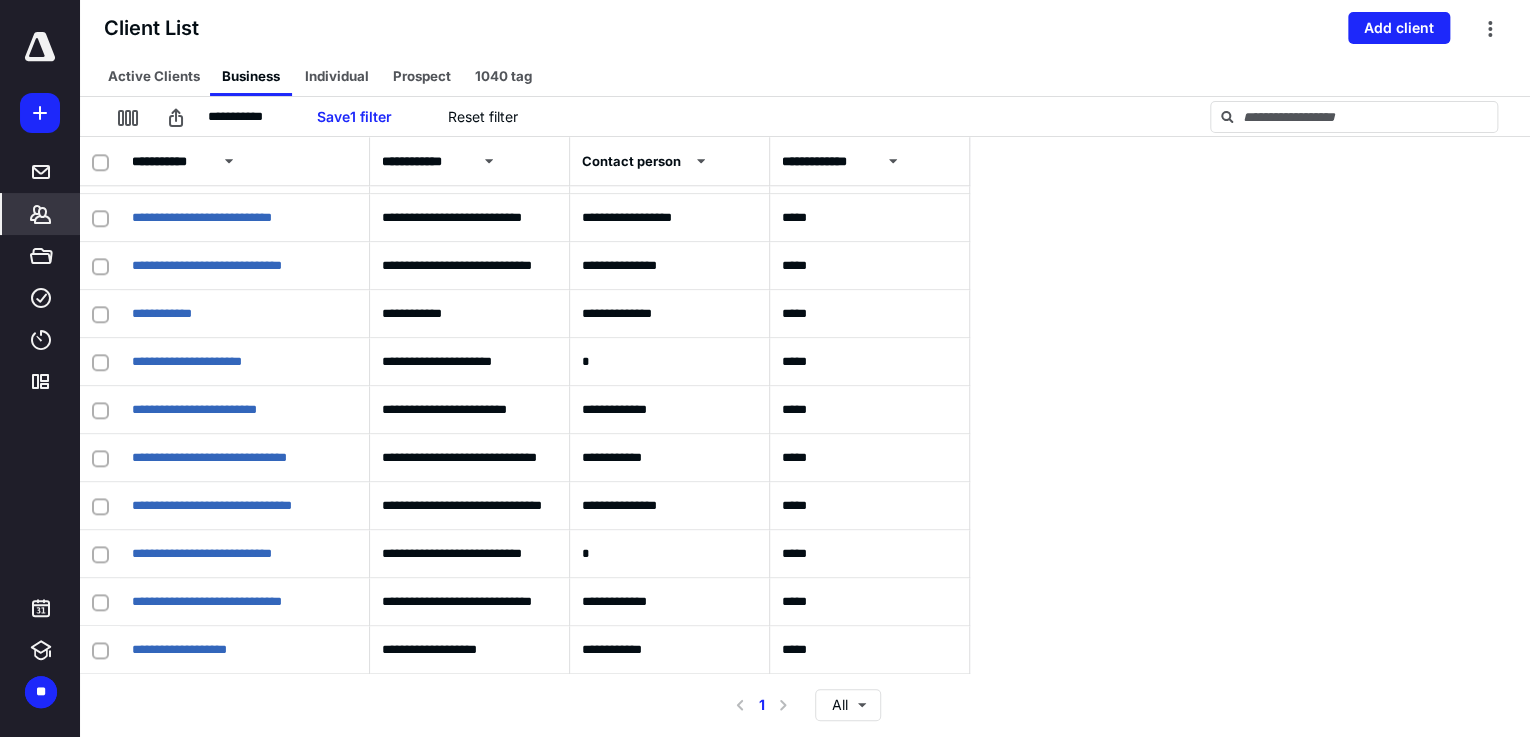 scroll, scrollTop: 5432, scrollLeft: 0, axis: vertical 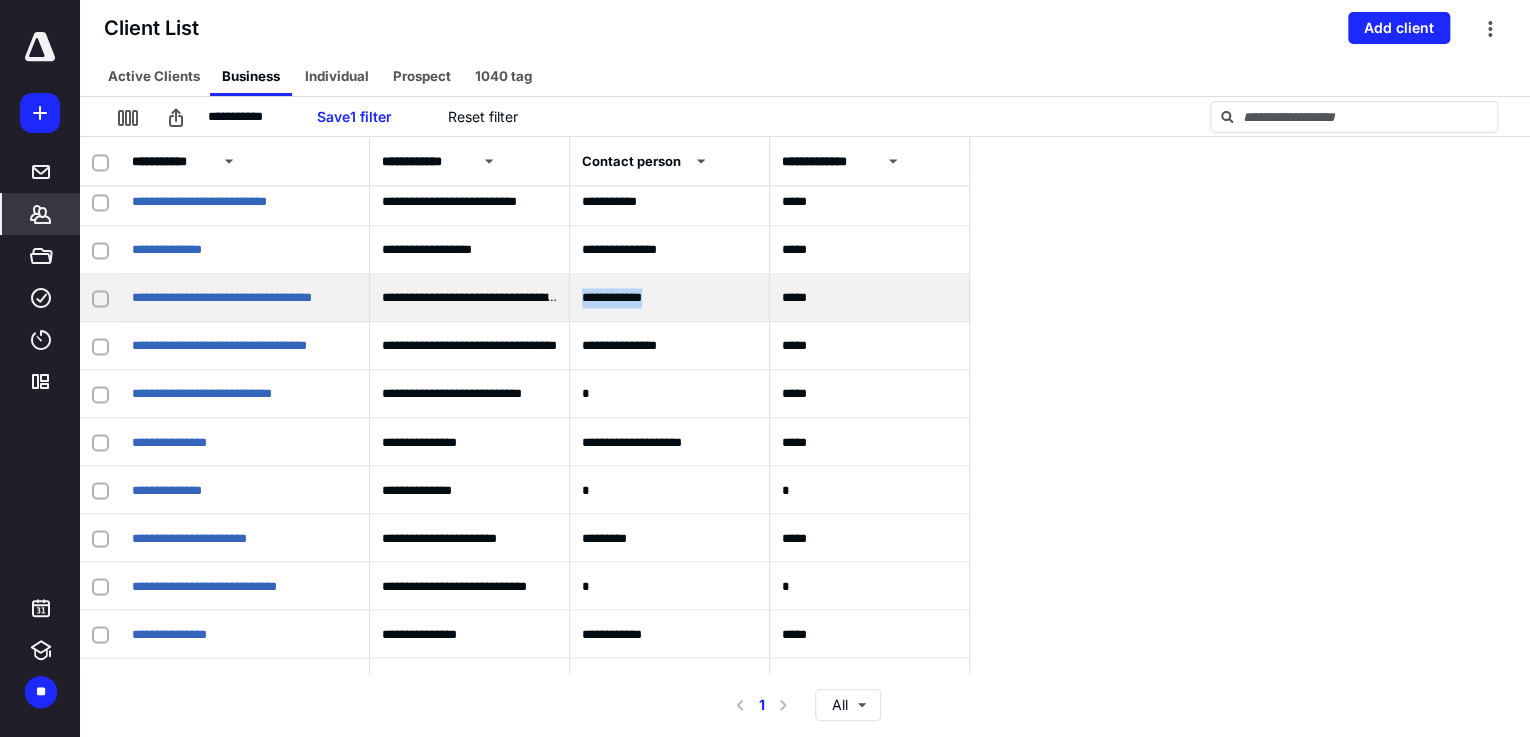 drag, startPoint x: 676, startPoint y: 296, endPoint x: 578, endPoint y: 302, distance: 98.1835 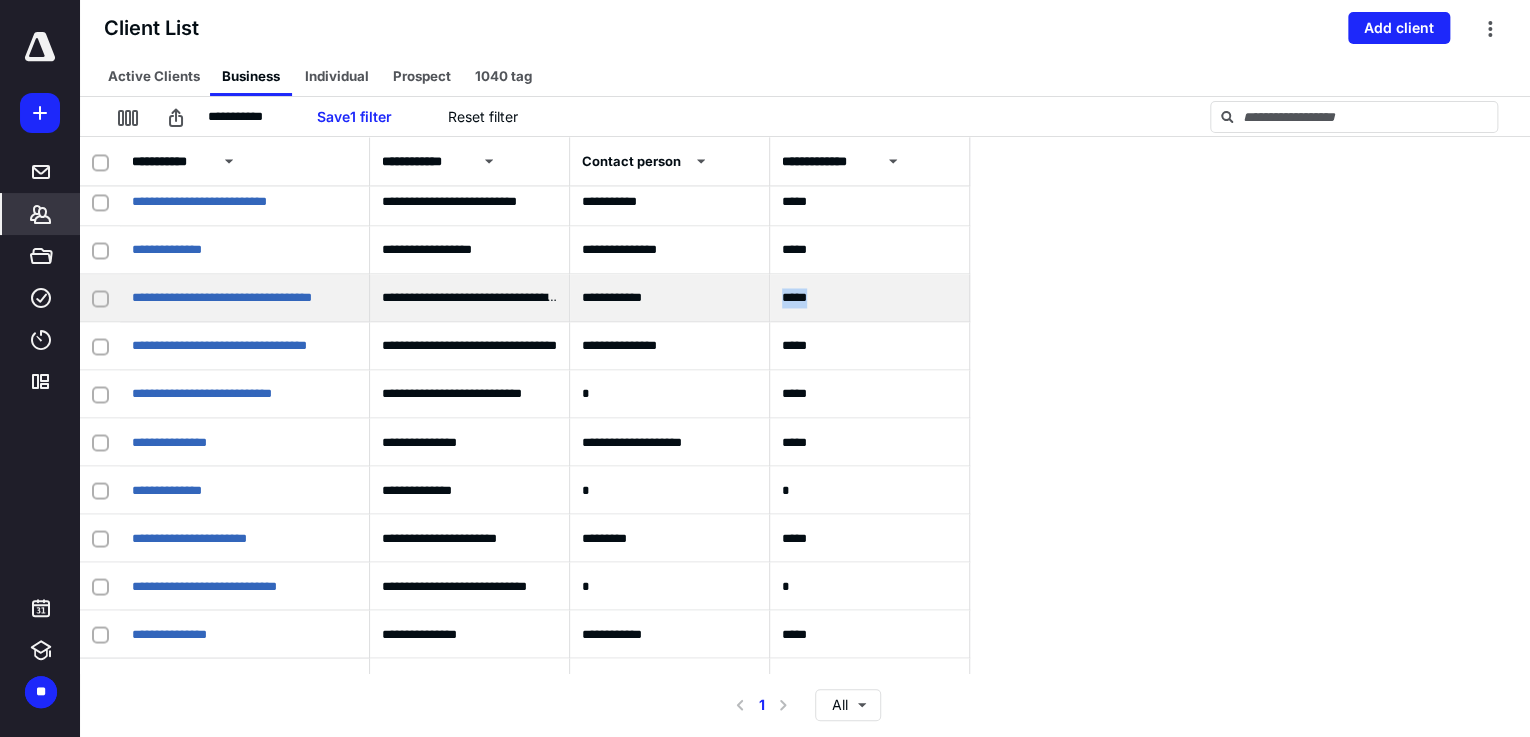 drag, startPoint x: 844, startPoint y: 296, endPoint x: 784, endPoint y: 299, distance: 60.074955 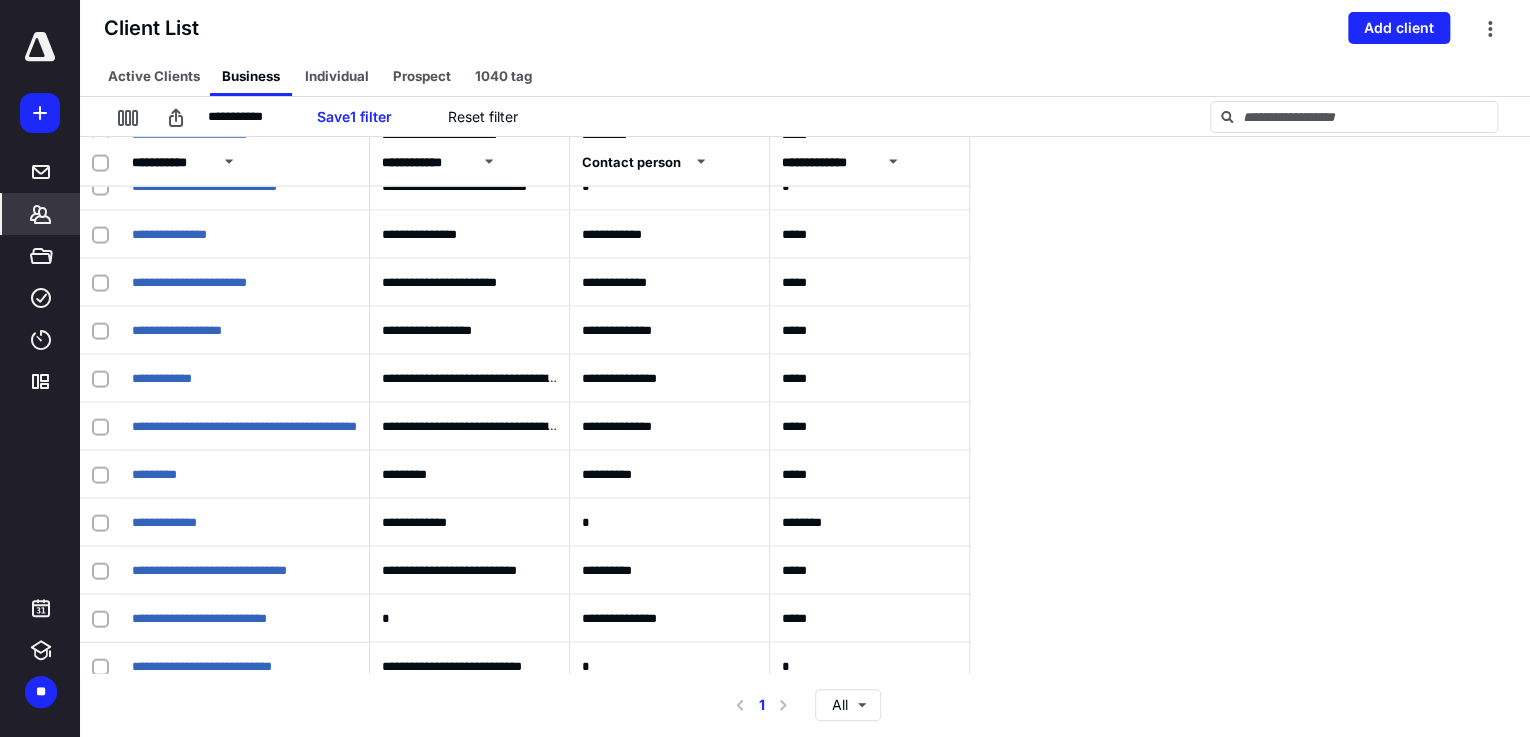 scroll, scrollTop: 5752, scrollLeft: 0, axis: vertical 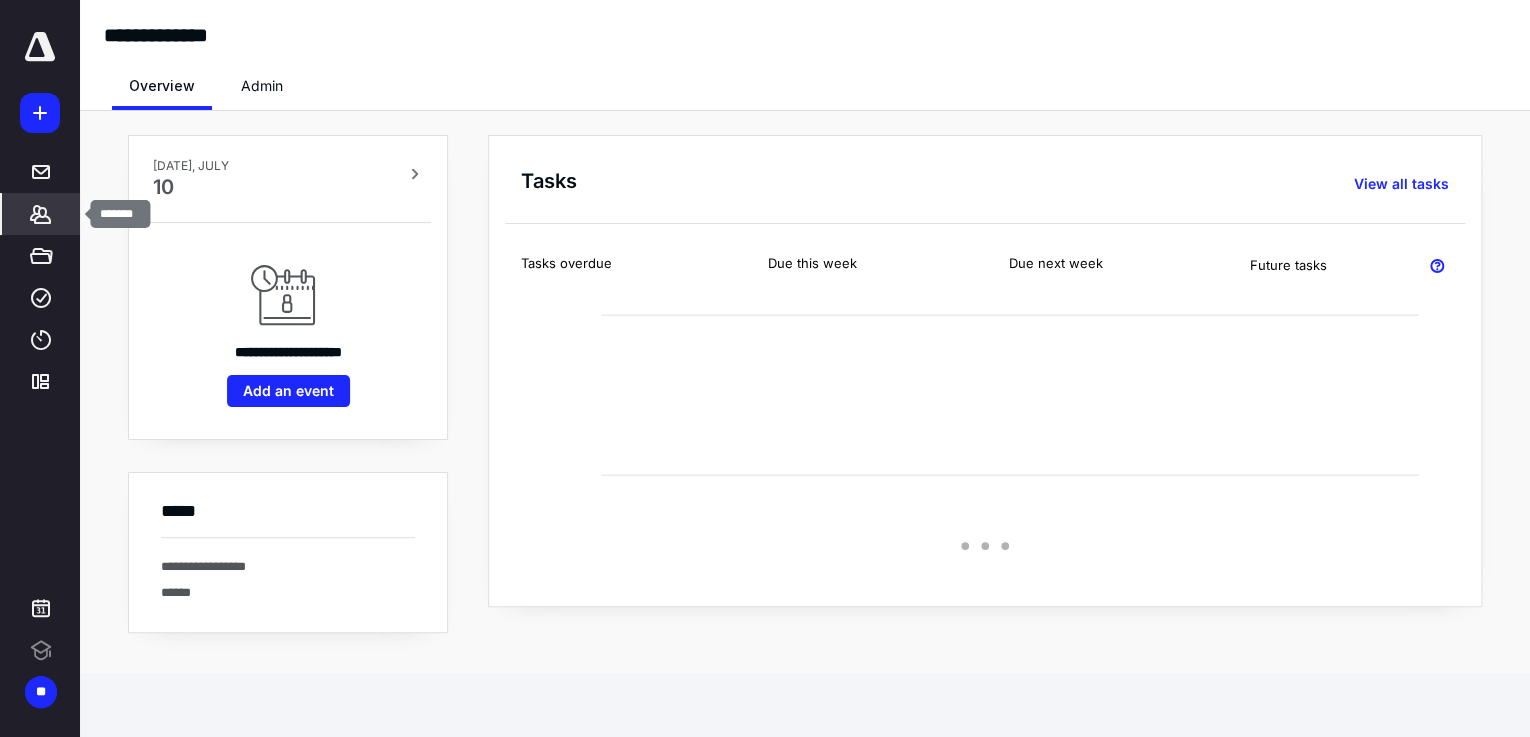 click on "*******" at bounding box center [41, 214] 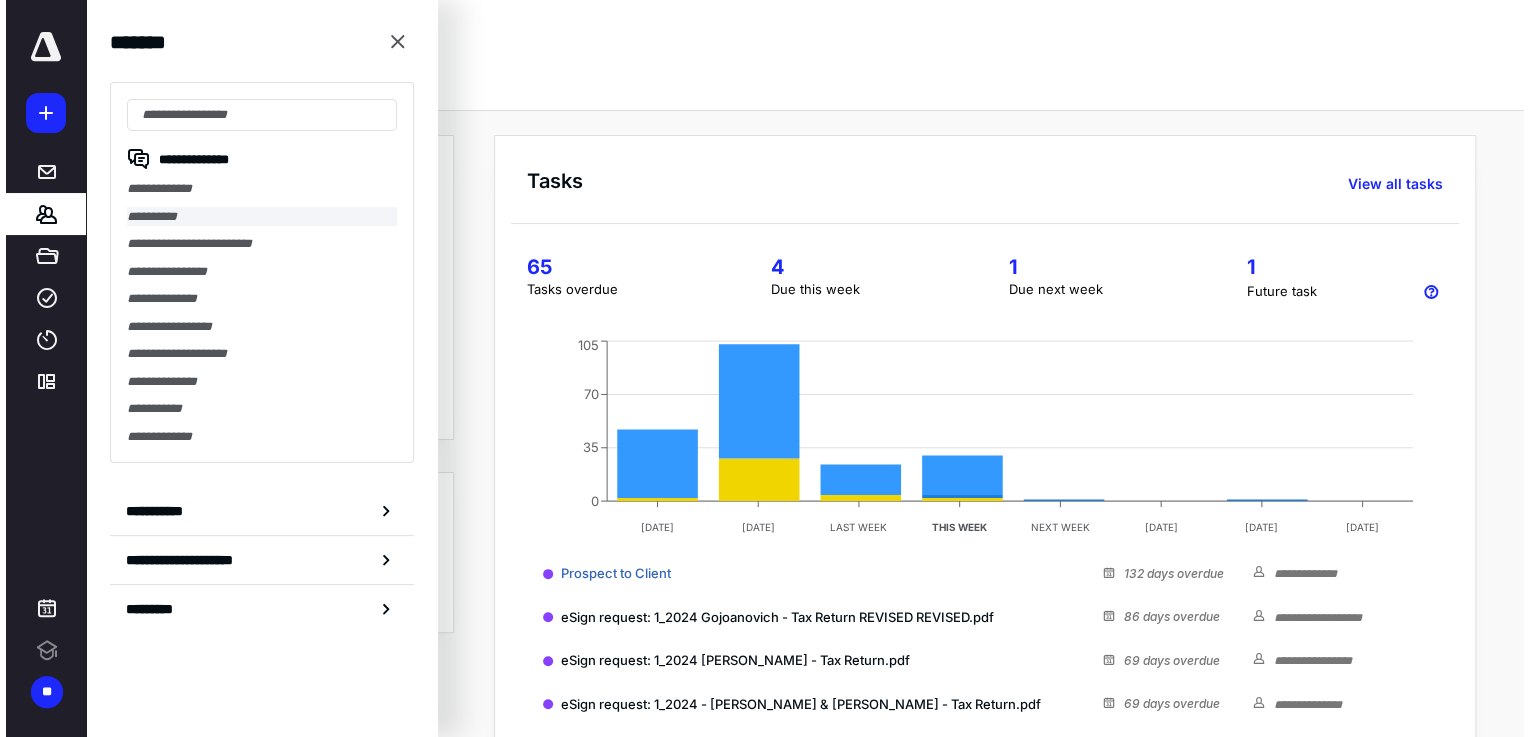 scroll, scrollTop: 0, scrollLeft: 0, axis: both 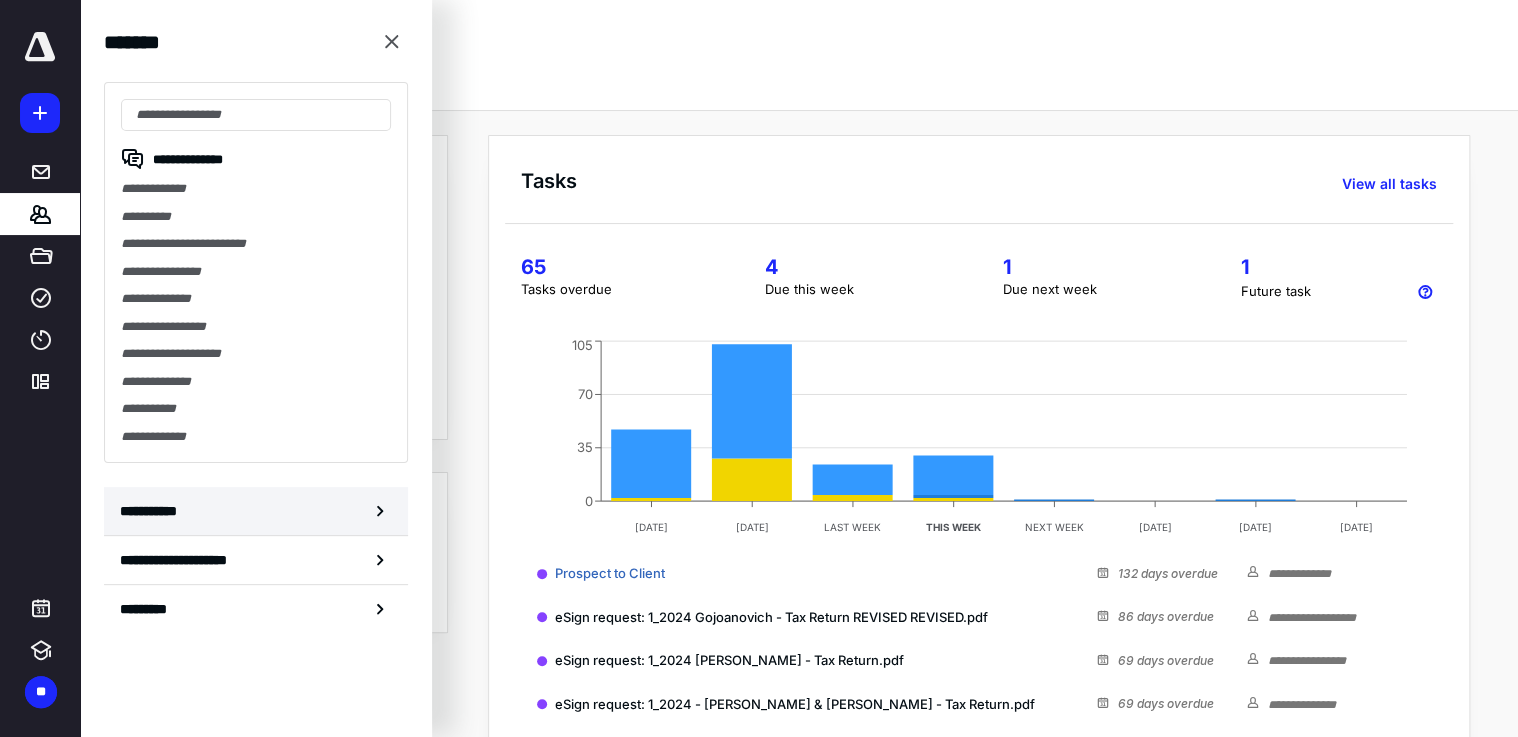 click on "**********" at bounding box center (153, 511) 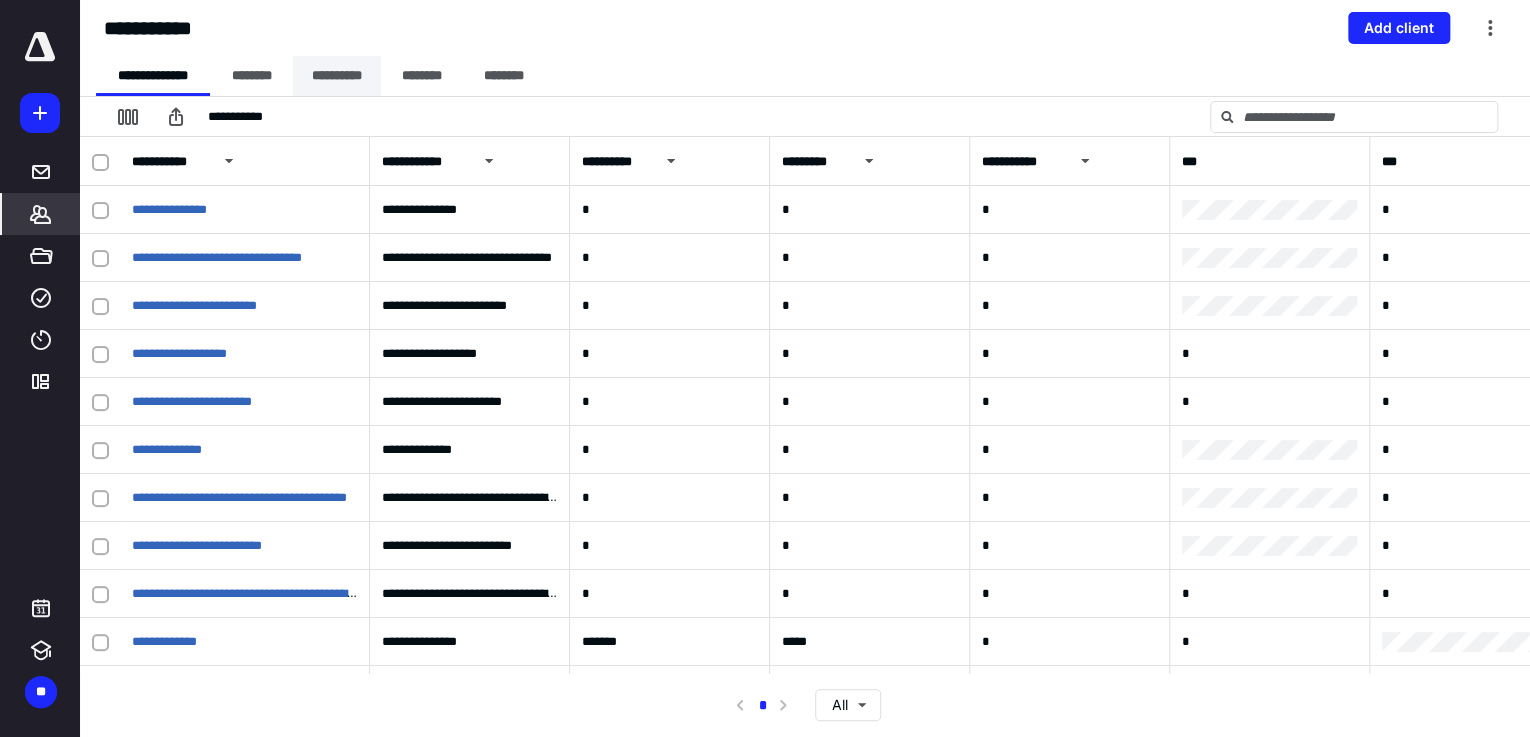 click on "**********" at bounding box center (337, 76) 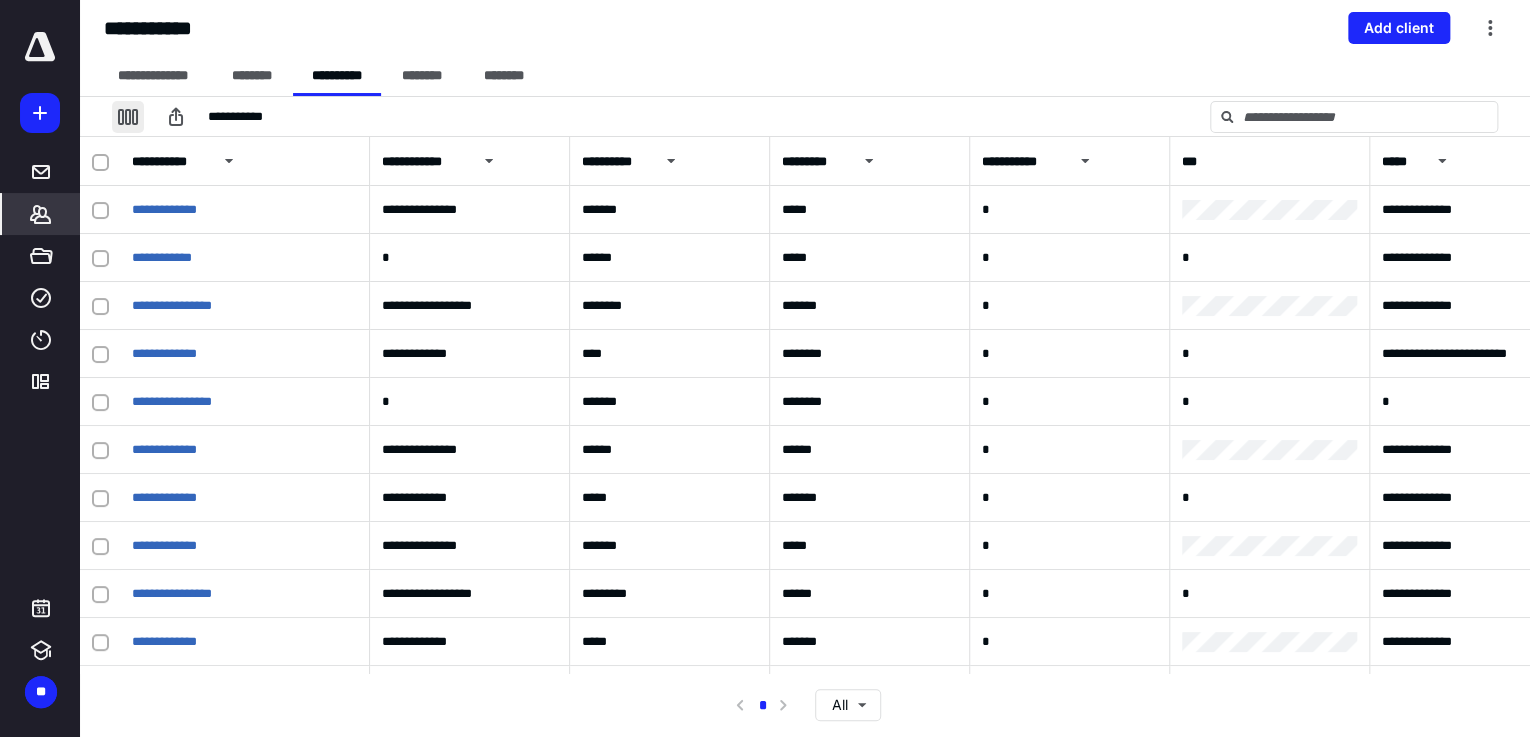 click at bounding box center [128, 117] 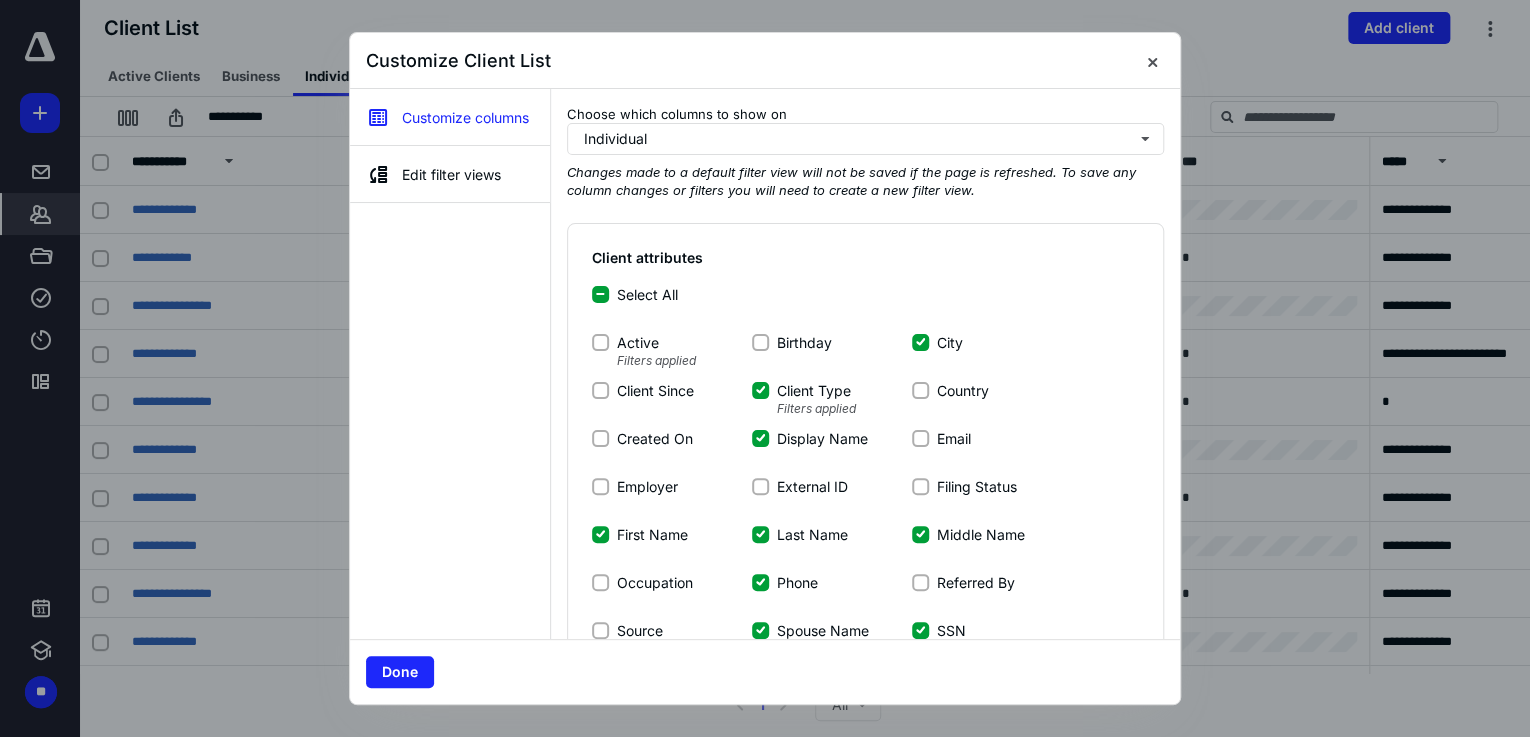 click on "City" at bounding box center (920, 342) 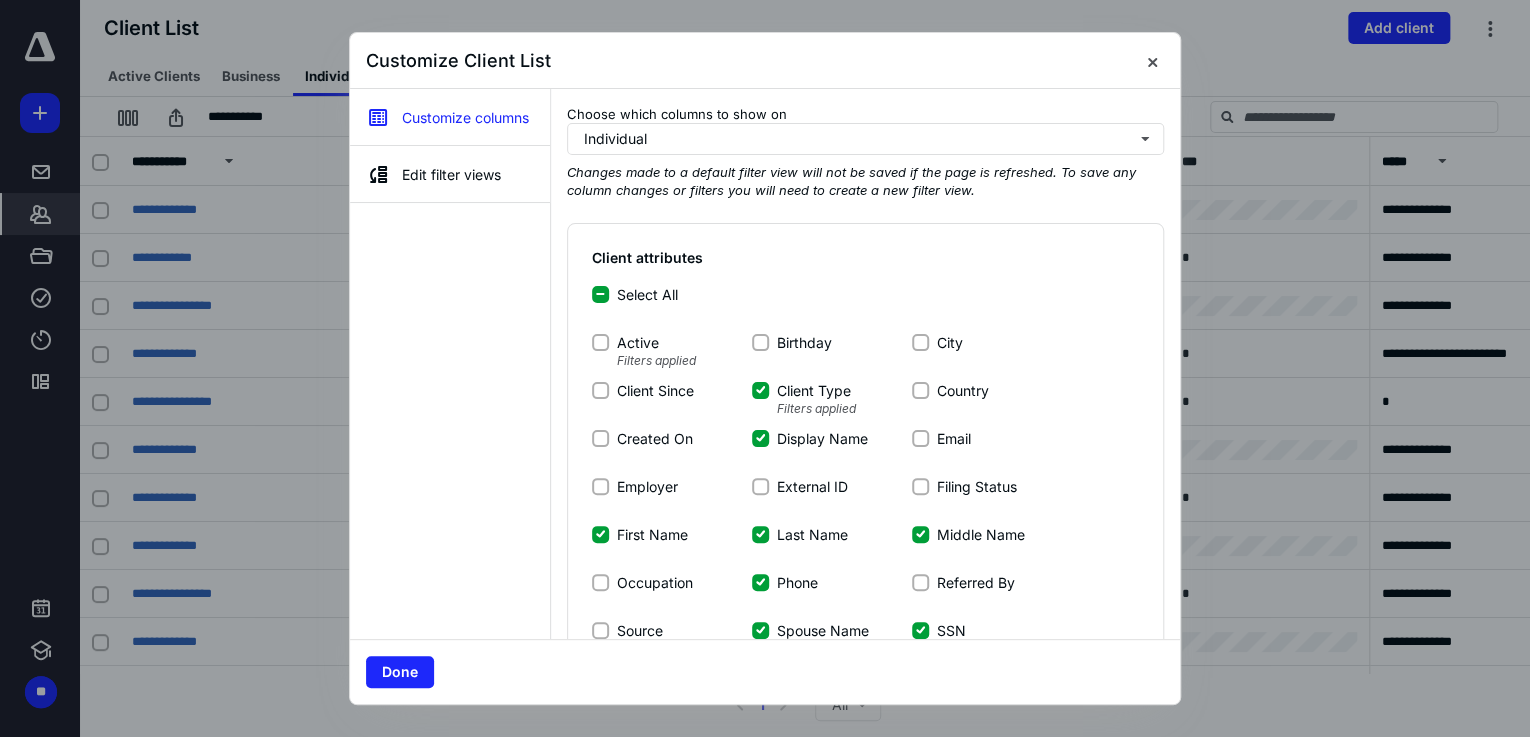 click on "Client Type Filters applied" at bounding box center [832, 400] 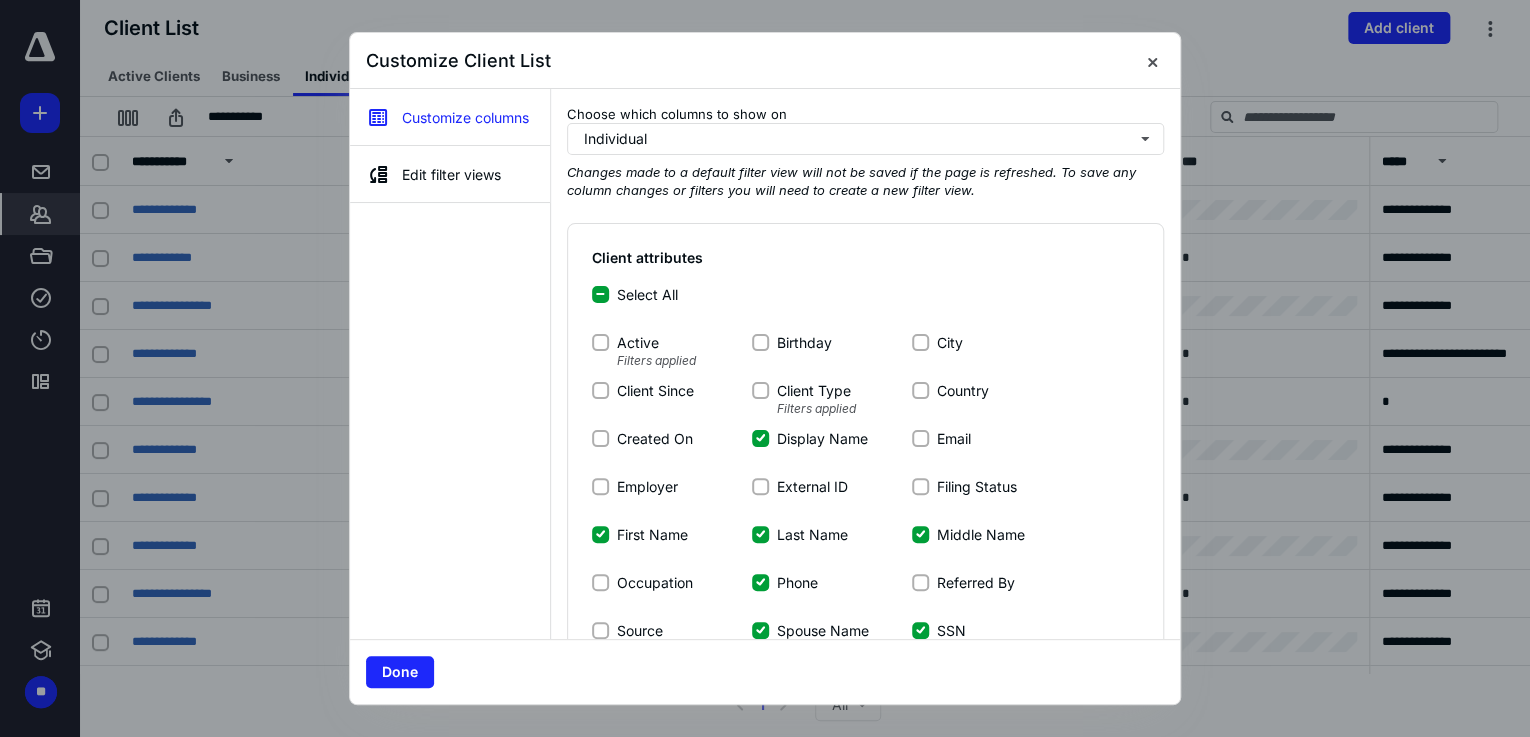 click on "Display Name" at bounding box center [760, 438] 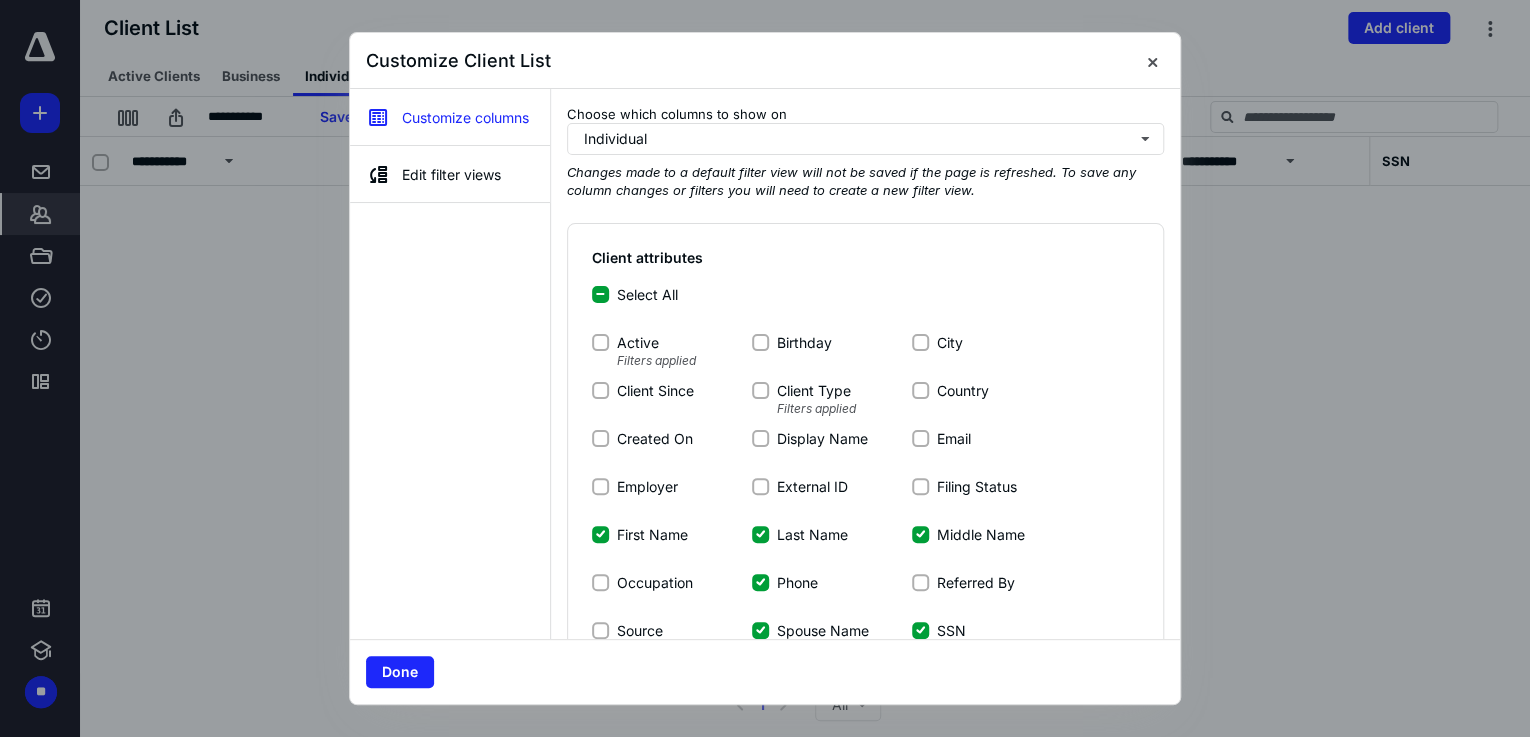 scroll, scrollTop: 480, scrollLeft: 0, axis: vertical 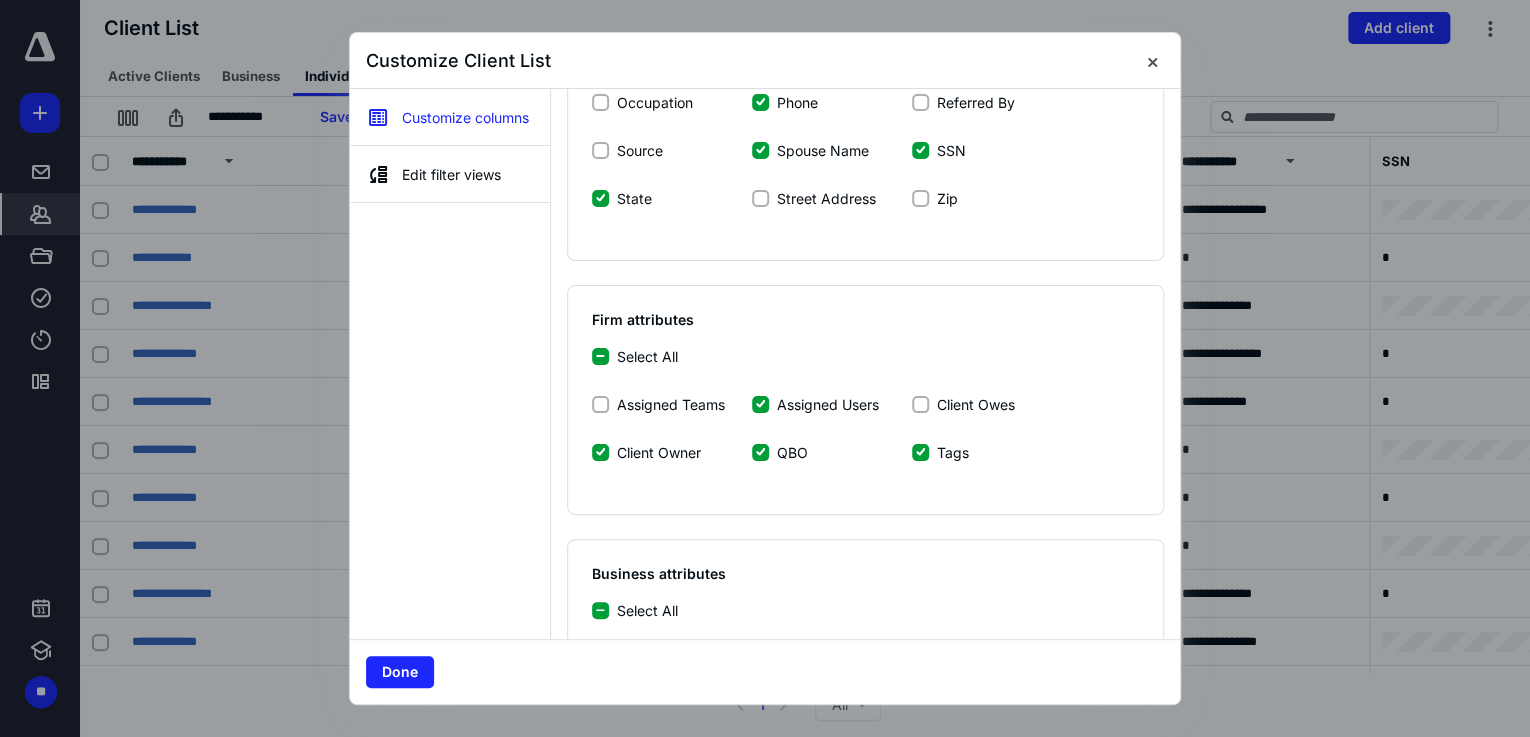 click 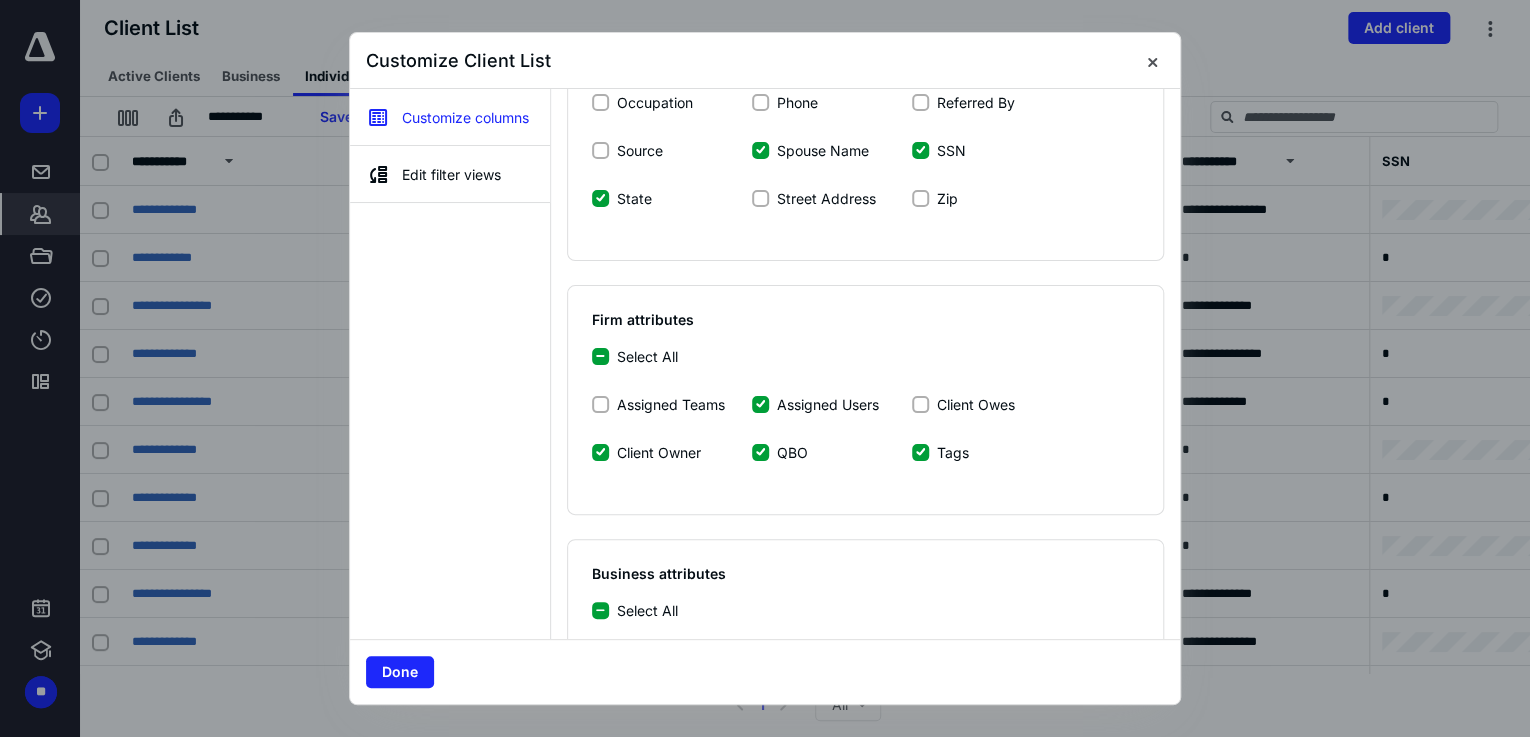 click 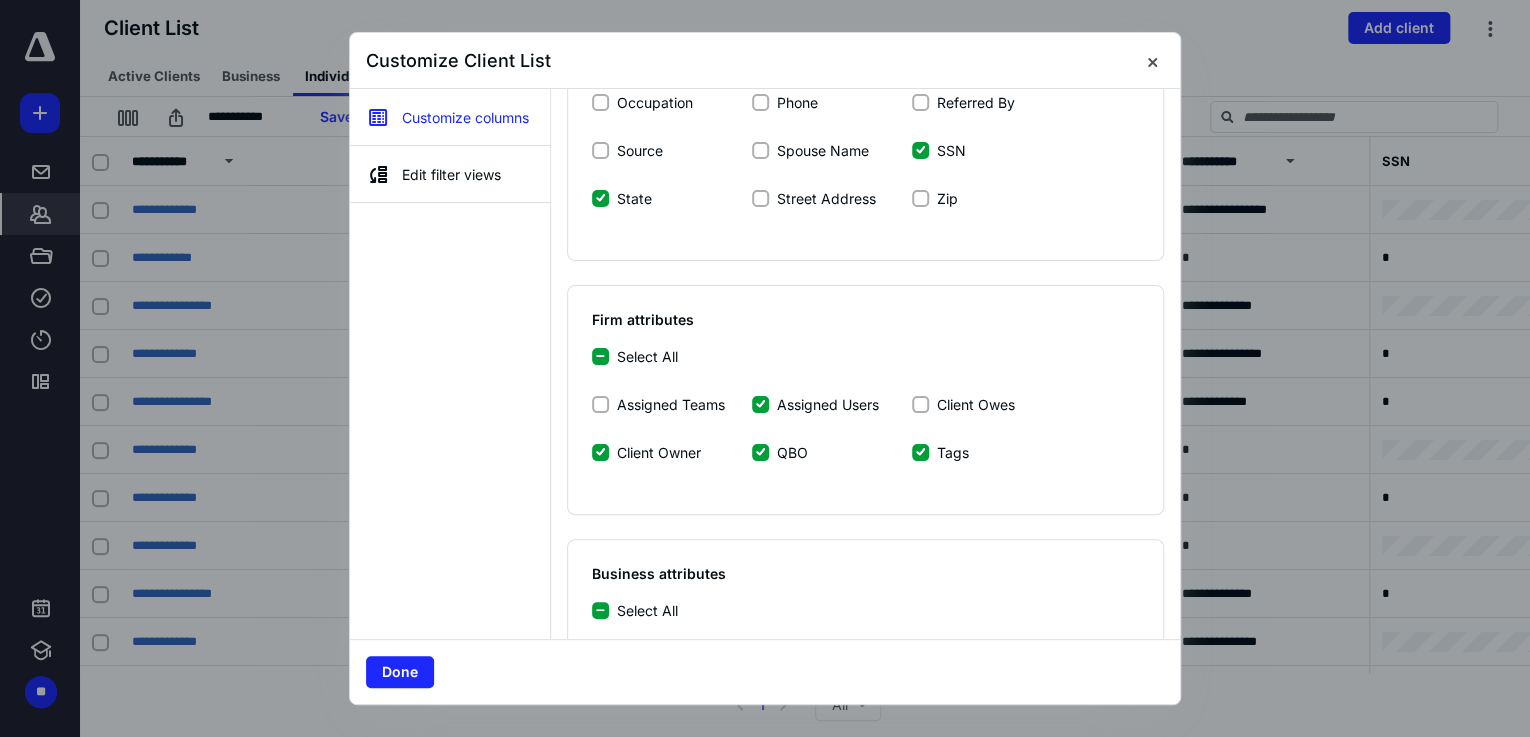 click 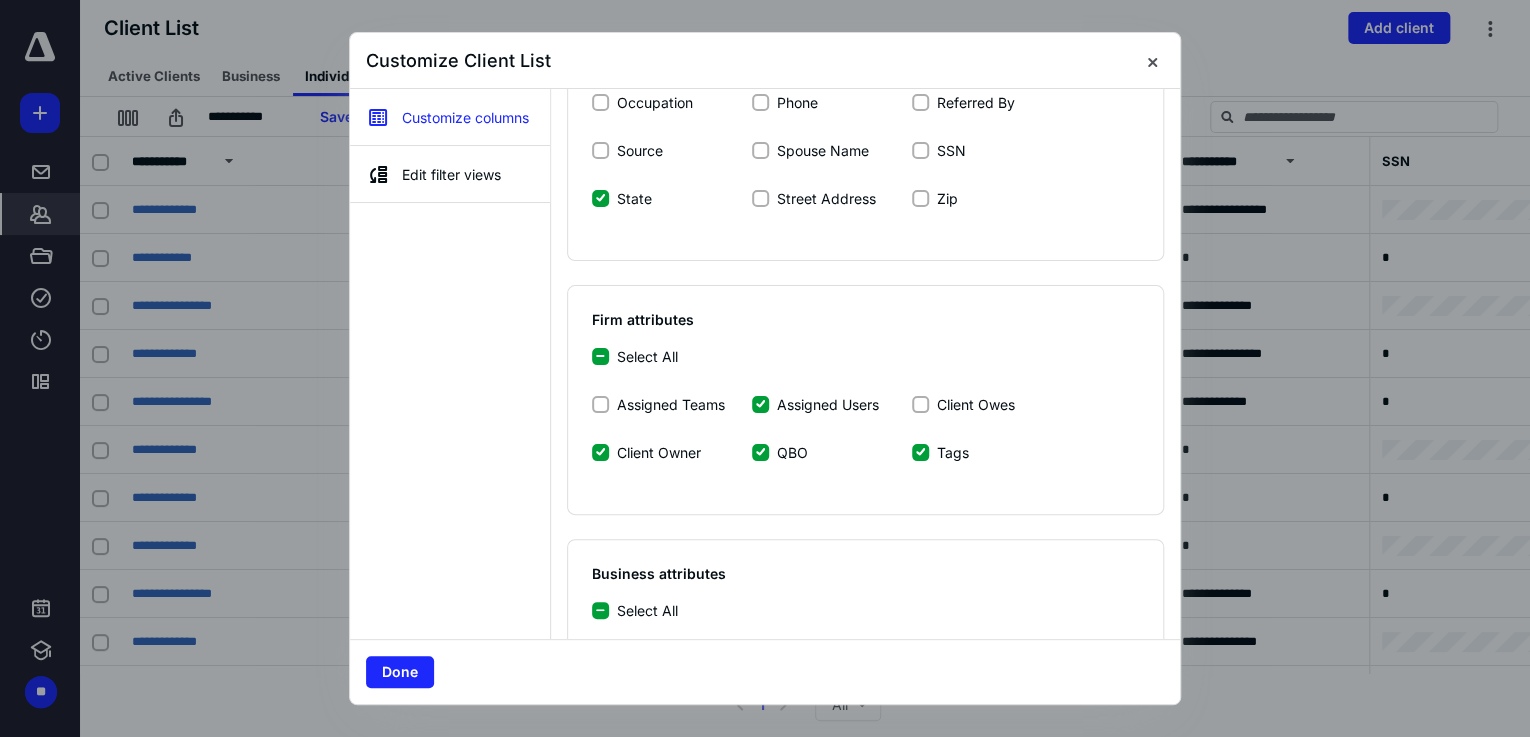 click 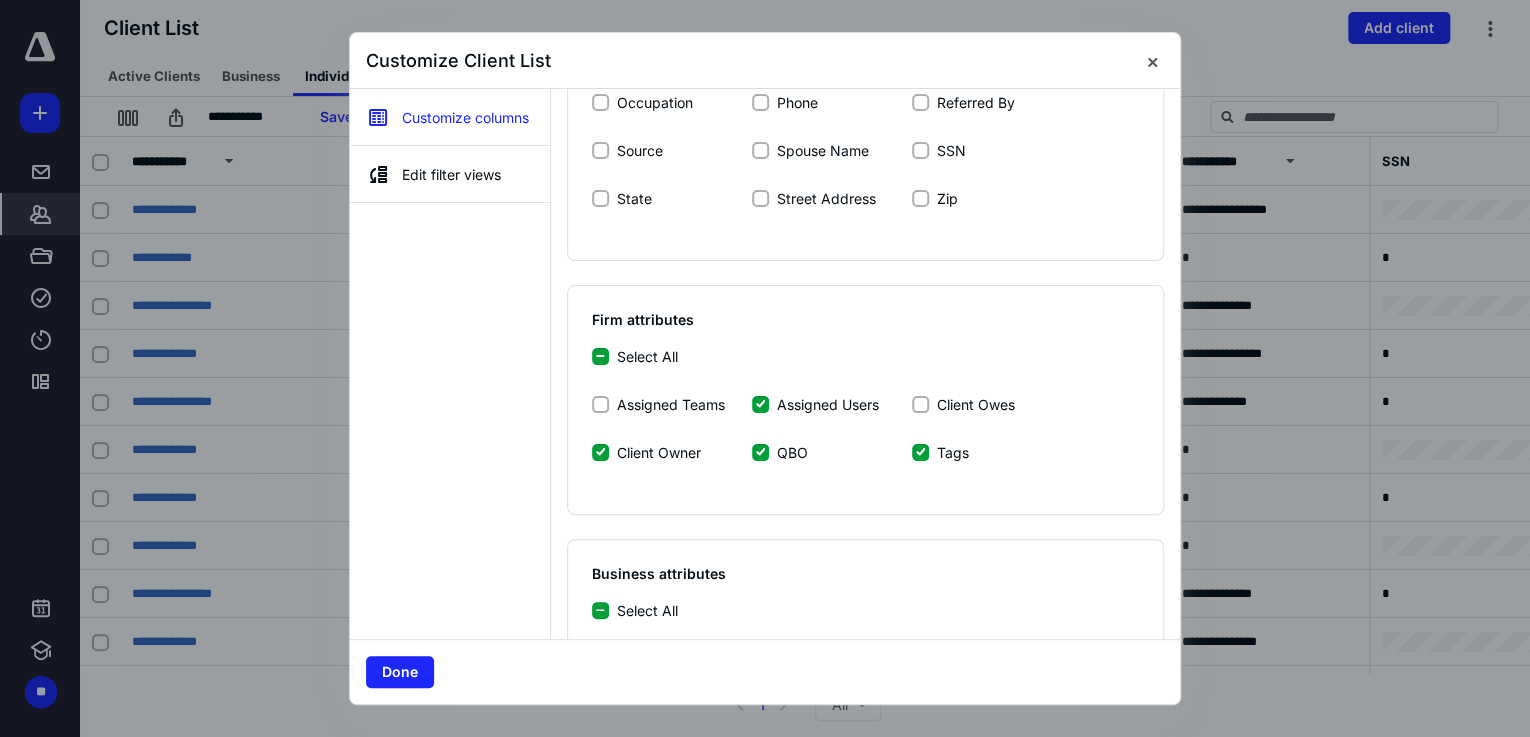 click 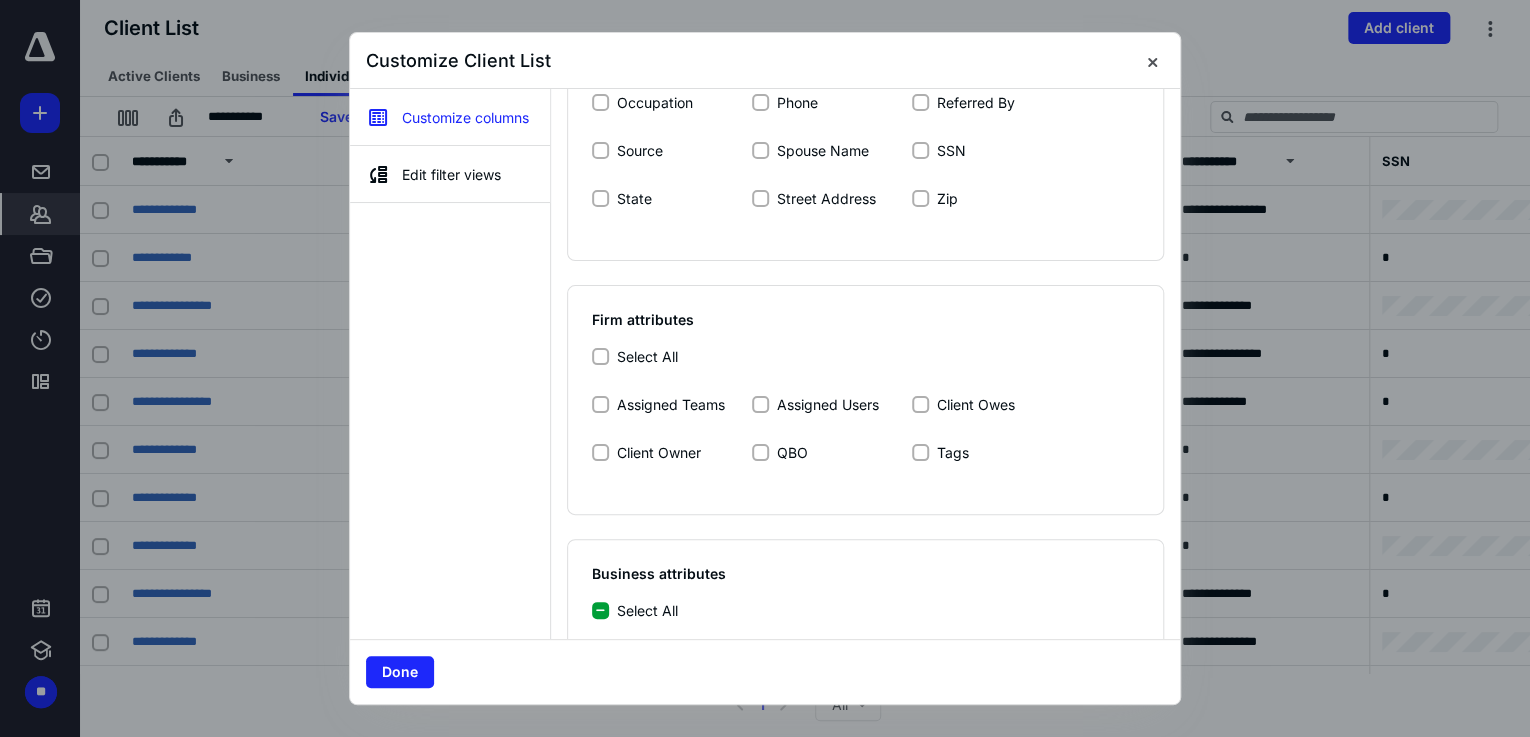 scroll, scrollTop: 960, scrollLeft: 0, axis: vertical 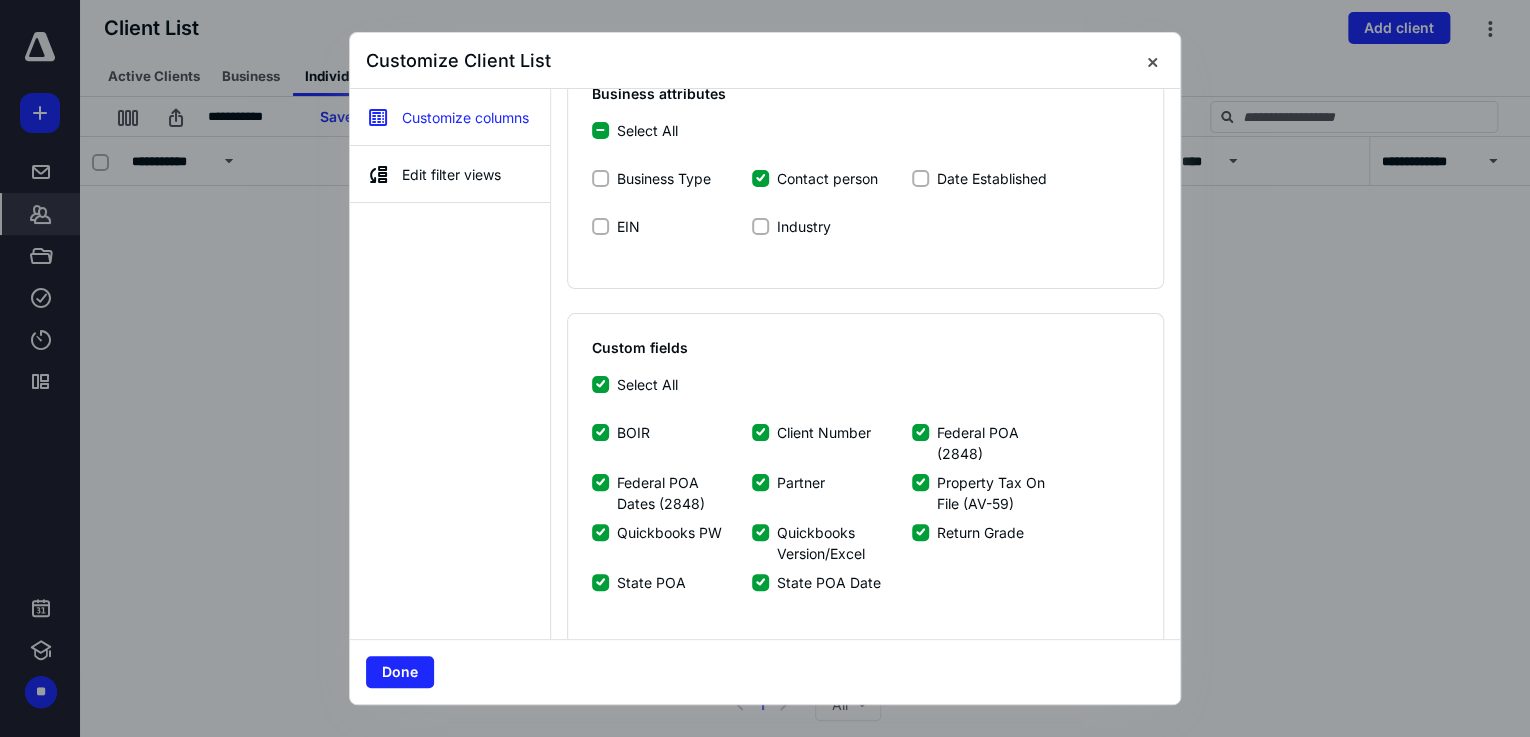 click on "Select All" at bounding box center [600, 384] 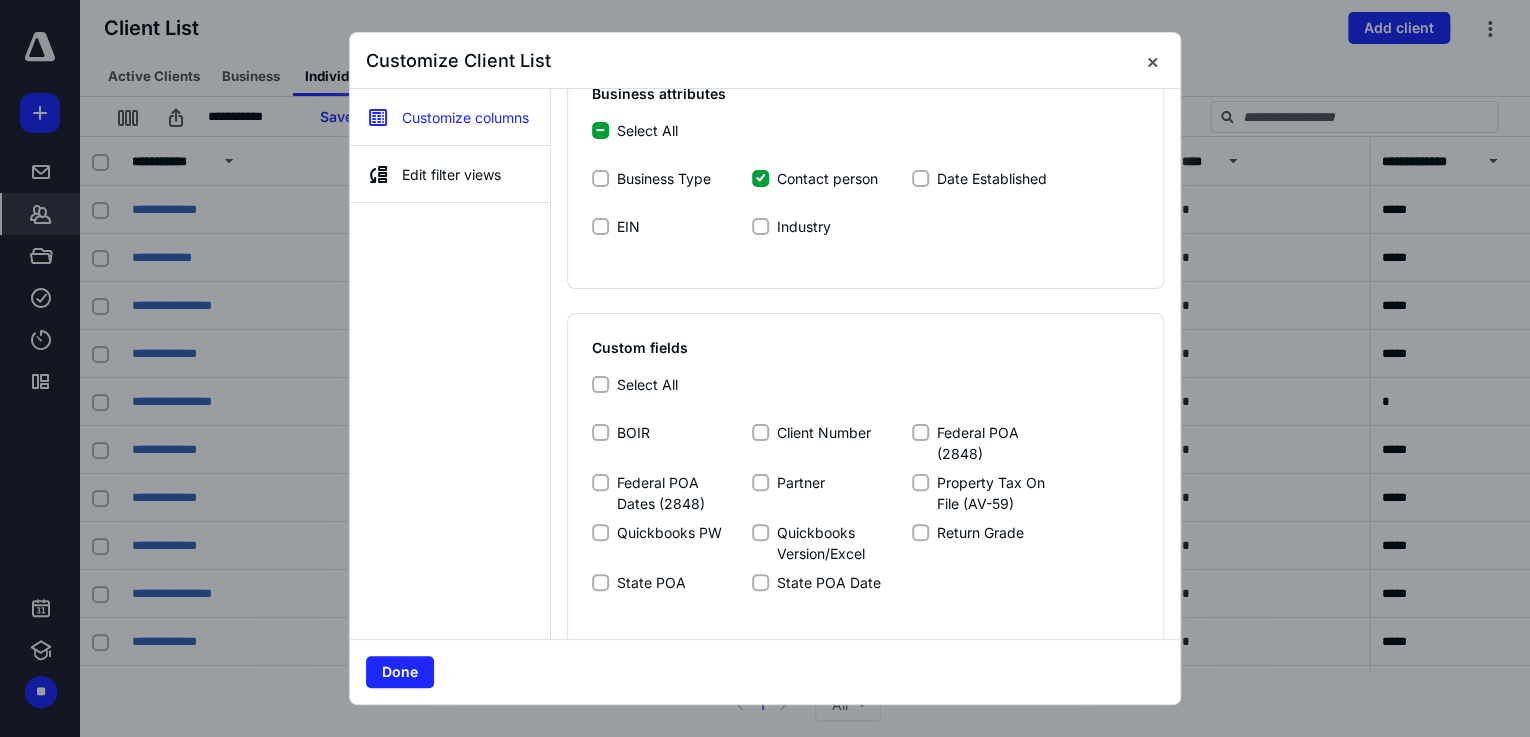 click on "Client Number" at bounding box center [832, 443] 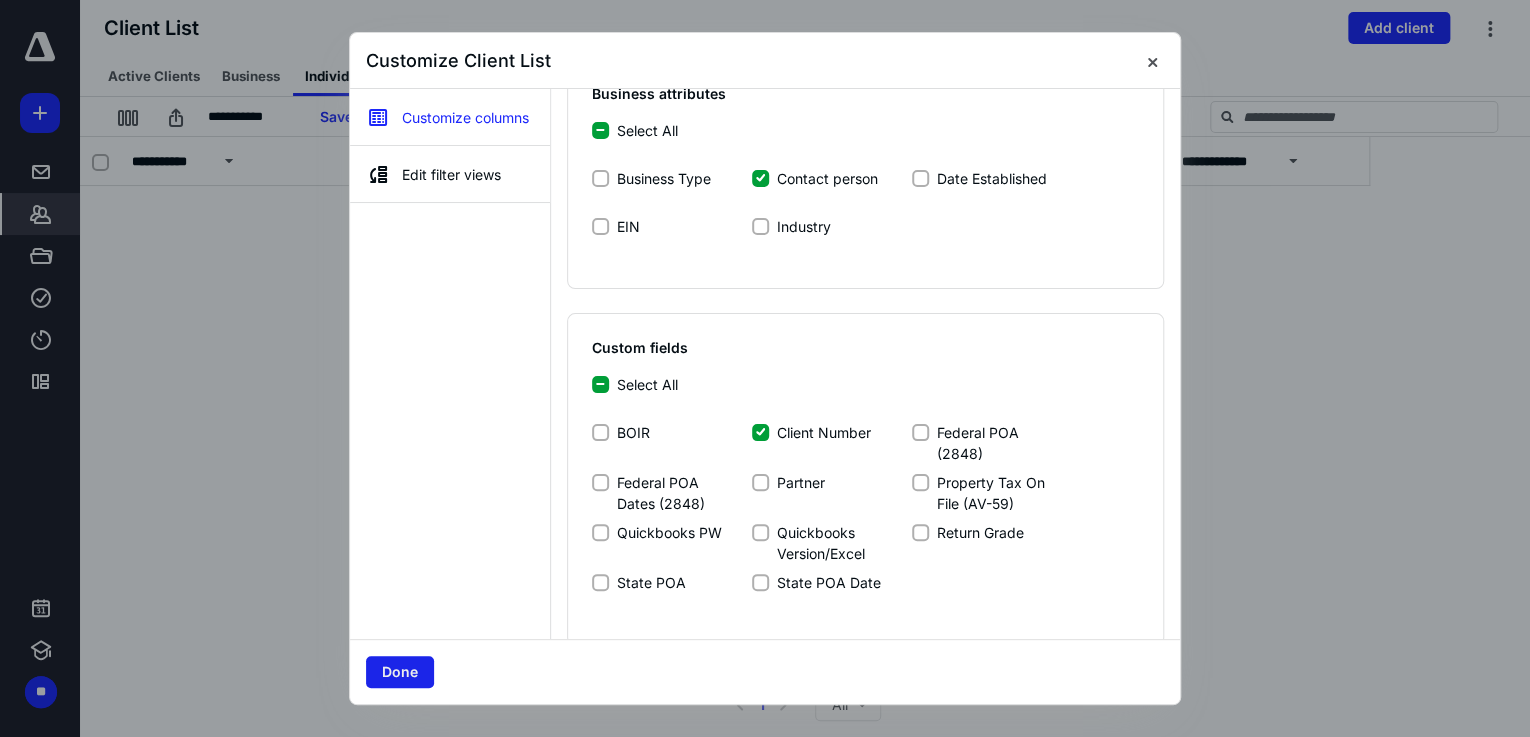 click on "Done" at bounding box center [400, 672] 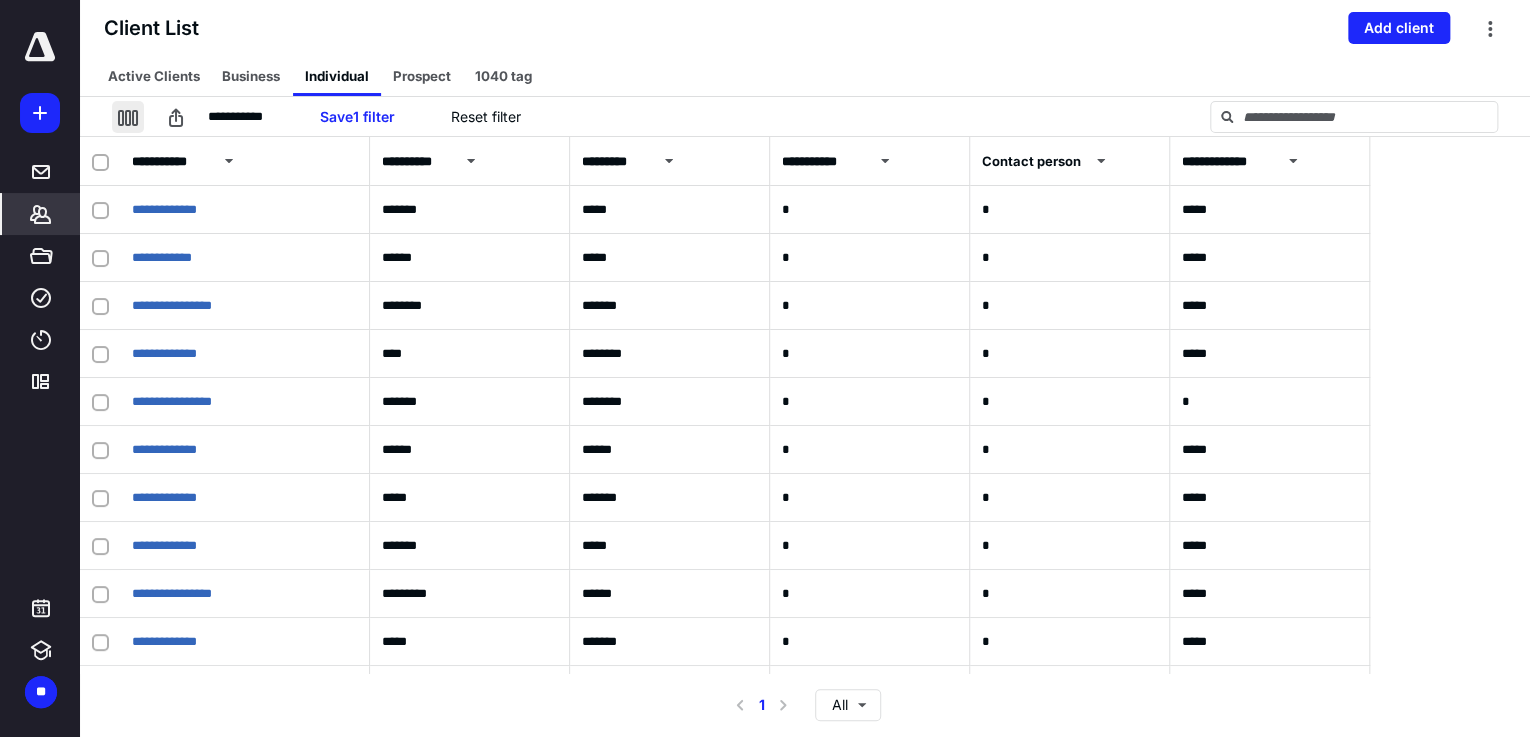 click at bounding box center [128, 117] 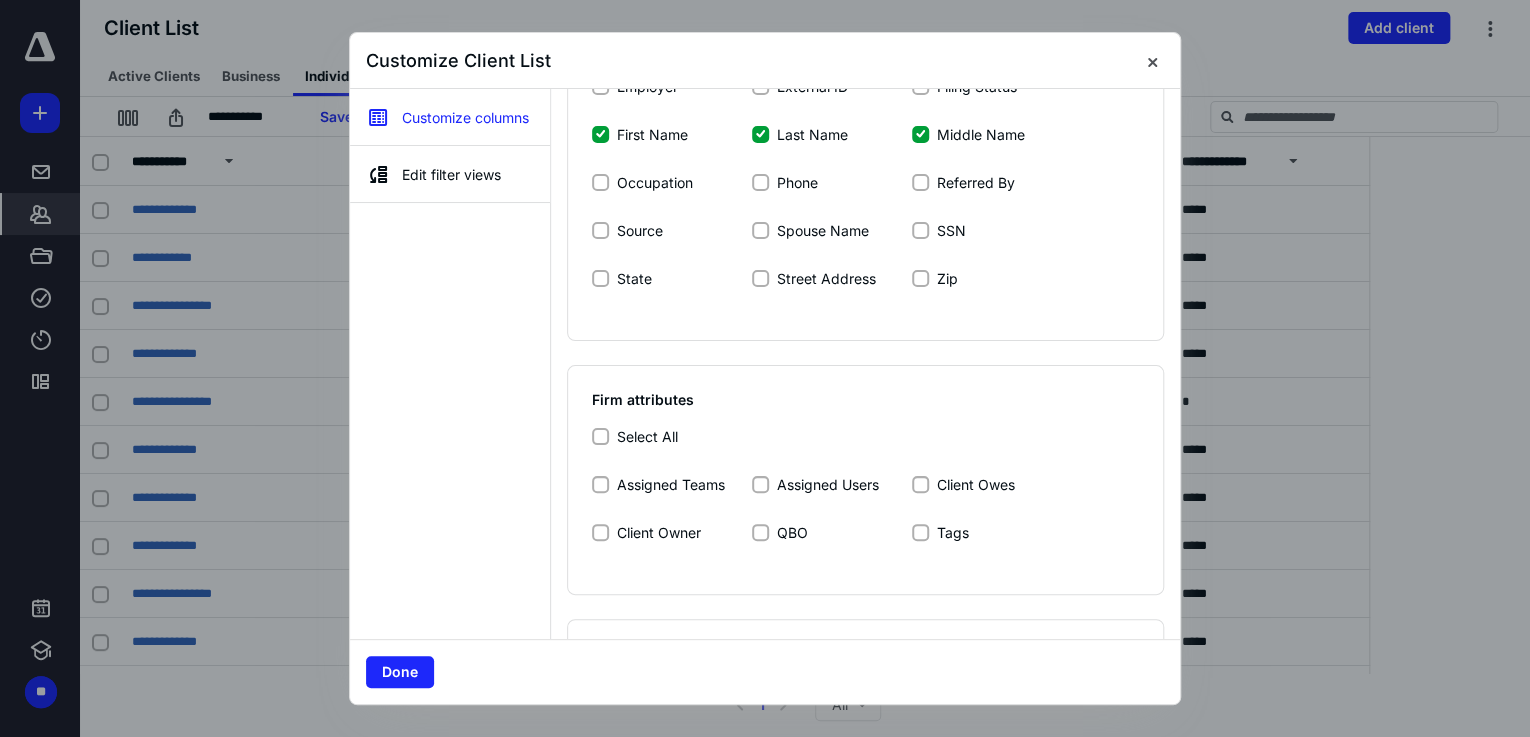 scroll, scrollTop: 720, scrollLeft: 0, axis: vertical 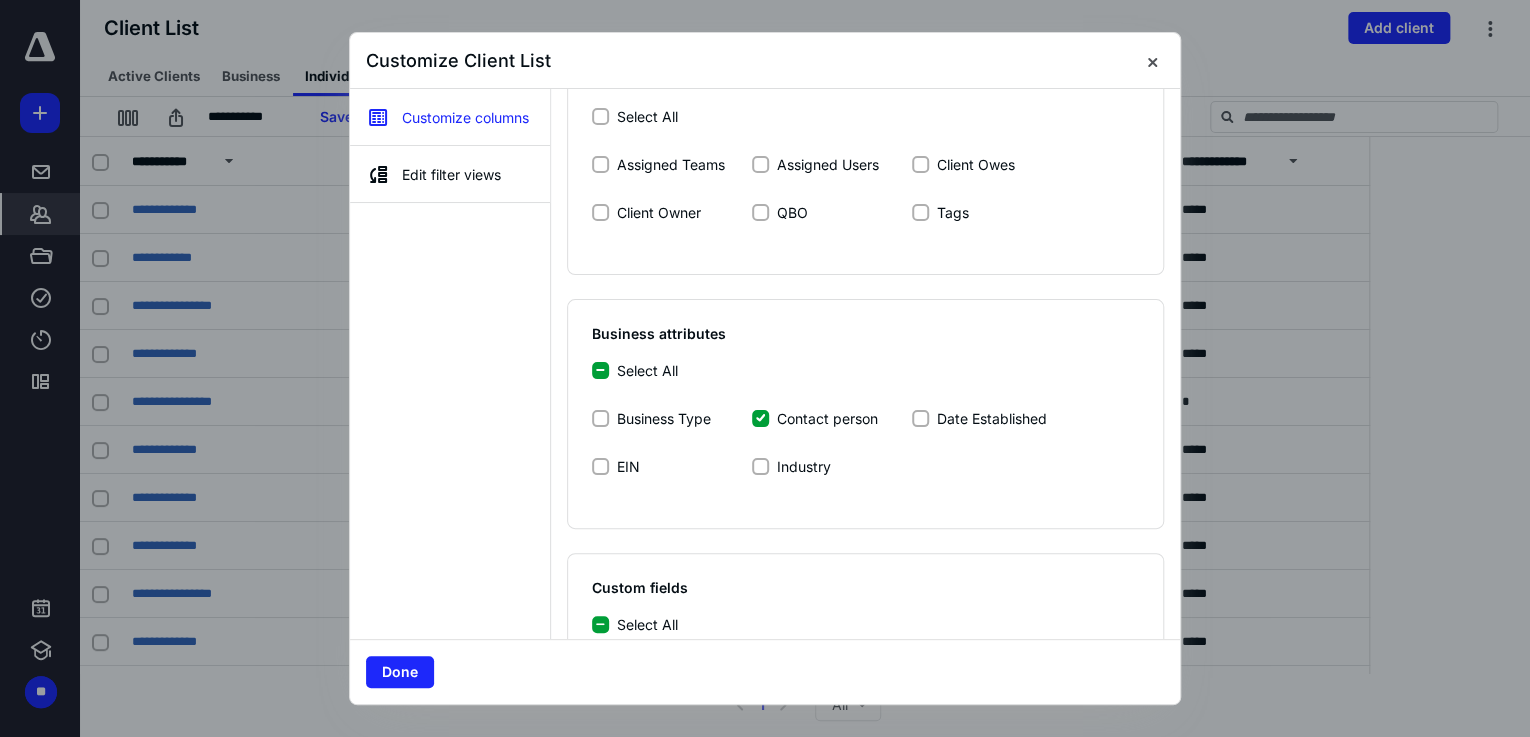 click 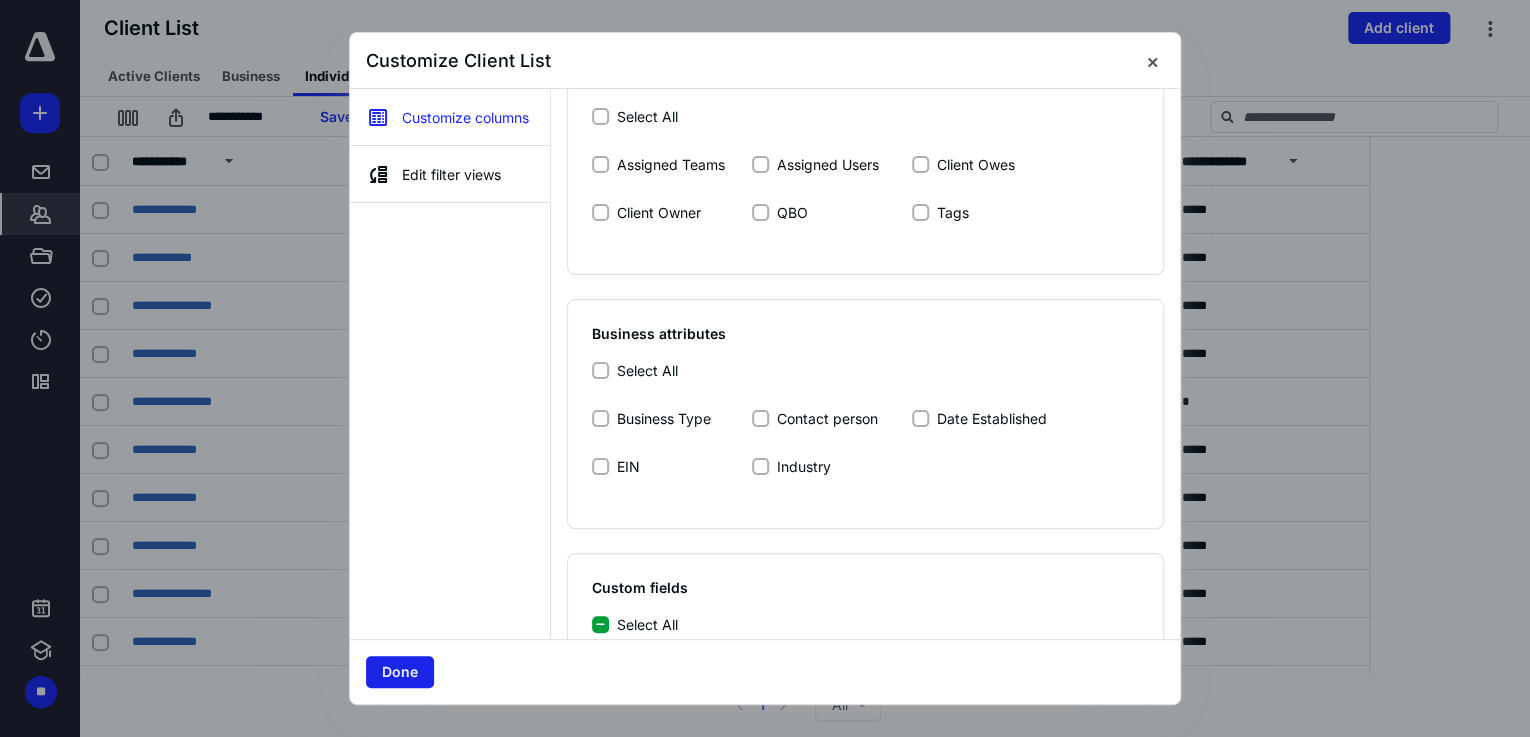 click on "Done" at bounding box center [400, 672] 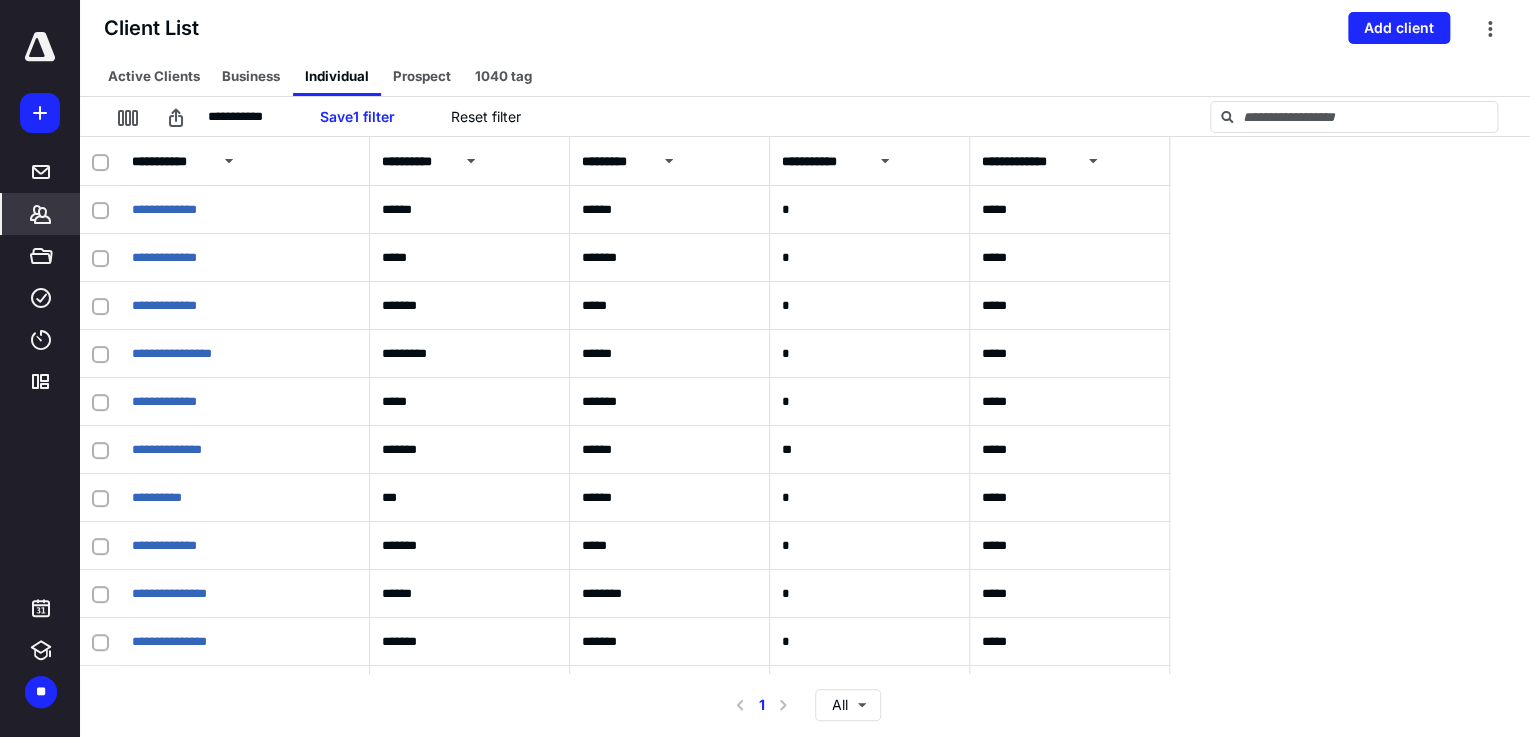 scroll, scrollTop: 880, scrollLeft: 0, axis: vertical 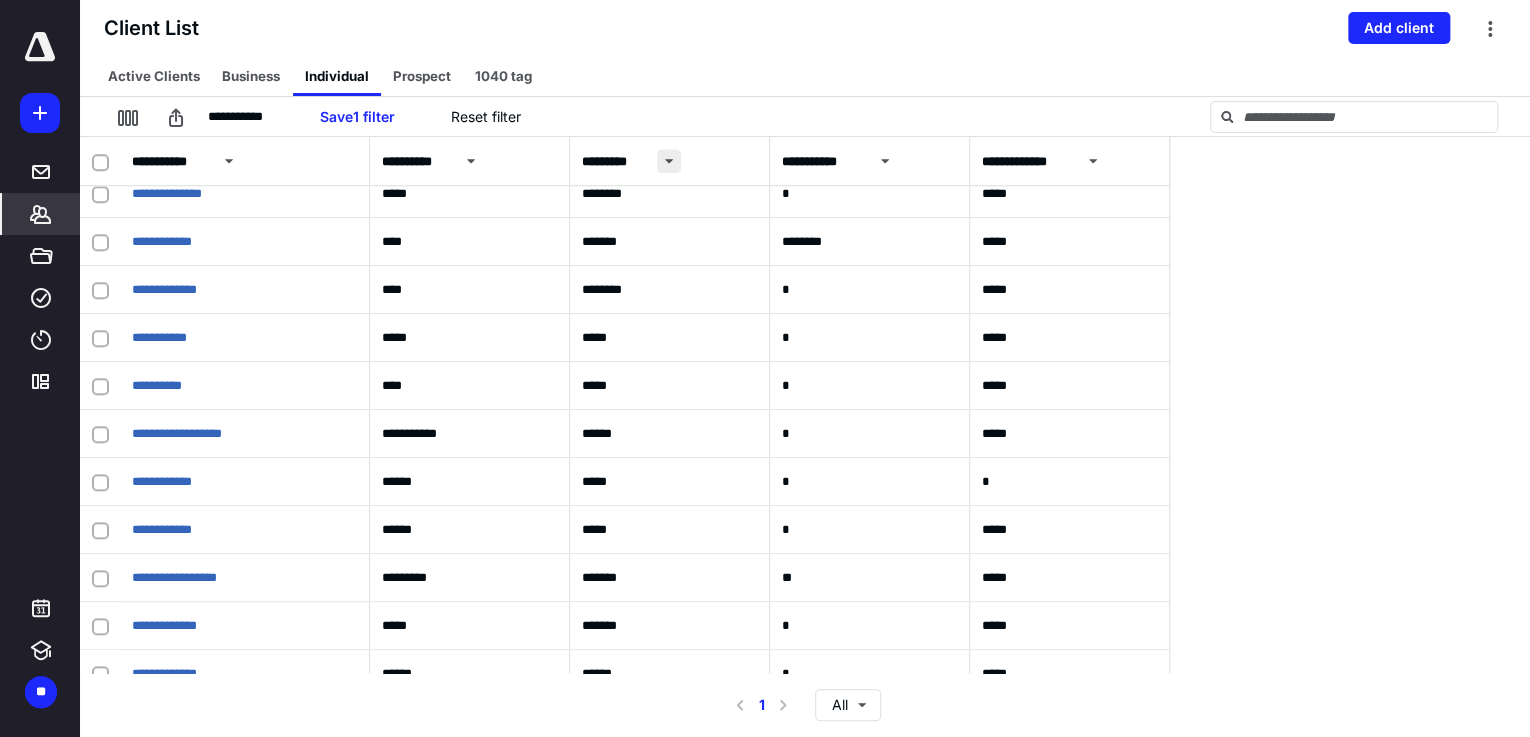 click at bounding box center [669, 161] 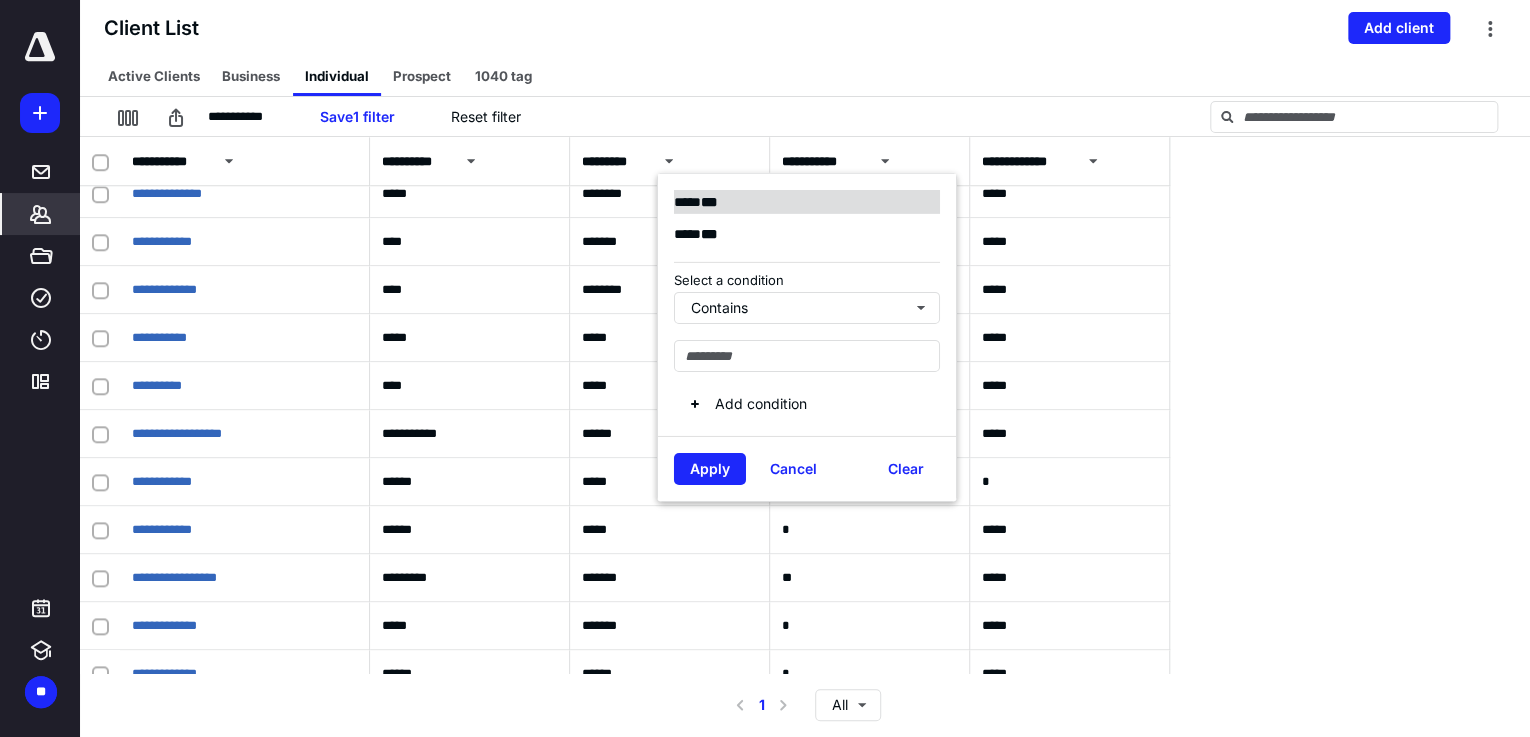 click on "***" at bounding box center (709, 202) 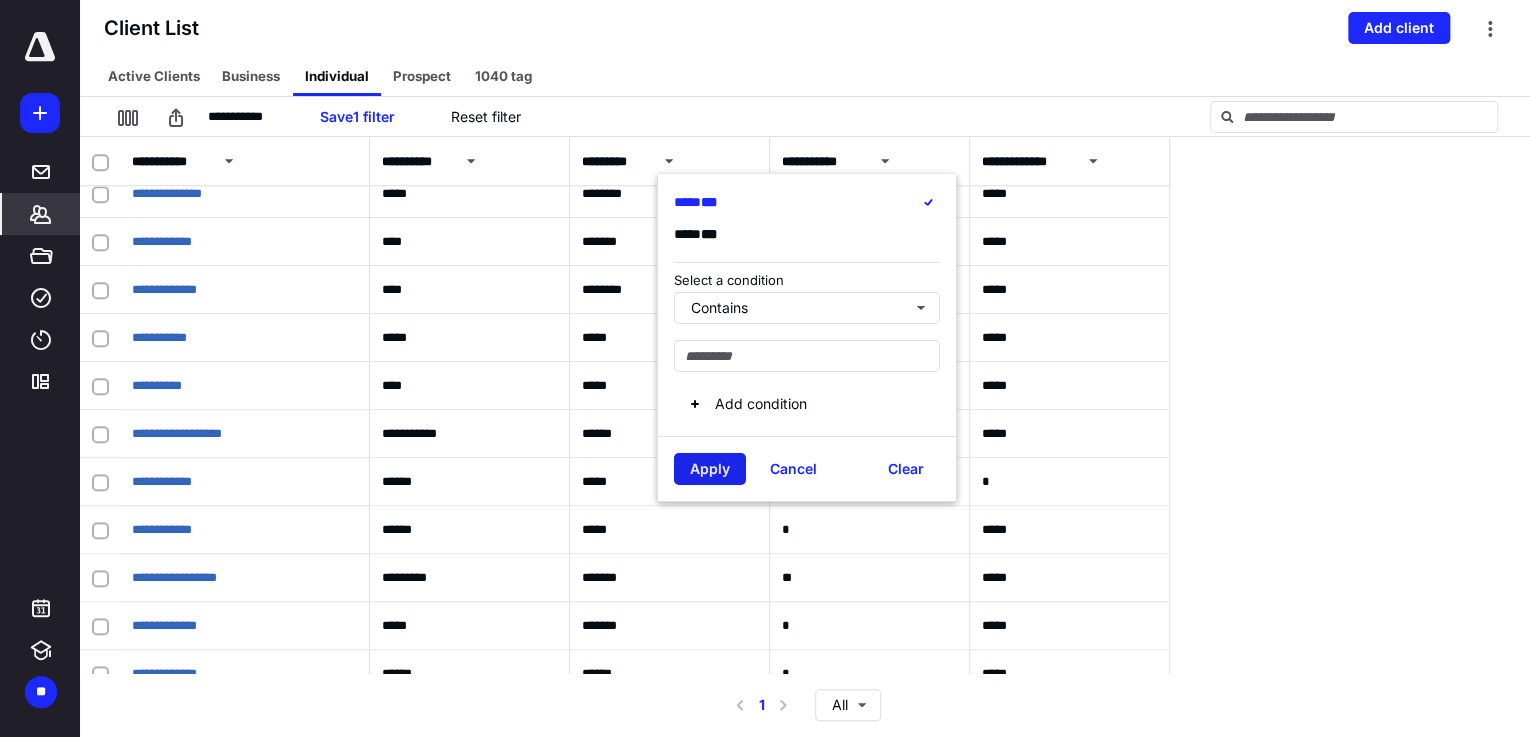 click on "Apply" at bounding box center [710, 468] 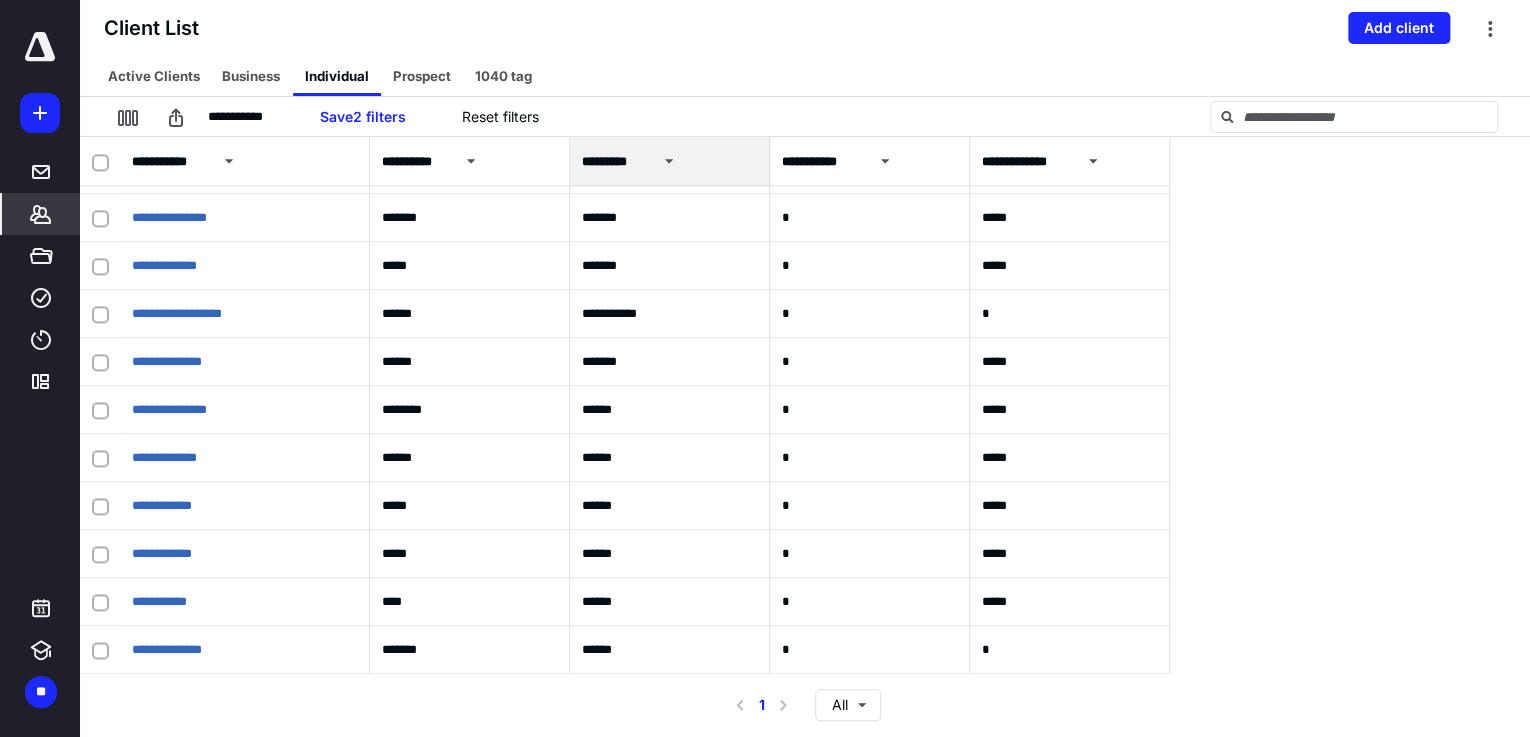 scroll, scrollTop: 9352, scrollLeft: 0, axis: vertical 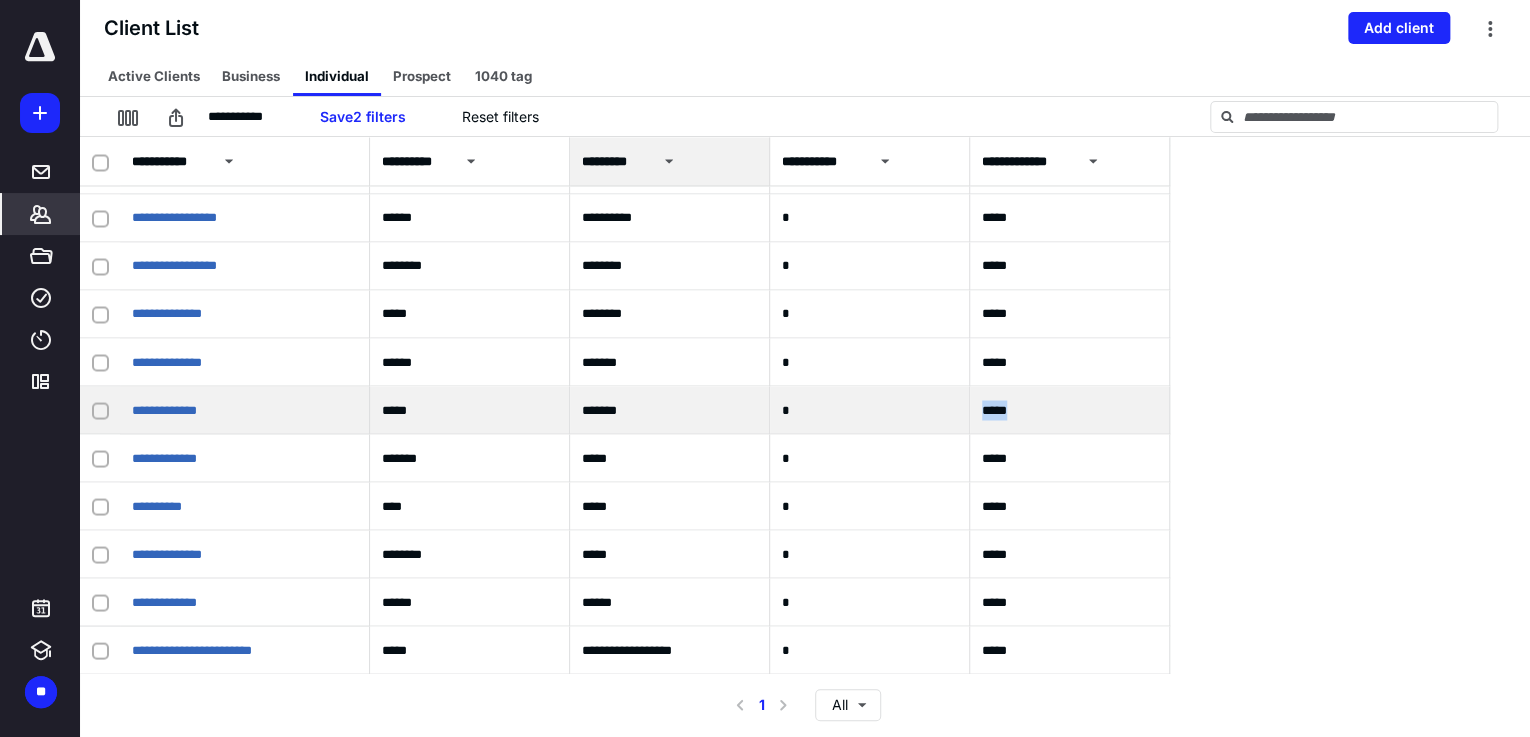 drag, startPoint x: 1057, startPoint y: 412, endPoint x: 972, endPoint y: 415, distance: 85.052925 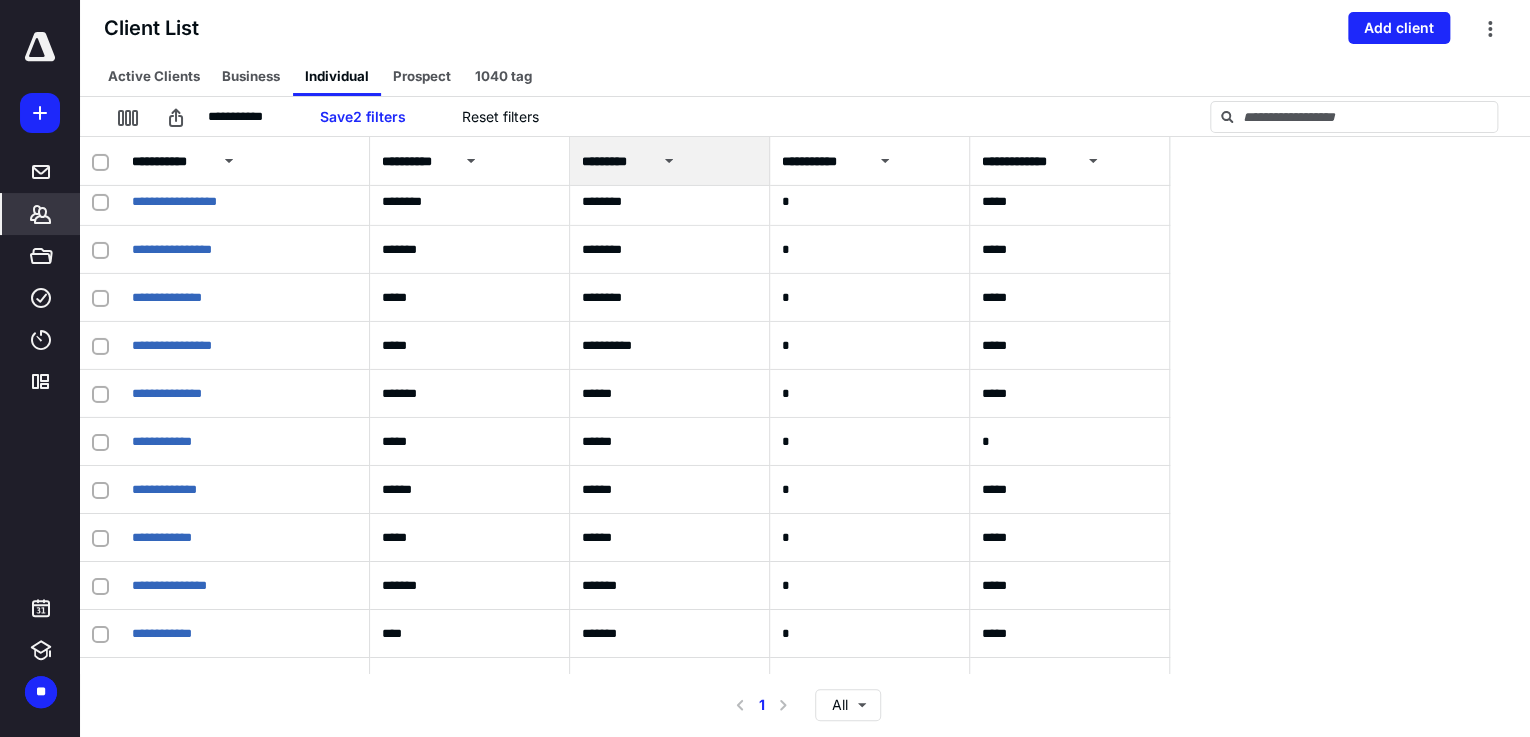 scroll, scrollTop: 22232, scrollLeft: 0, axis: vertical 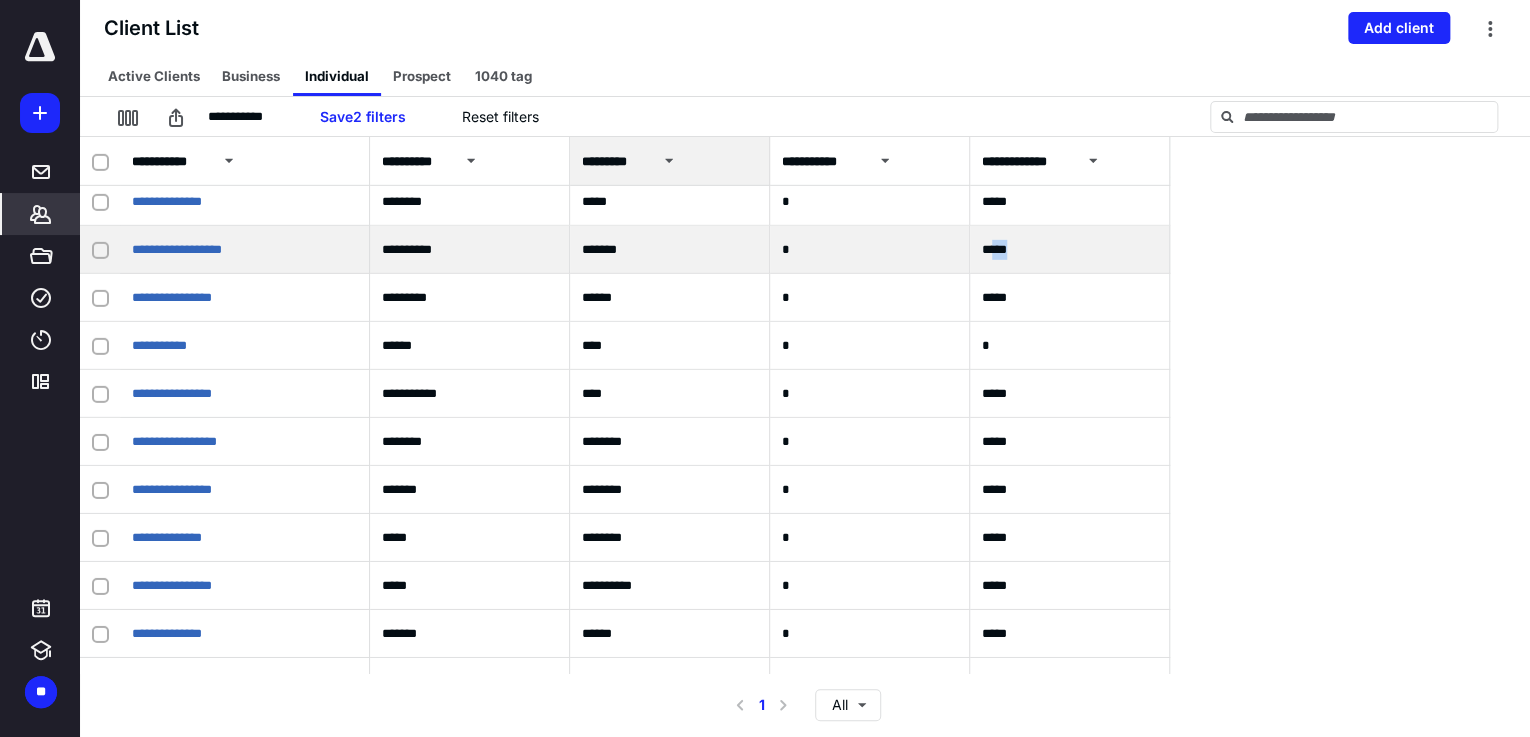 drag, startPoint x: 1030, startPoint y: 248, endPoint x: 997, endPoint y: 254, distance: 33.54102 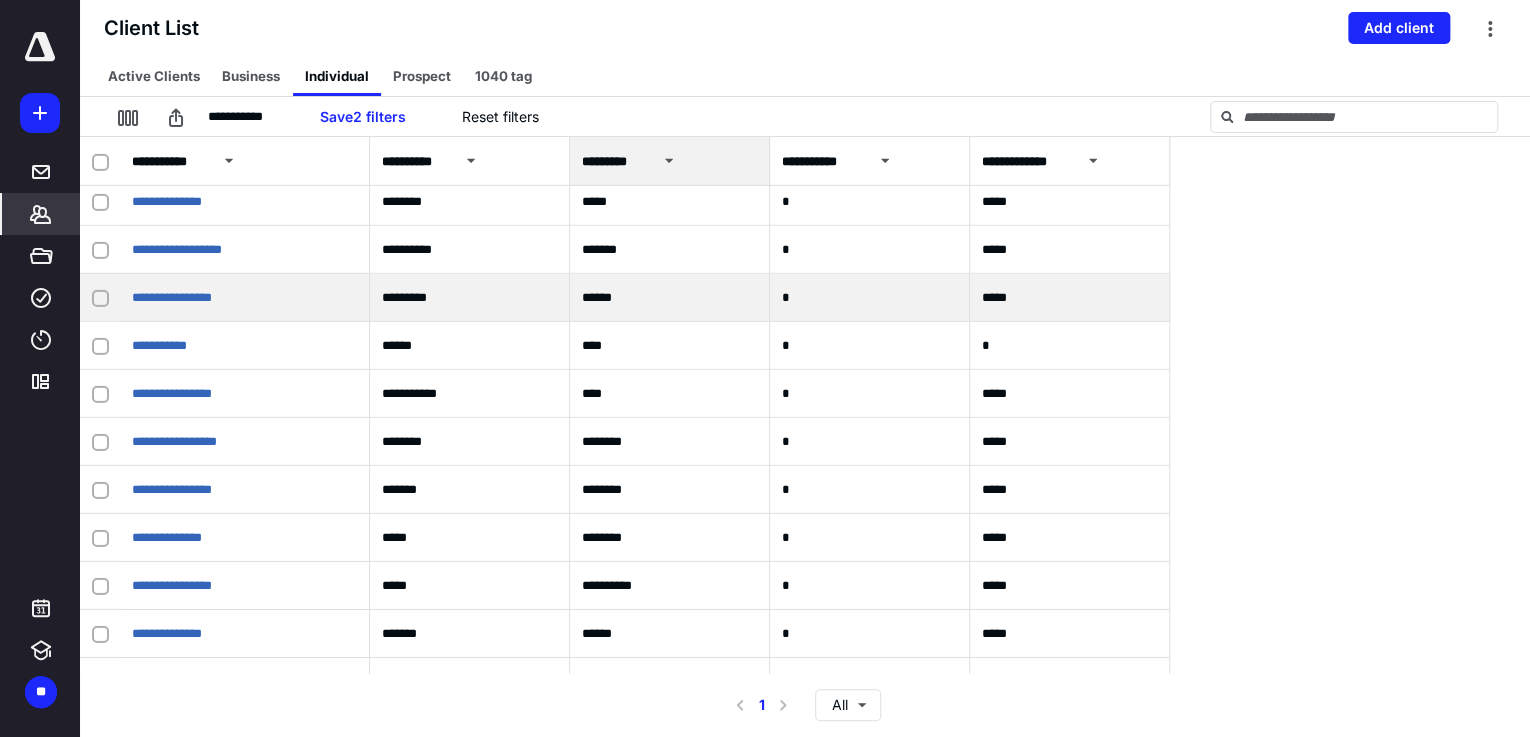 drag, startPoint x: 997, startPoint y: 254, endPoint x: 1059, endPoint y: 313, distance: 85.58621 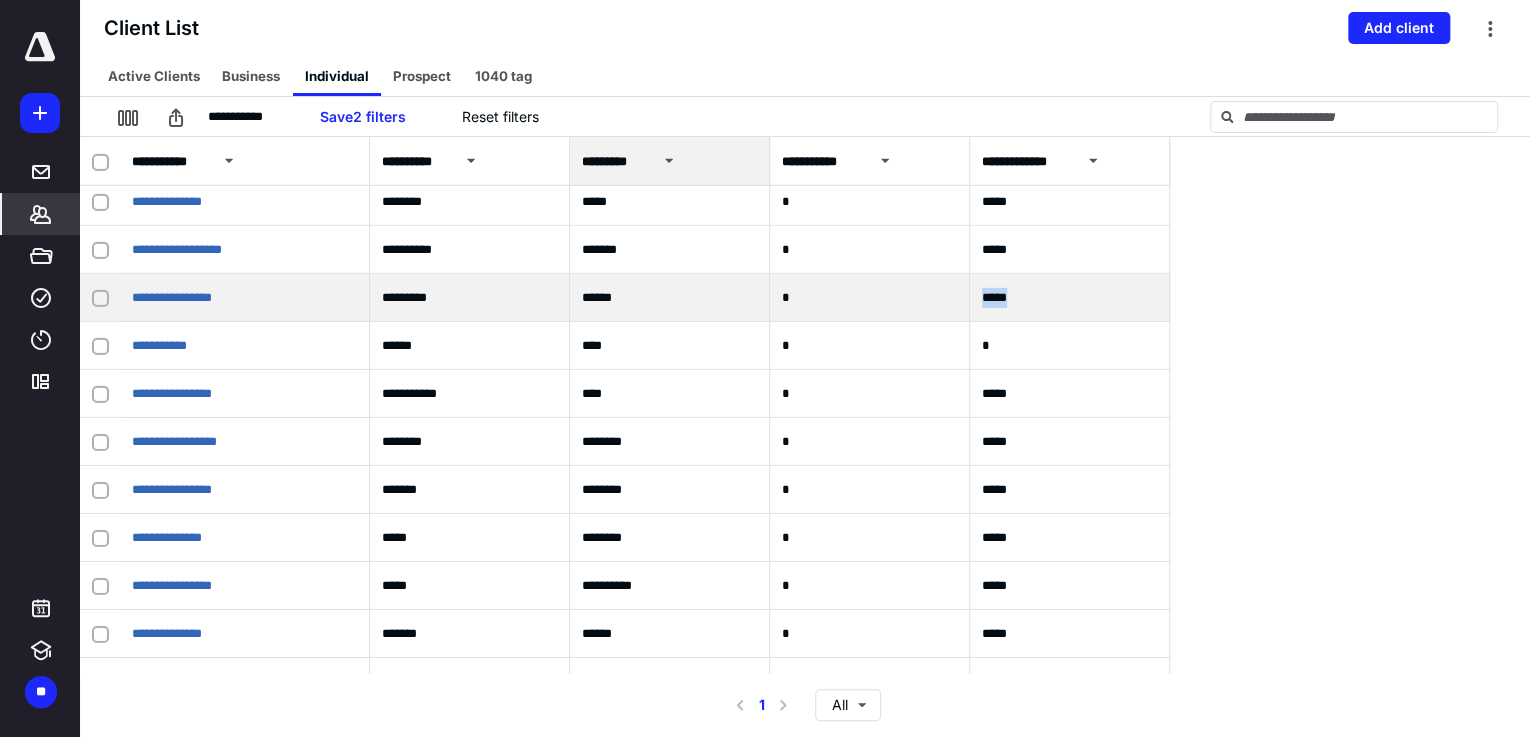 drag, startPoint x: 1044, startPoint y: 303, endPoint x: 967, endPoint y: 303, distance: 77 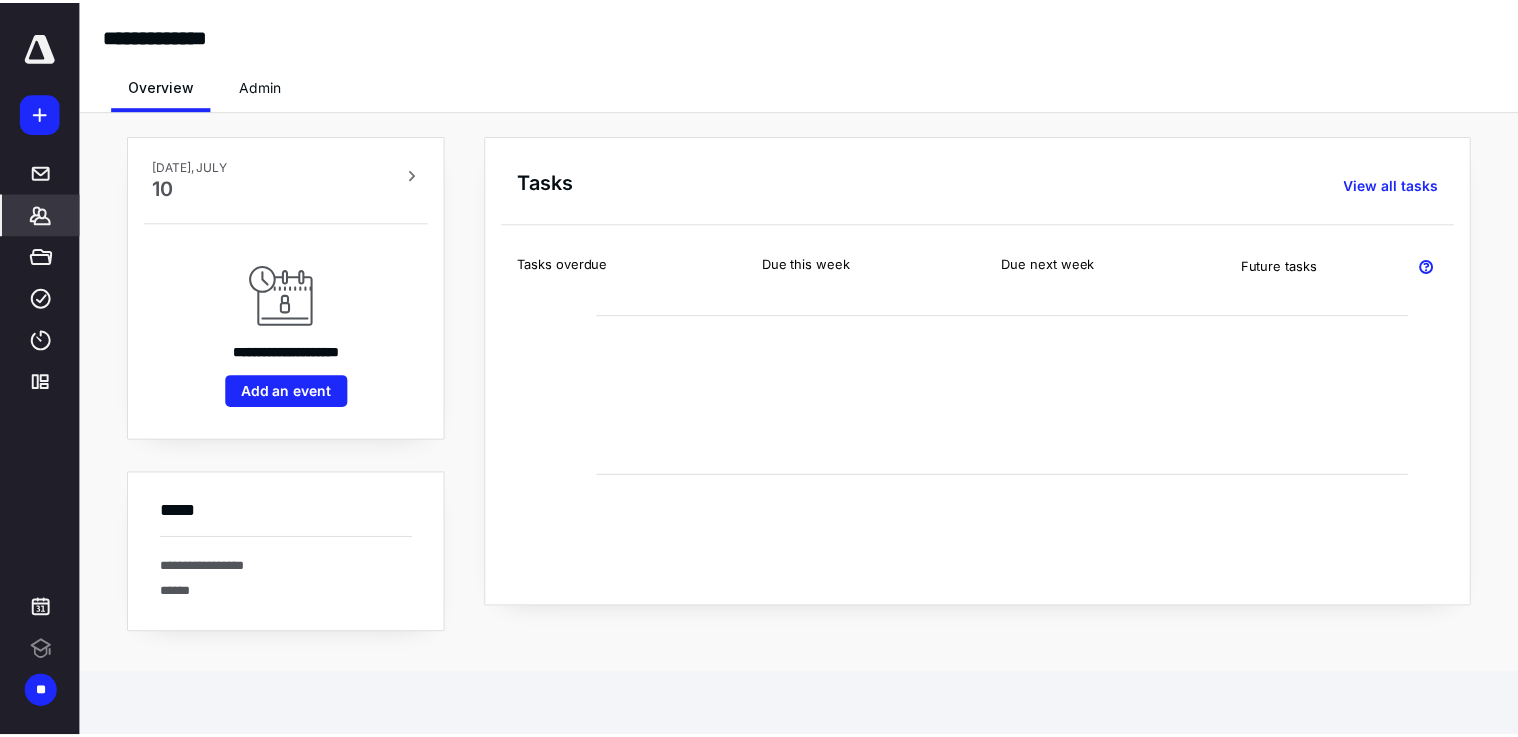 scroll, scrollTop: 0, scrollLeft: 0, axis: both 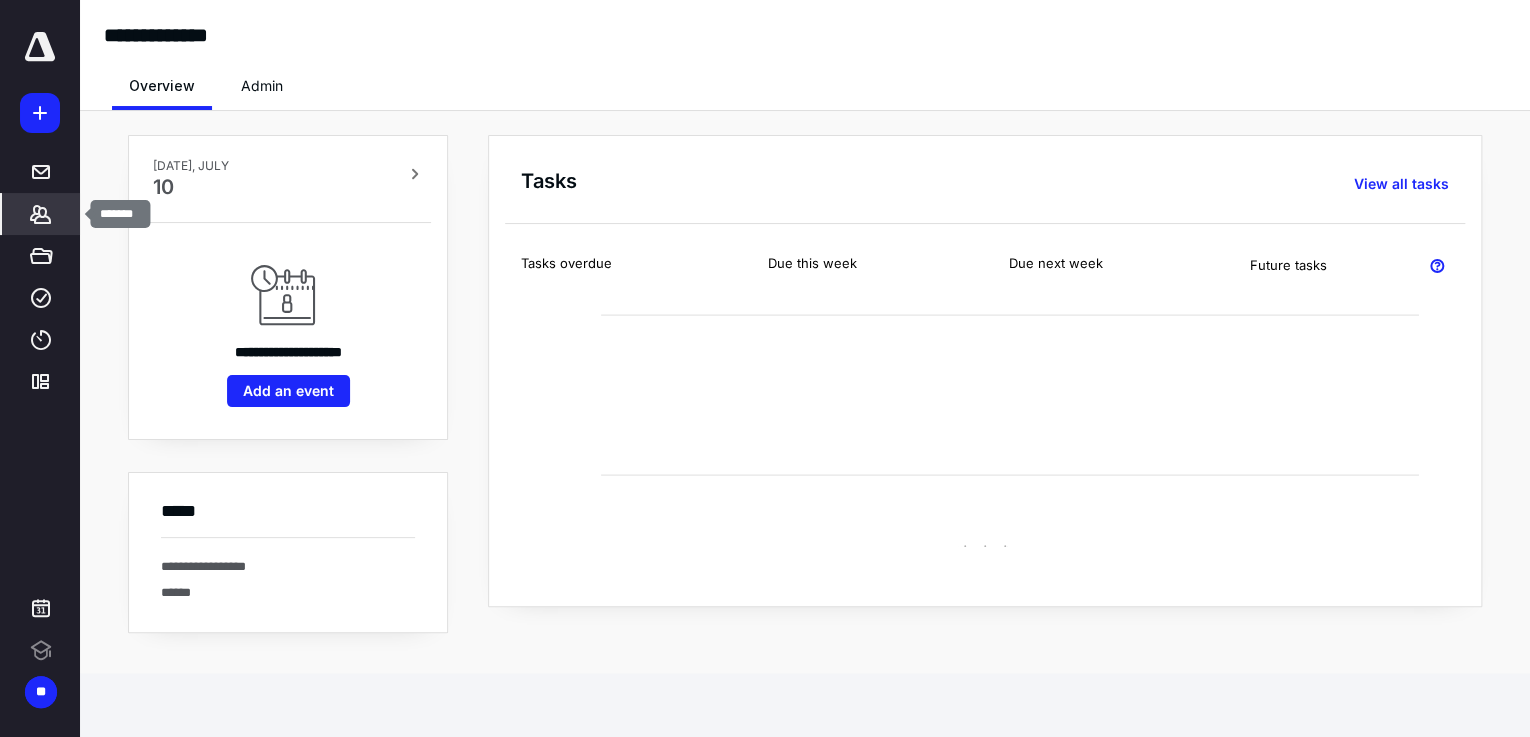 click 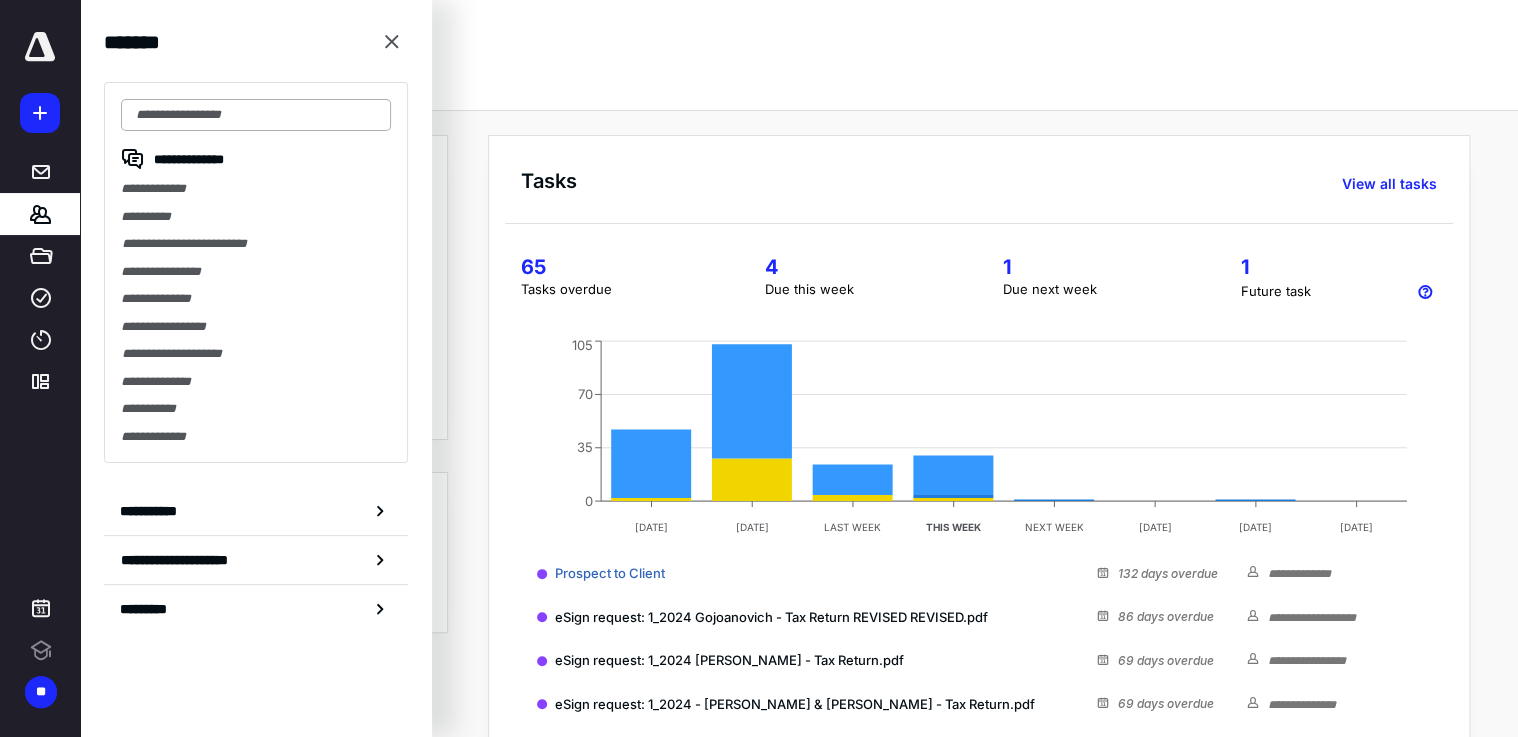 scroll, scrollTop: 0, scrollLeft: 0, axis: both 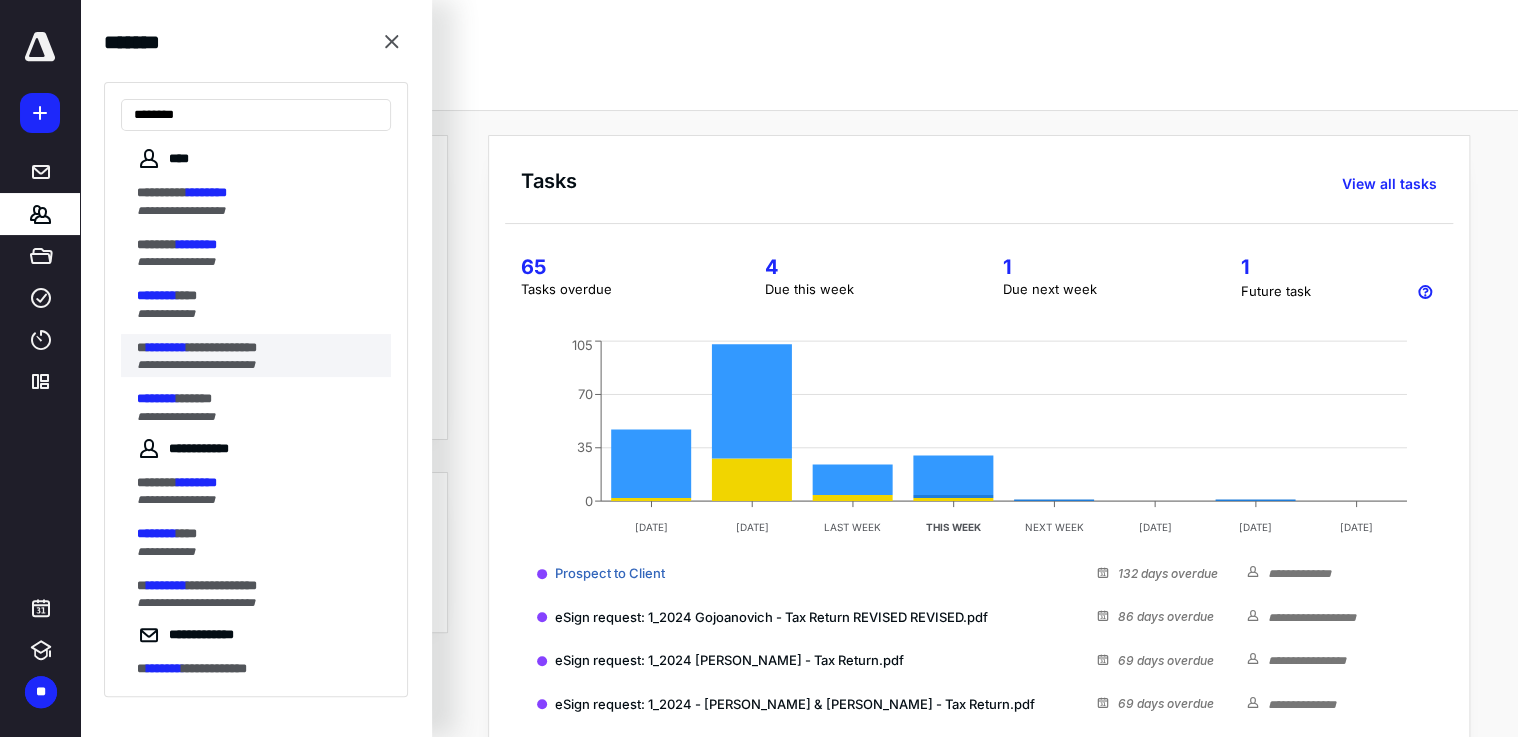 type on "********" 